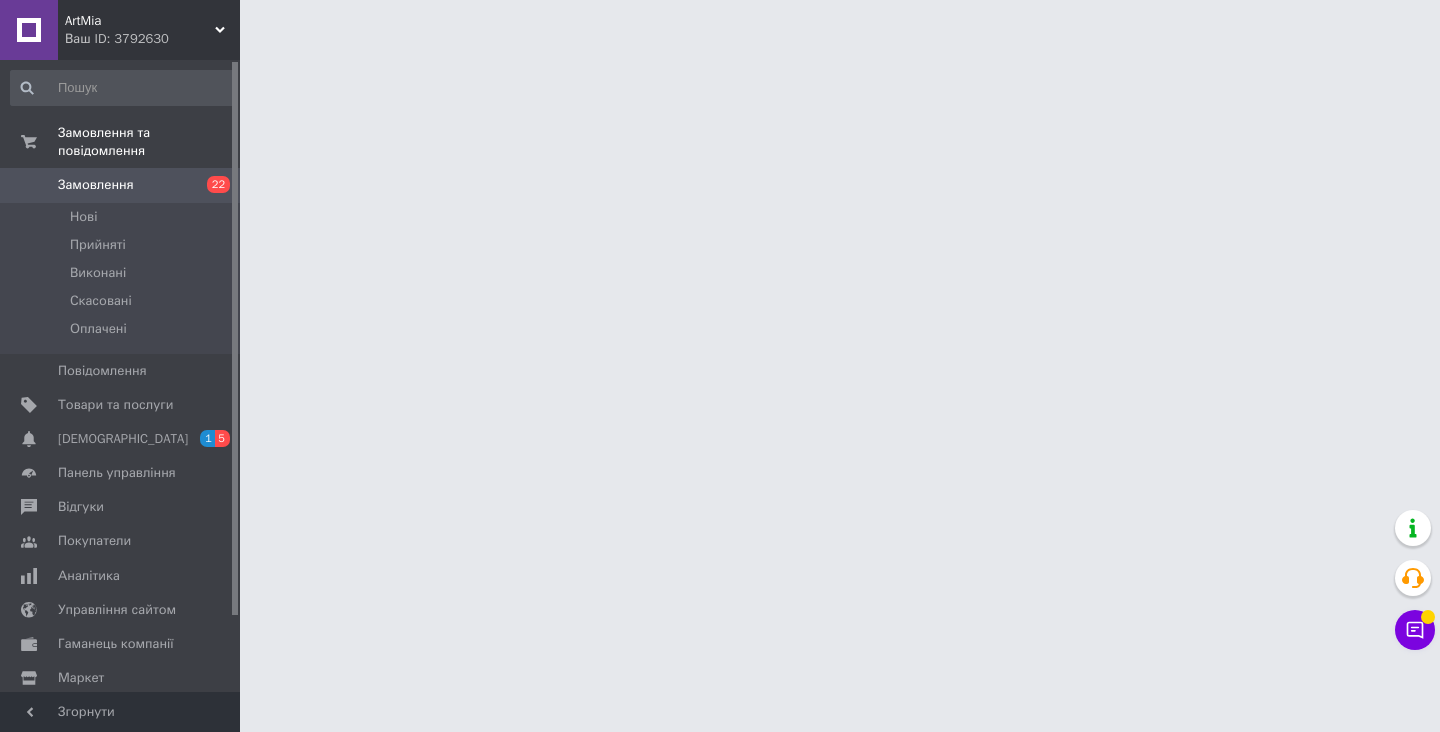 scroll, scrollTop: 0, scrollLeft: 0, axis: both 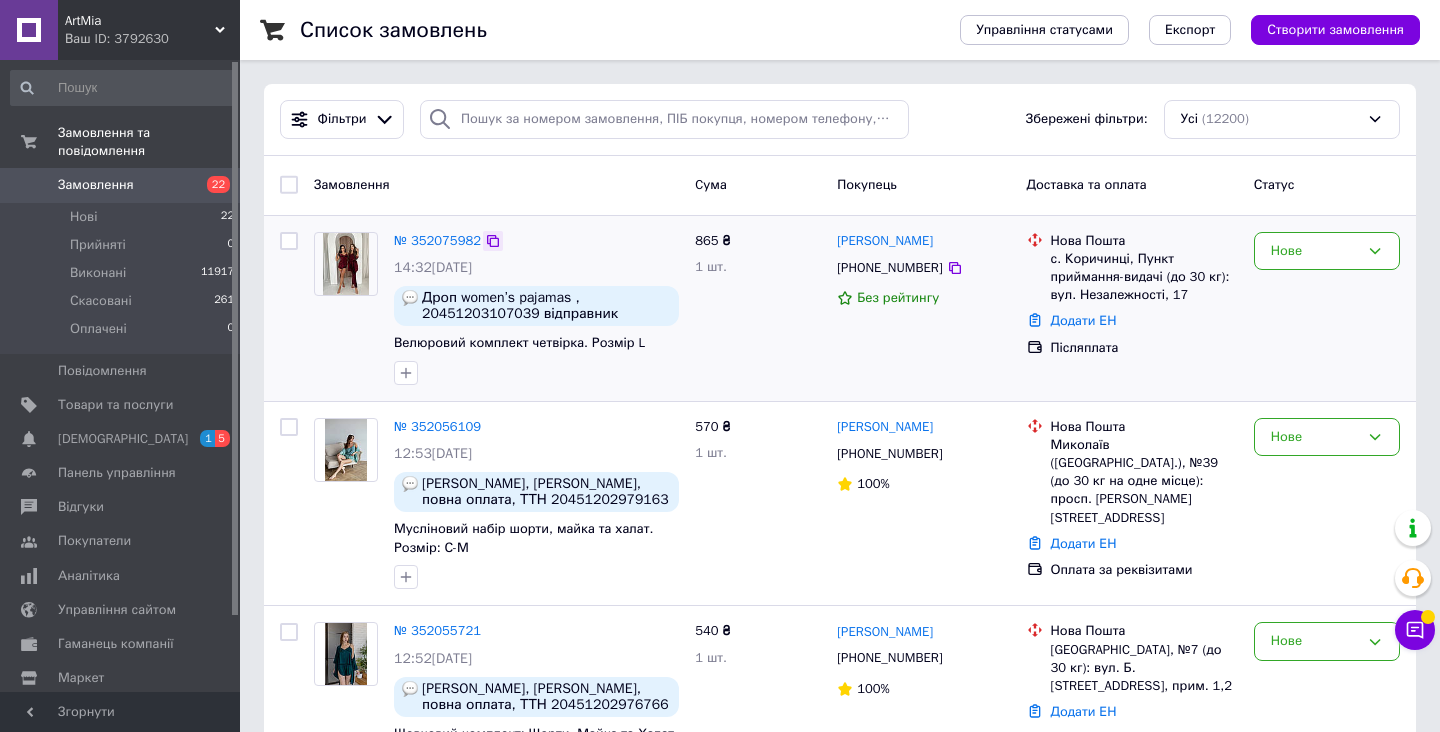 click 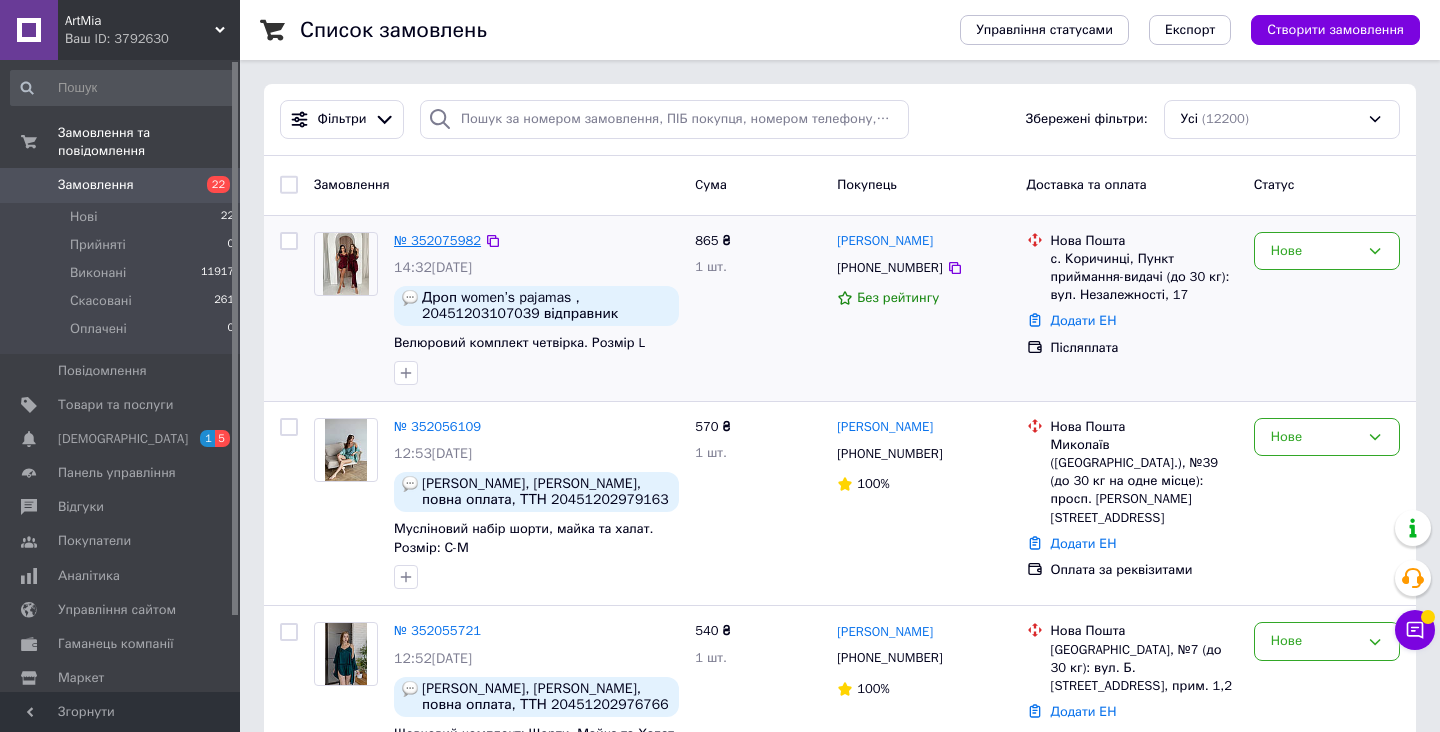 click on "№ 352075982" at bounding box center (437, 240) 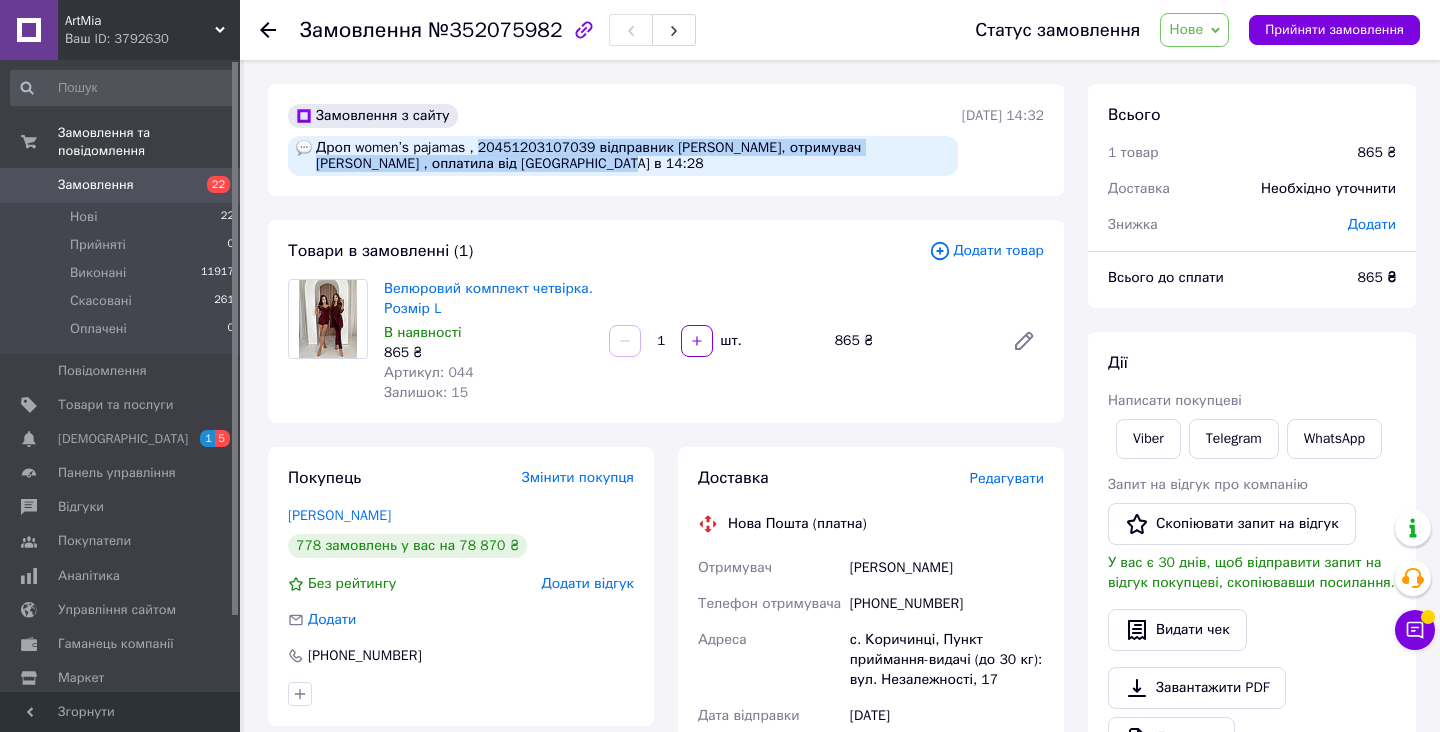 drag, startPoint x: 480, startPoint y: 149, endPoint x: 683, endPoint y: 187, distance: 206.52603 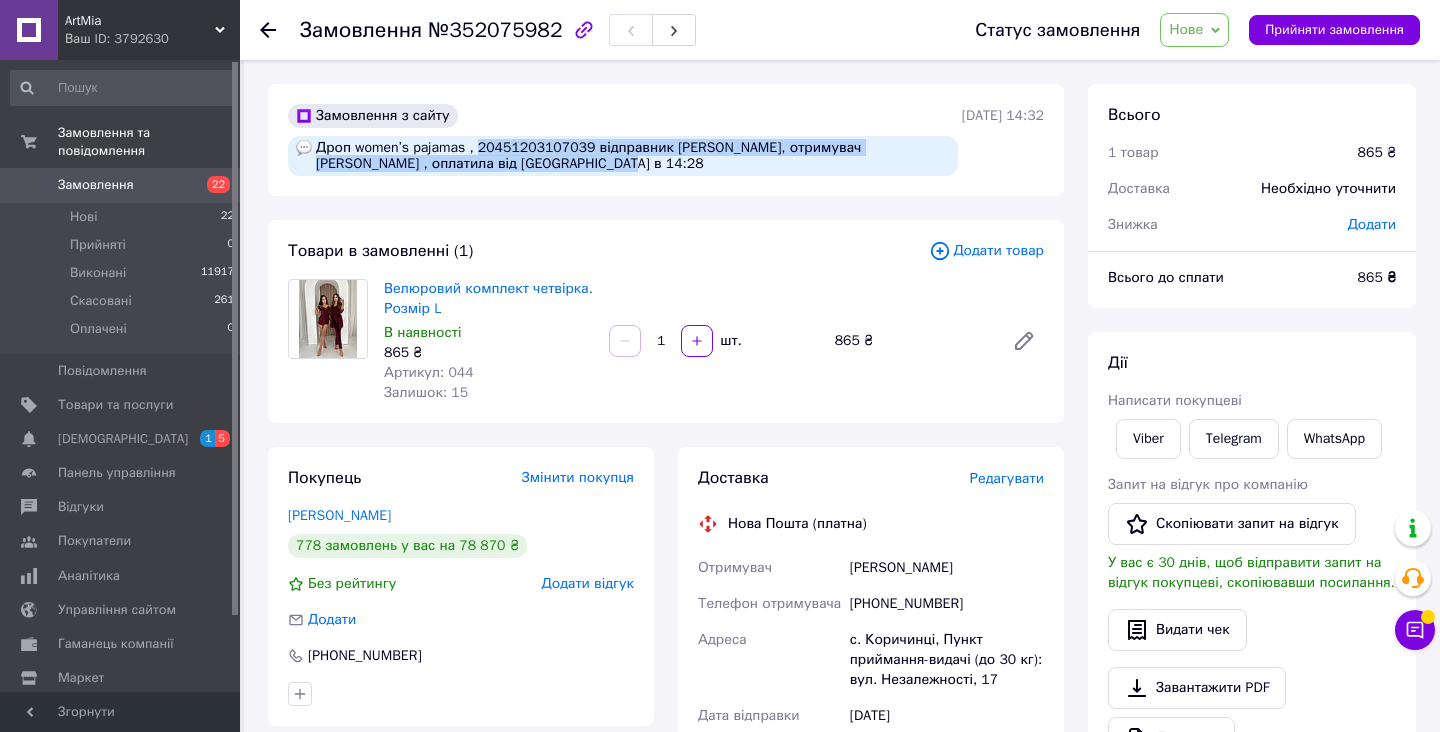 click on "Дроп women’s pajamas , 20451203107039 відправник Гуменюк Леся, отримувач Чорноконь Алла , оплатила від Гуменюк в 14:28" at bounding box center (623, 156) 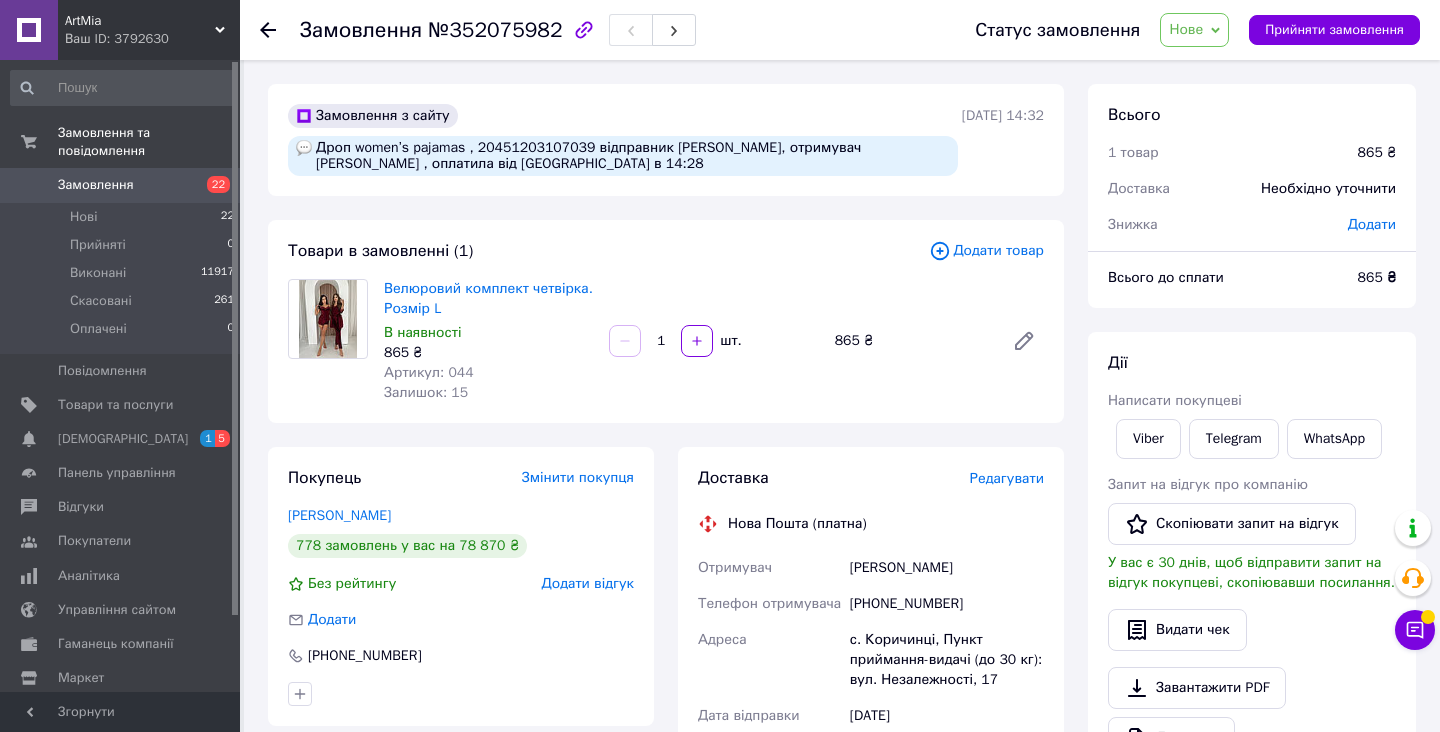 click on "Статус замовлення Нове Прийнято Виконано Скасовано Оплачено Прийняти замовлення" at bounding box center [1177, 30] 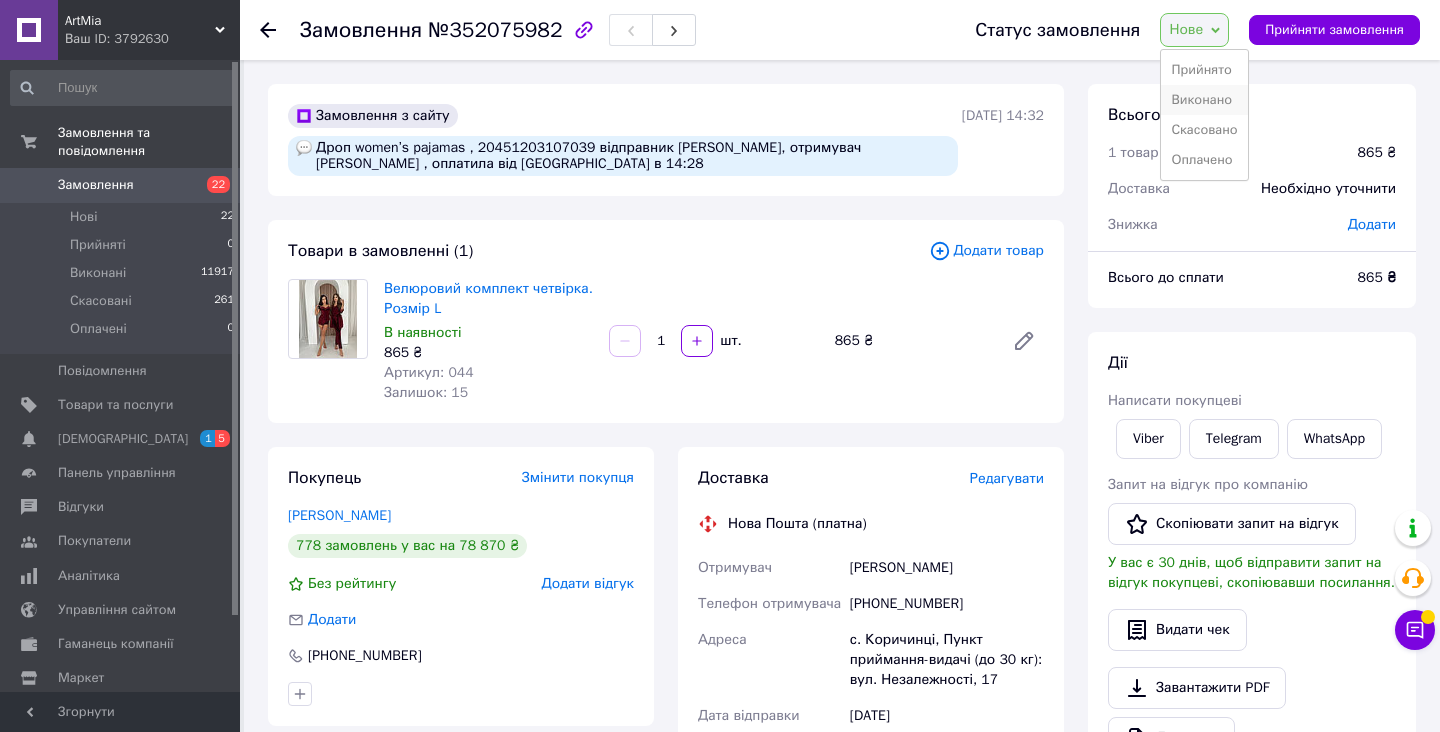 click on "Виконано" at bounding box center [1204, 100] 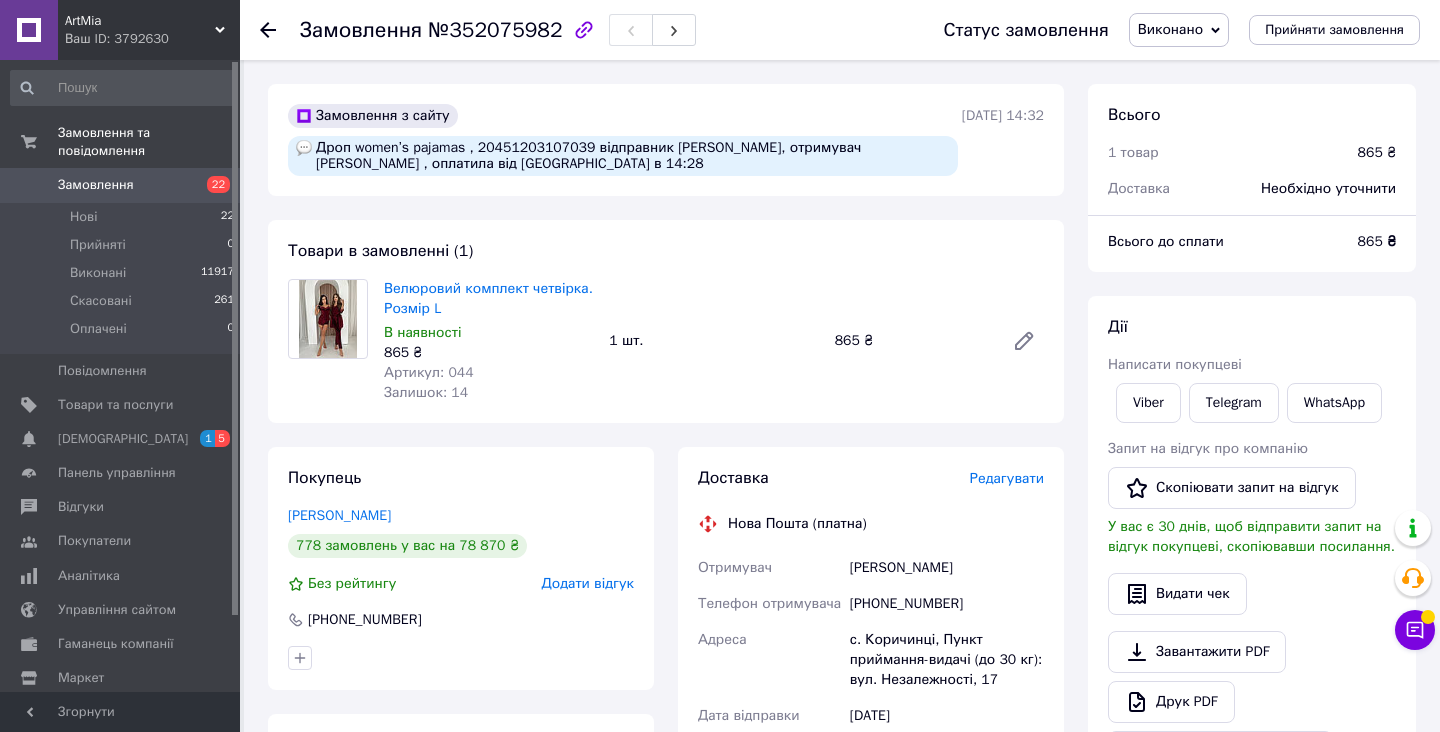 click 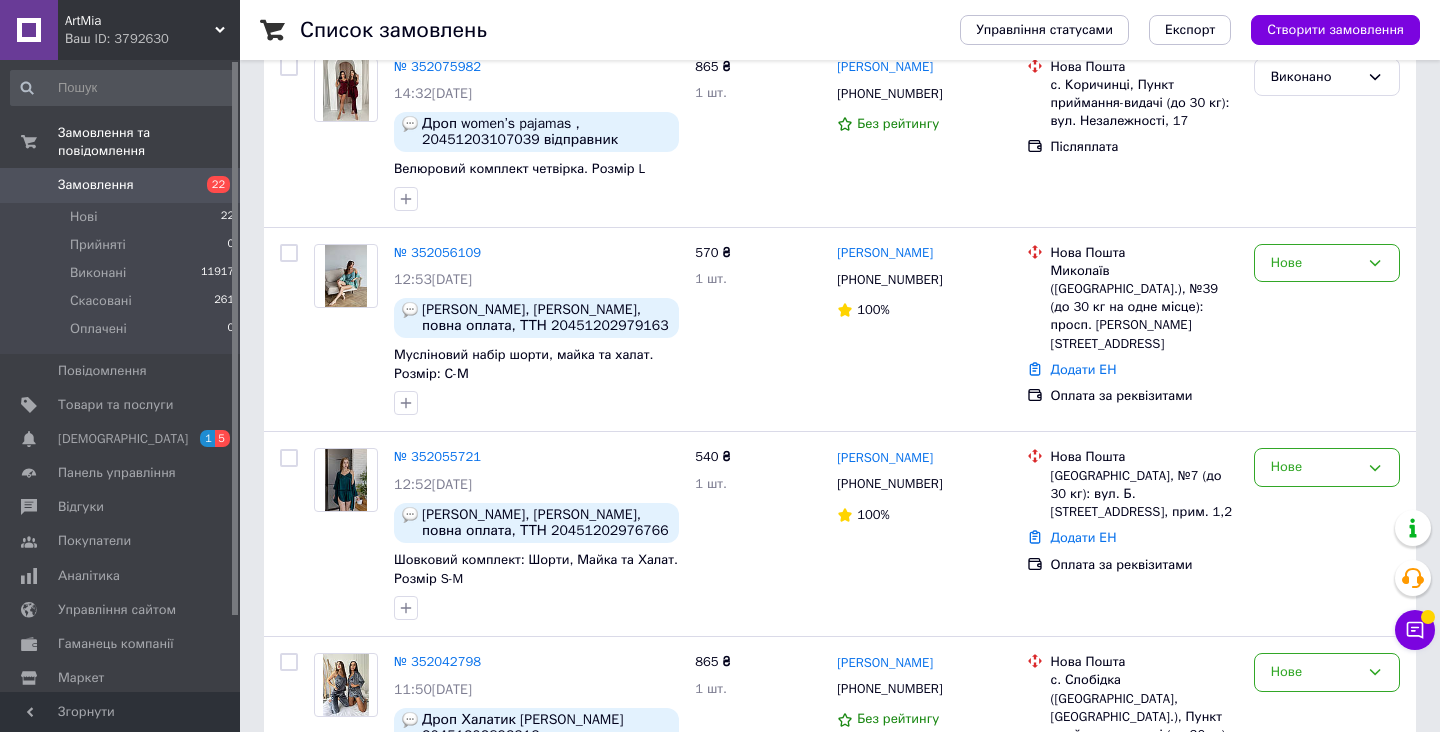 scroll, scrollTop: 176, scrollLeft: 0, axis: vertical 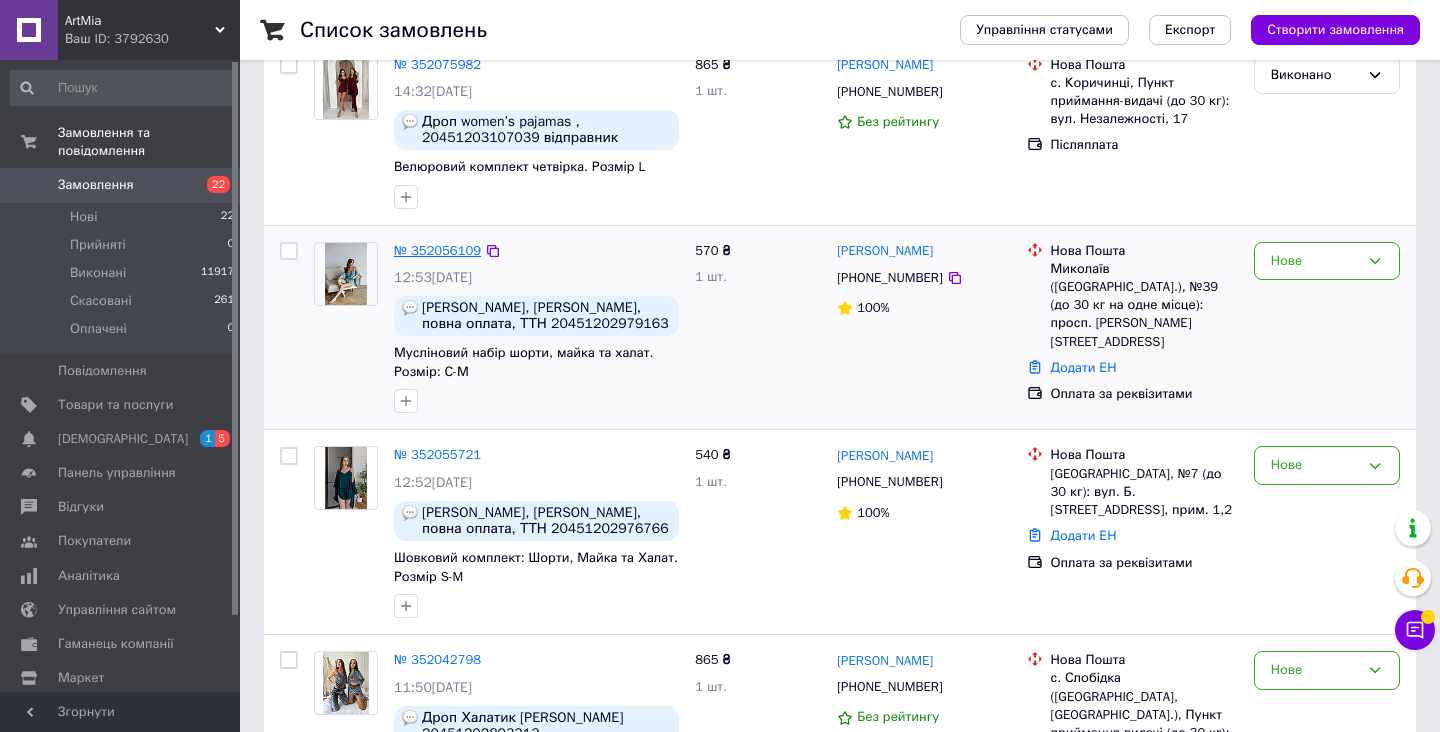 click on "№ 352056109" at bounding box center [437, 250] 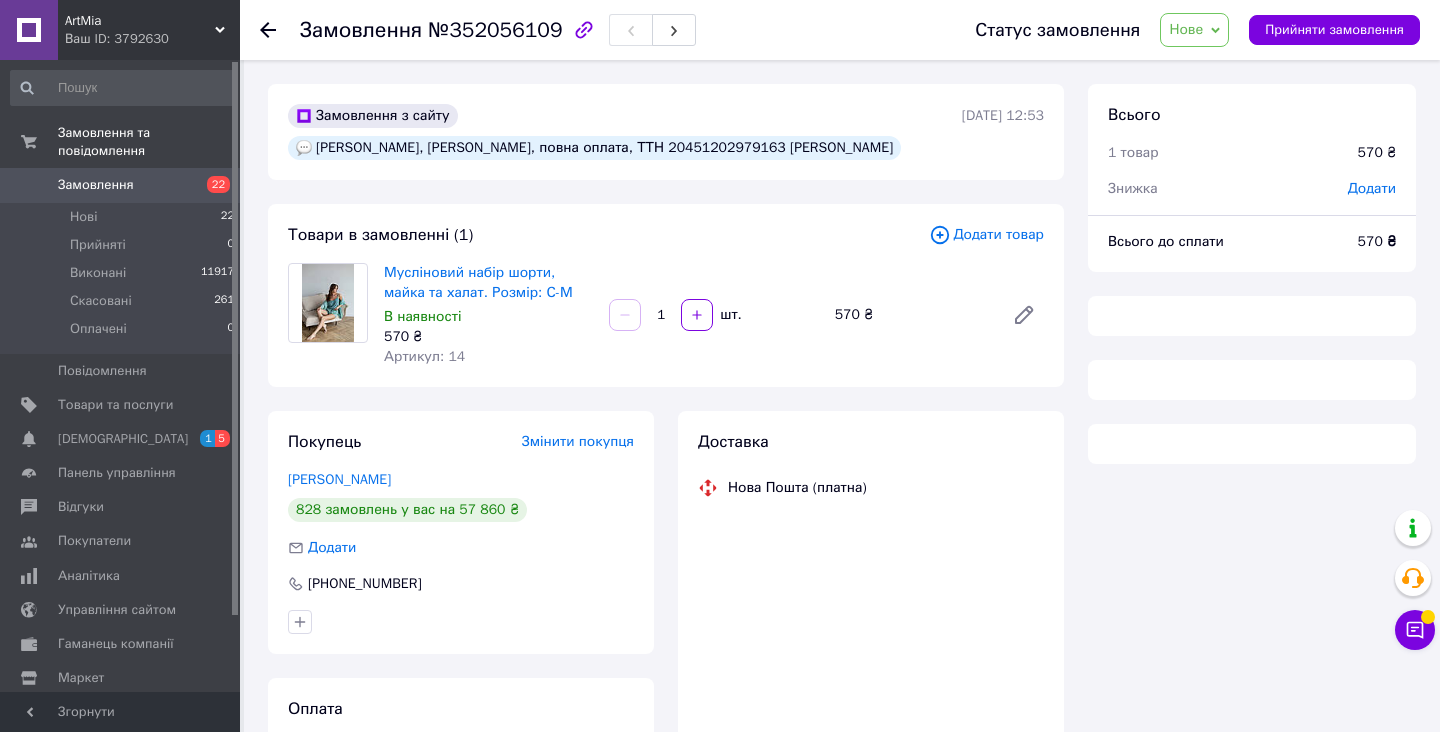 scroll, scrollTop: 0, scrollLeft: 0, axis: both 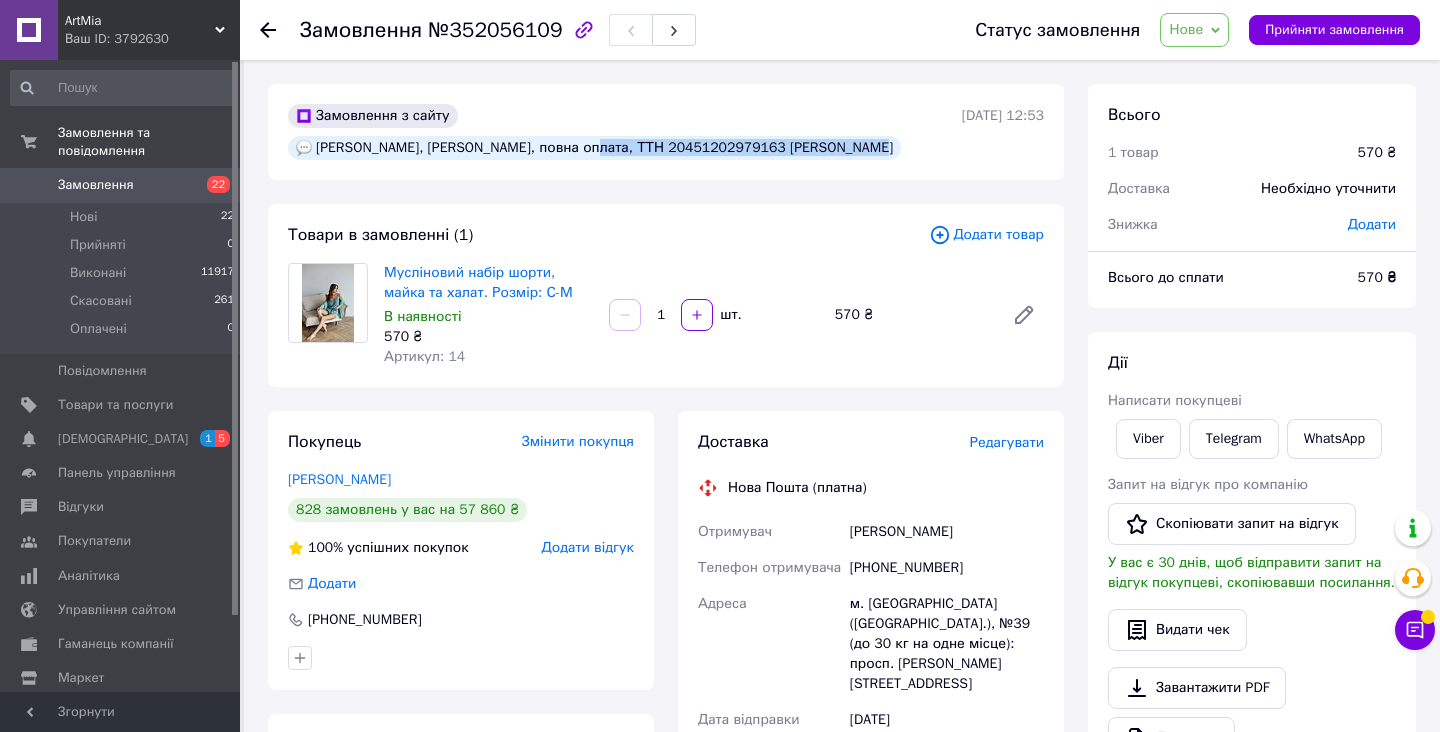 drag, startPoint x: 593, startPoint y: 154, endPoint x: 891, endPoint y: 155, distance: 298.00168 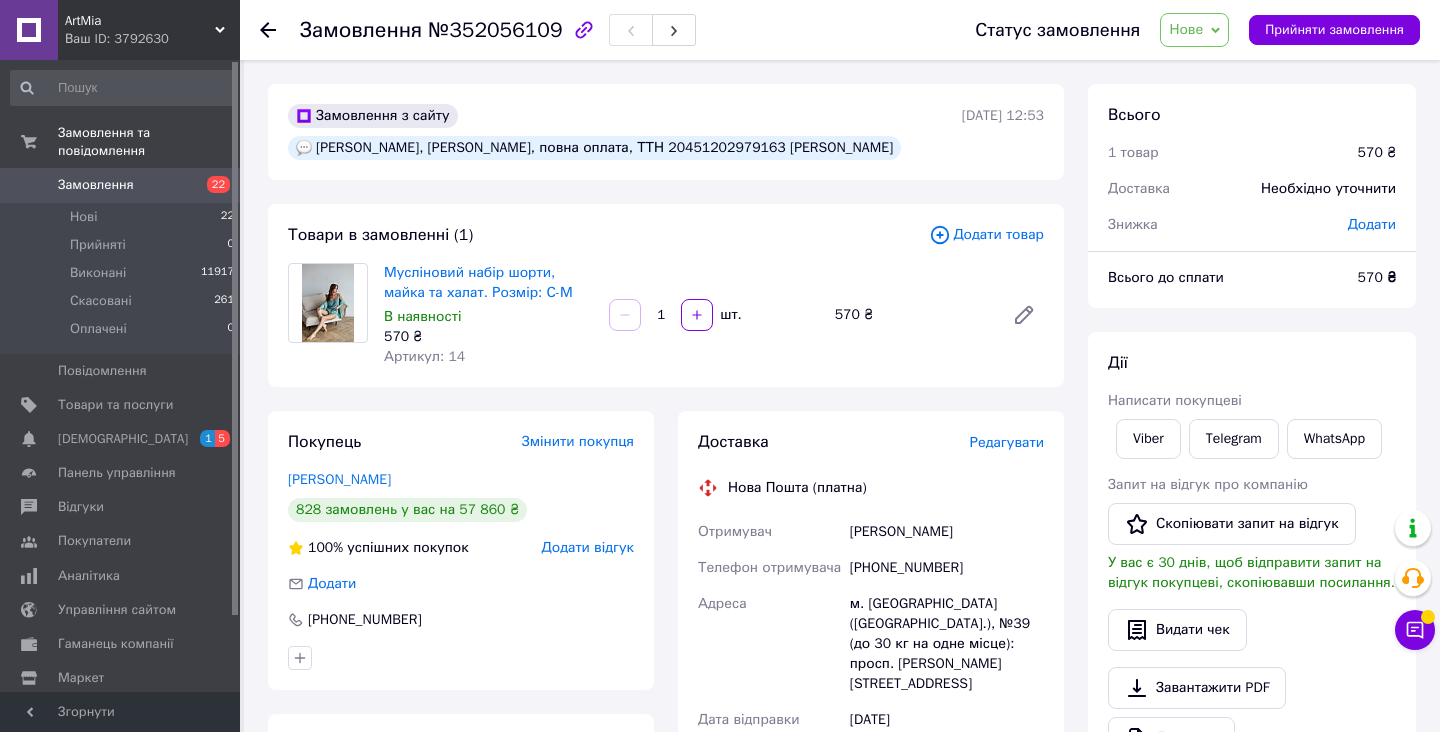 click on "Нове" at bounding box center [1186, 29] 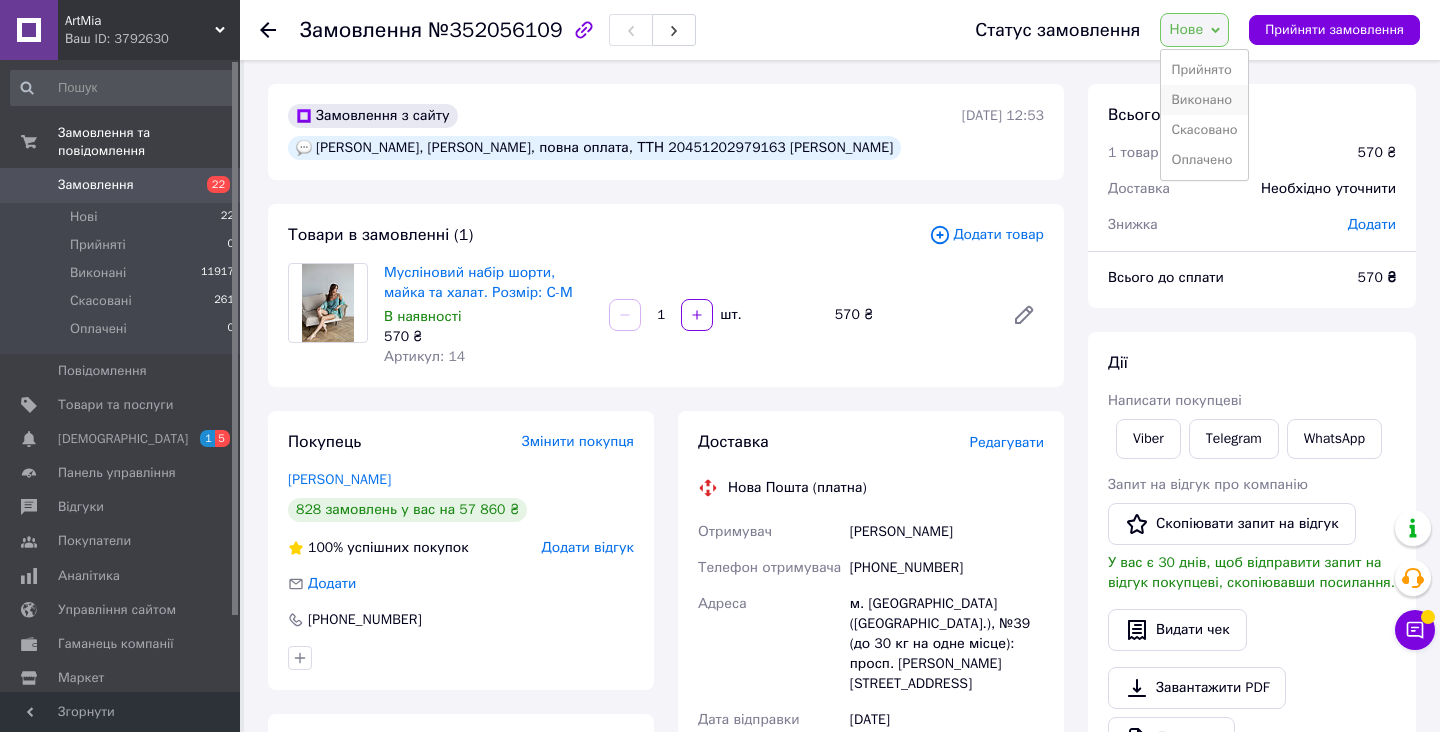 click on "Виконано" at bounding box center [1204, 100] 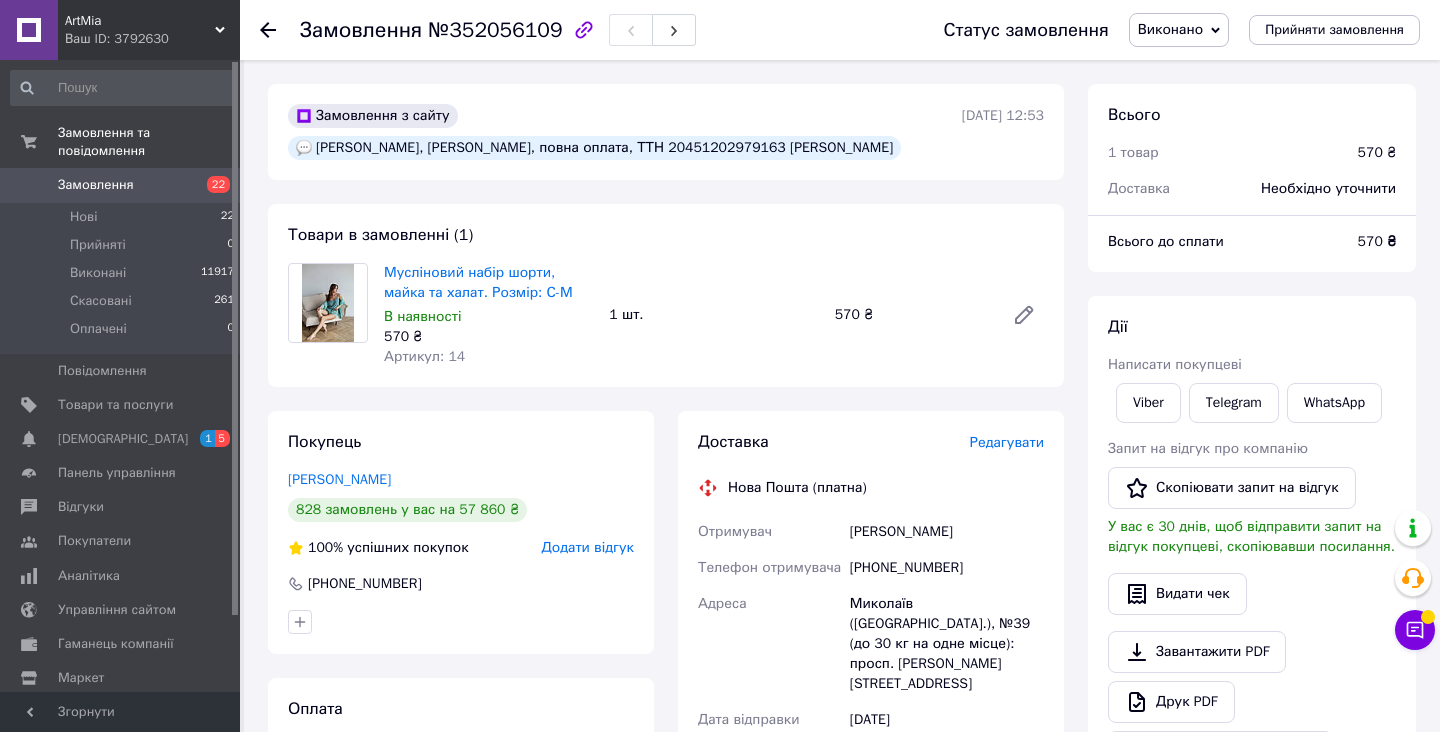 click 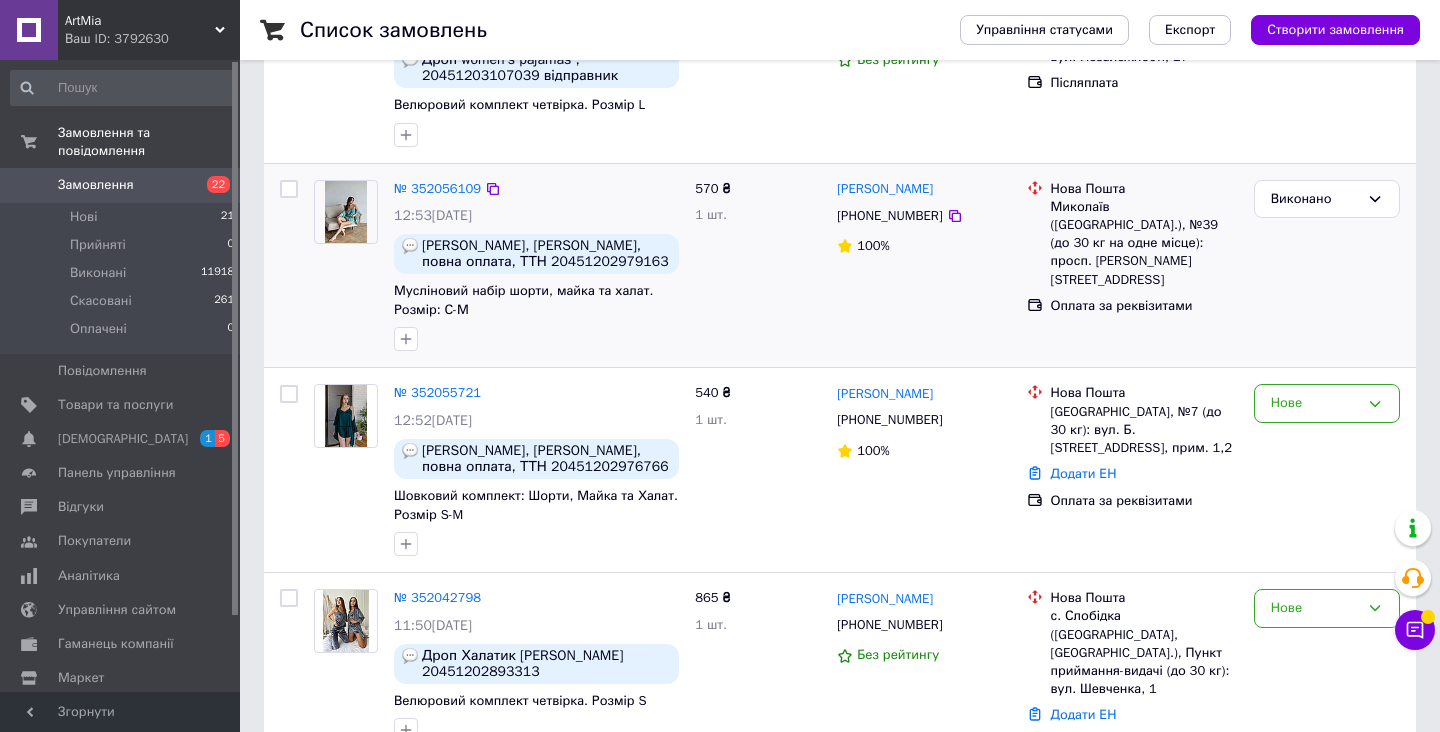 scroll, scrollTop: 255, scrollLeft: 0, axis: vertical 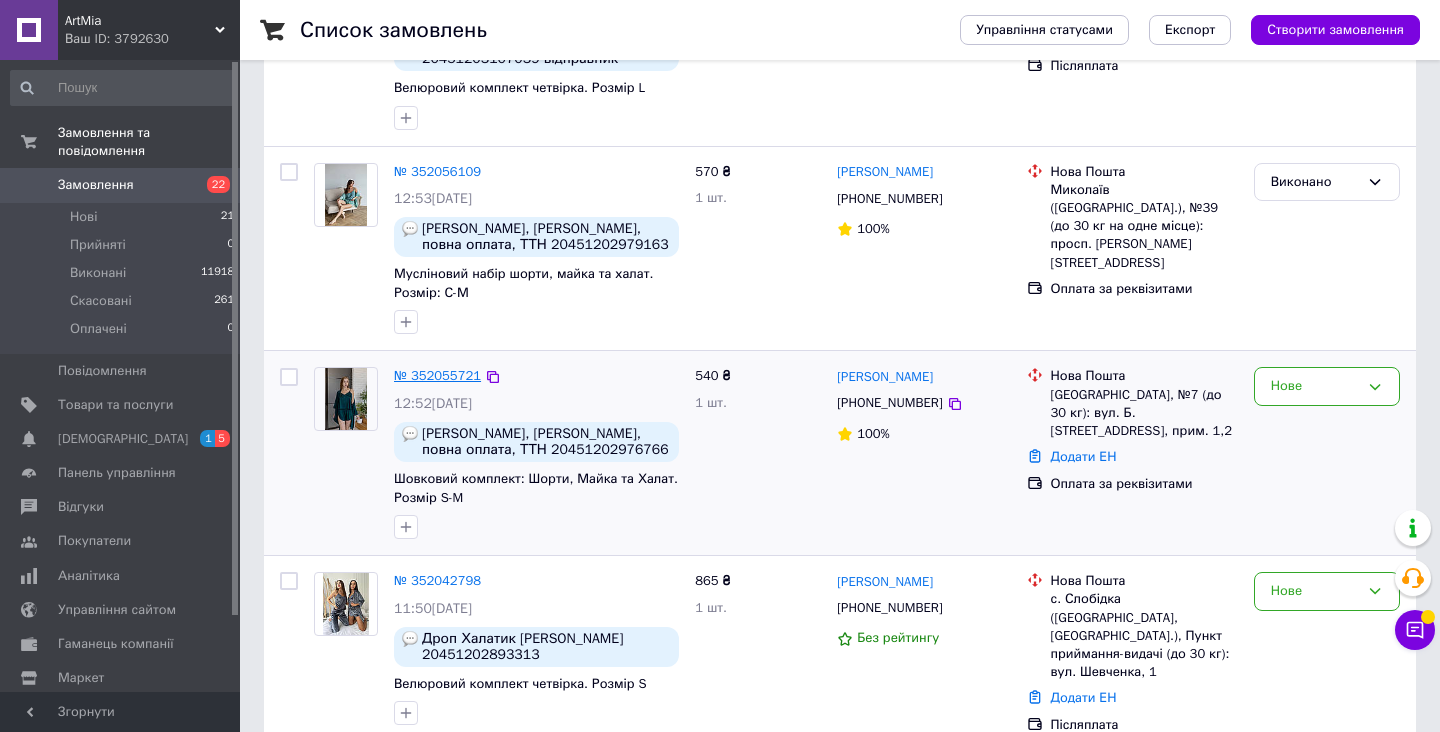 click on "№ 352055721" at bounding box center [437, 375] 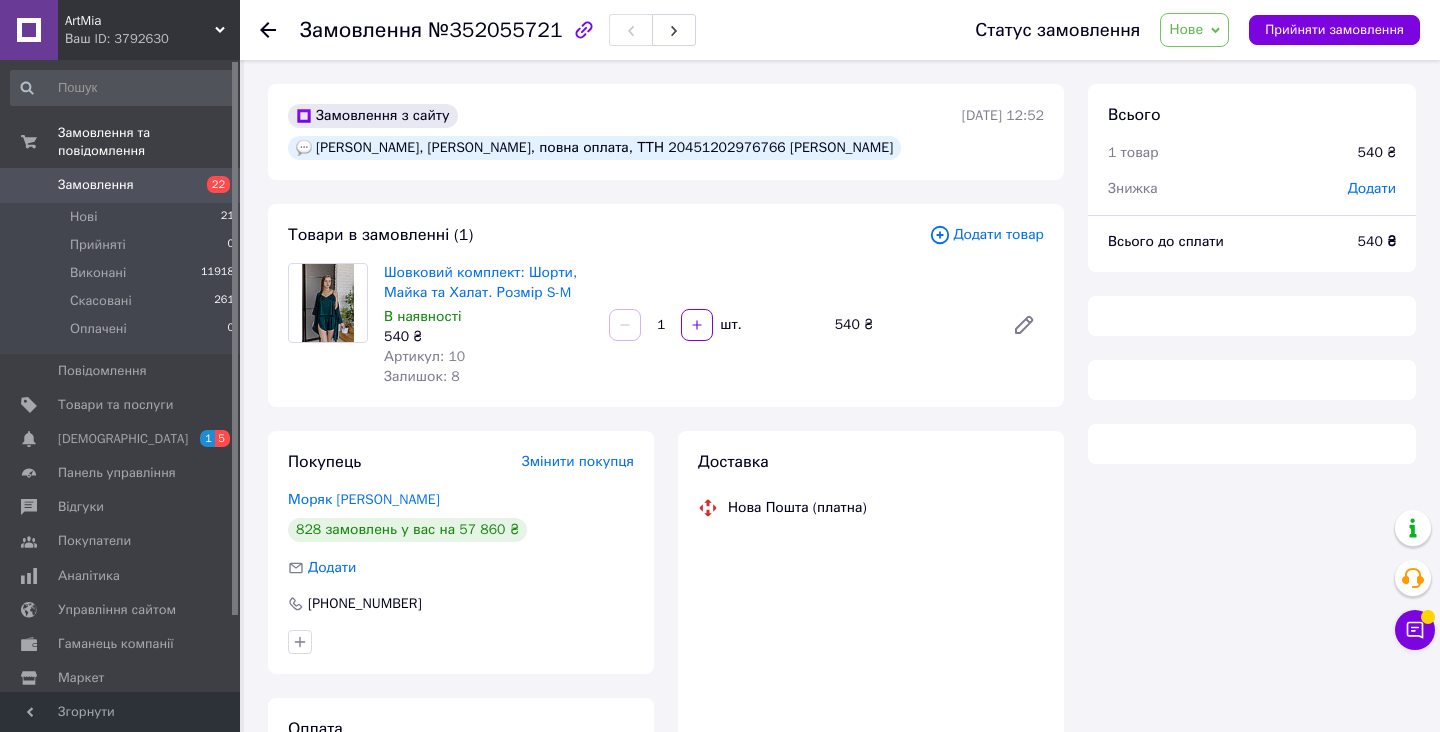 scroll, scrollTop: 0, scrollLeft: 0, axis: both 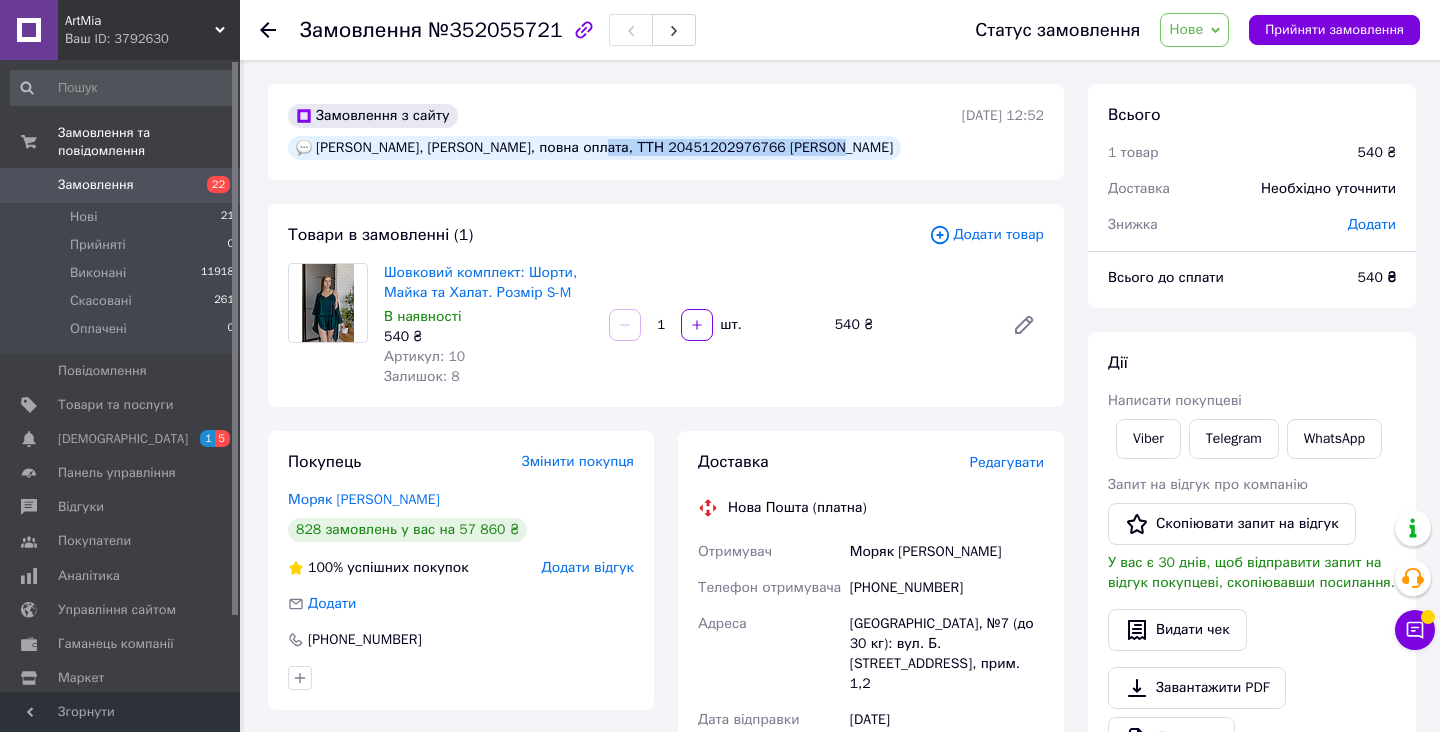 drag, startPoint x: 598, startPoint y: 148, endPoint x: 845, endPoint y: 161, distance: 247.34187 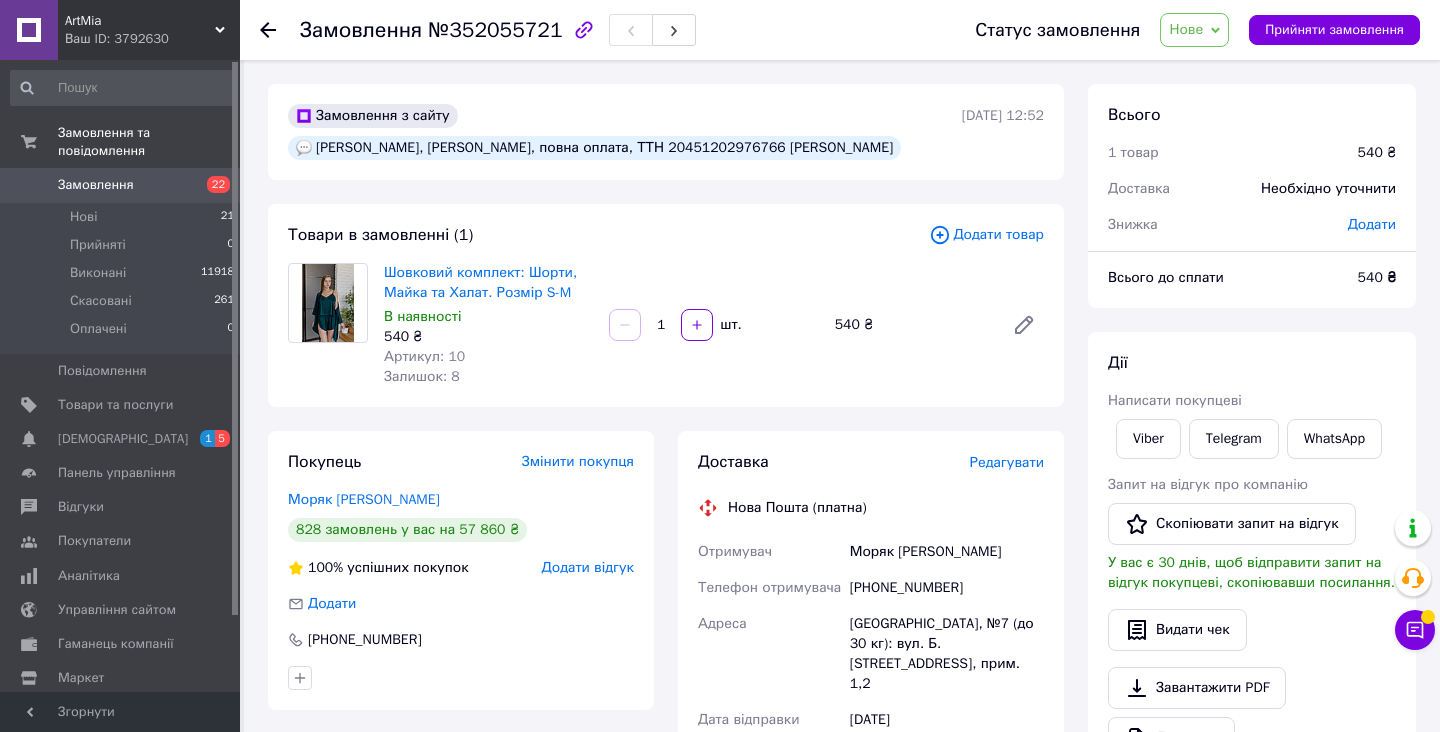 click on "Нове" at bounding box center [1186, 29] 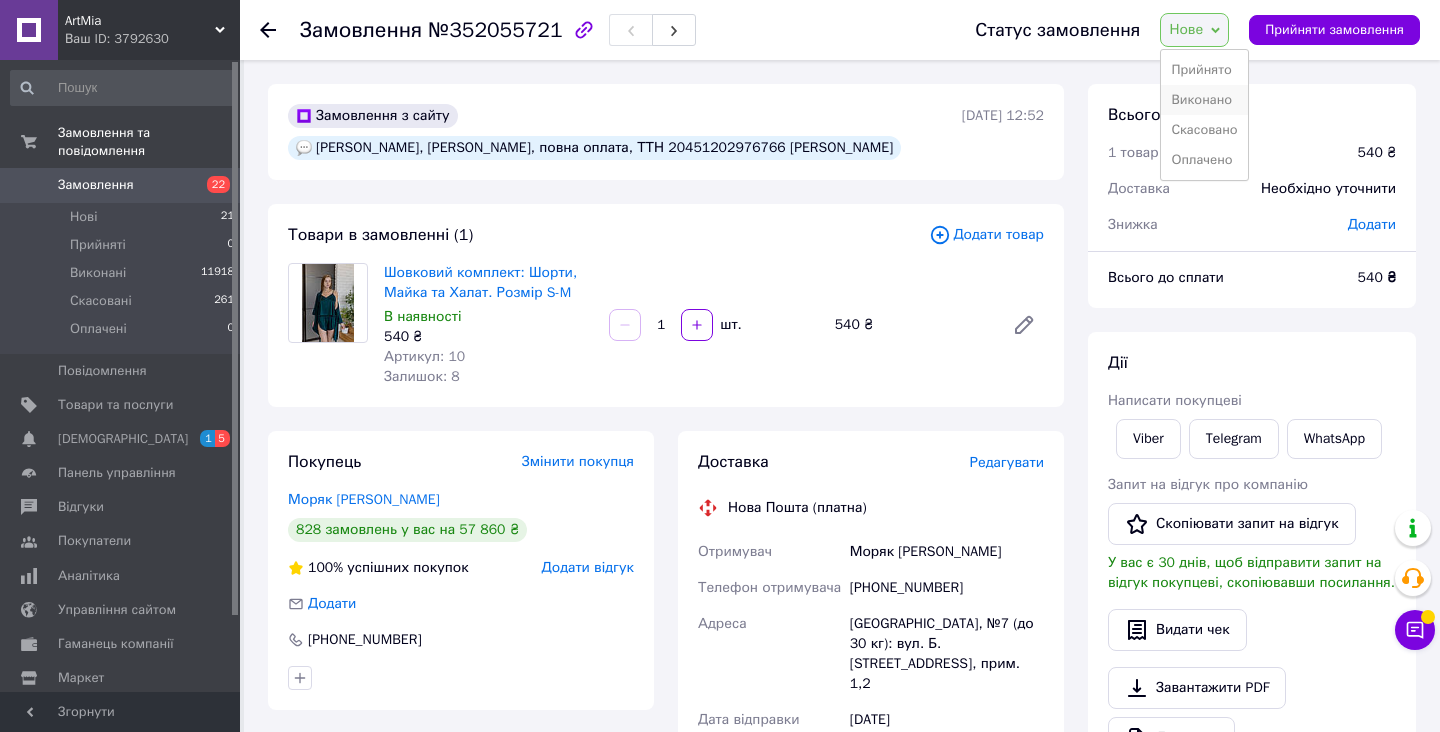 click on "Виконано" at bounding box center (1204, 100) 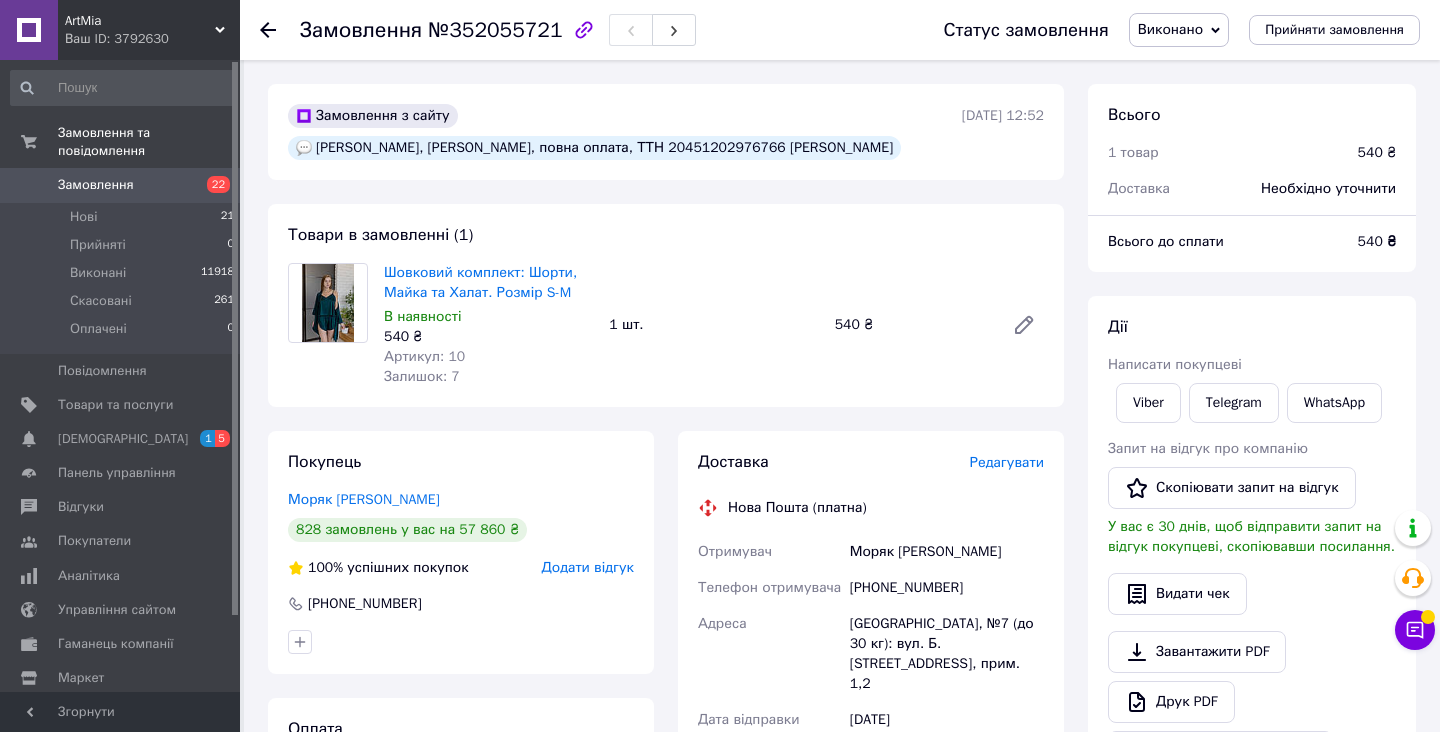 click 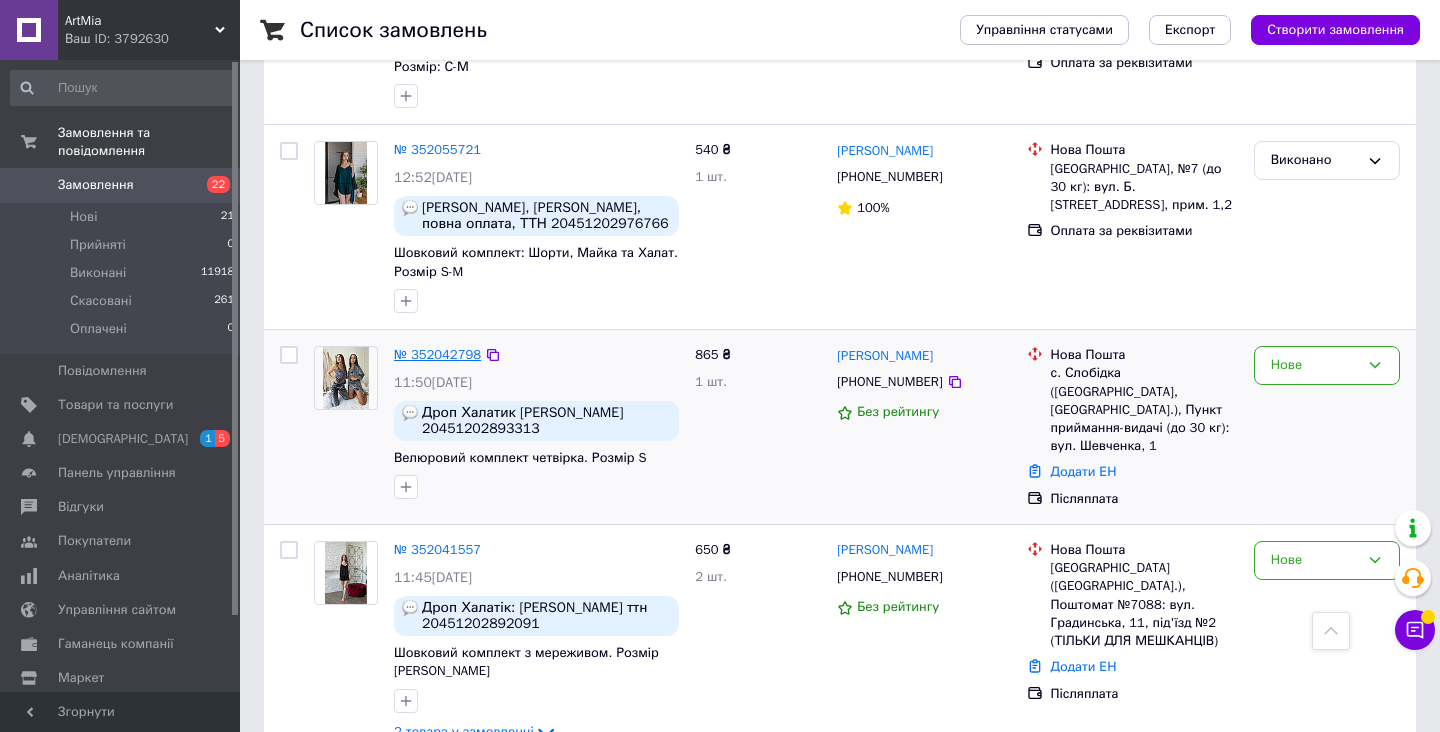 click on "№ 352042798" at bounding box center [437, 354] 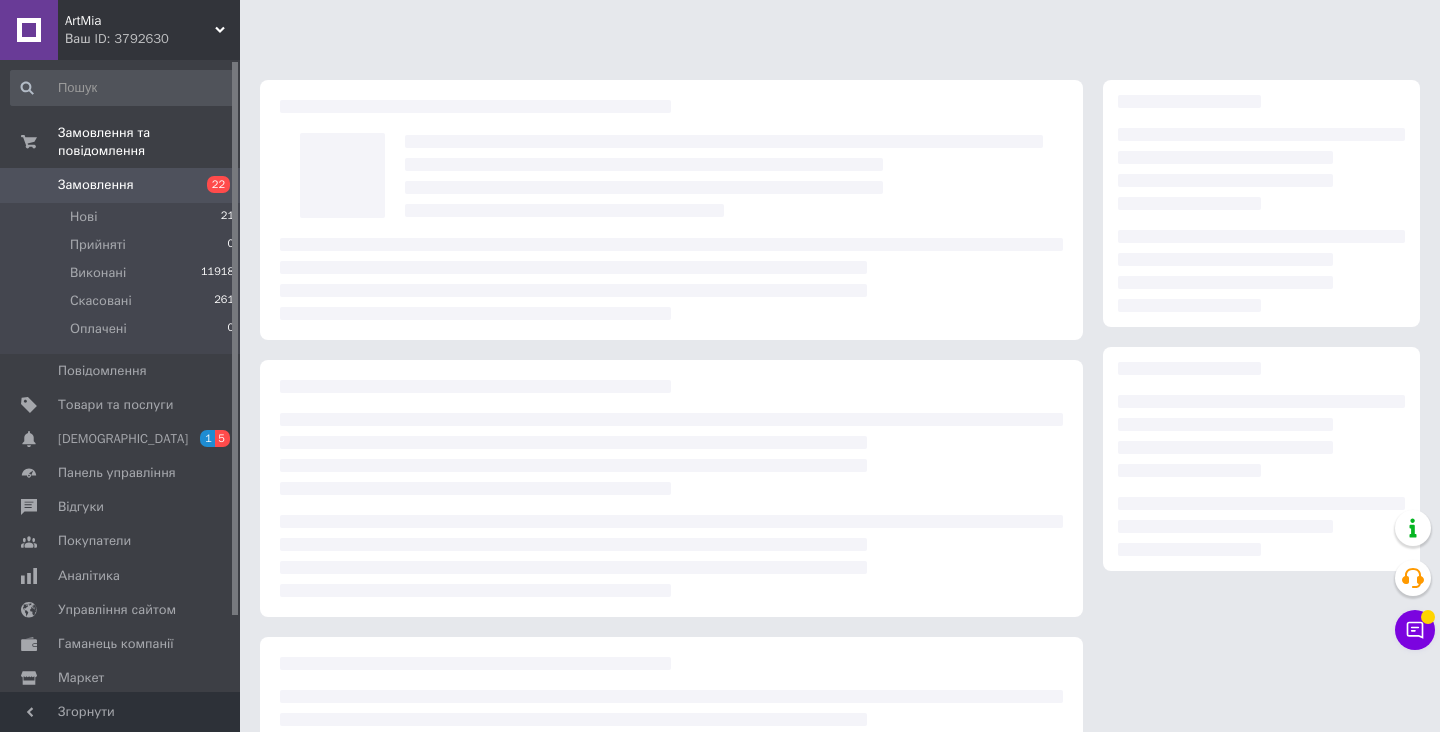 scroll, scrollTop: 0, scrollLeft: 0, axis: both 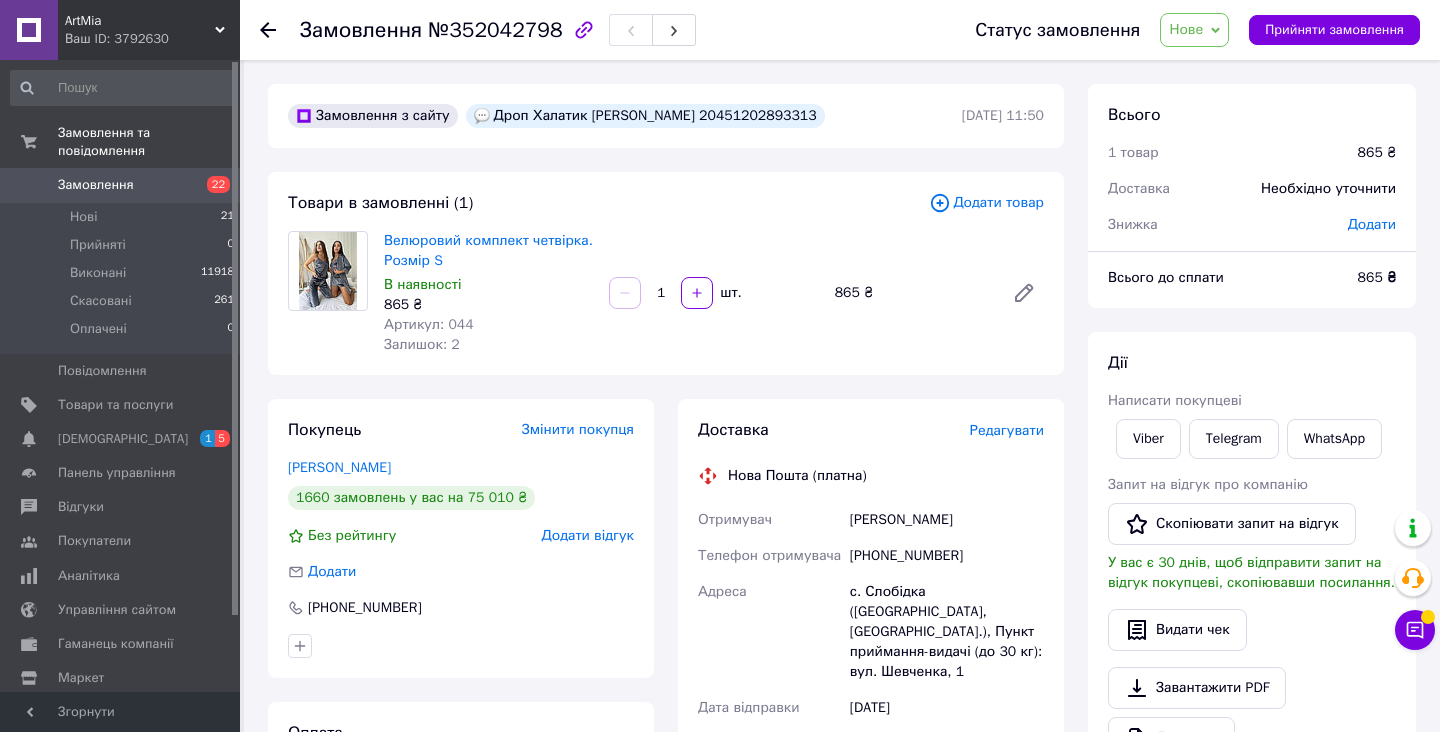 drag, startPoint x: 592, startPoint y: 116, endPoint x: 863, endPoint y: 121, distance: 271.0461 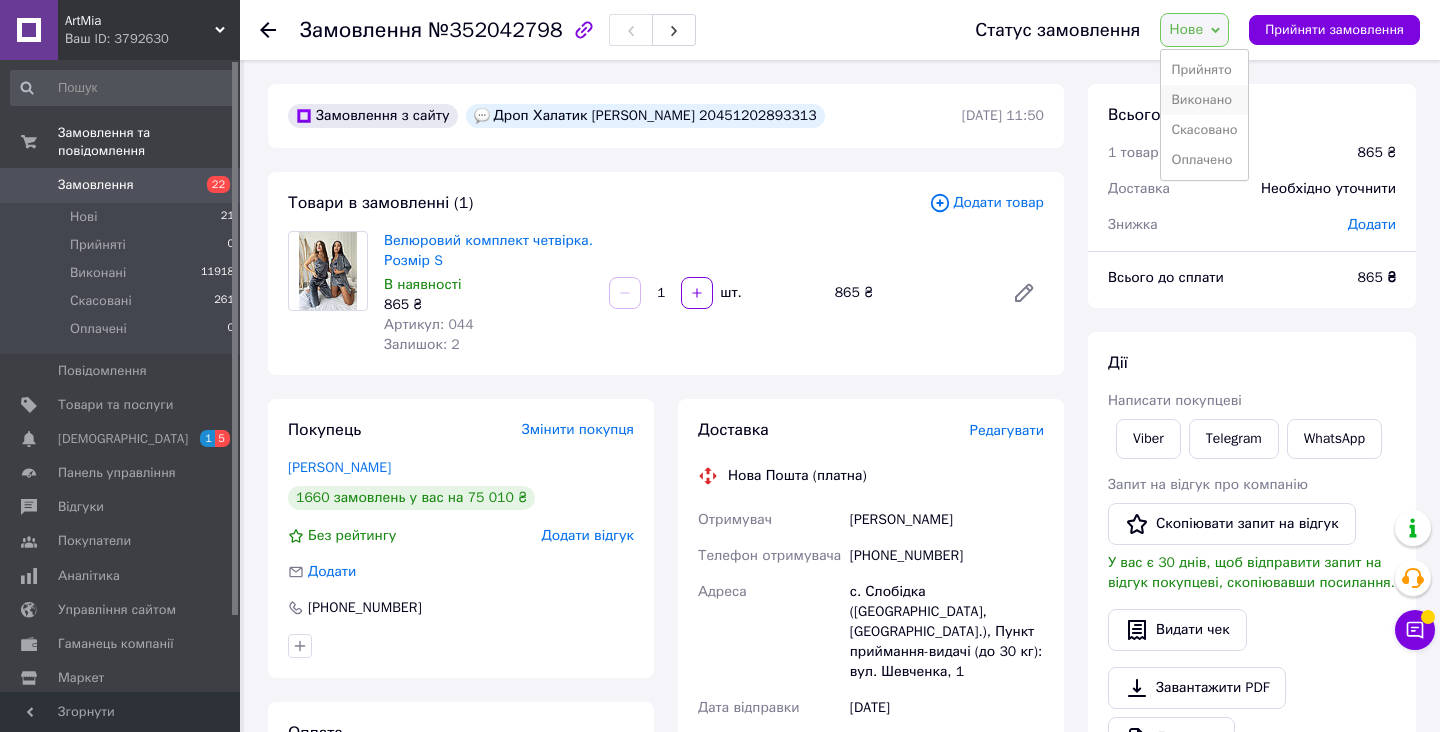 click on "Виконано" at bounding box center [1204, 100] 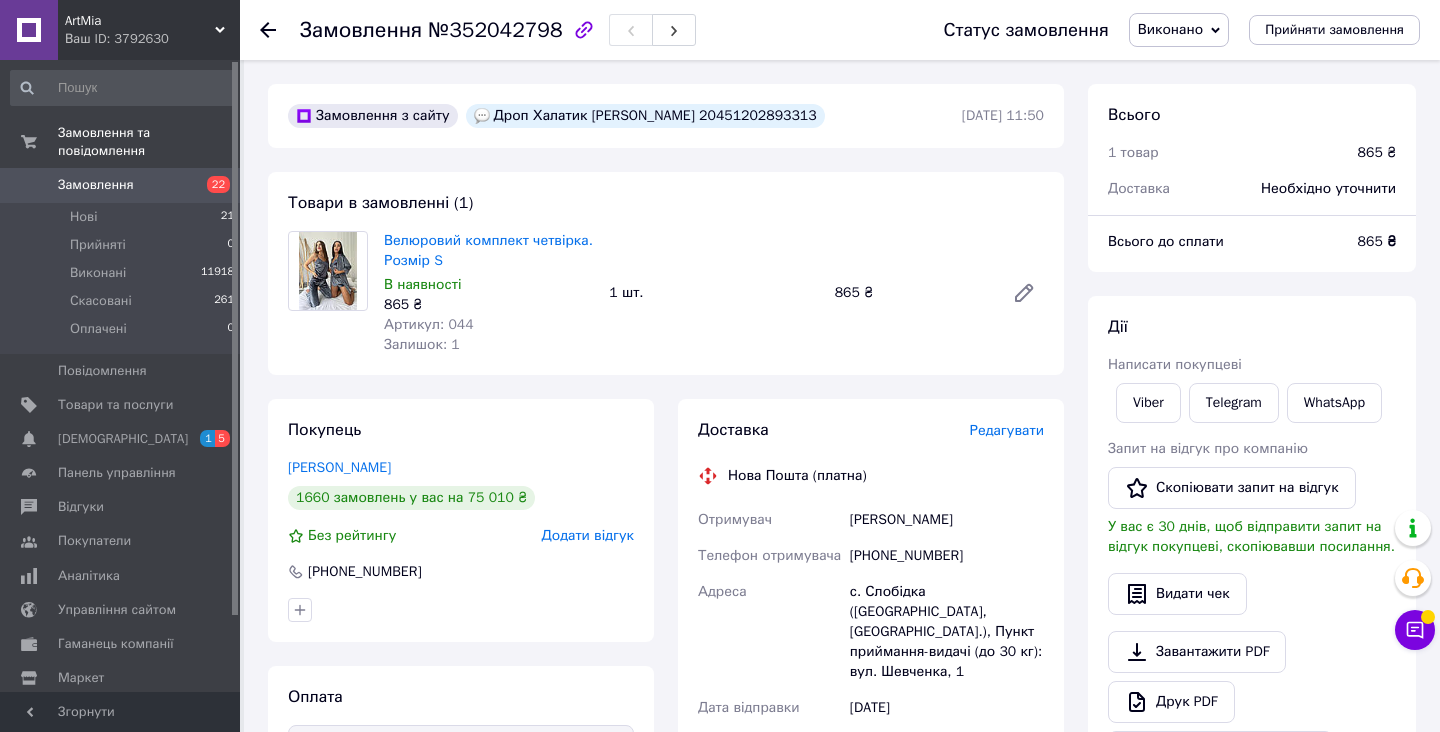 click on "Замовлення №352042798 Статус замовлення Виконано Прийнято Скасовано Оплачено Прийняти замовлення" at bounding box center [840, 30] 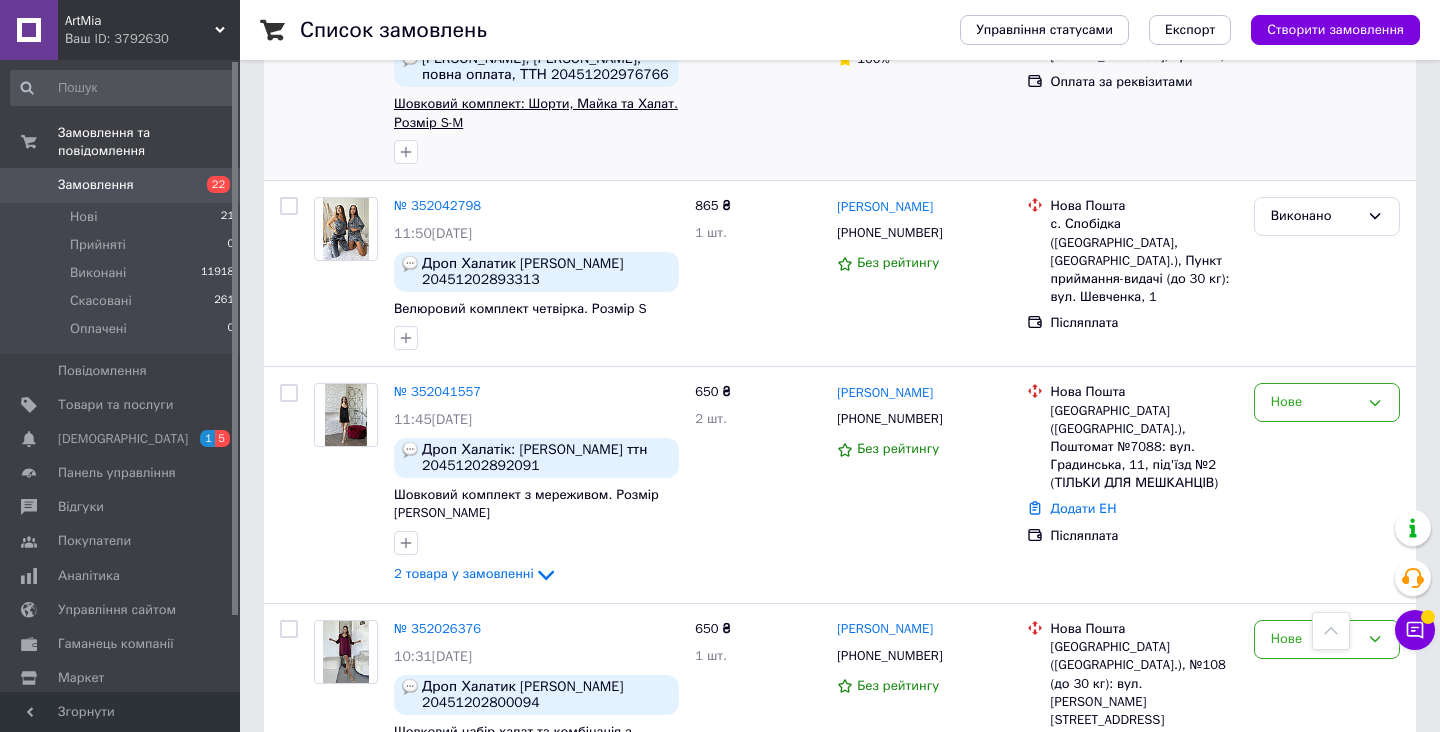 scroll, scrollTop: 725, scrollLeft: 0, axis: vertical 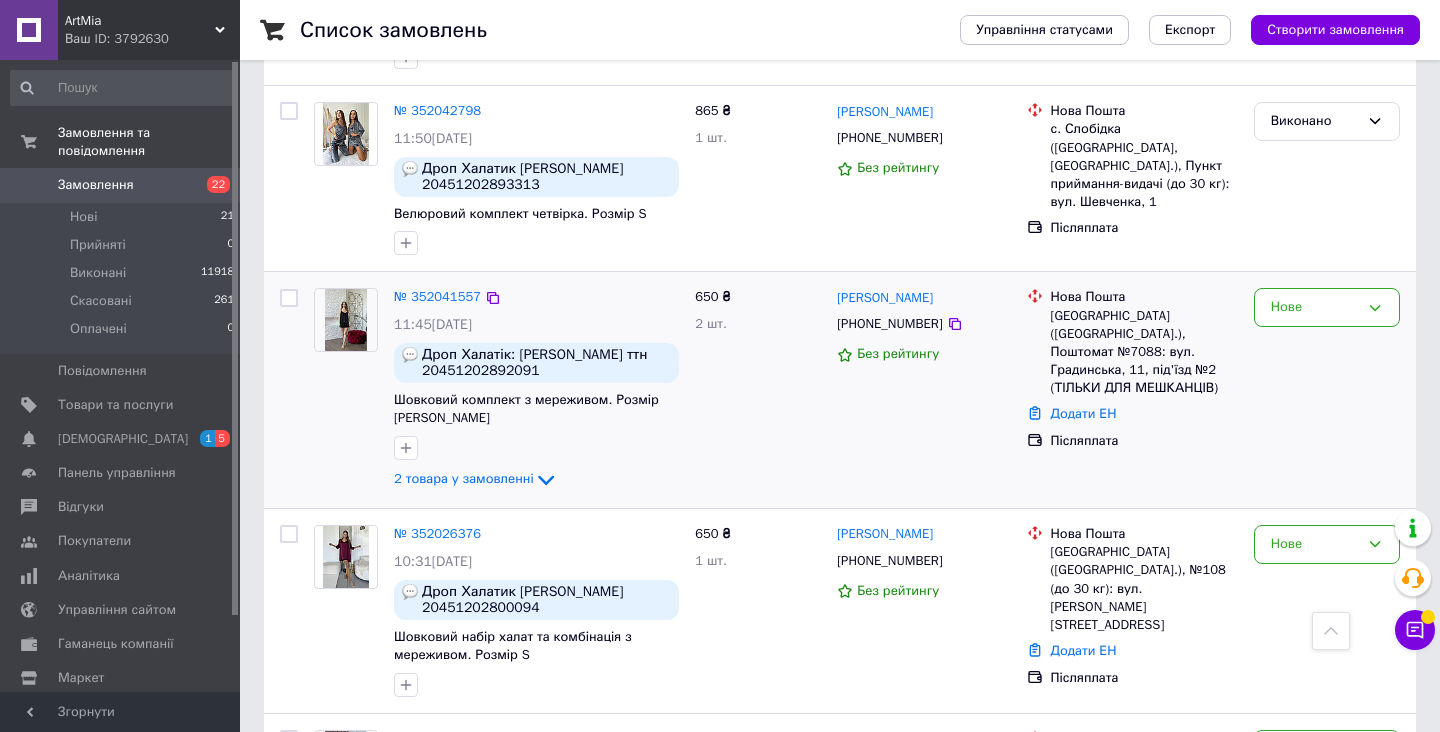 click on "№ 352041557" at bounding box center (437, 297) 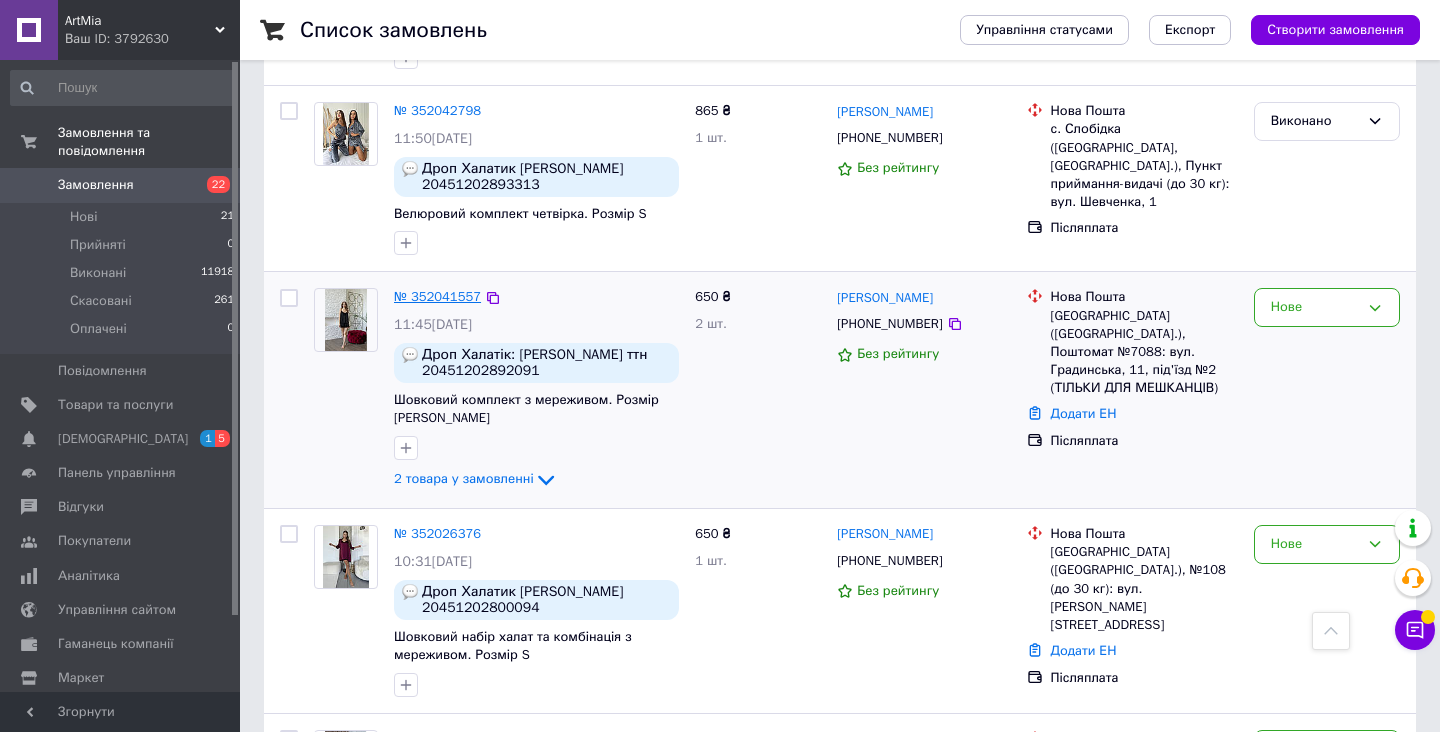 click on "№ 352041557" at bounding box center [437, 296] 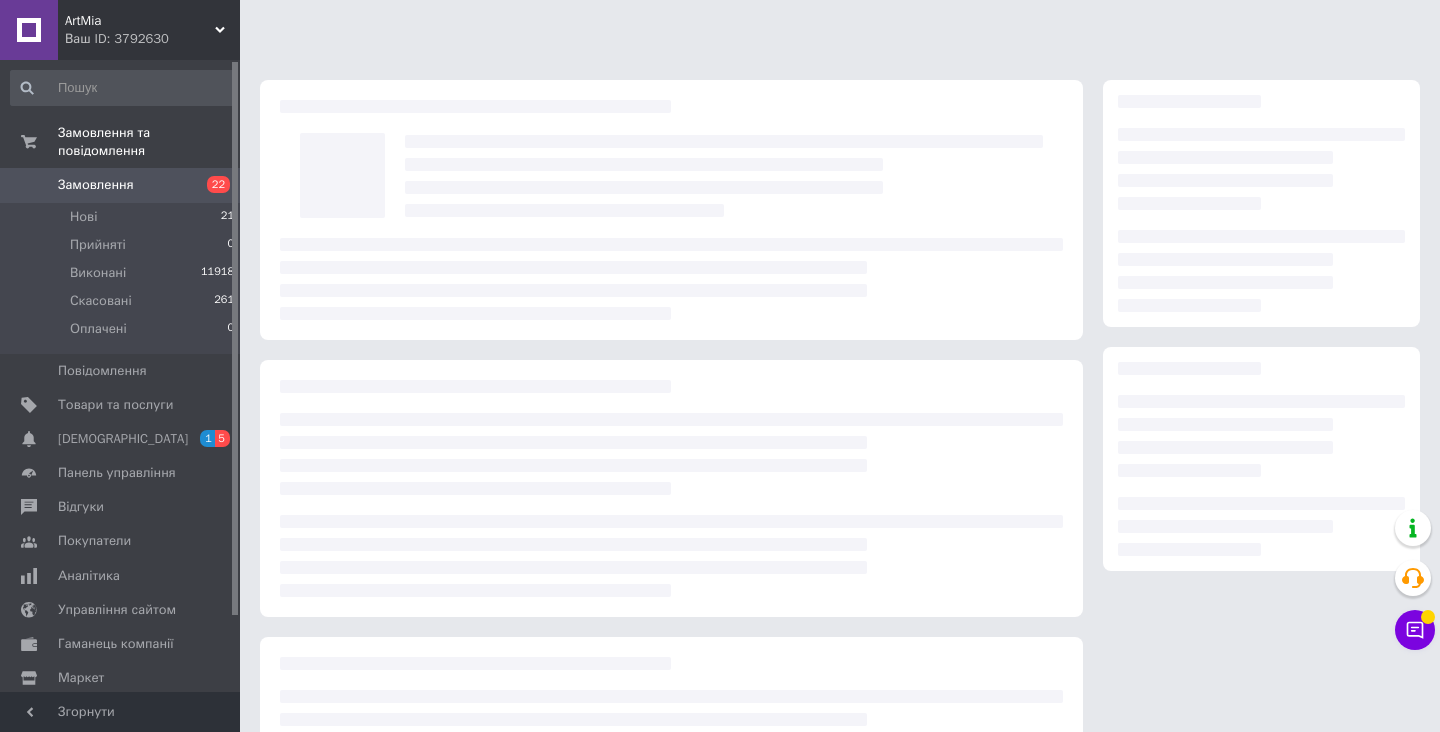 scroll, scrollTop: 0, scrollLeft: 0, axis: both 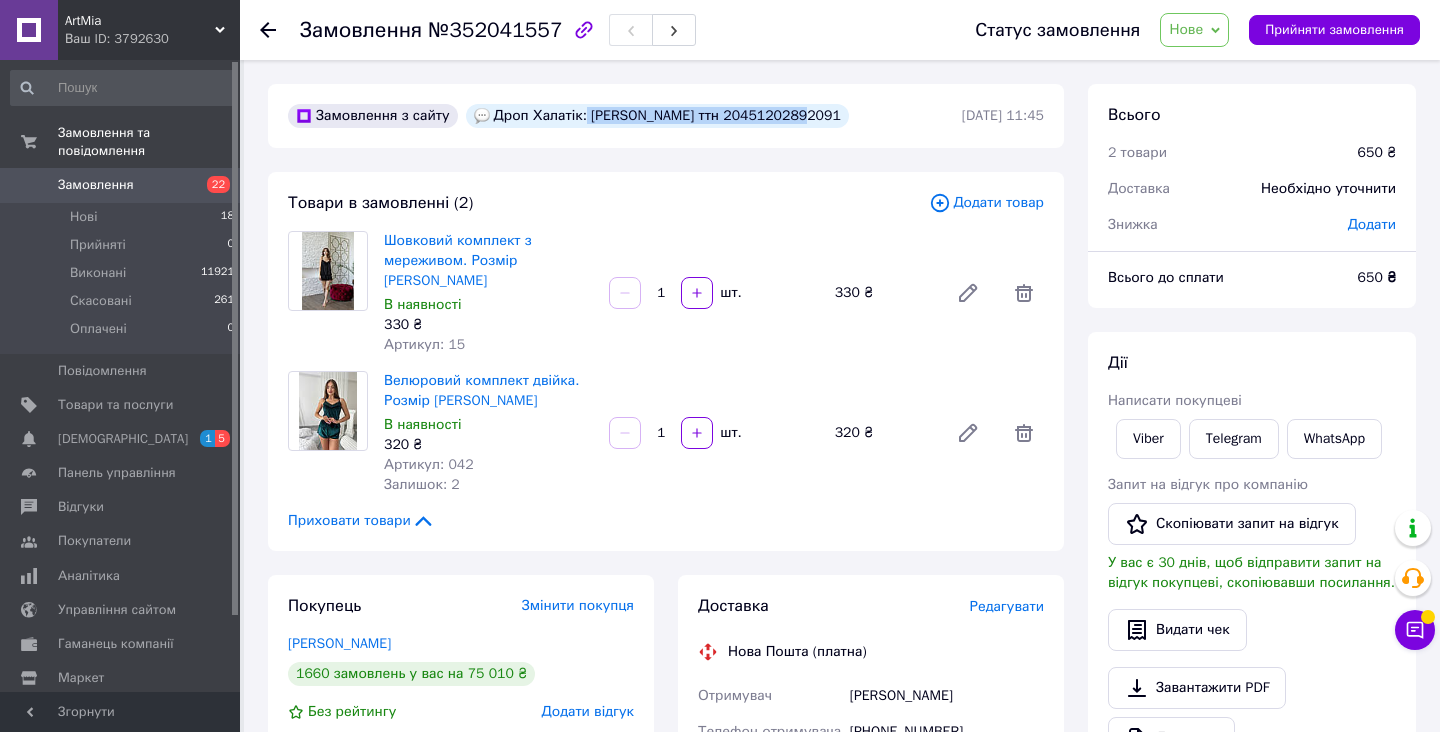 drag, startPoint x: 588, startPoint y: 116, endPoint x: 826, endPoint y: 119, distance: 238.0189 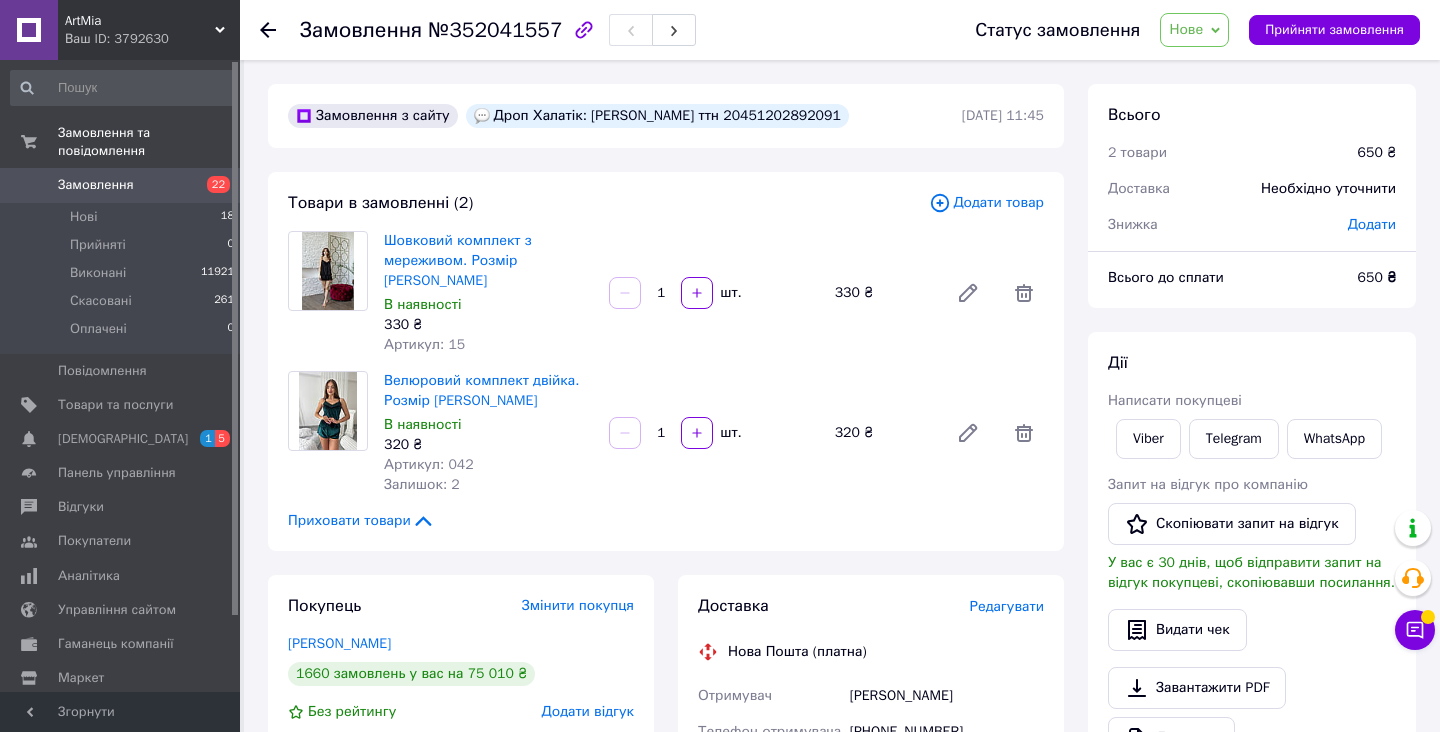 click on "Нове" at bounding box center (1186, 29) 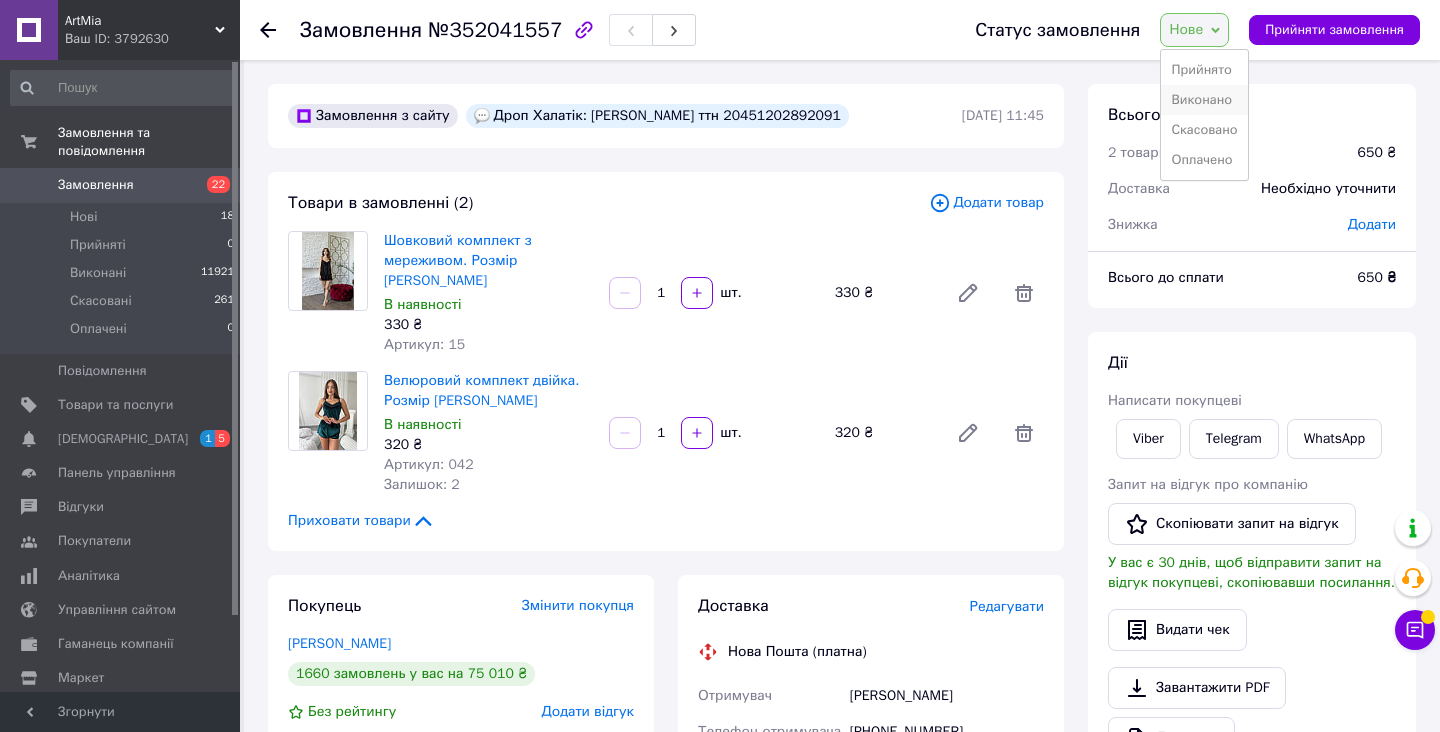 click on "Виконано" at bounding box center [1204, 100] 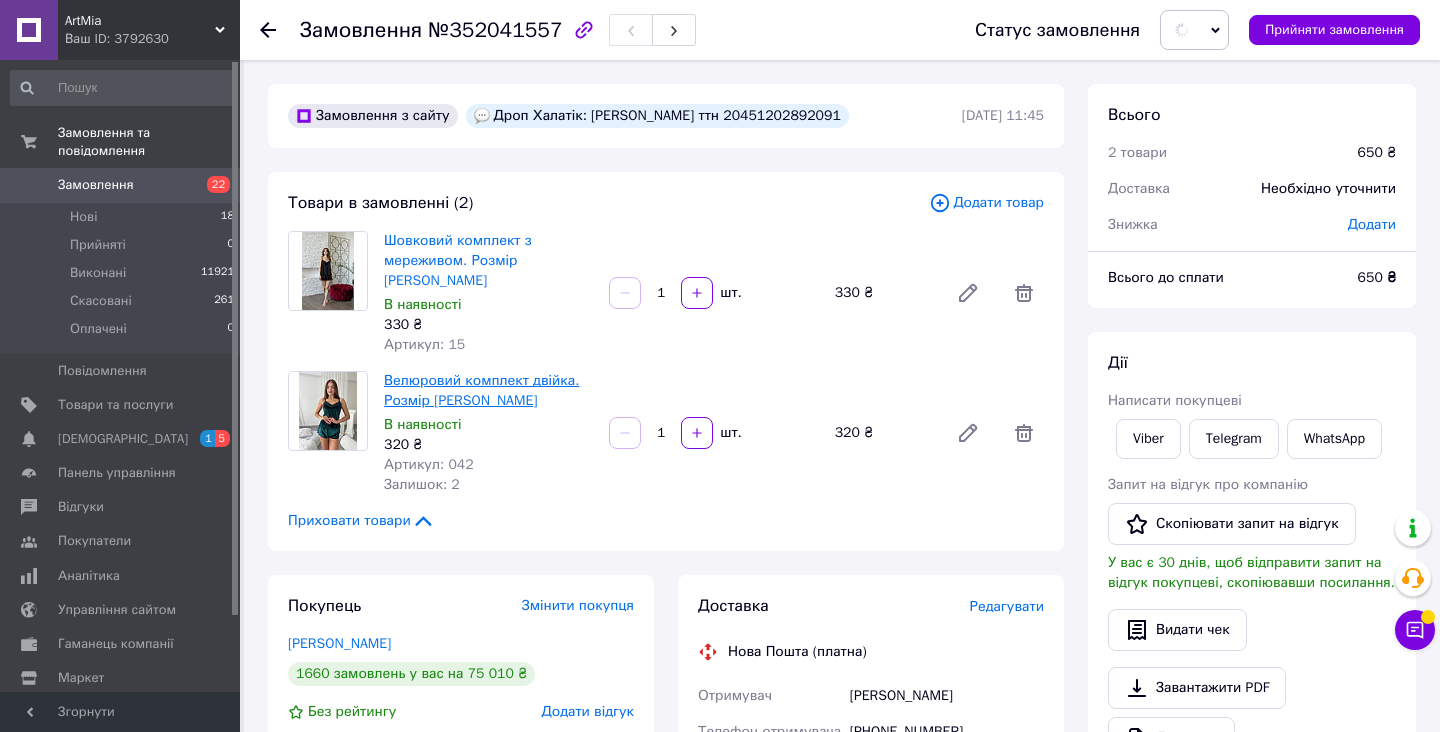 click on "Велюровий комплект двійка. Розмір М" at bounding box center (481, 390) 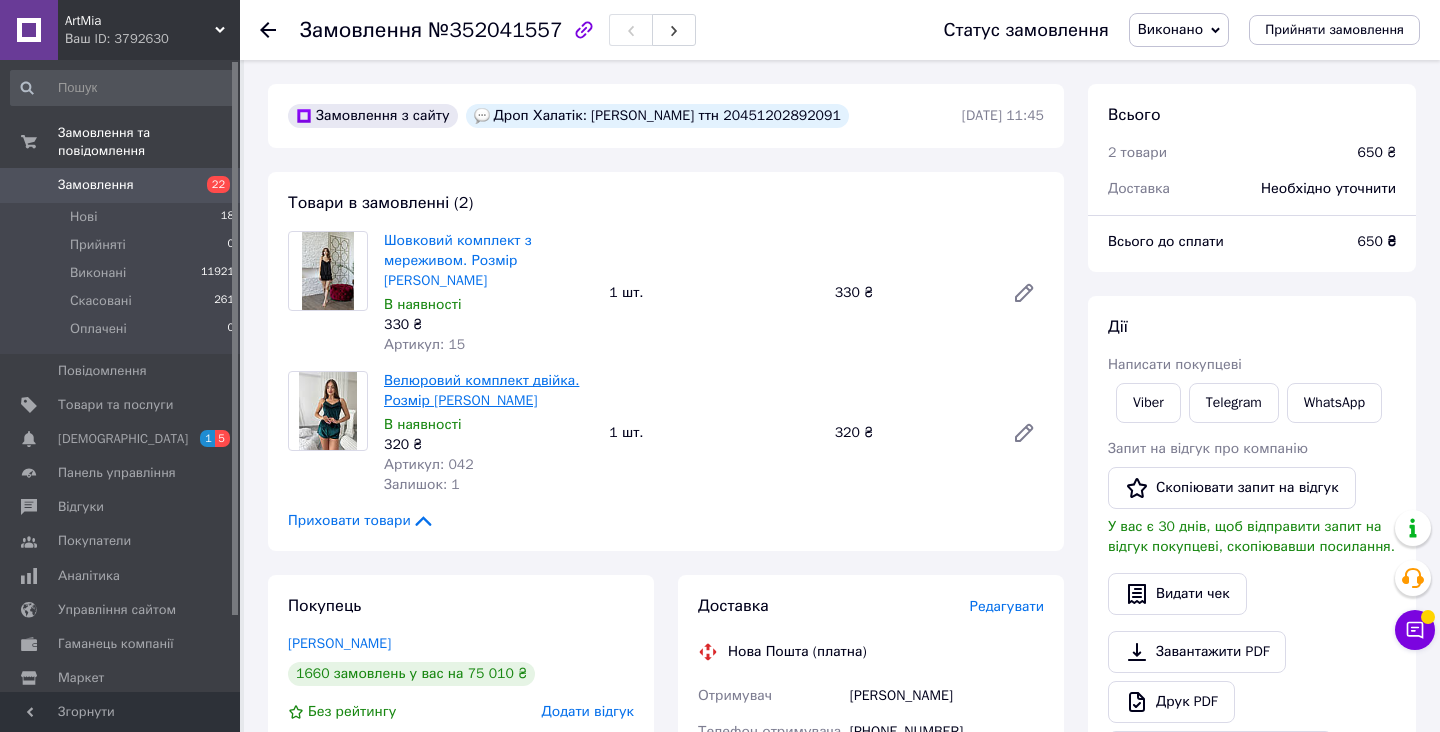 click on "Велюровий комплект двійка. Розмір М" at bounding box center [481, 390] 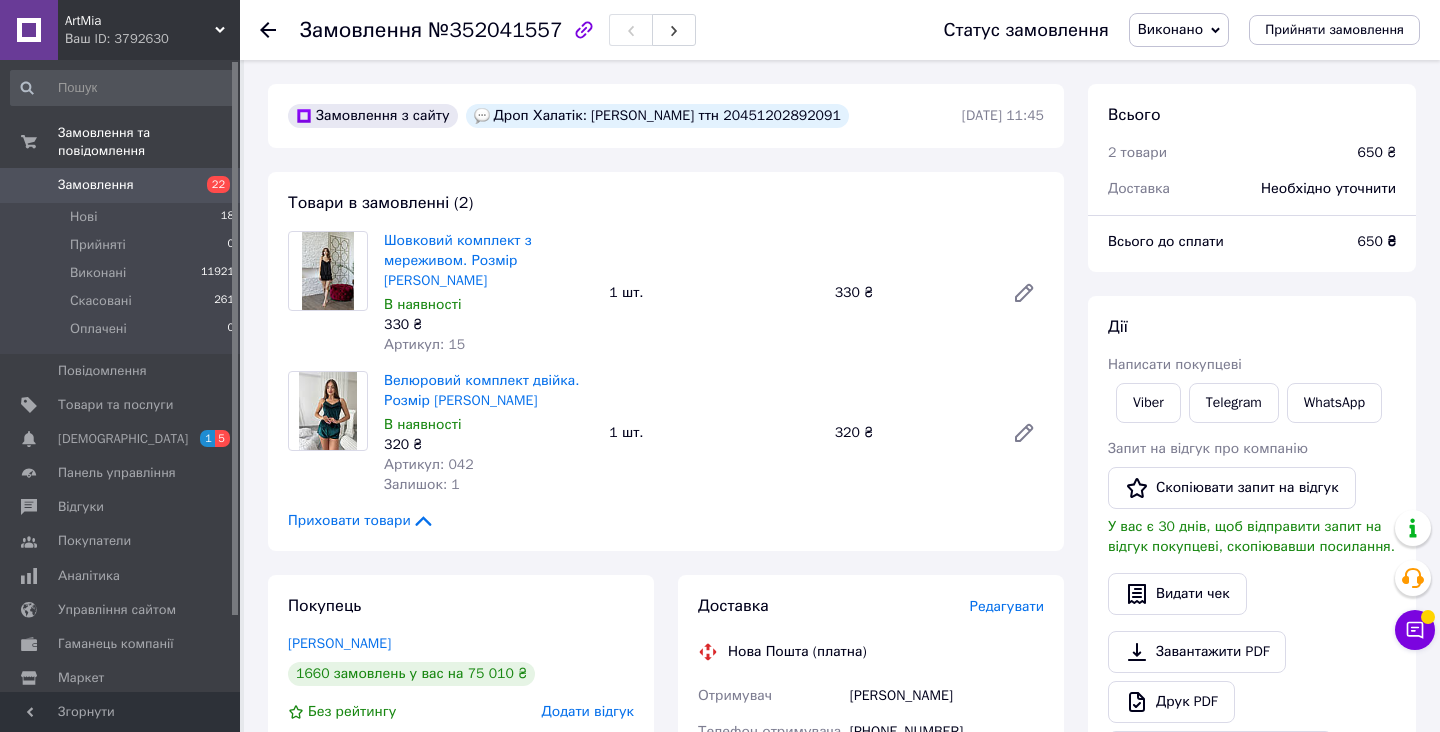 click at bounding box center [268, 30] 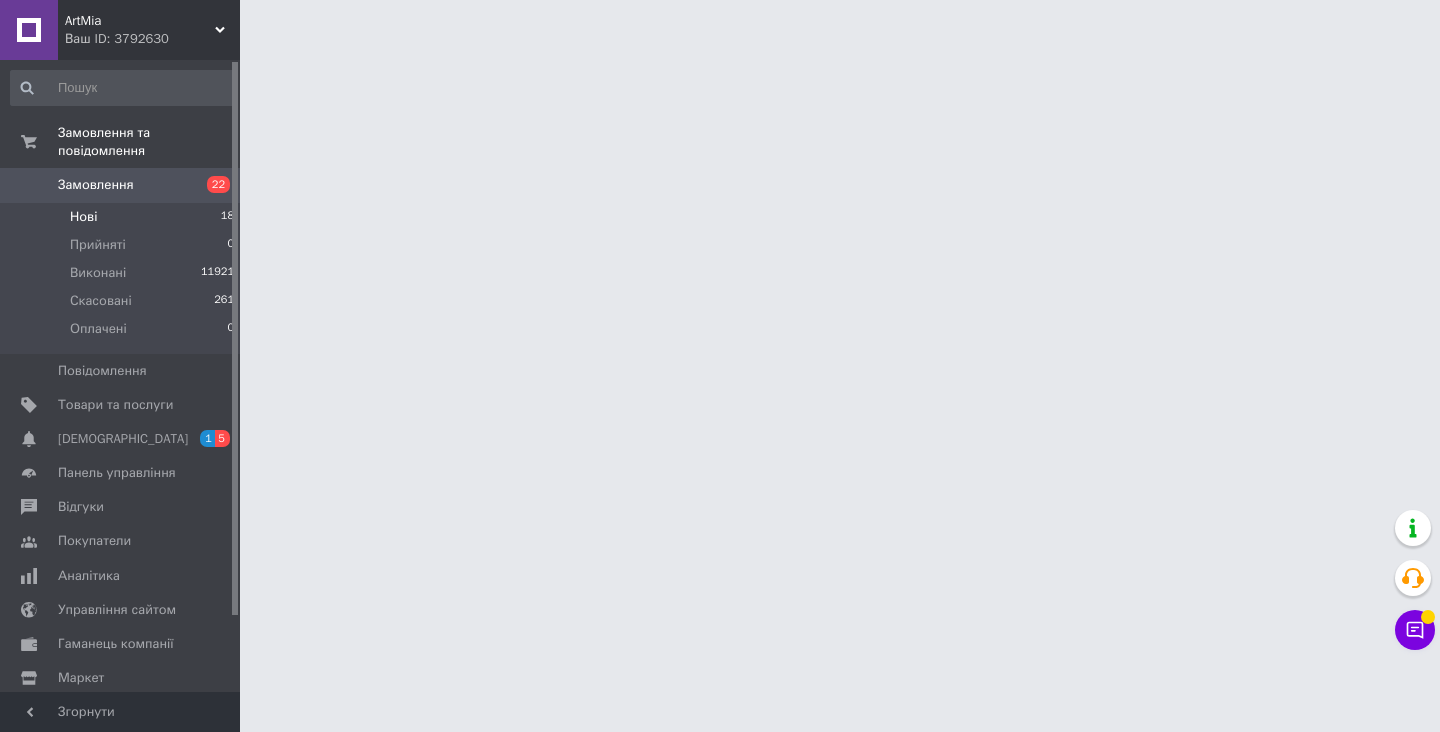 click on "Нові 18" at bounding box center [123, 217] 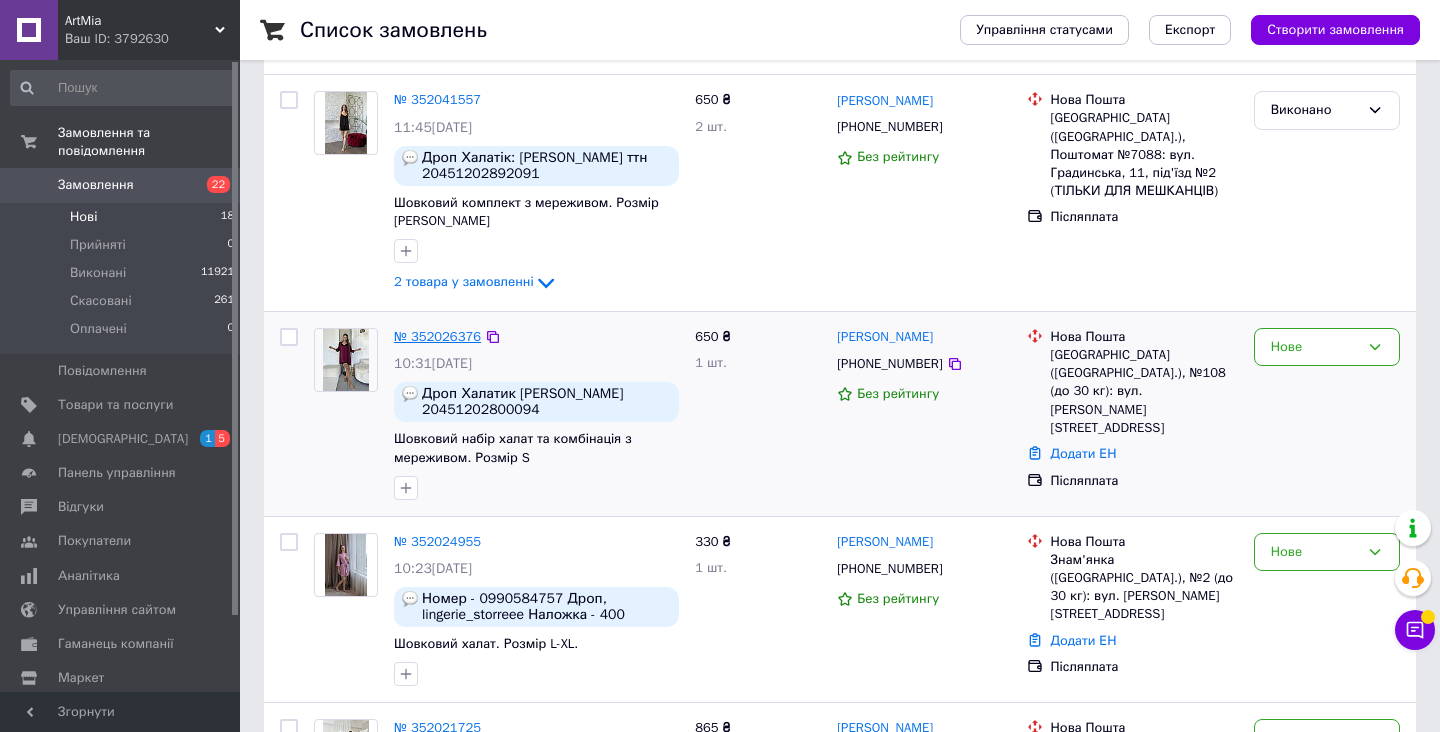 click on "№ 352026376" at bounding box center [437, 336] 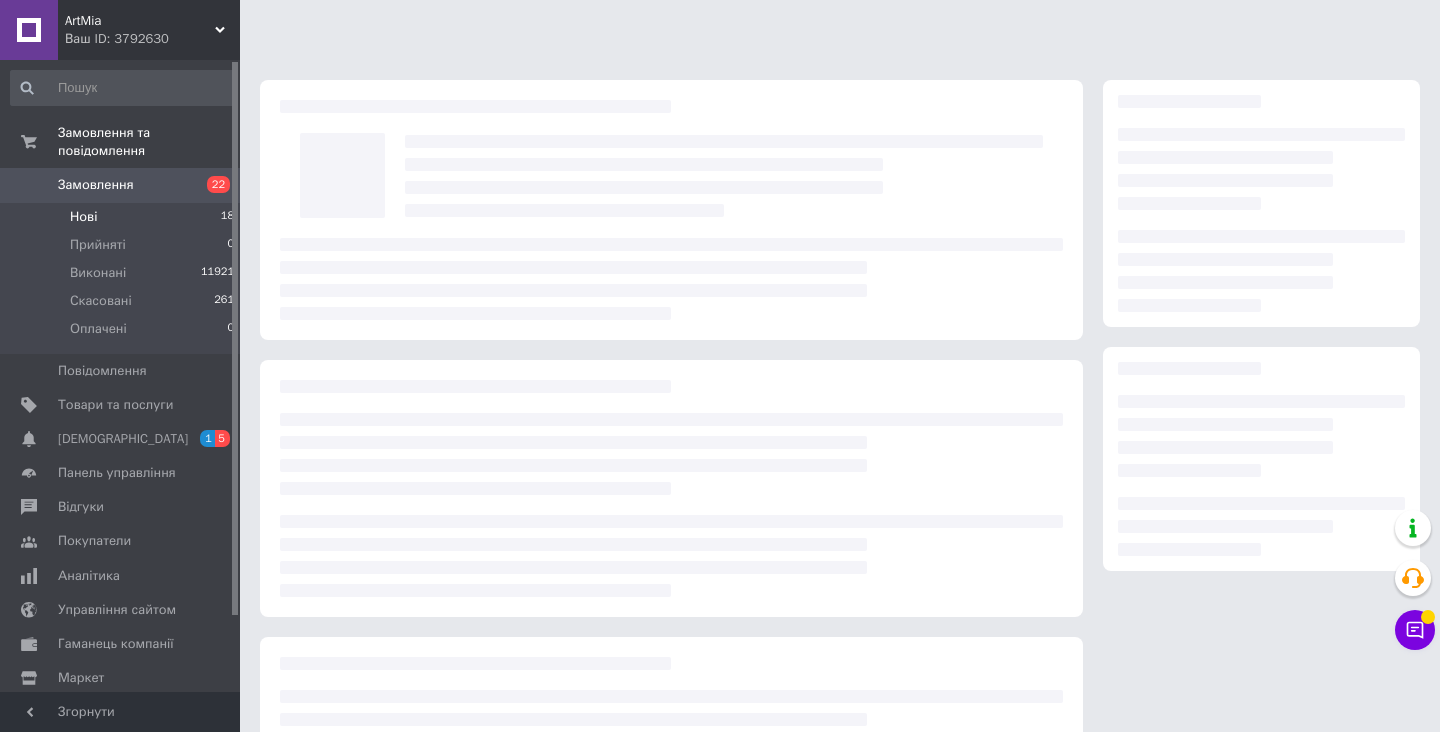 scroll, scrollTop: 0, scrollLeft: 0, axis: both 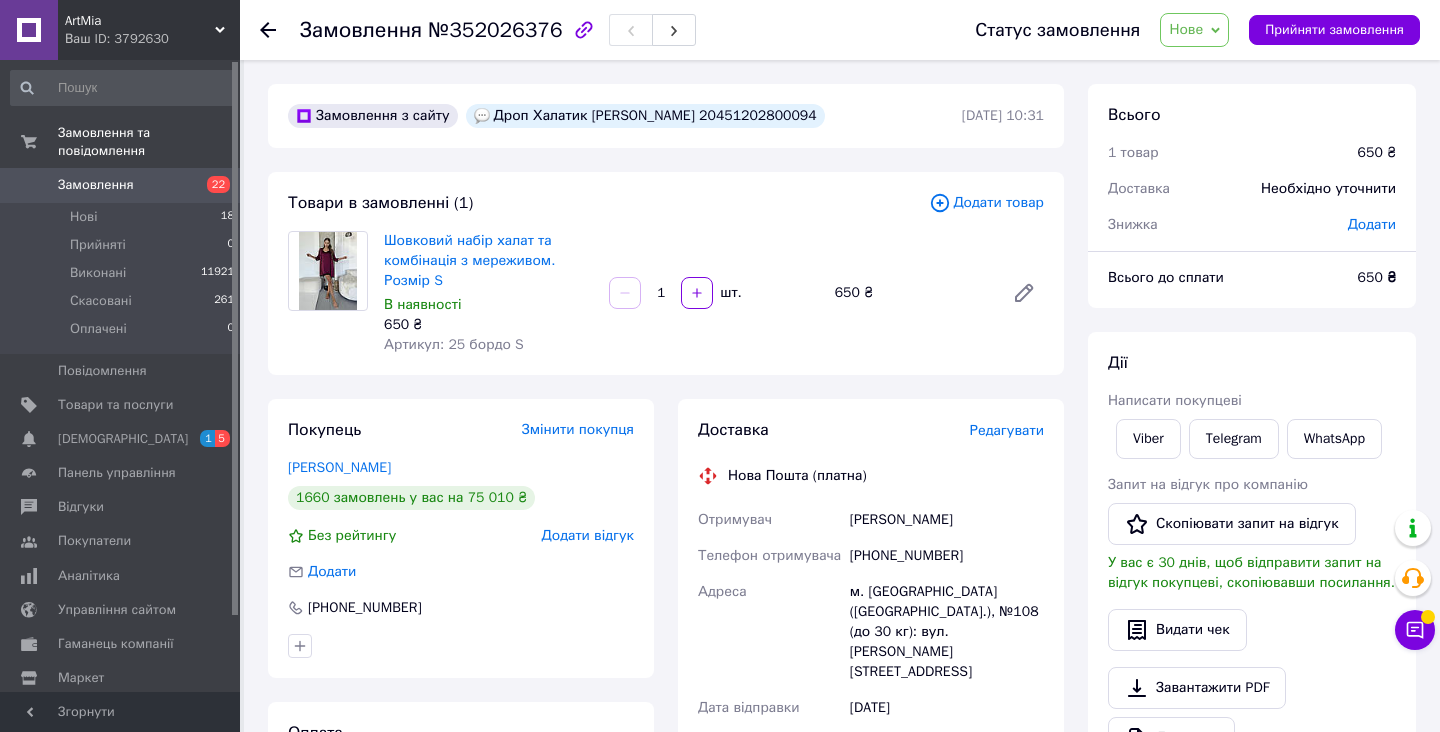 drag, startPoint x: 592, startPoint y: 119, endPoint x: 875, endPoint y: 117, distance: 283.00708 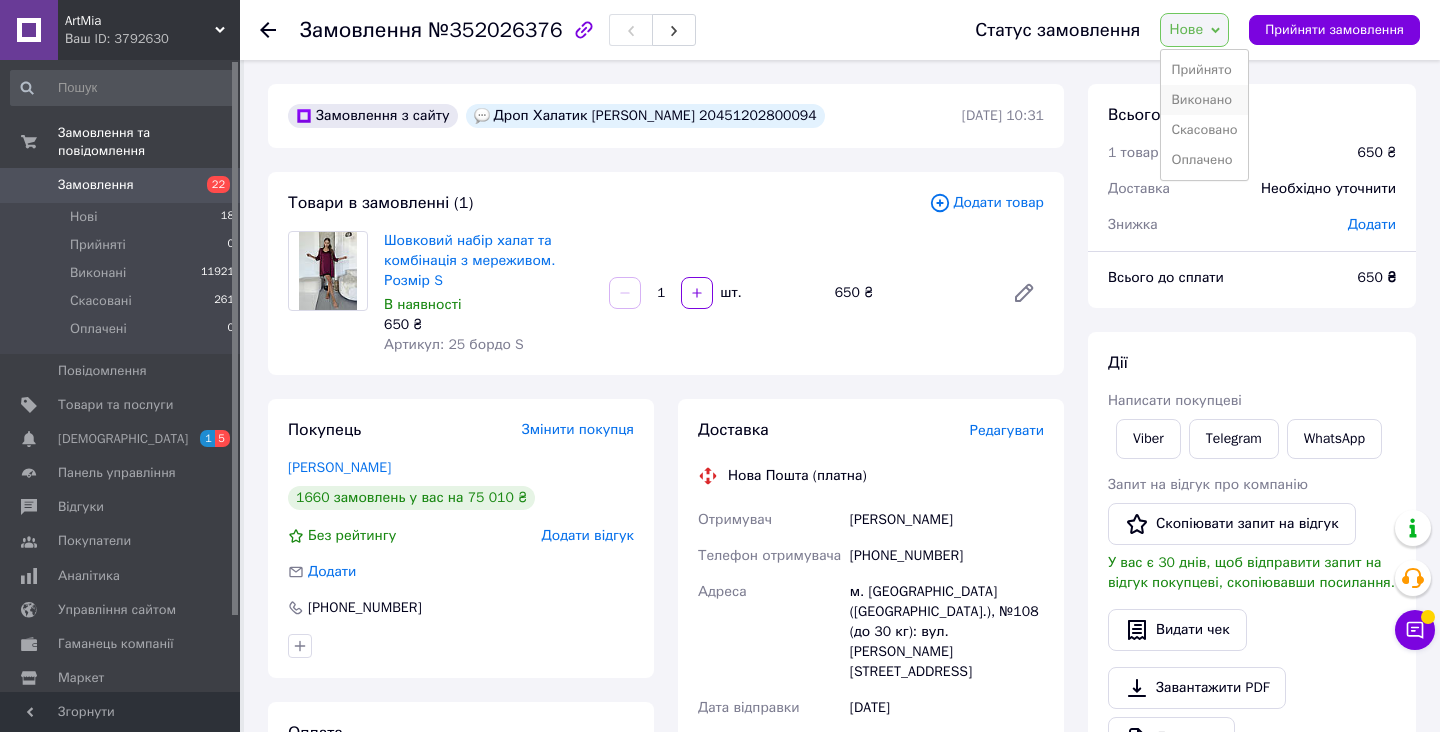click on "Виконано" at bounding box center [1204, 100] 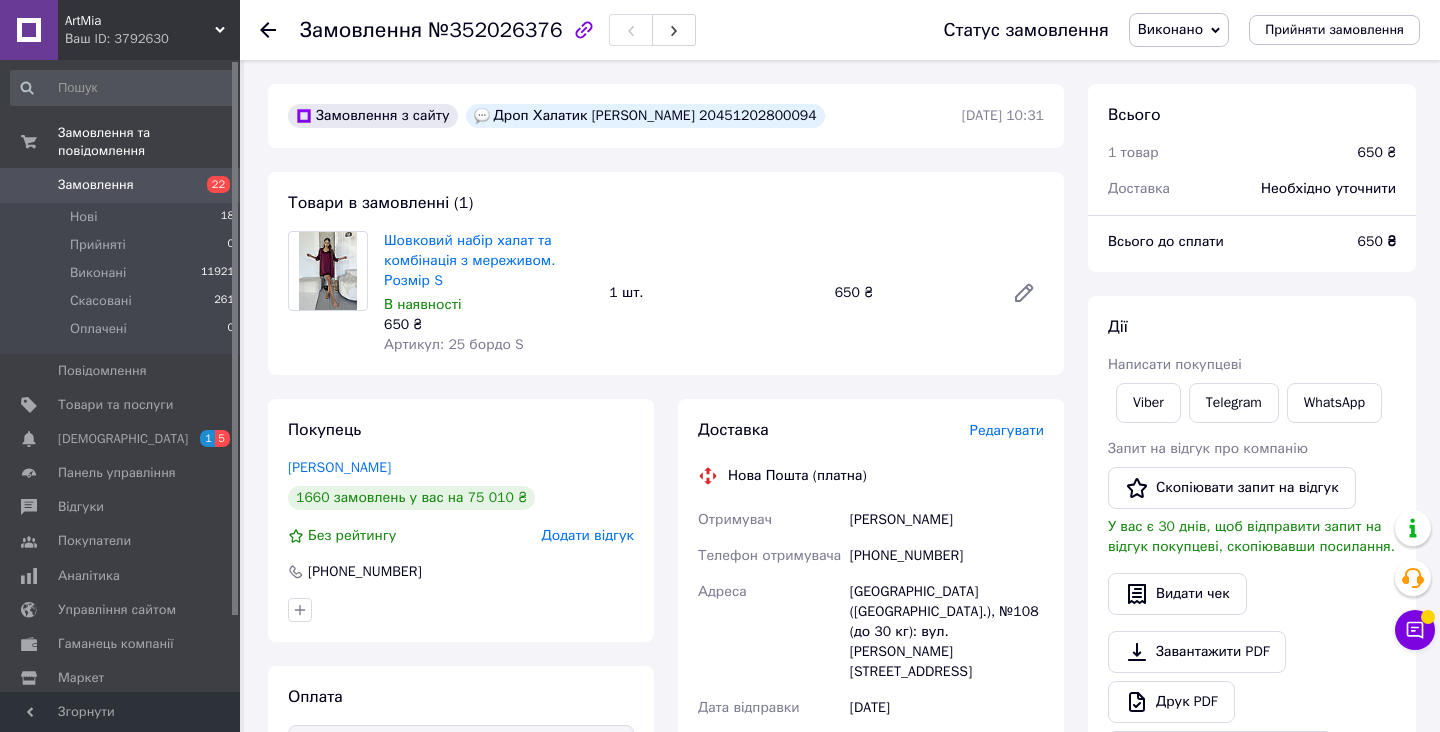 click 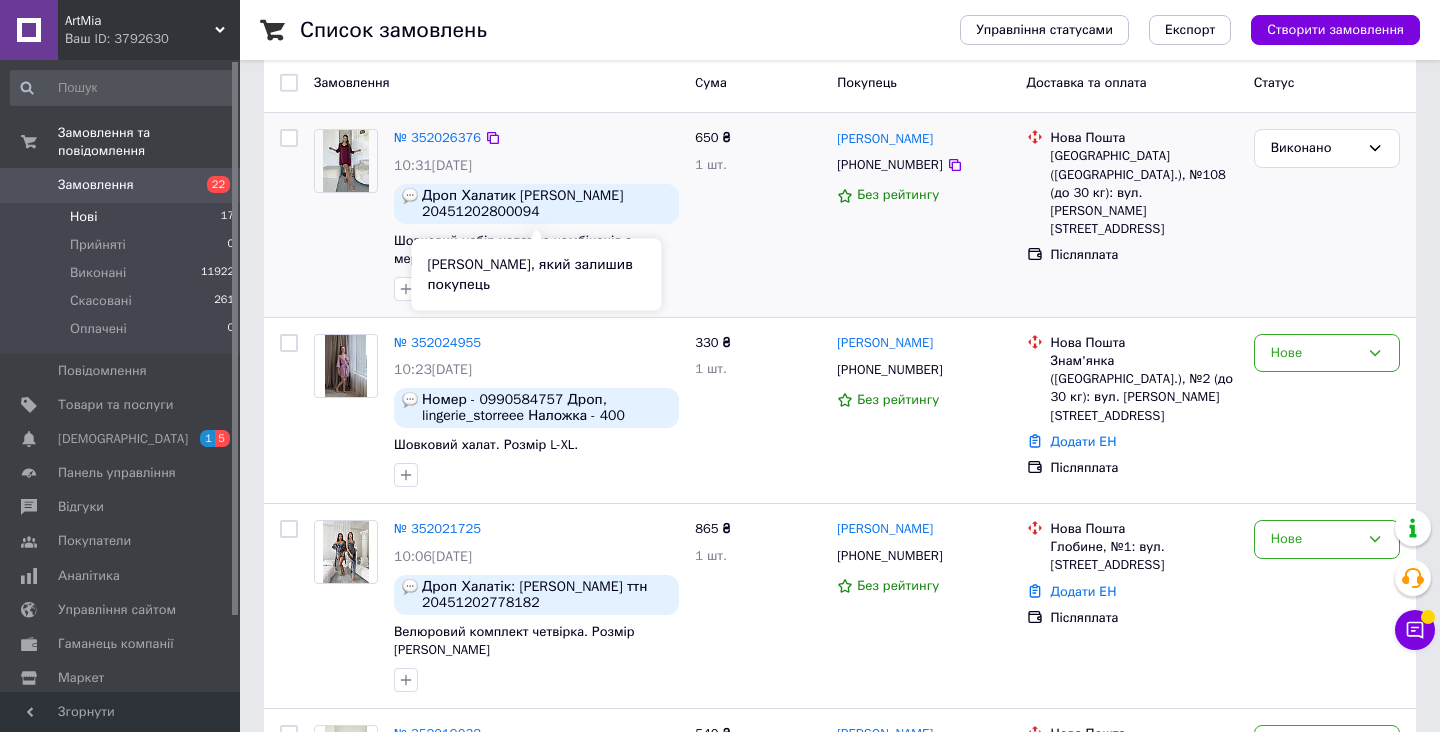 scroll, scrollTop: 239, scrollLeft: 0, axis: vertical 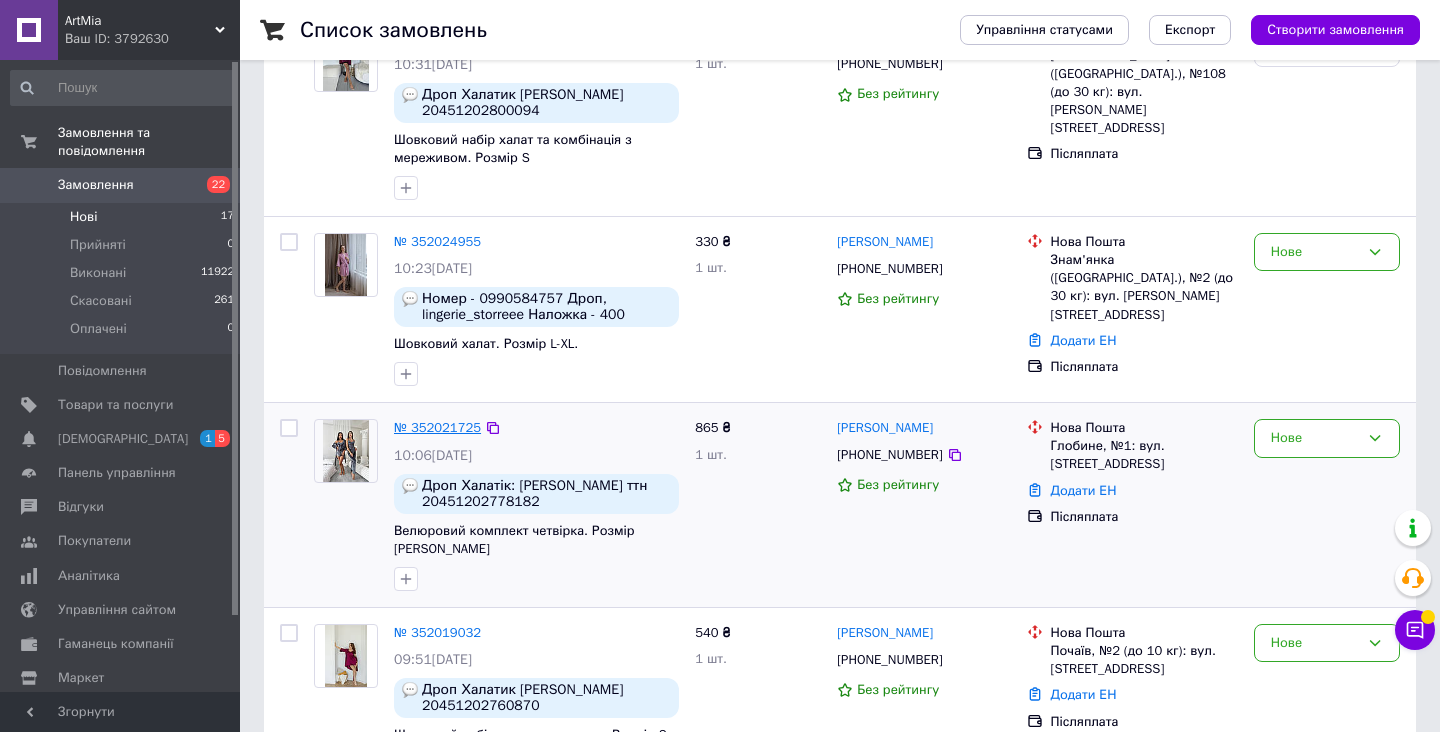 click on "№ 352021725" at bounding box center (437, 427) 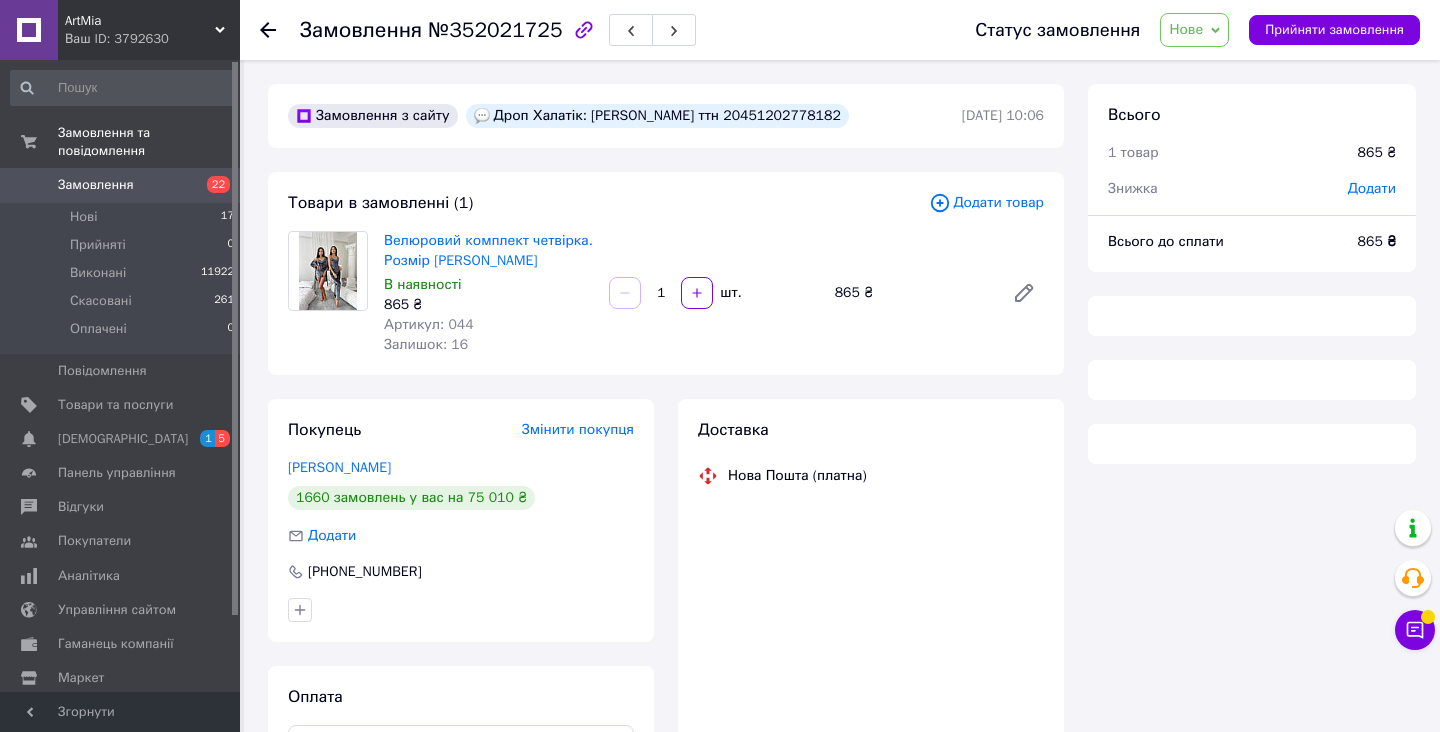 scroll, scrollTop: 0, scrollLeft: 0, axis: both 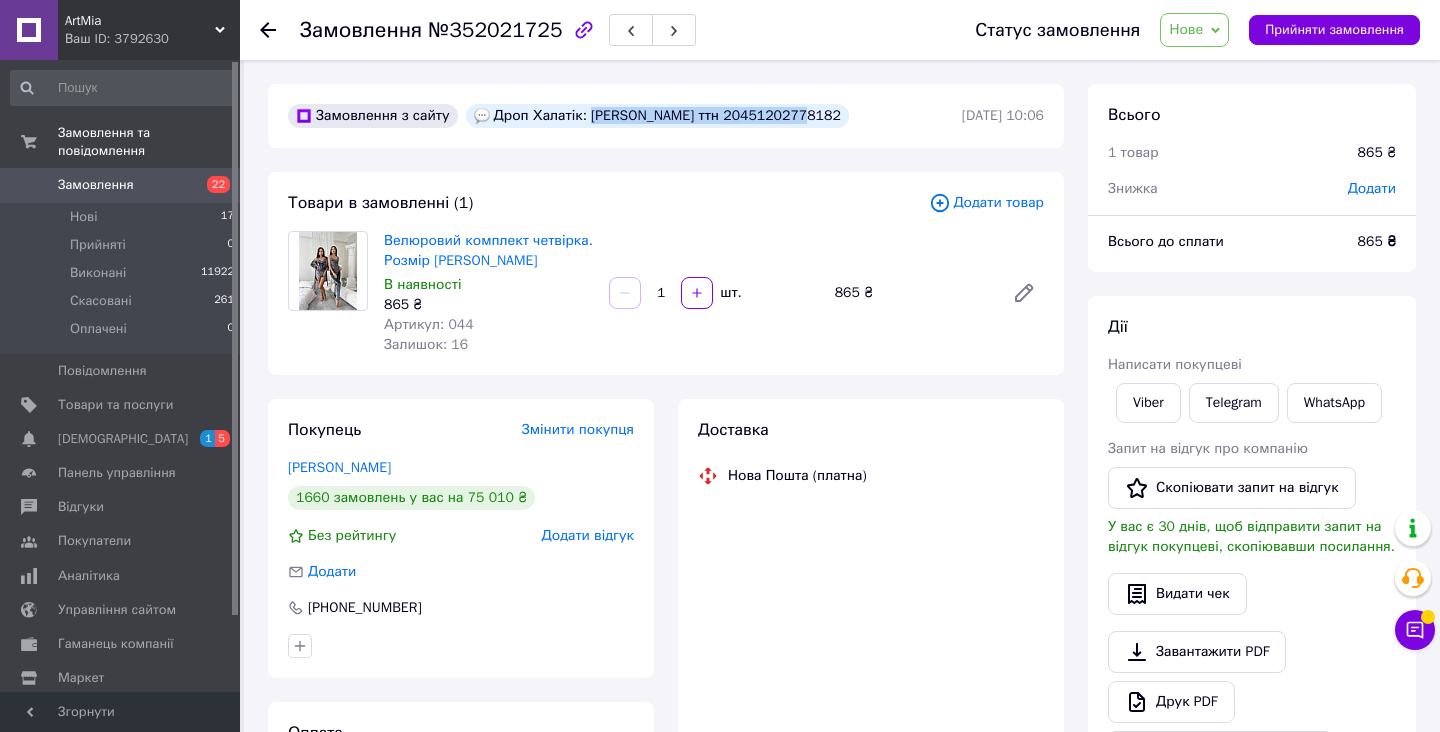 drag, startPoint x: 594, startPoint y: 115, endPoint x: 831, endPoint y: 116, distance: 237.0021 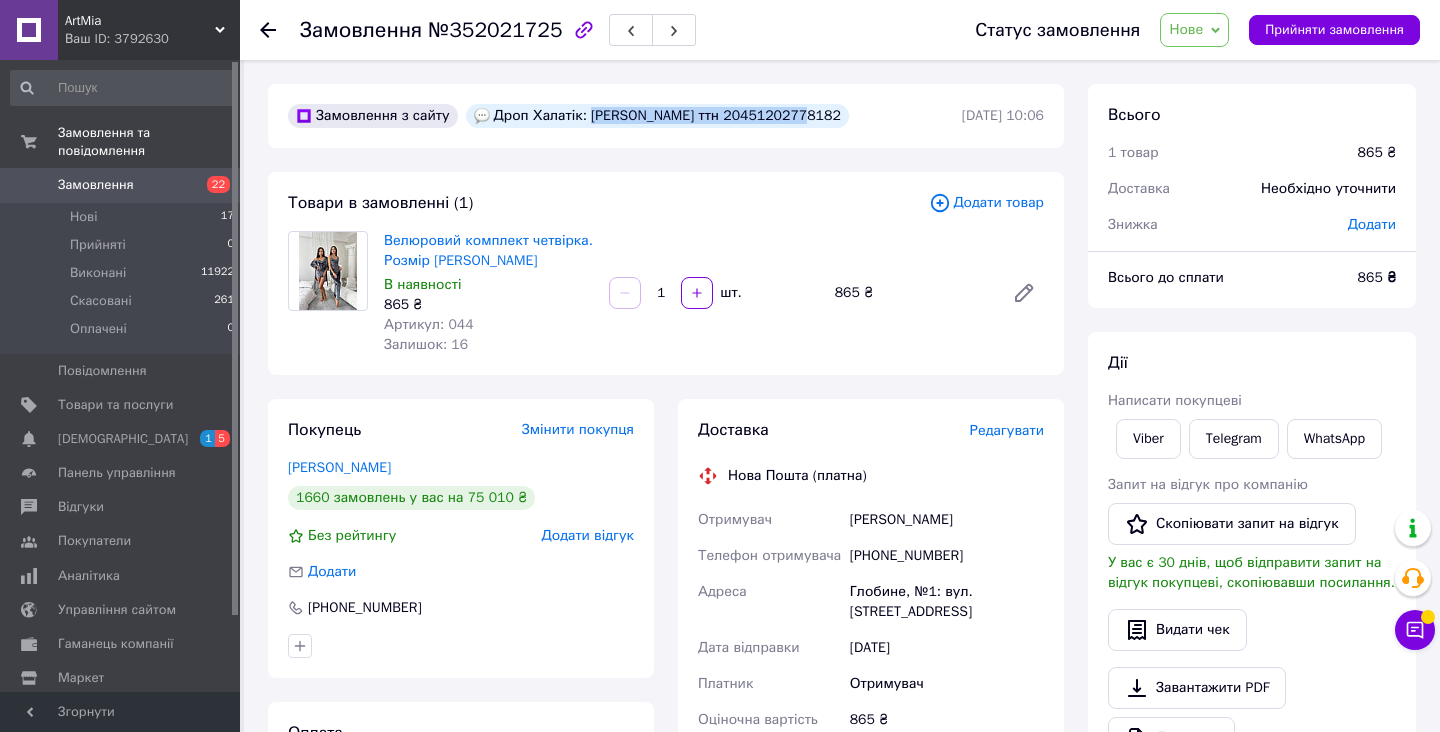 copy on "Супрунова ттн 20451202778182" 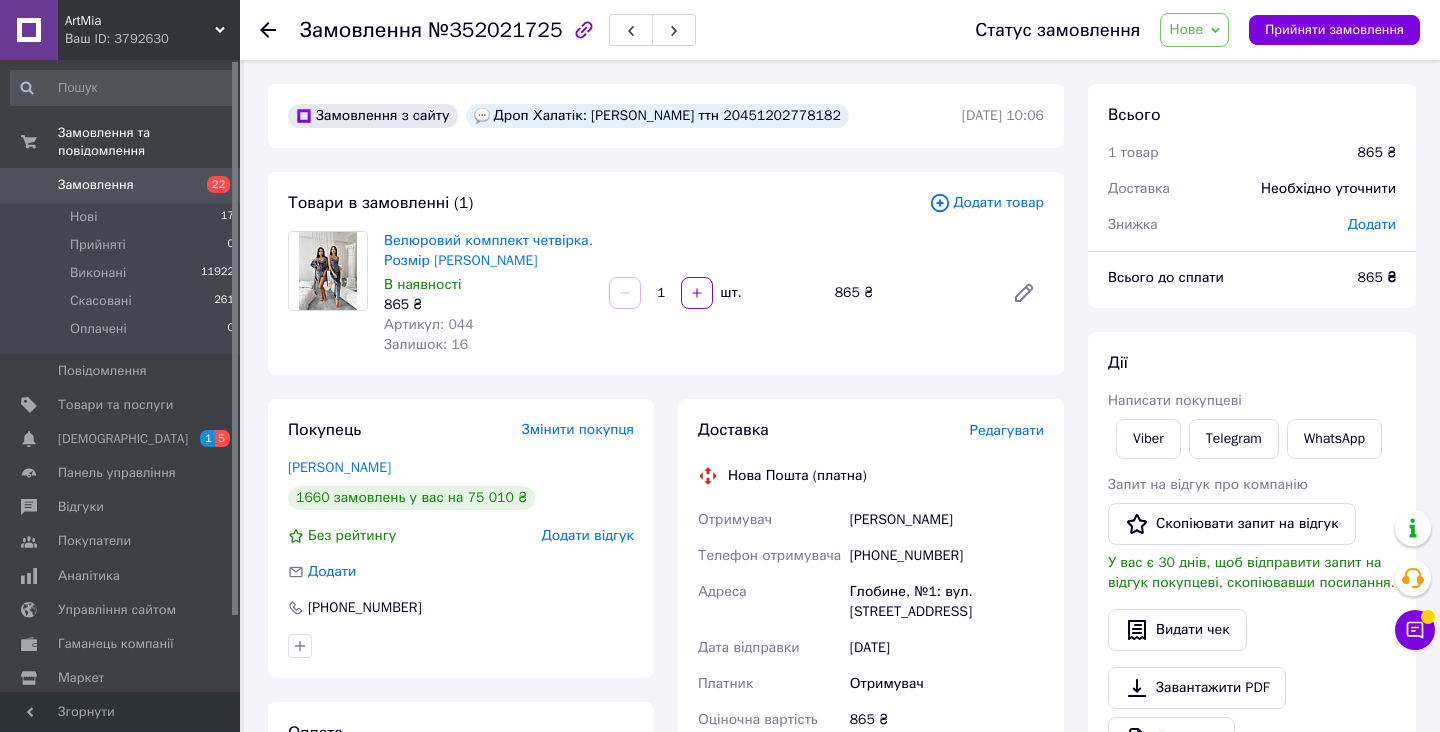 click on "Нове" at bounding box center [1186, 29] 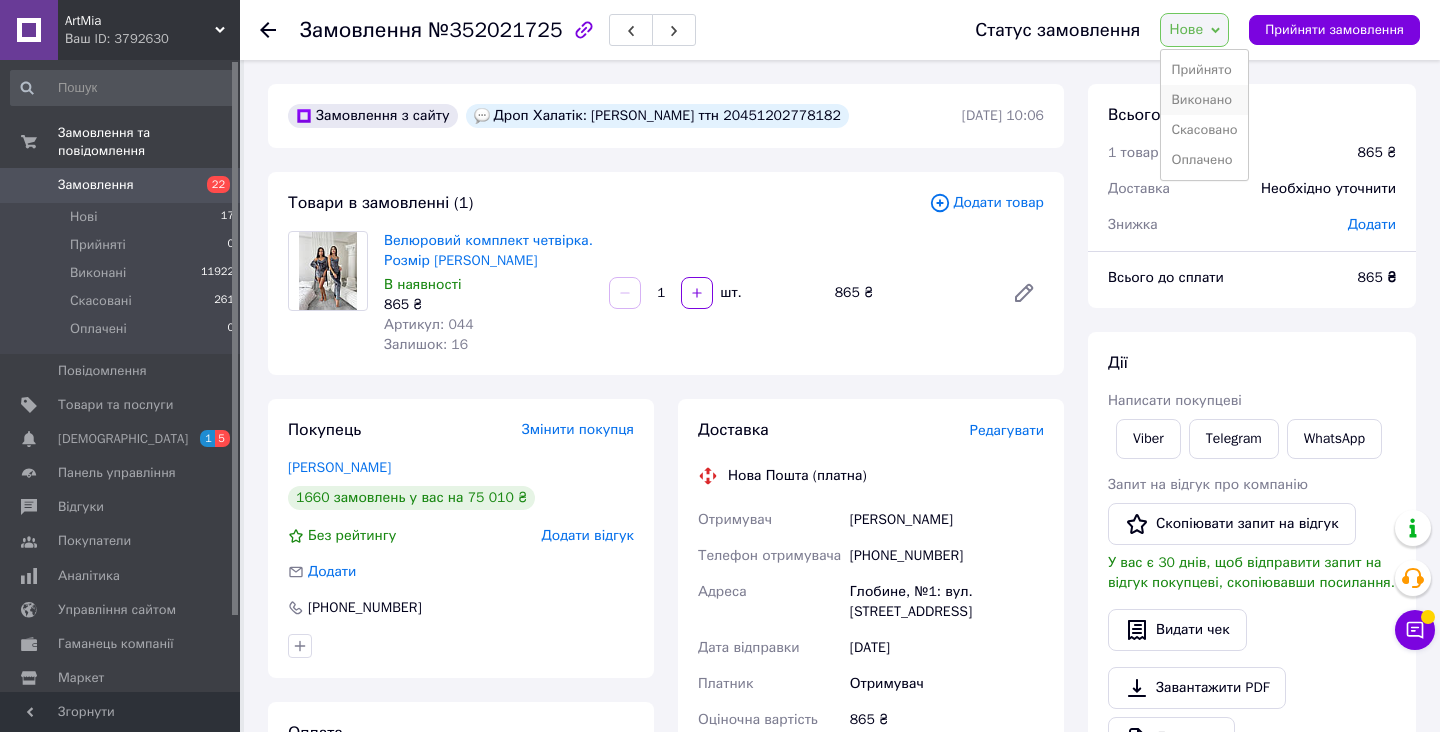 click on "Виконано" at bounding box center [1204, 100] 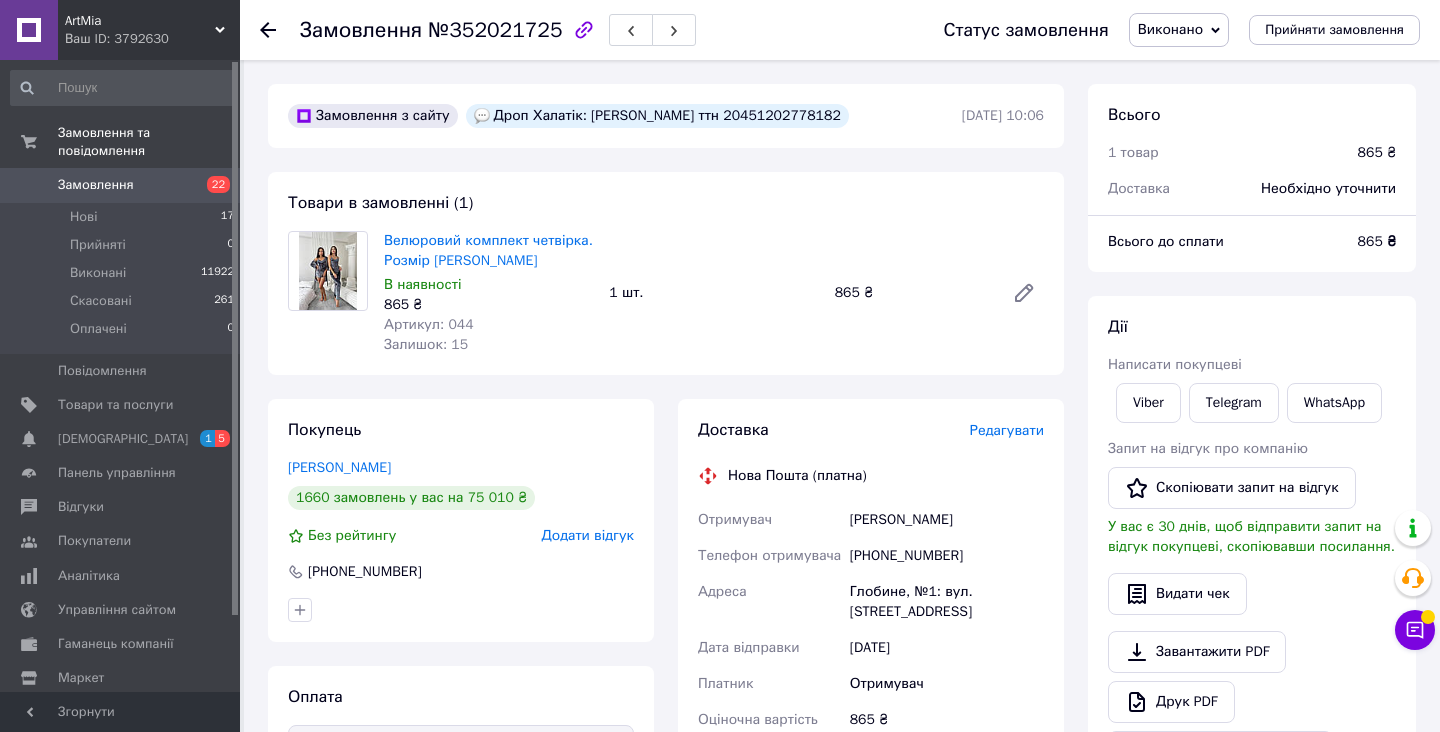 click 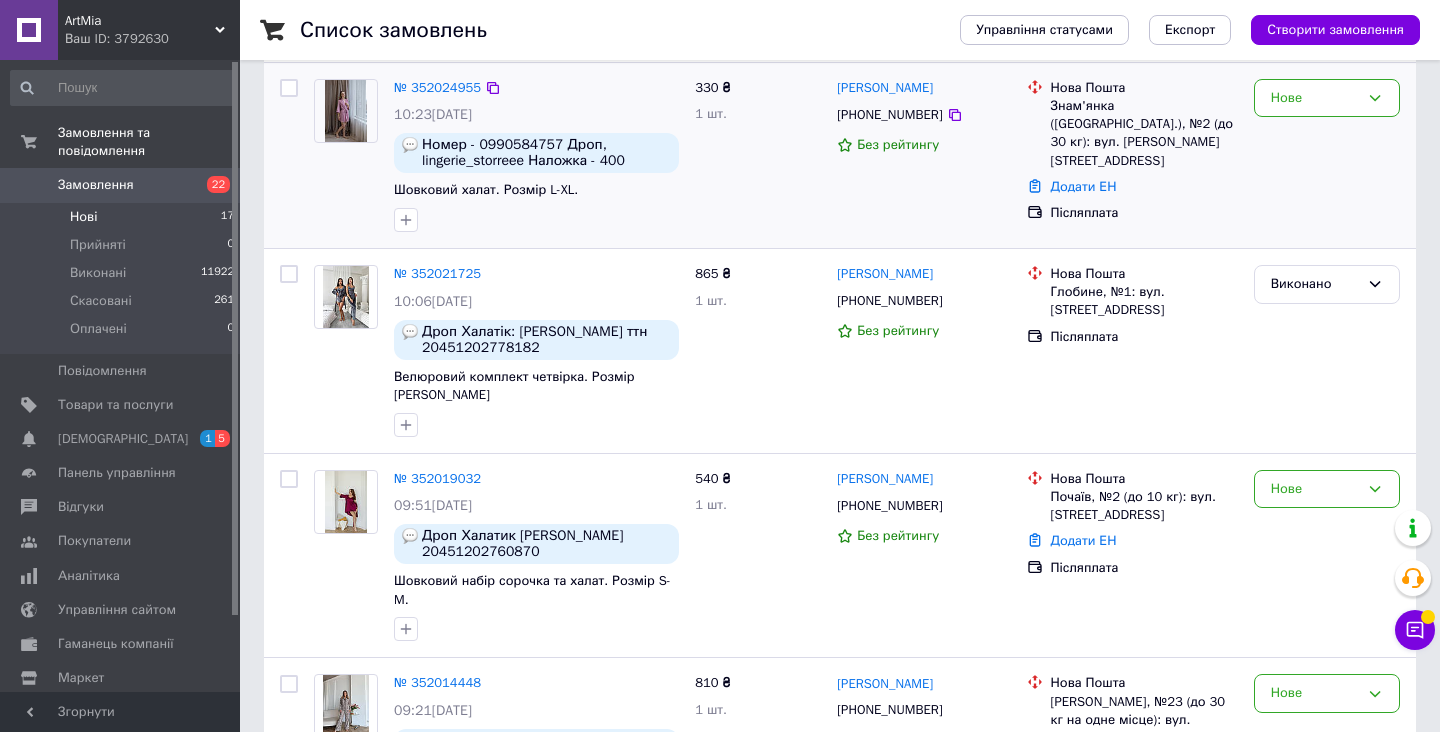 scroll, scrollTop: 479, scrollLeft: 0, axis: vertical 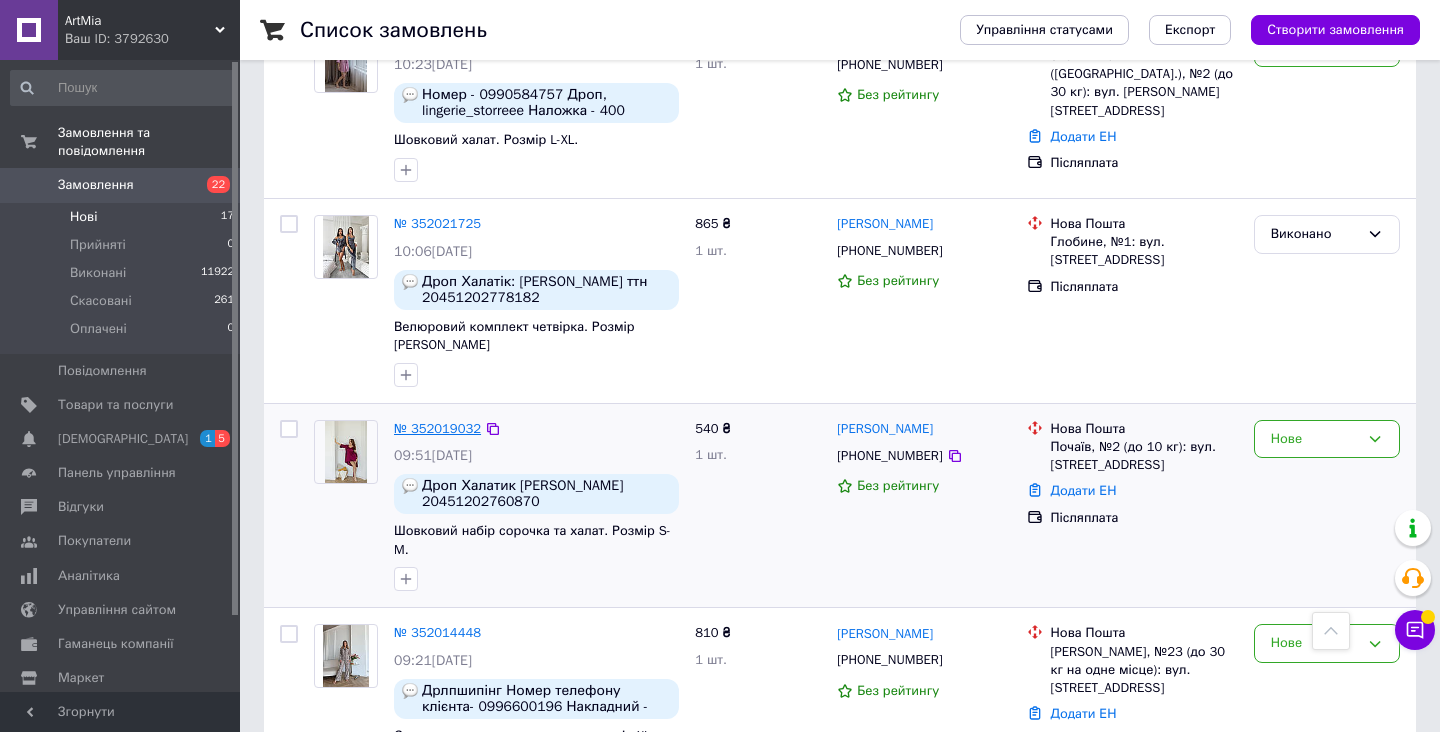 click on "№ 352019032" at bounding box center [437, 428] 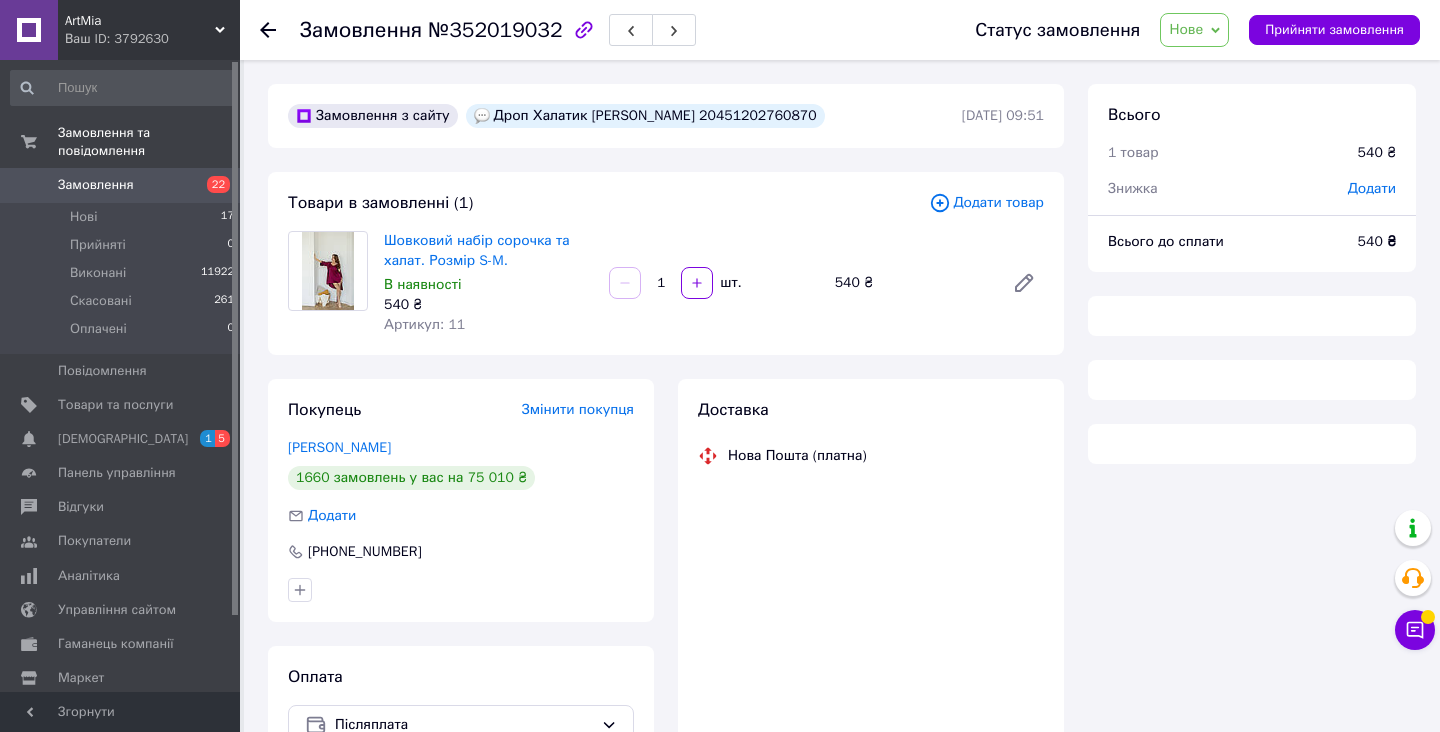 scroll, scrollTop: 0, scrollLeft: 0, axis: both 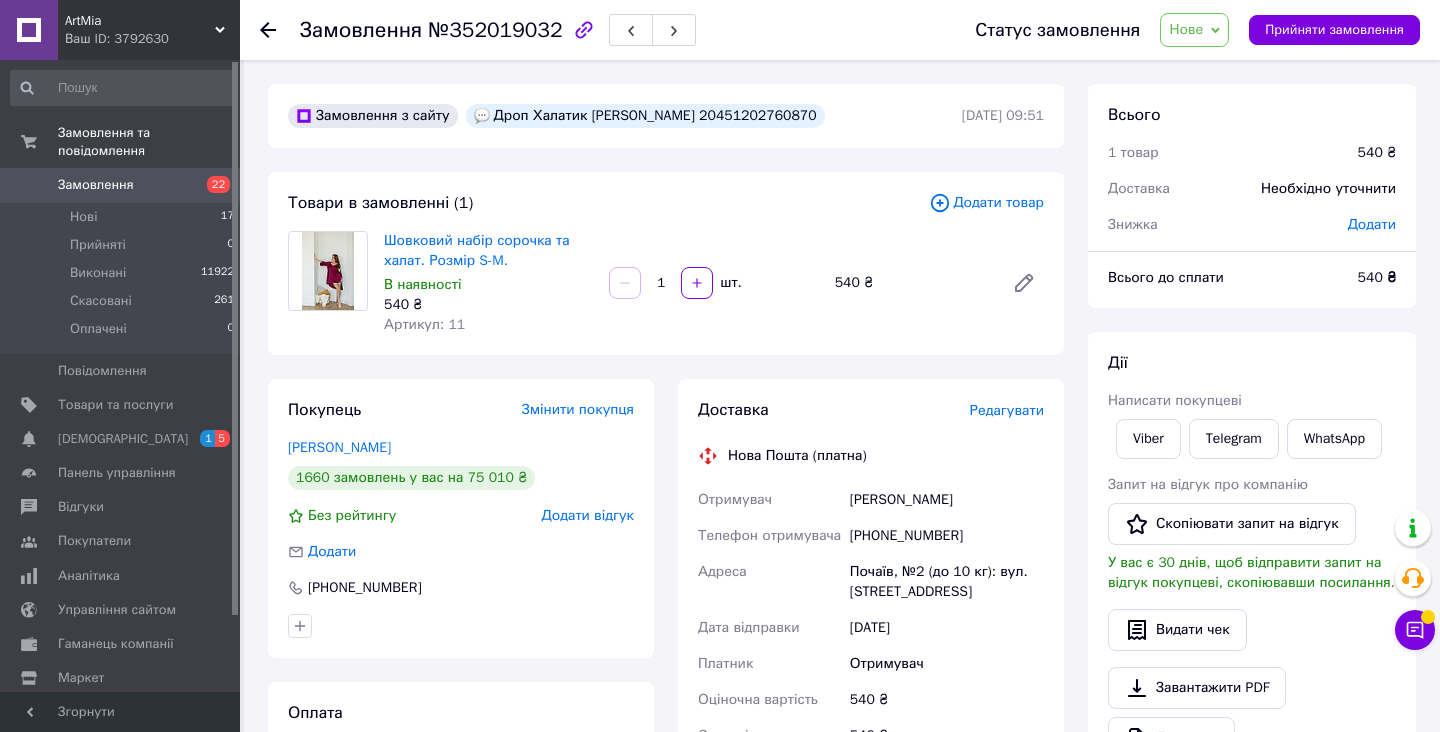 drag, startPoint x: 592, startPoint y: 120, endPoint x: 885, endPoint y: 120, distance: 293 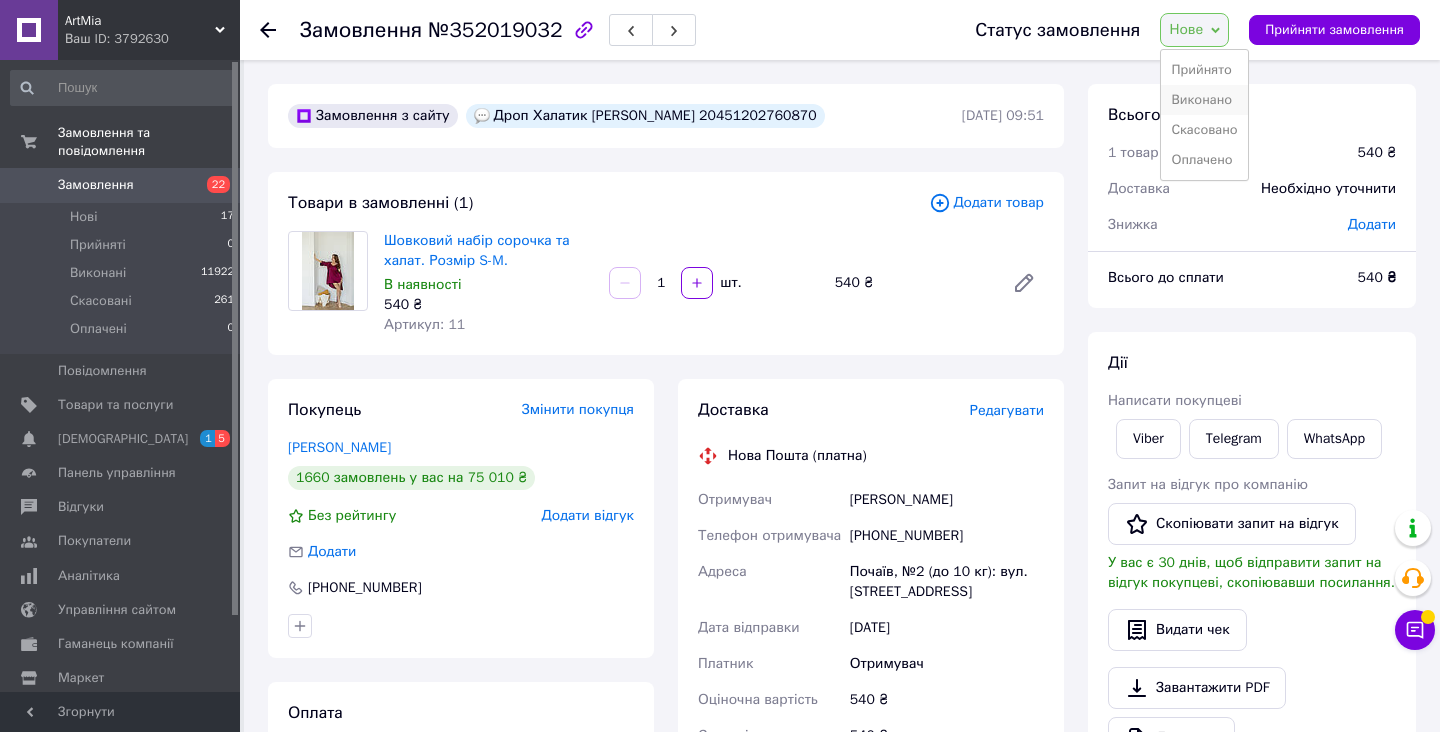 click on "Виконано" at bounding box center [1204, 100] 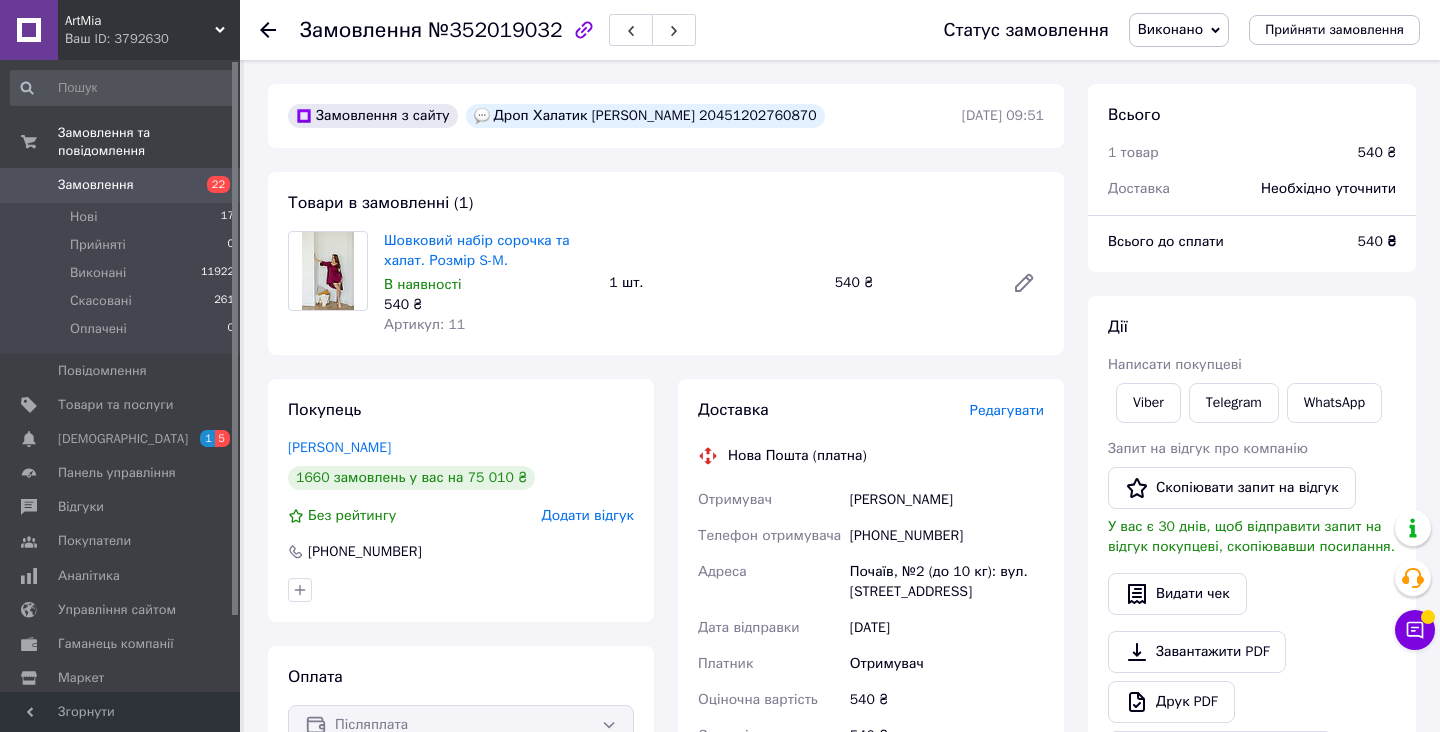 click on "Замовлення №352019032 Статус замовлення Виконано Прийнято Скасовано Оплачено Прийняти замовлення" at bounding box center (840, 30) 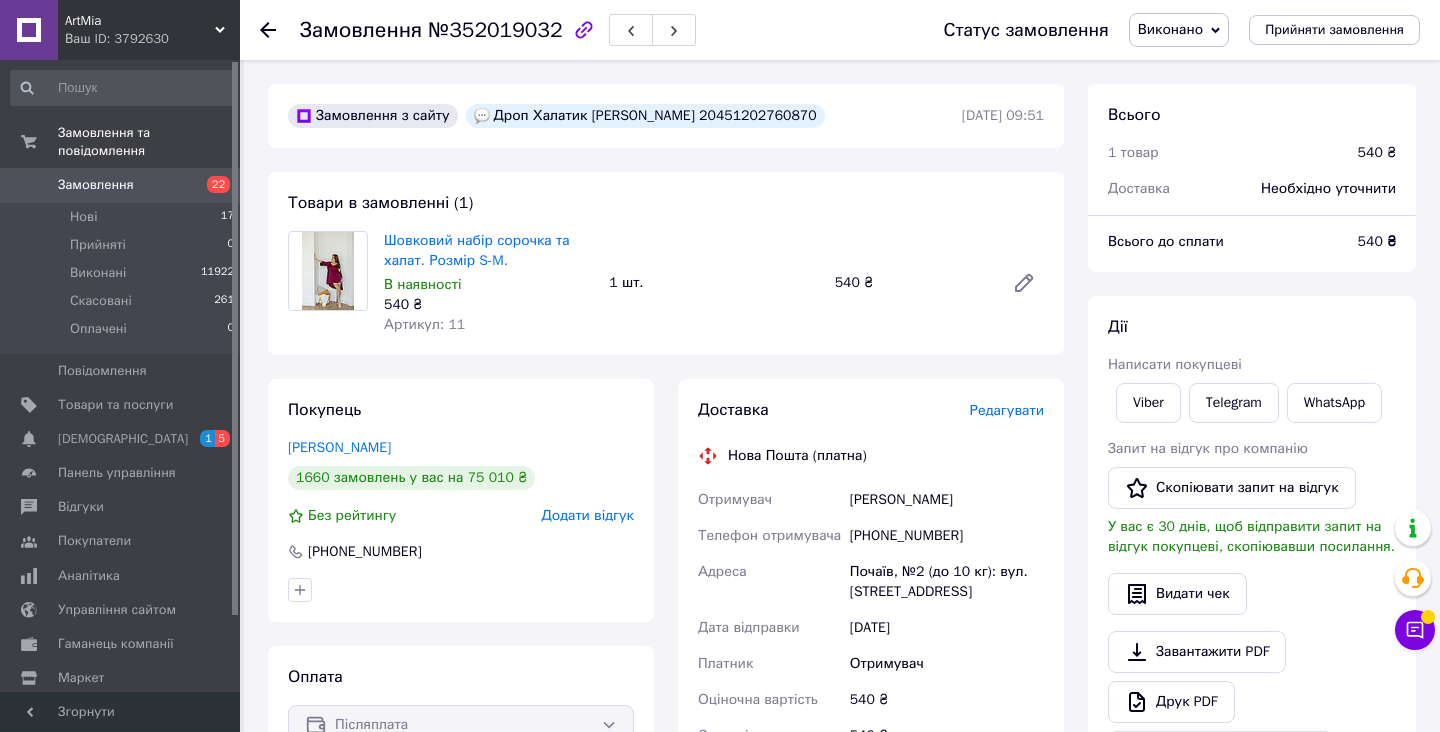 click 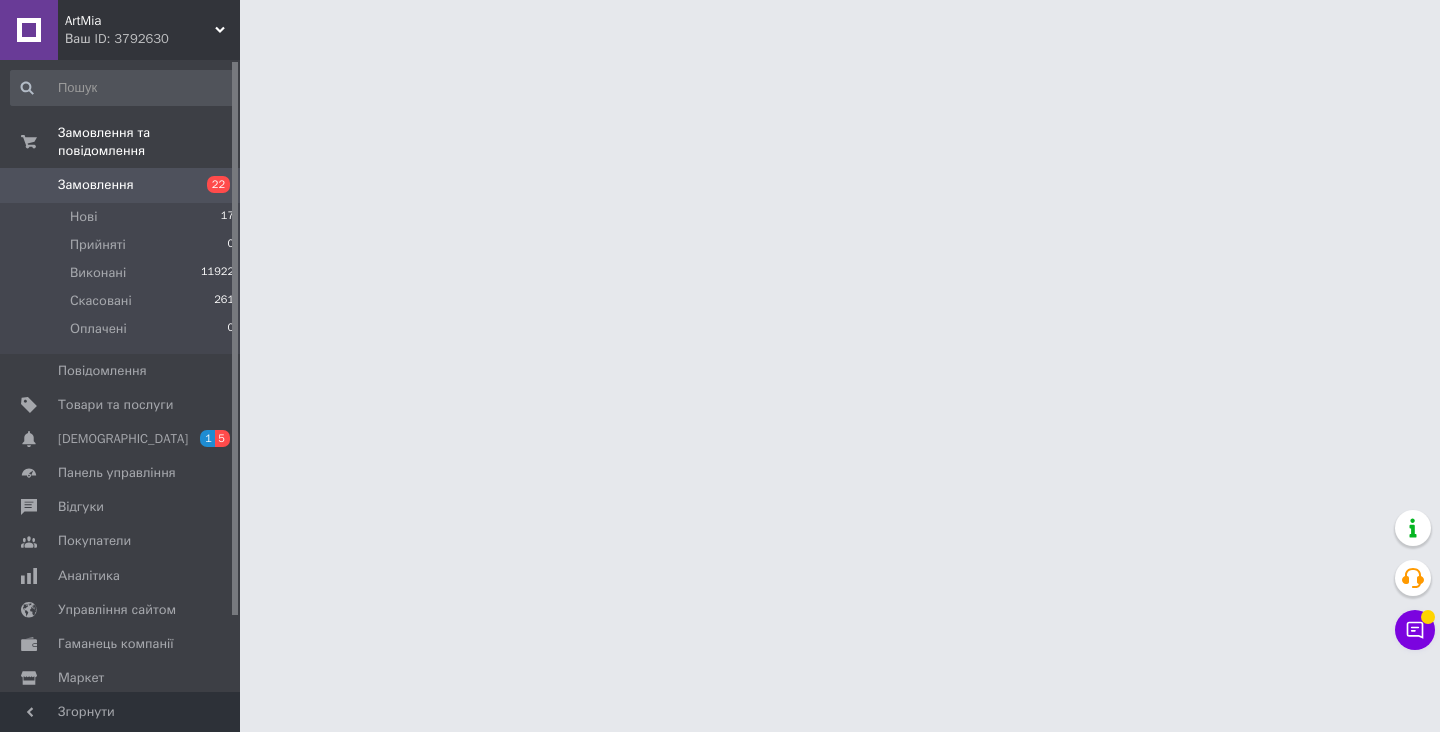 scroll, scrollTop: 0, scrollLeft: 0, axis: both 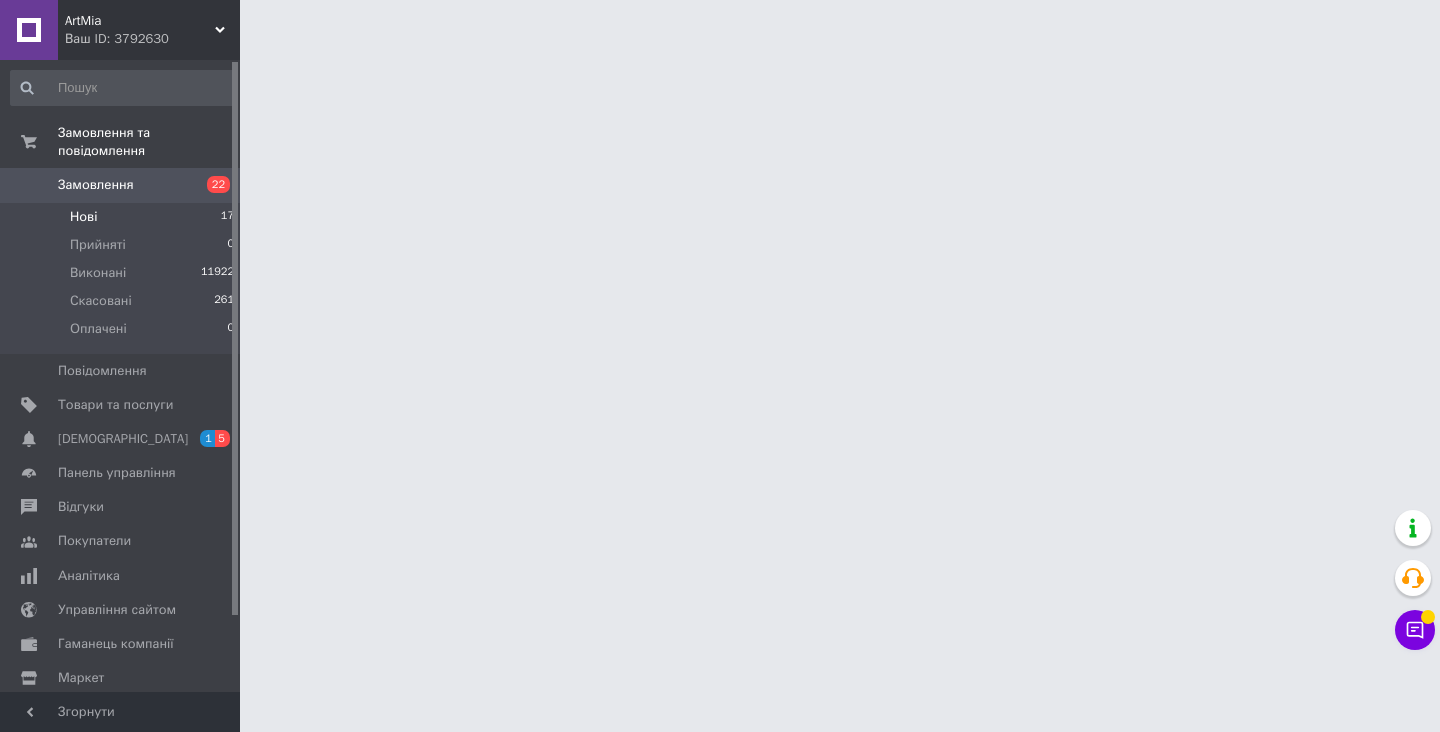 click on "Нові" at bounding box center [83, 217] 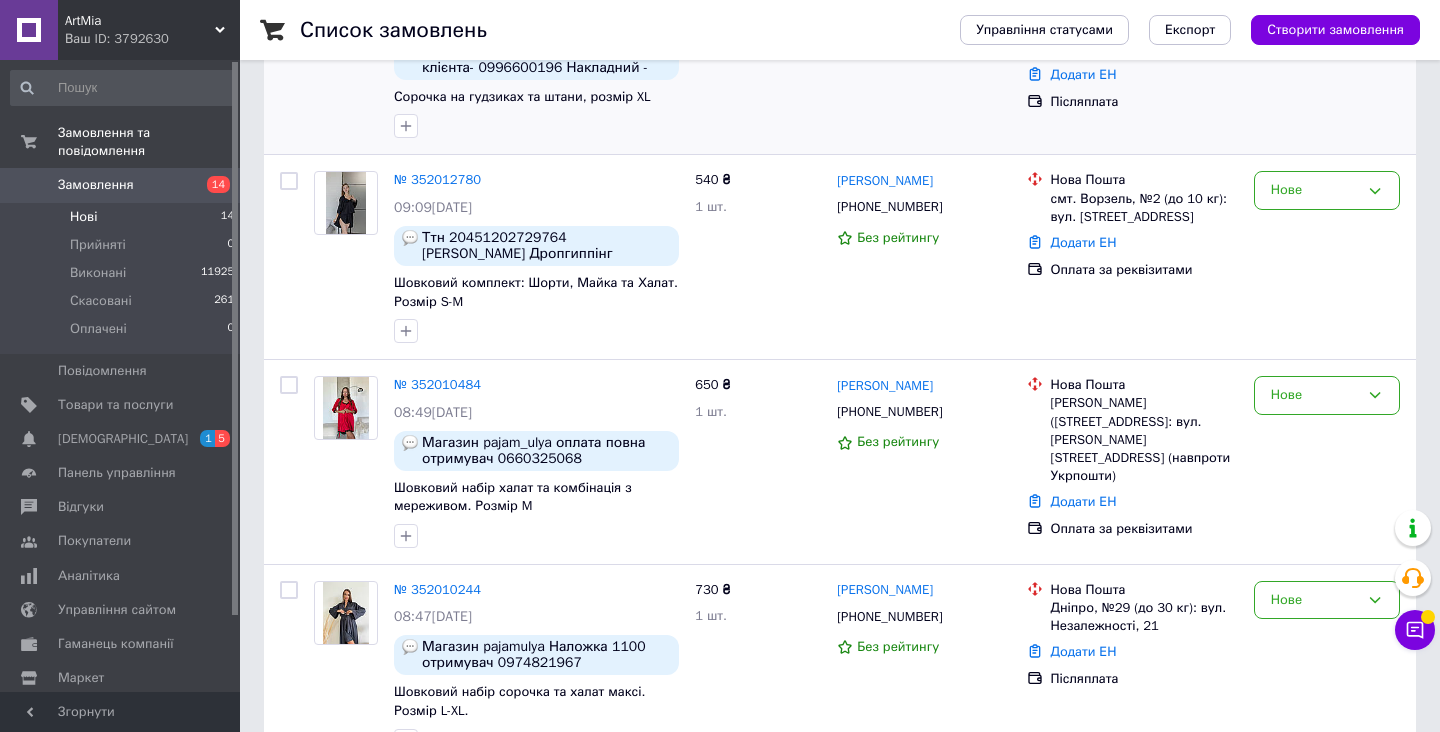 scroll, scrollTop: 553, scrollLeft: 0, axis: vertical 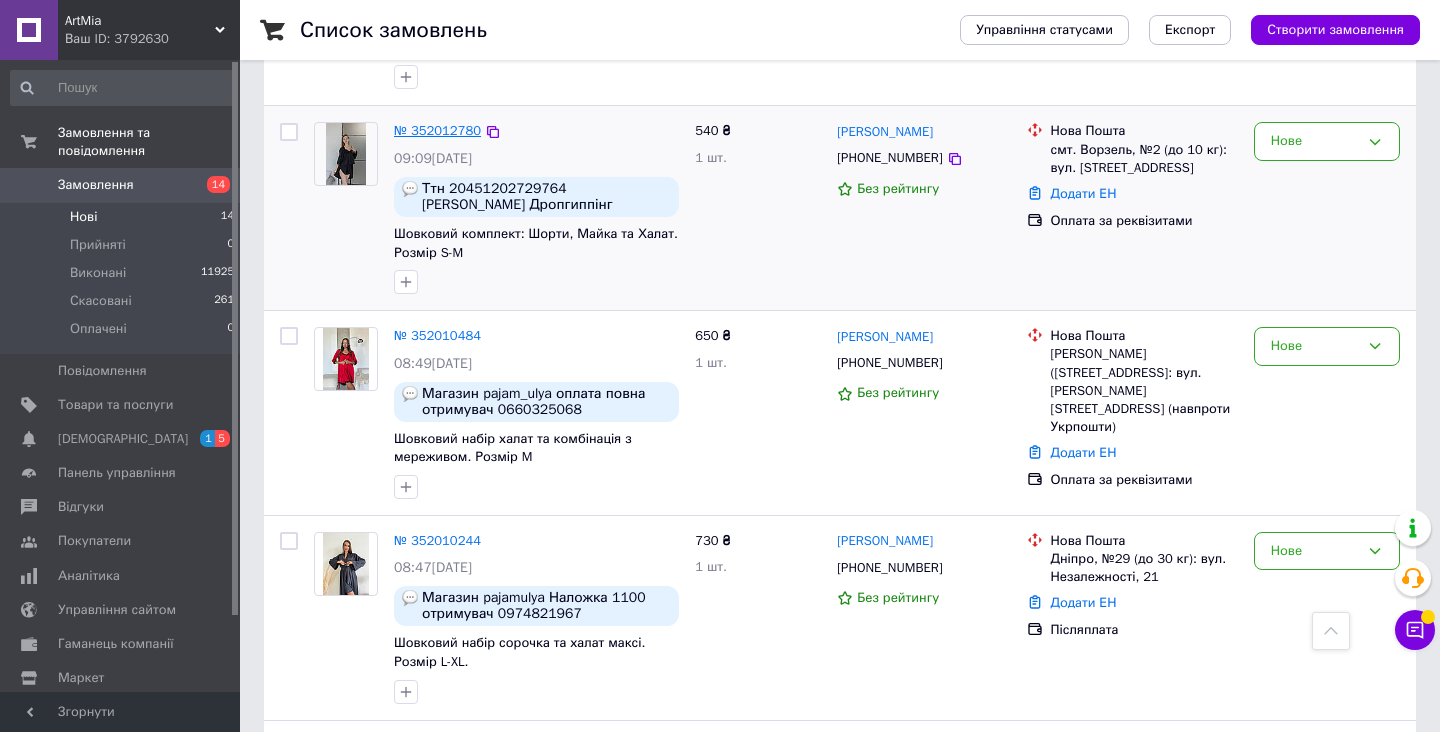 click on "№ 352012780" at bounding box center (437, 130) 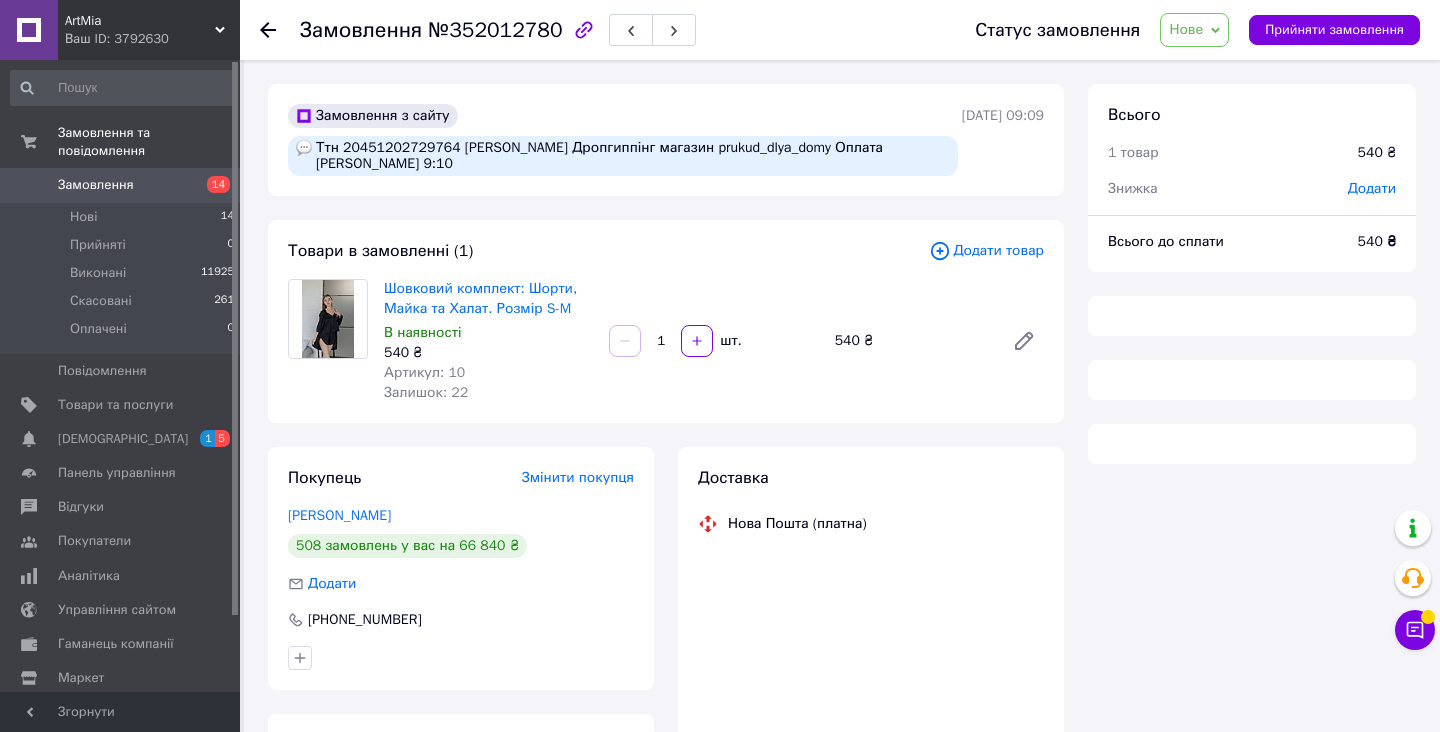 scroll, scrollTop: 0, scrollLeft: 0, axis: both 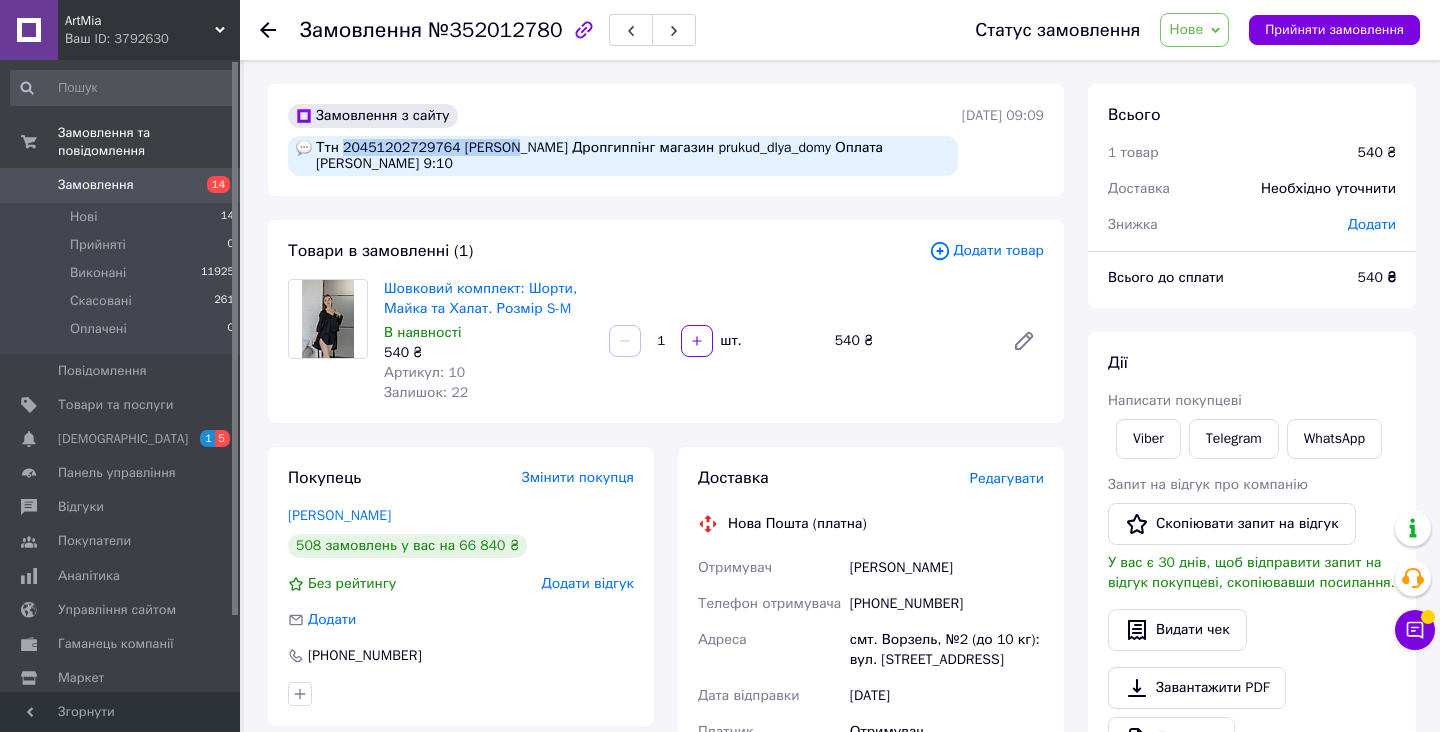 drag, startPoint x: 343, startPoint y: 153, endPoint x: 518, endPoint y: 154, distance: 175.00285 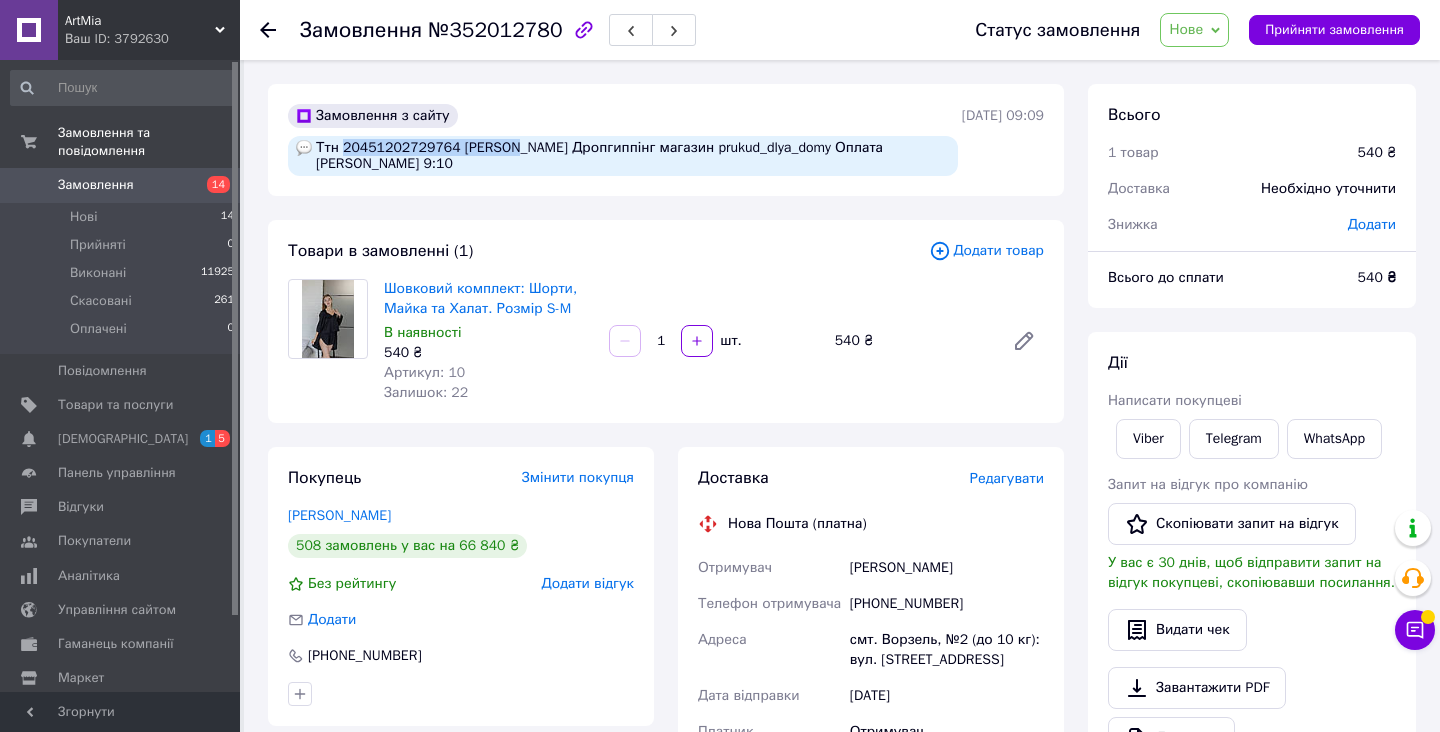 click on "Ттн 20451202729764 [PERSON_NAME]
Дропгиппінг магазин prukud_dlya_domy
Оплата [PERSON_NAME] 9:10" at bounding box center [623, 156] 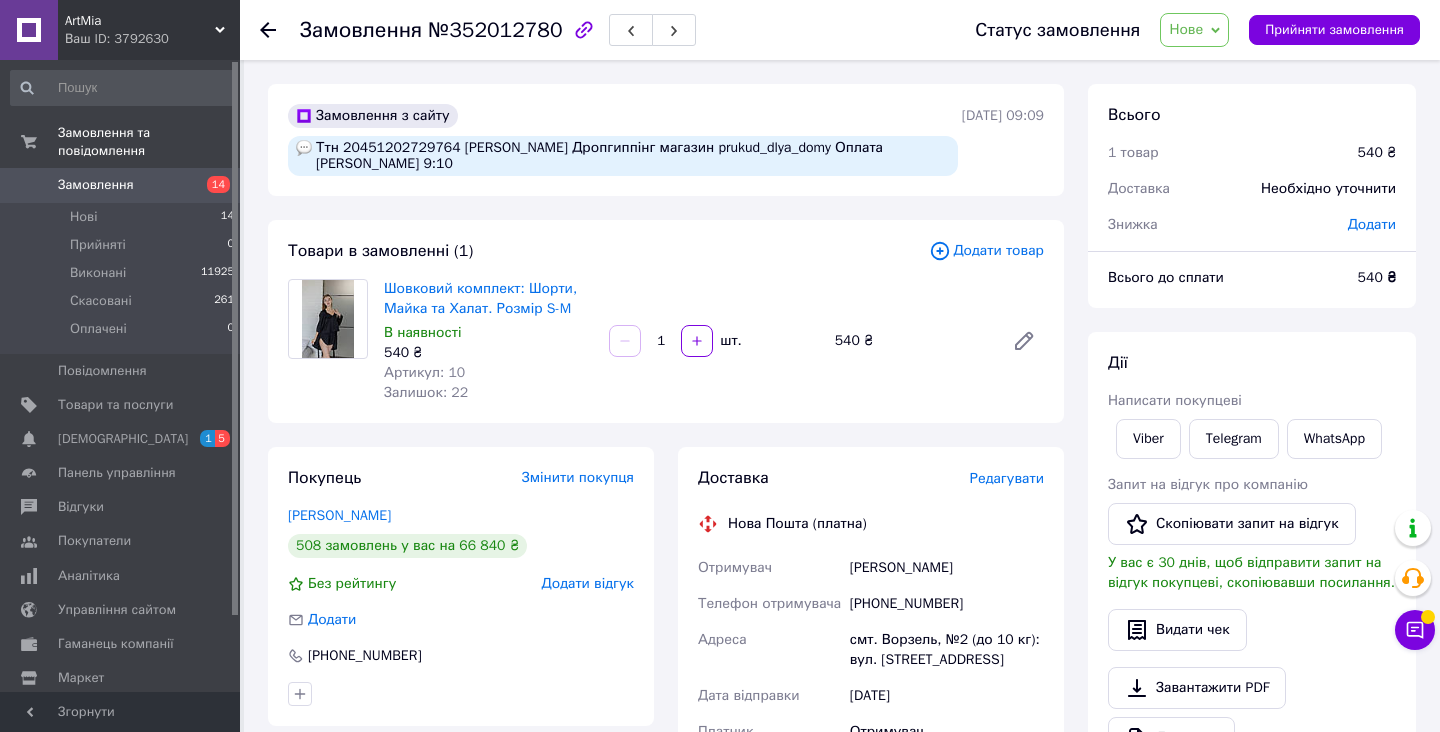 click on "Нове" at bounding box center (1194, 30) 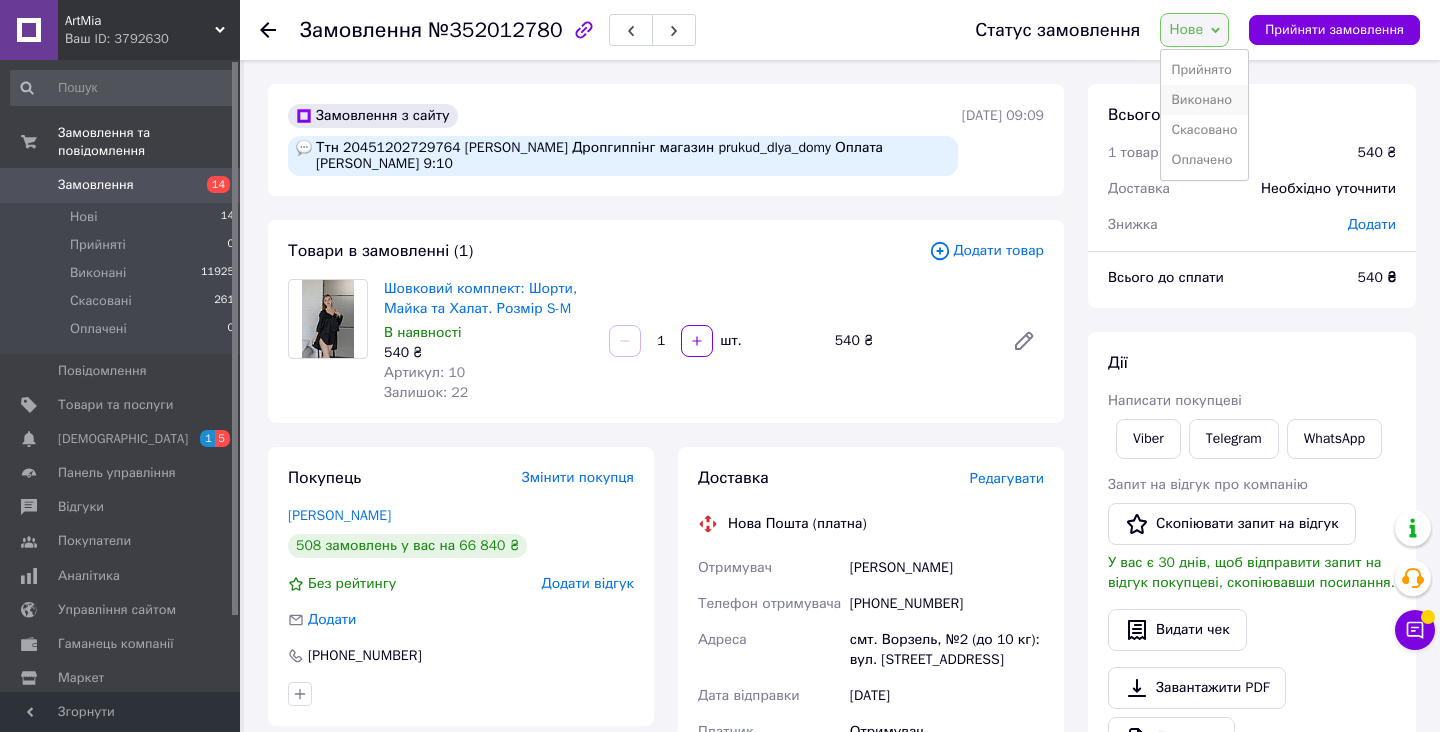 click on "Виконано" at bounding box center (1204, 100) 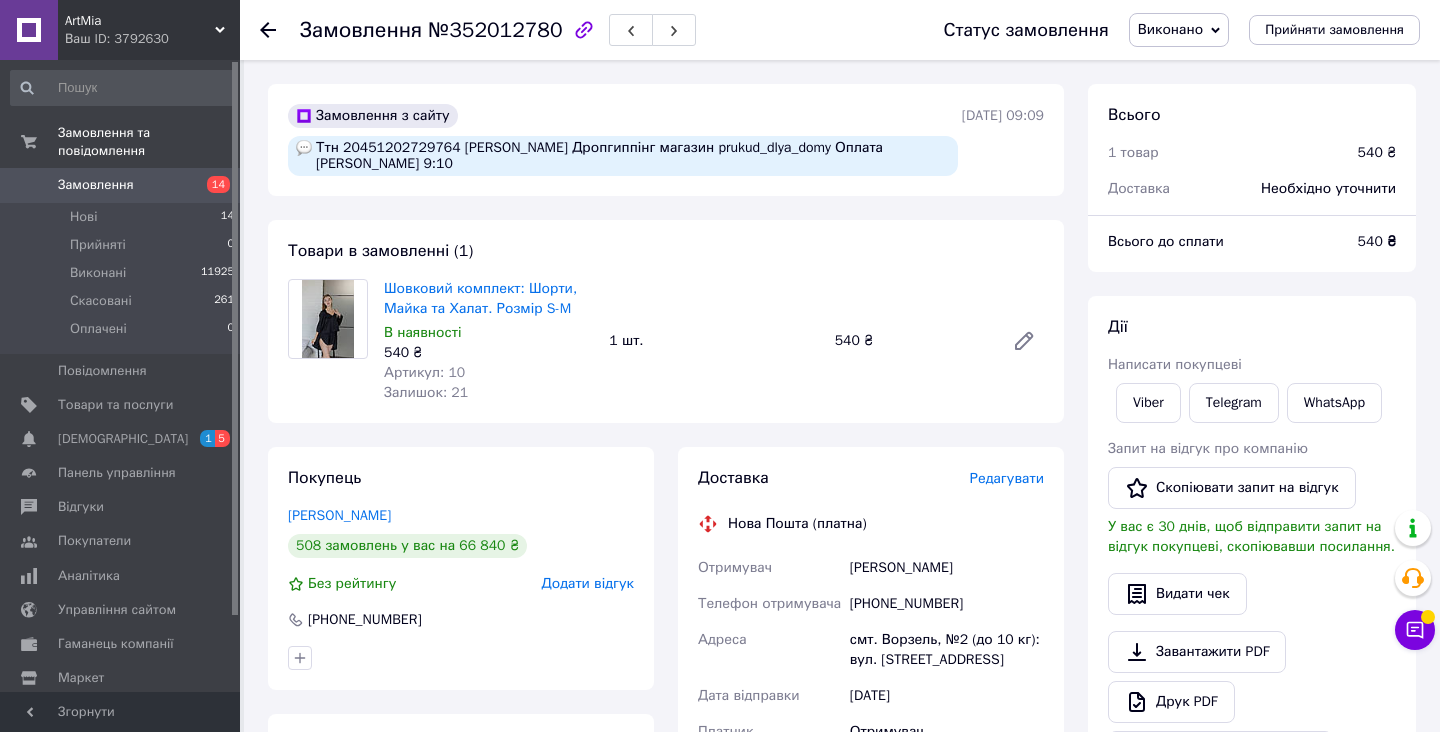 click 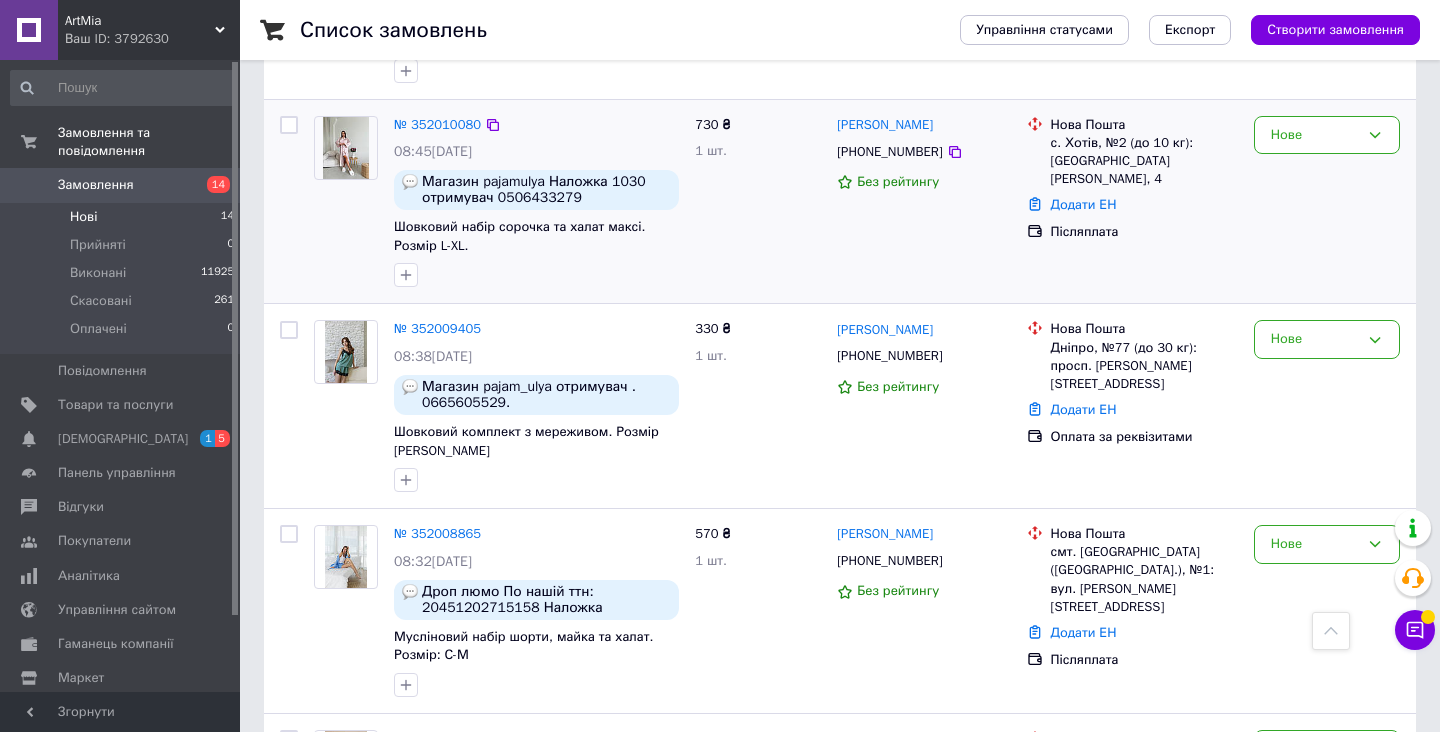 scroll, scrollTop: 1235, scrollLeft: 0, axis: vertical 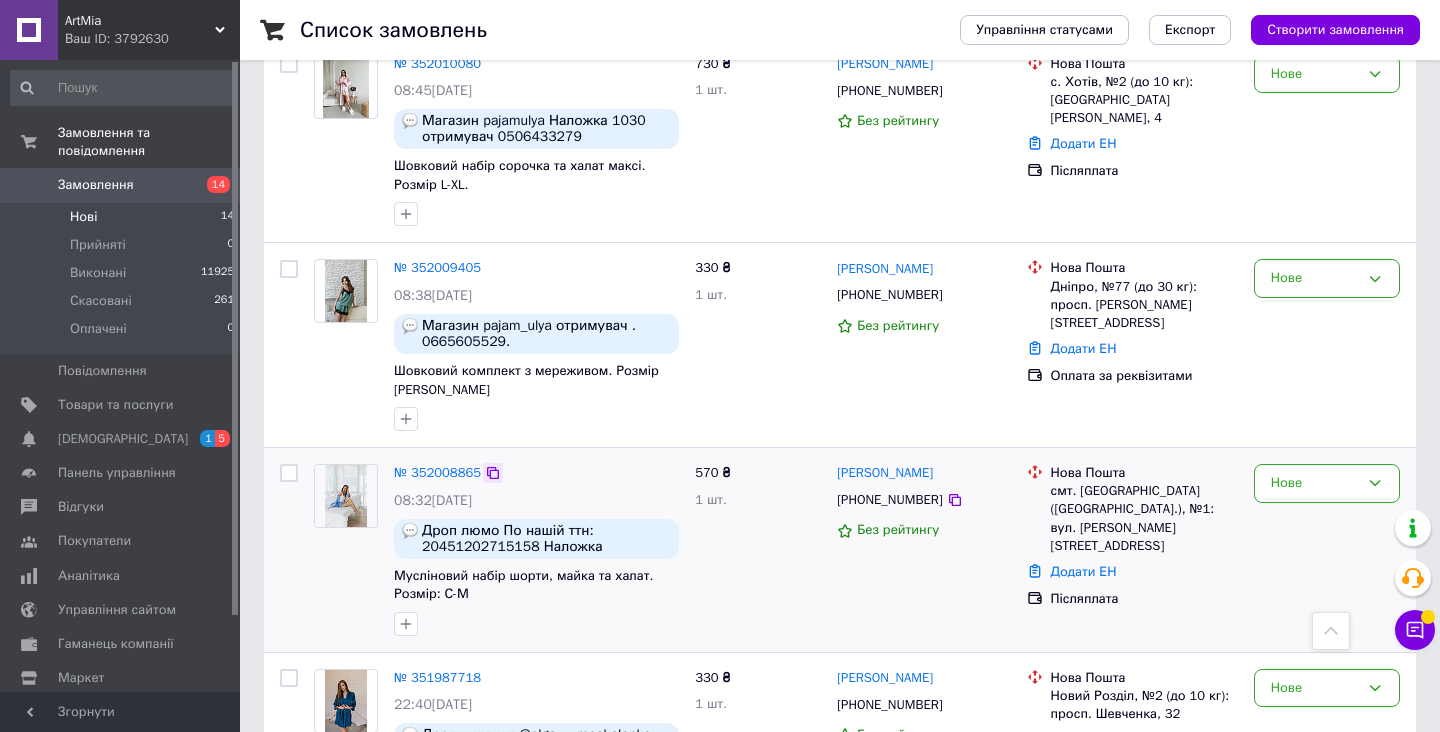 click 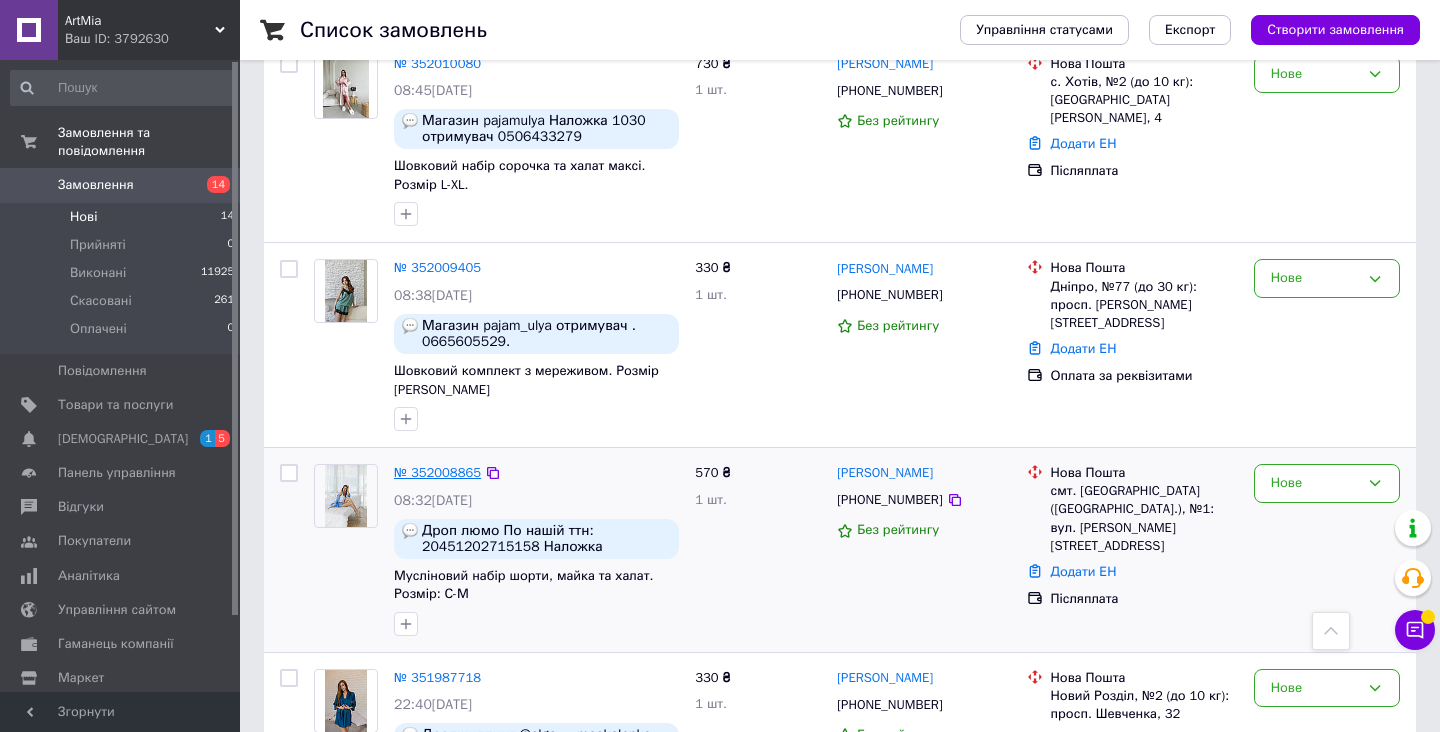 click on "№ 352008865" at bounding box center (437, 472) 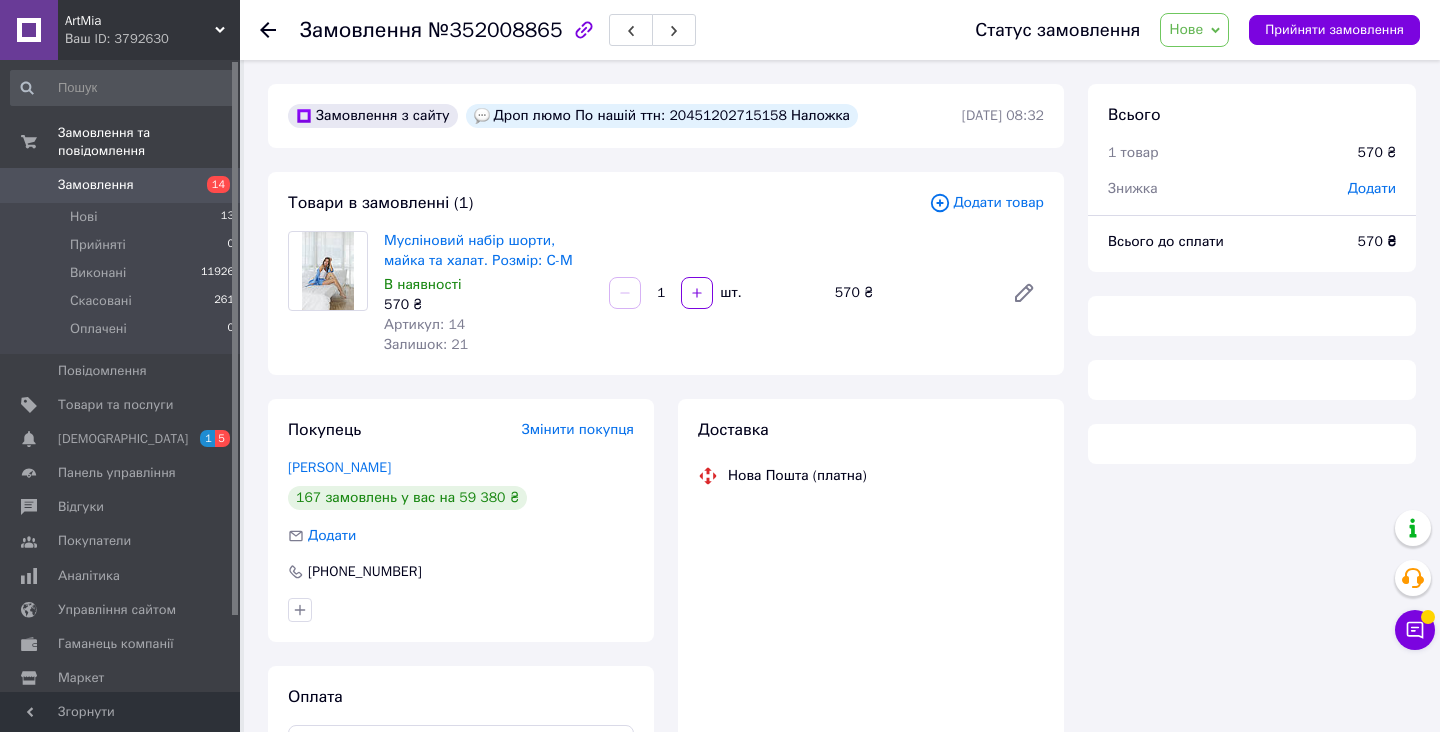 scroll, scrollTop: 0, scrollLeft: 0, axis: both 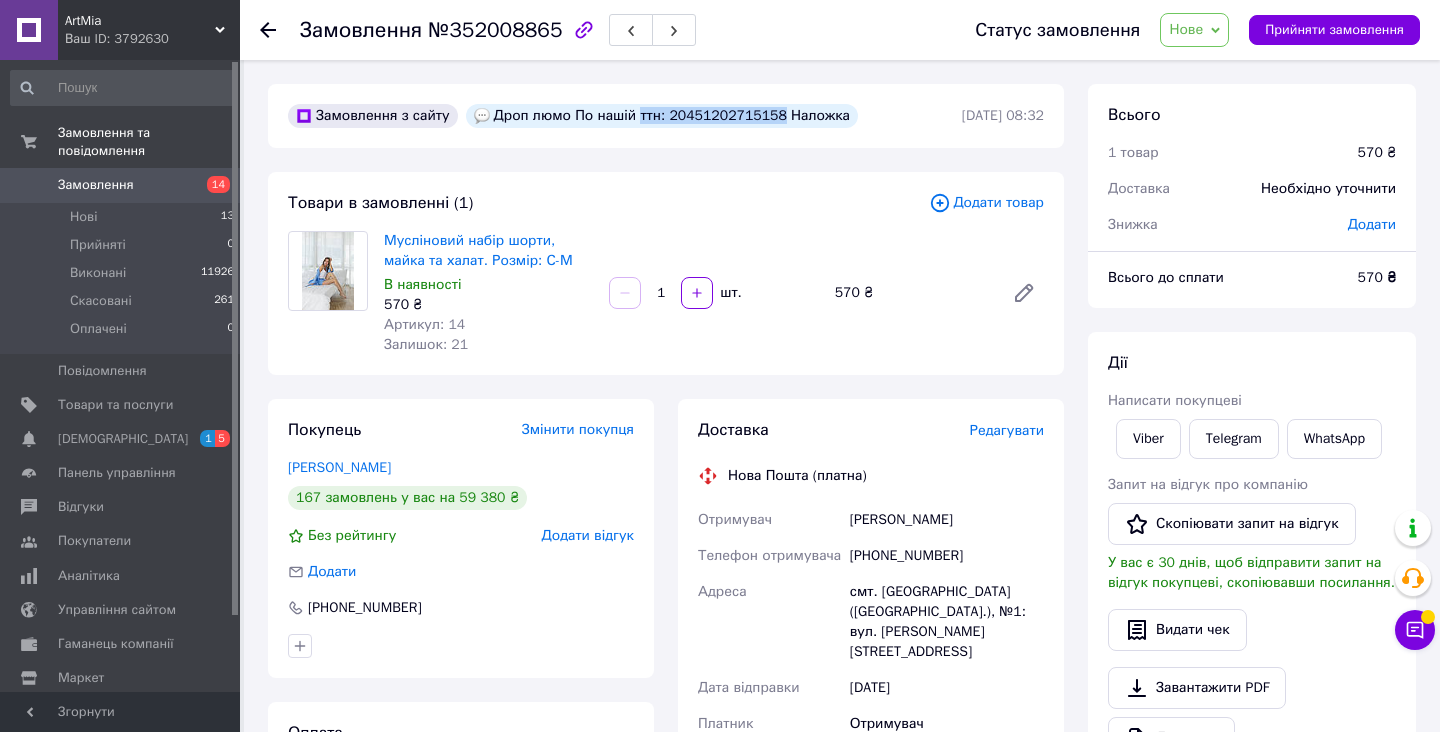 drag, startPoint x: 640, startPoint y: 115, endPoint x: 783, endPoint y: 118, distance: 143.03146 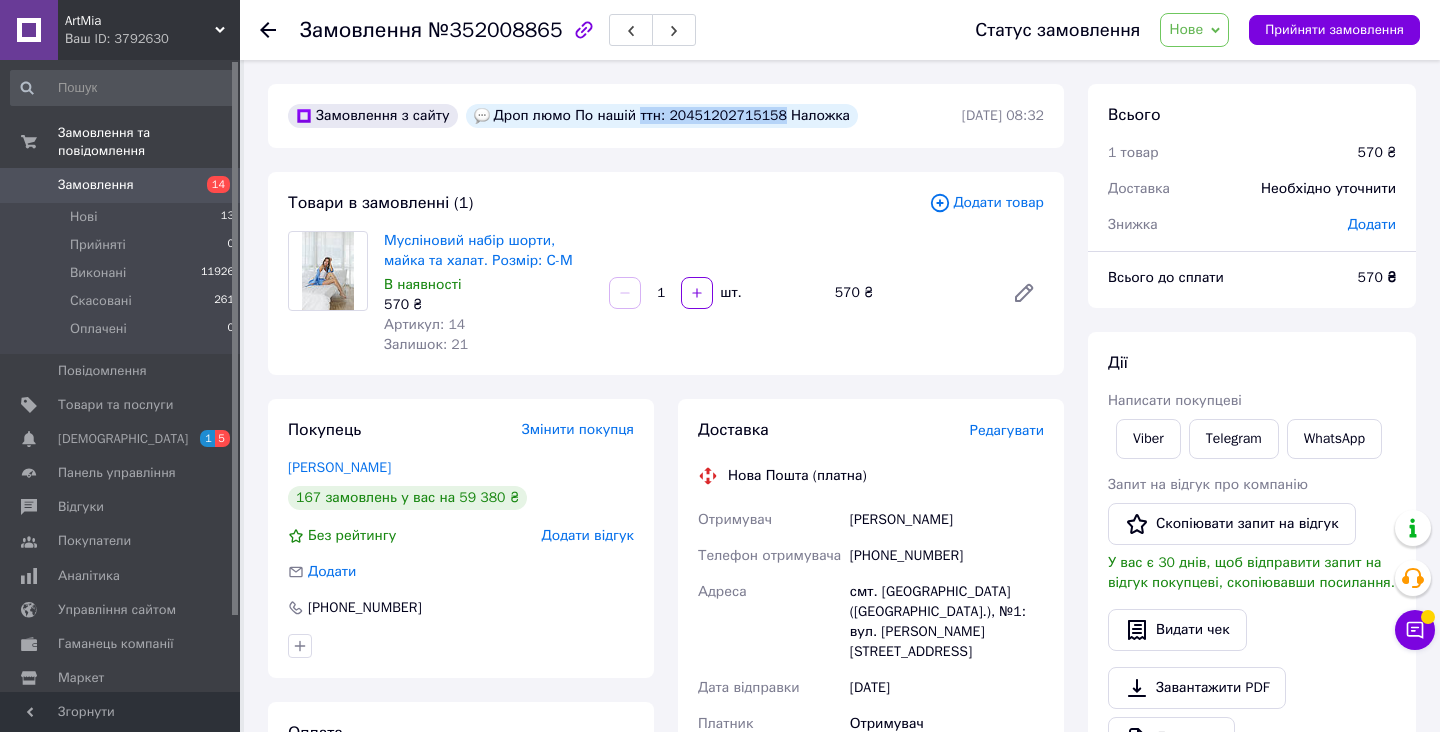click on "Дроп люмо
По нашій ттн: 20451202715158
Наложка" at bounding box center [662, 116] 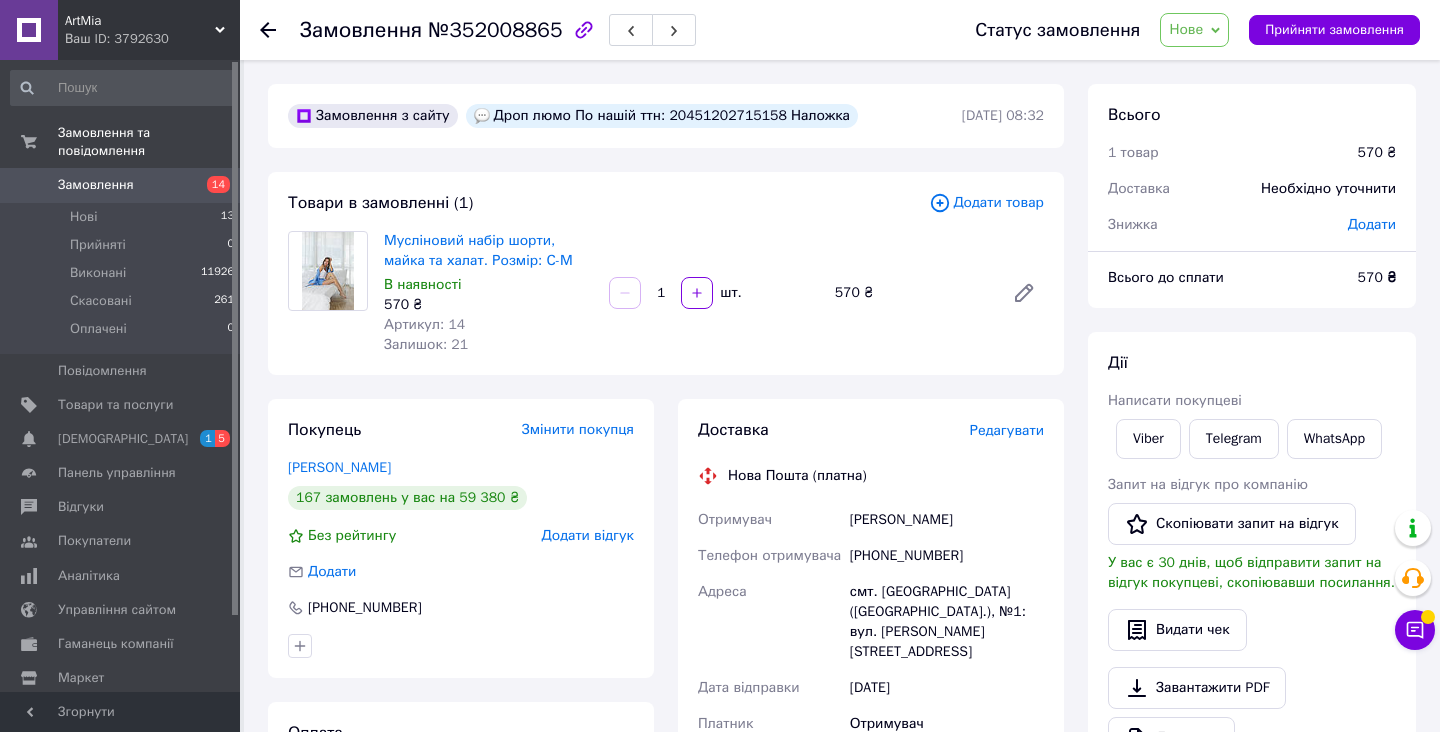 click on "Нове" at bounding box center (1186, 29) 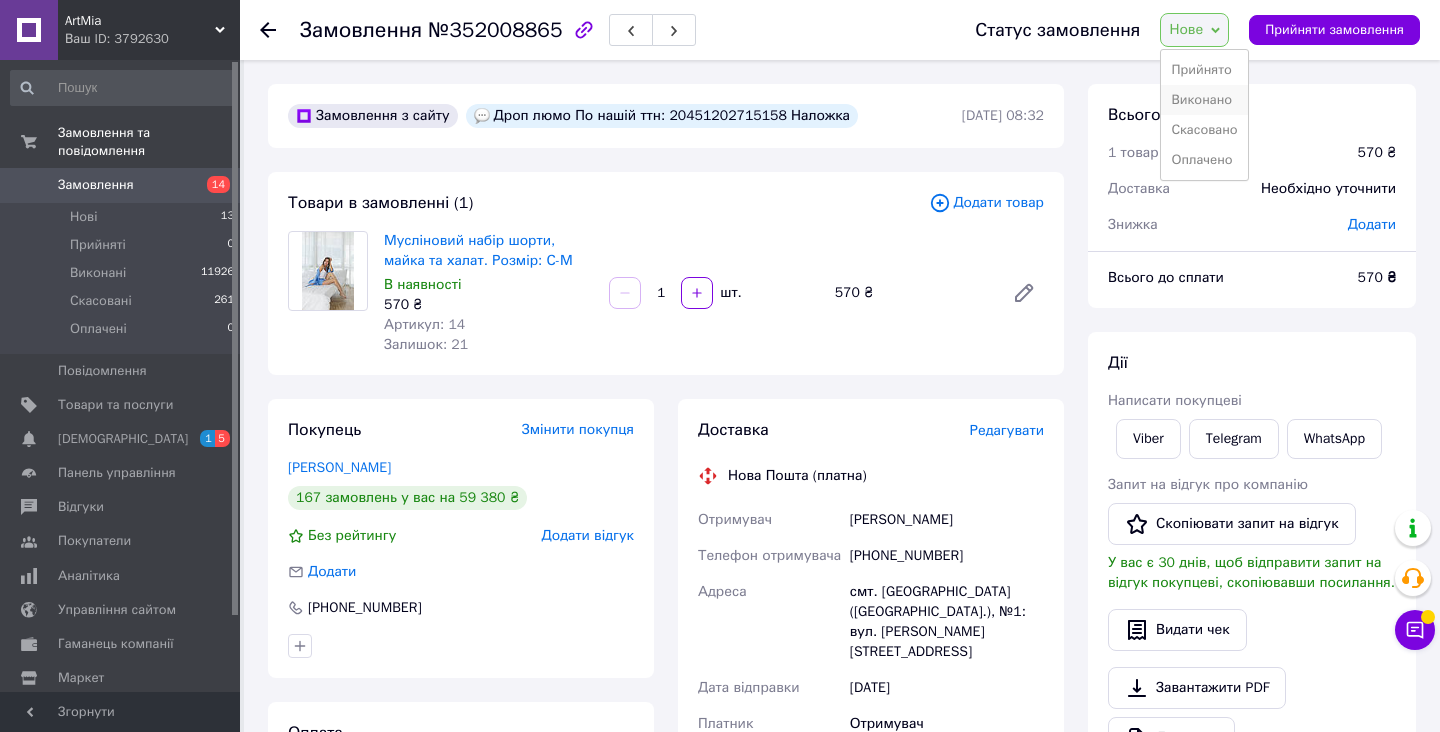 click on "Виконано" at bounding box center [1204, 100] 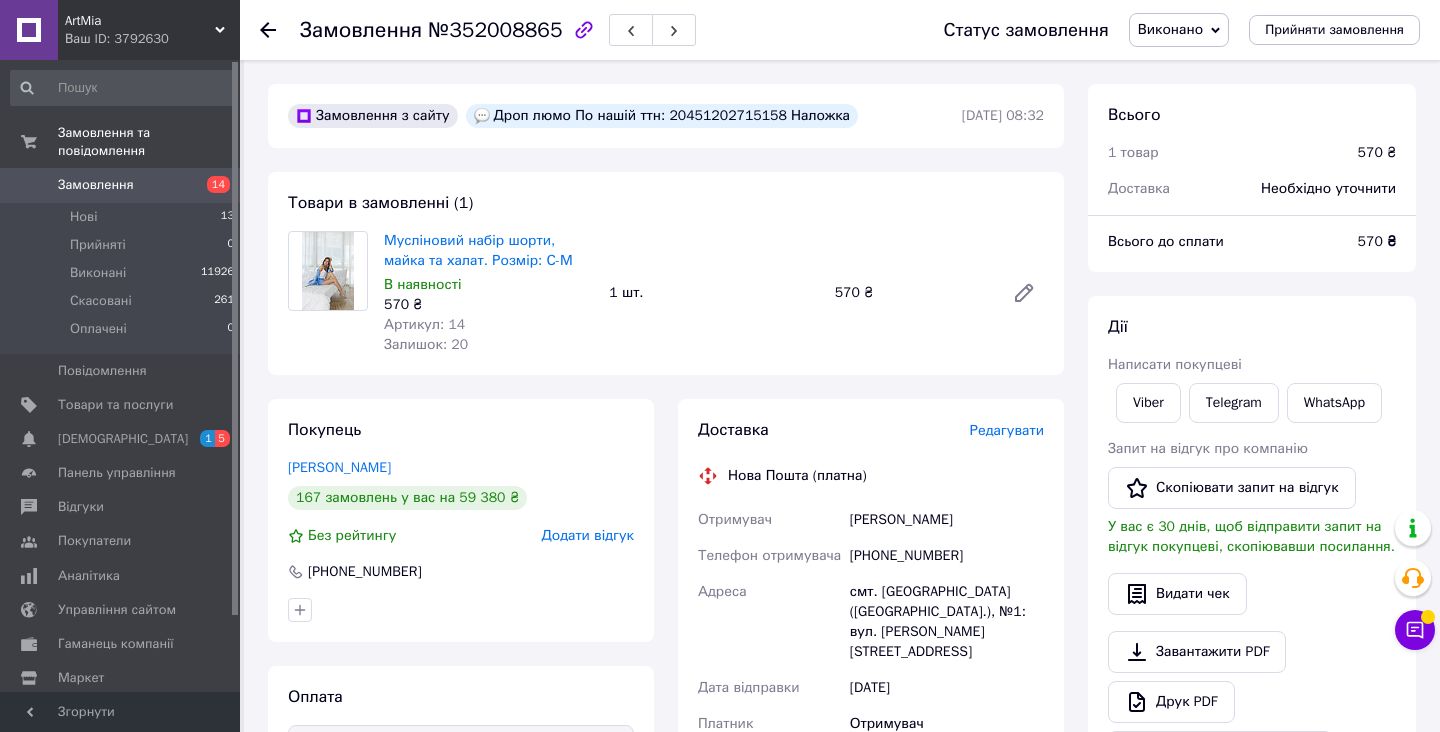 click 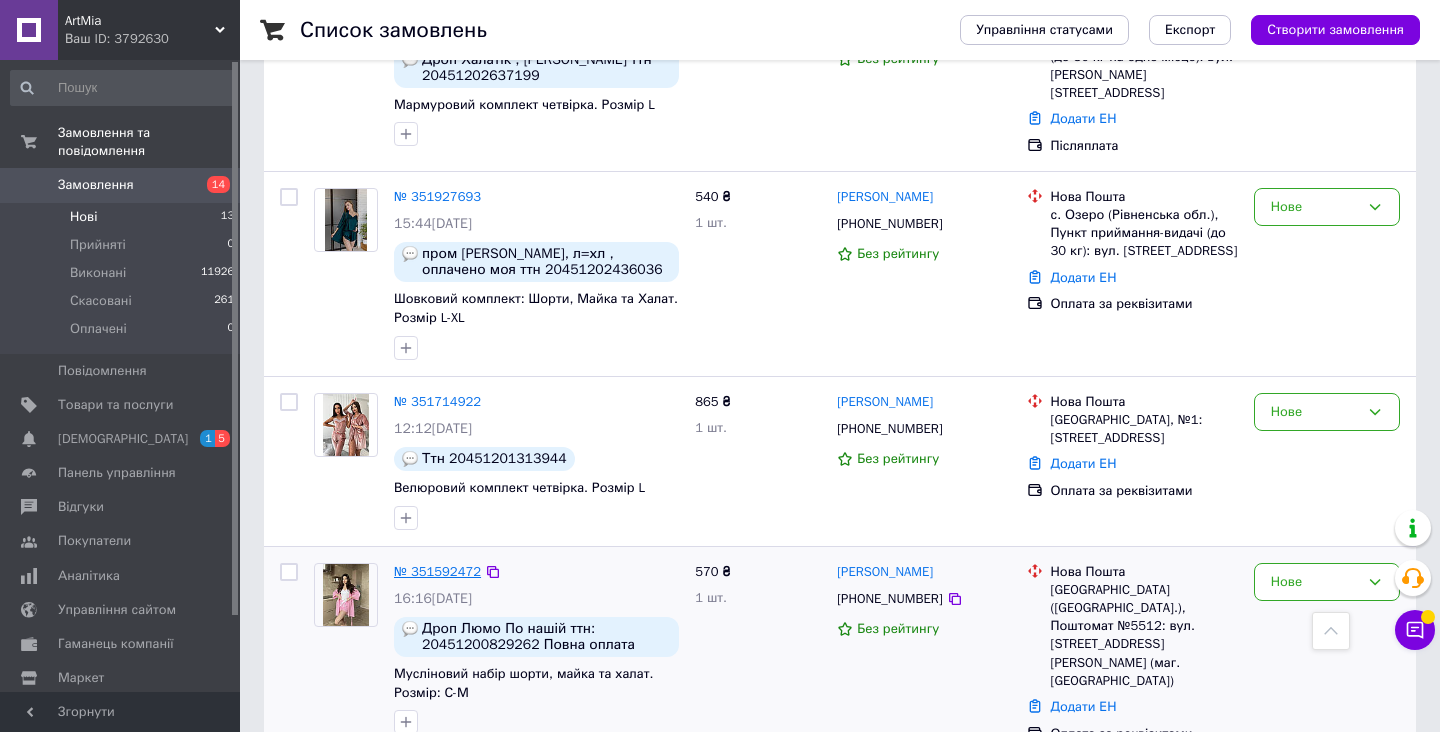 click on "№ 351592472" at bounding box center (437, 571) 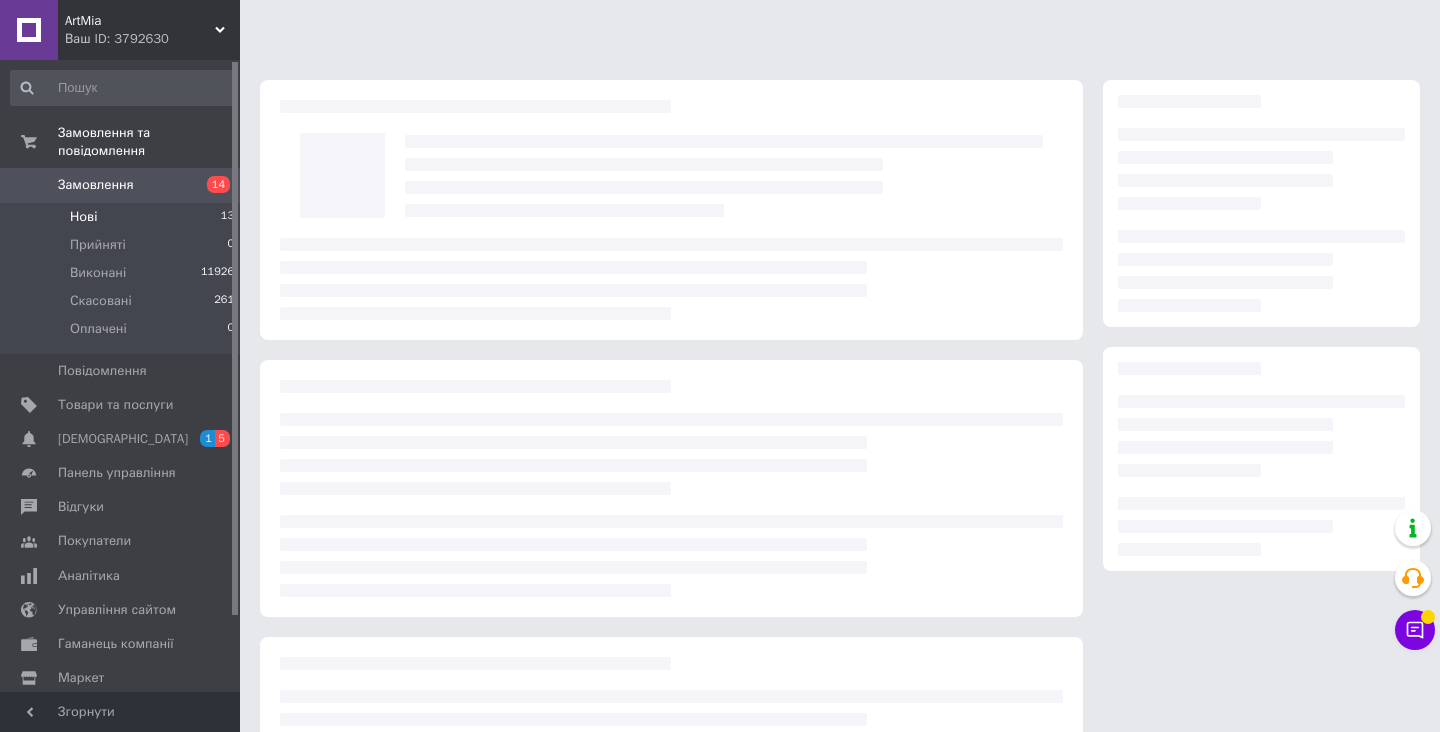scroll, scrollTop: 0, scrollLeft: 0, axis: both 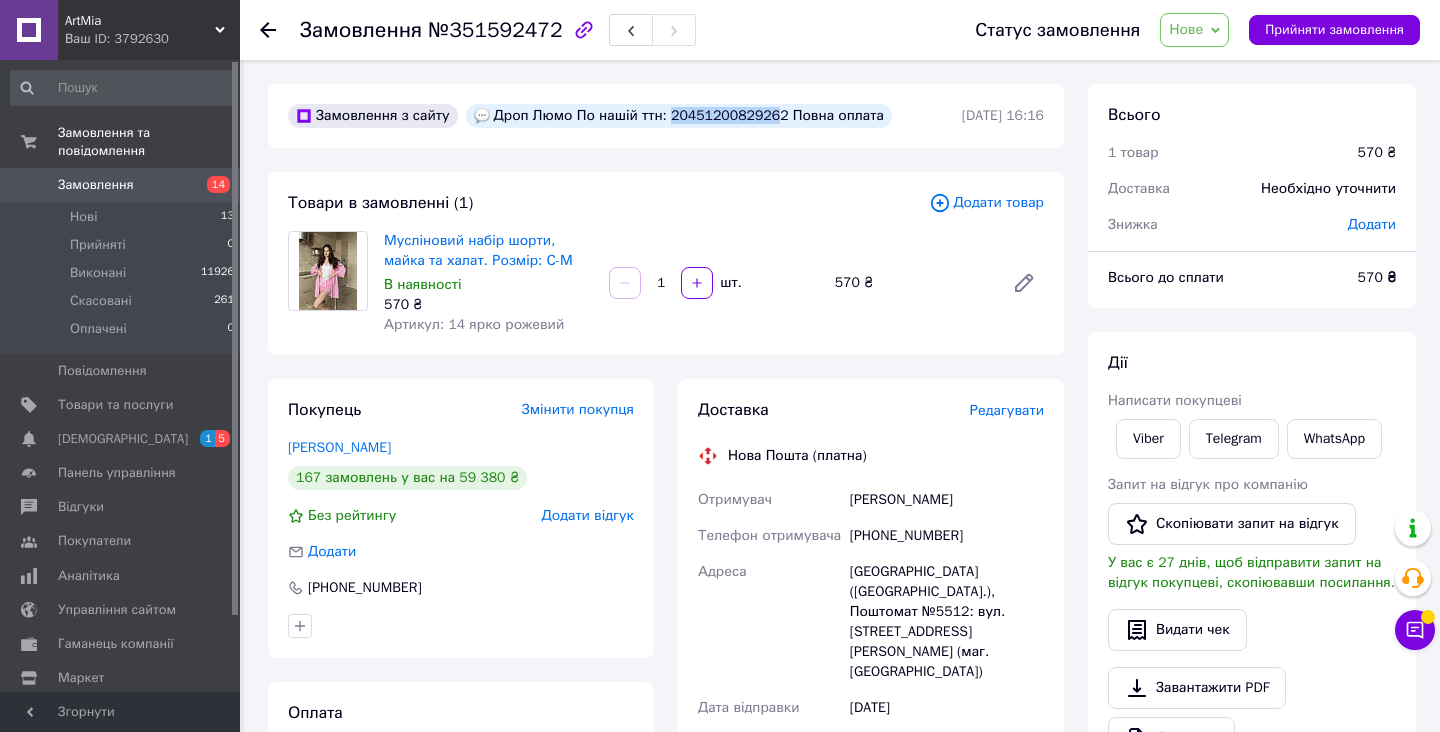 drag, startPoint x: 674, startPoint y: 117, endPoint x: 784, endPoint y: 117, distance: 110 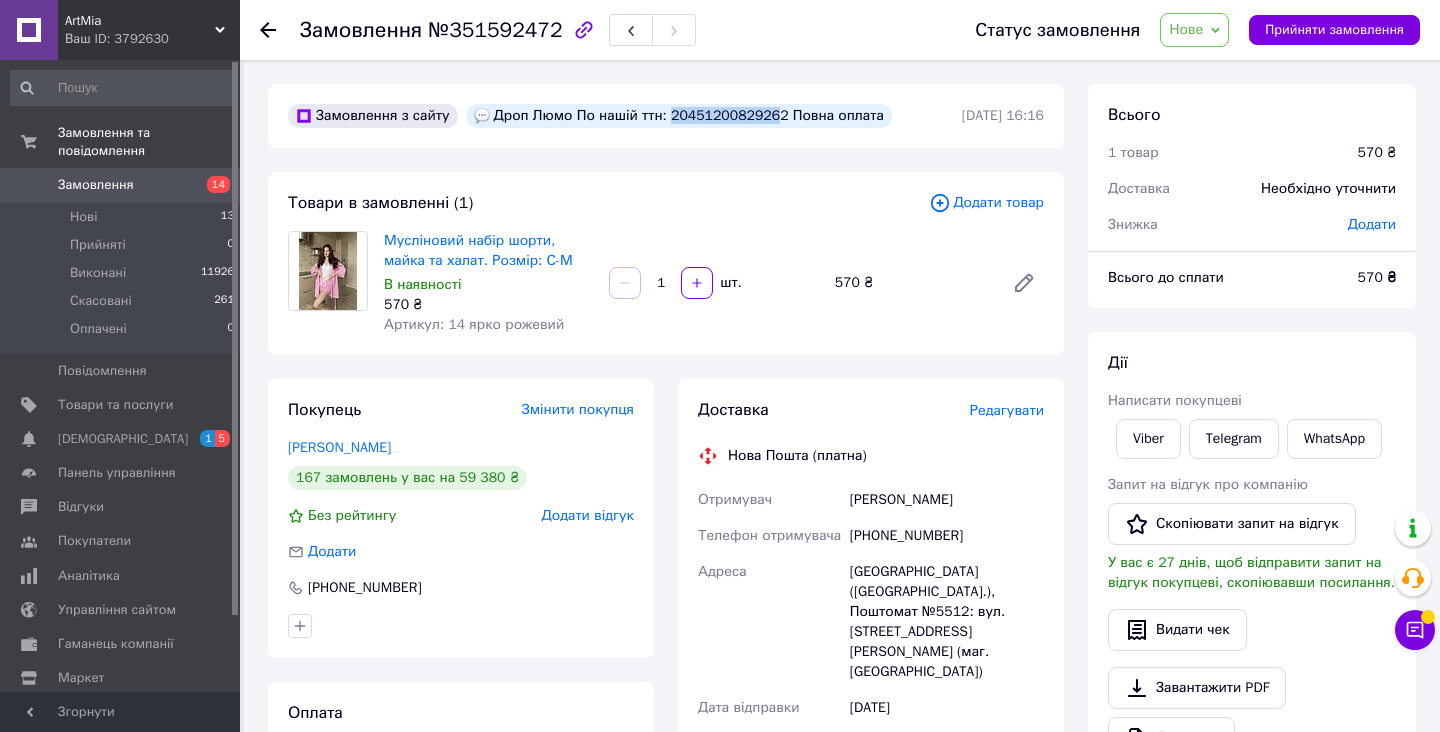 click on "Дроп Люмо
По нашій ттн: 20451200829262
Повна оплата" at bounding box center (679, 116) 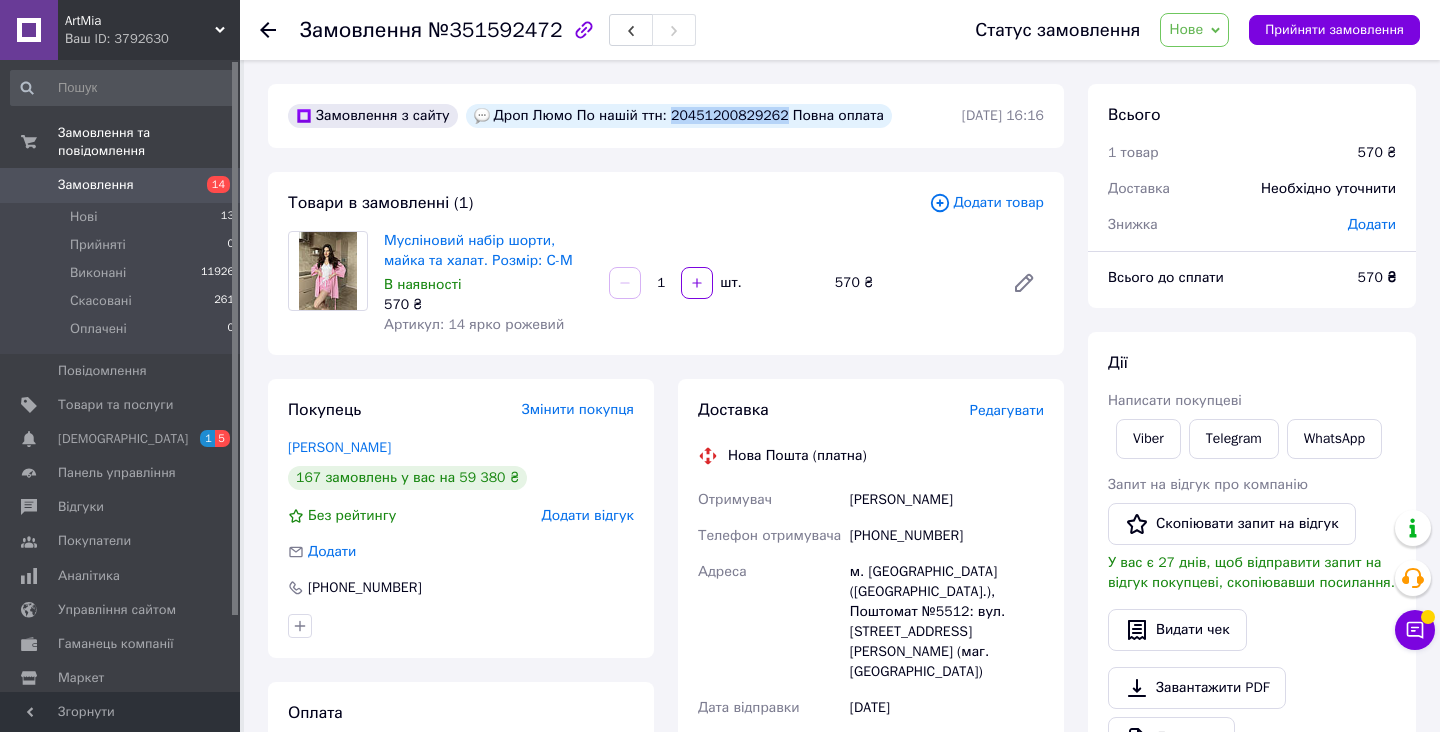 drag, startPoint x: 790, startPoint y: 118, endPoint x: 671, endPoint y: 114, distance: 119.06721 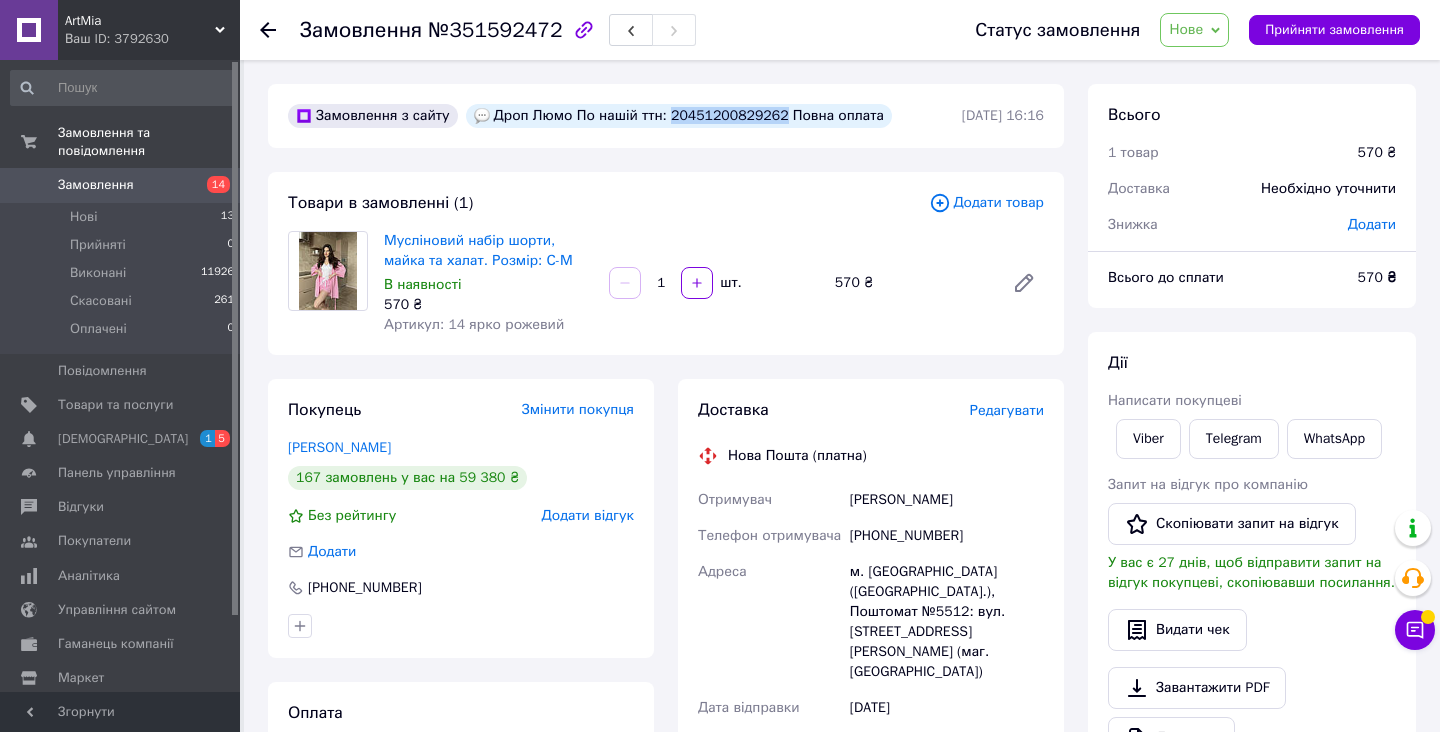 click on "Дроп Люмо
По нашій ттн: 20451200829262
Повна оплата" at bounding box center [679, 116] 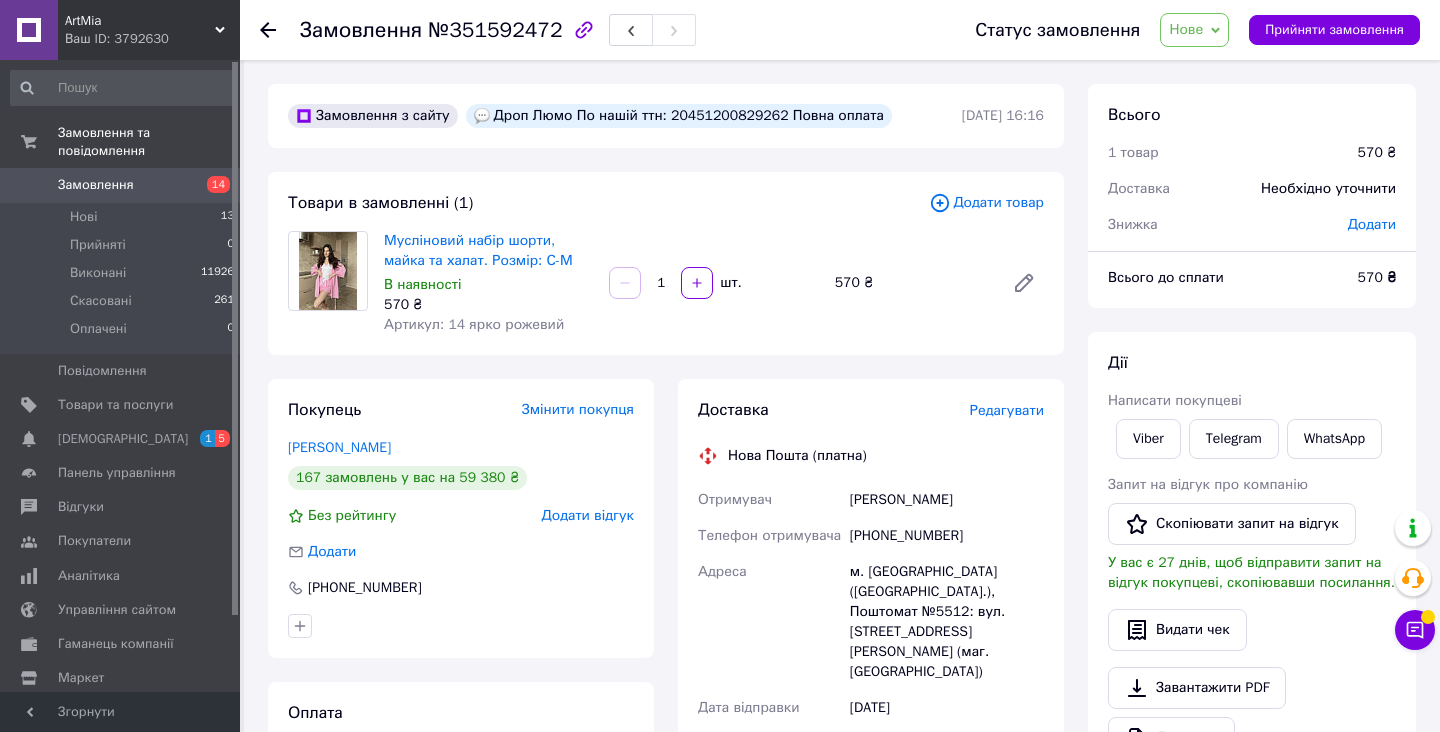 click on "Нове" at bounding box center (1194, 30) 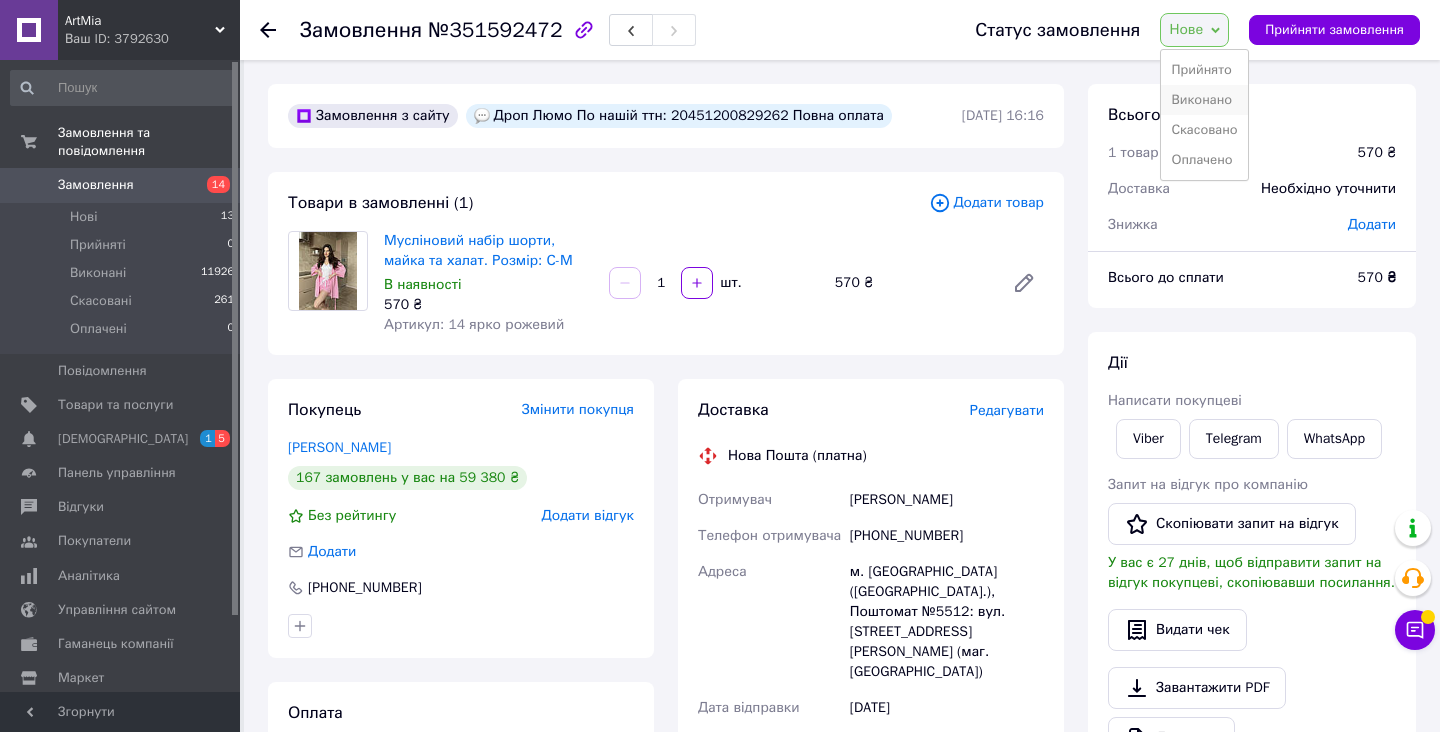 click on "Виконано" at bounding box center (1204, 100) 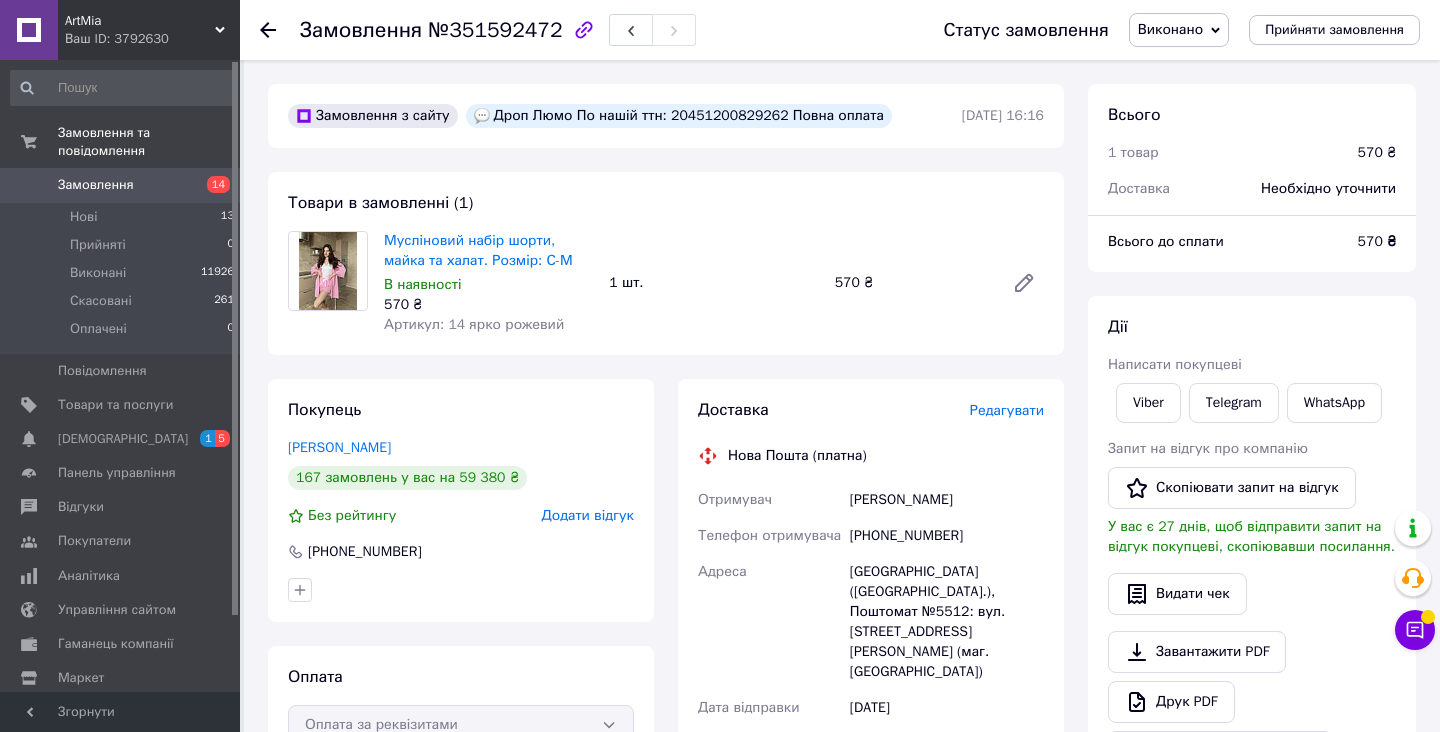 click at bounding box center (280, 30) 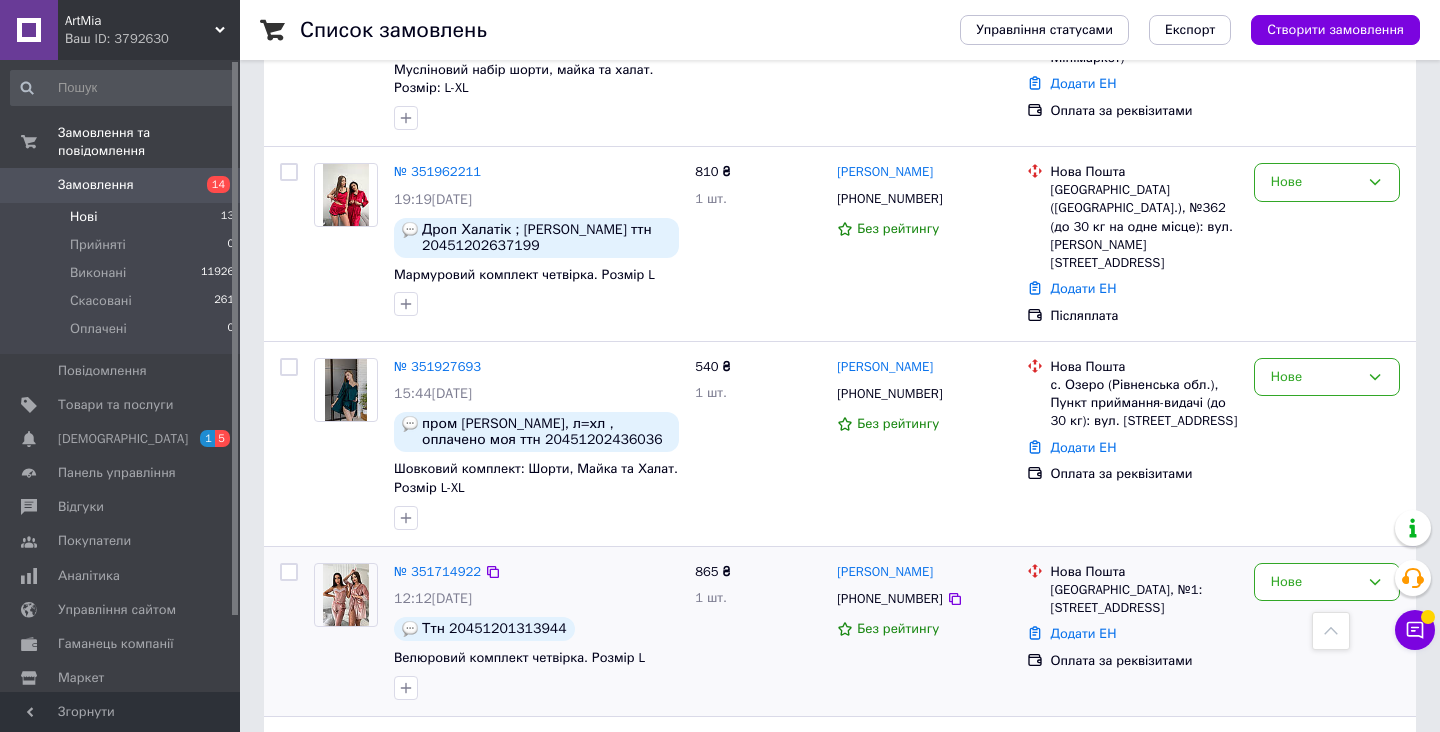 scroll, scrollTop: 1891, scrollLeft: 0, axis: vertical 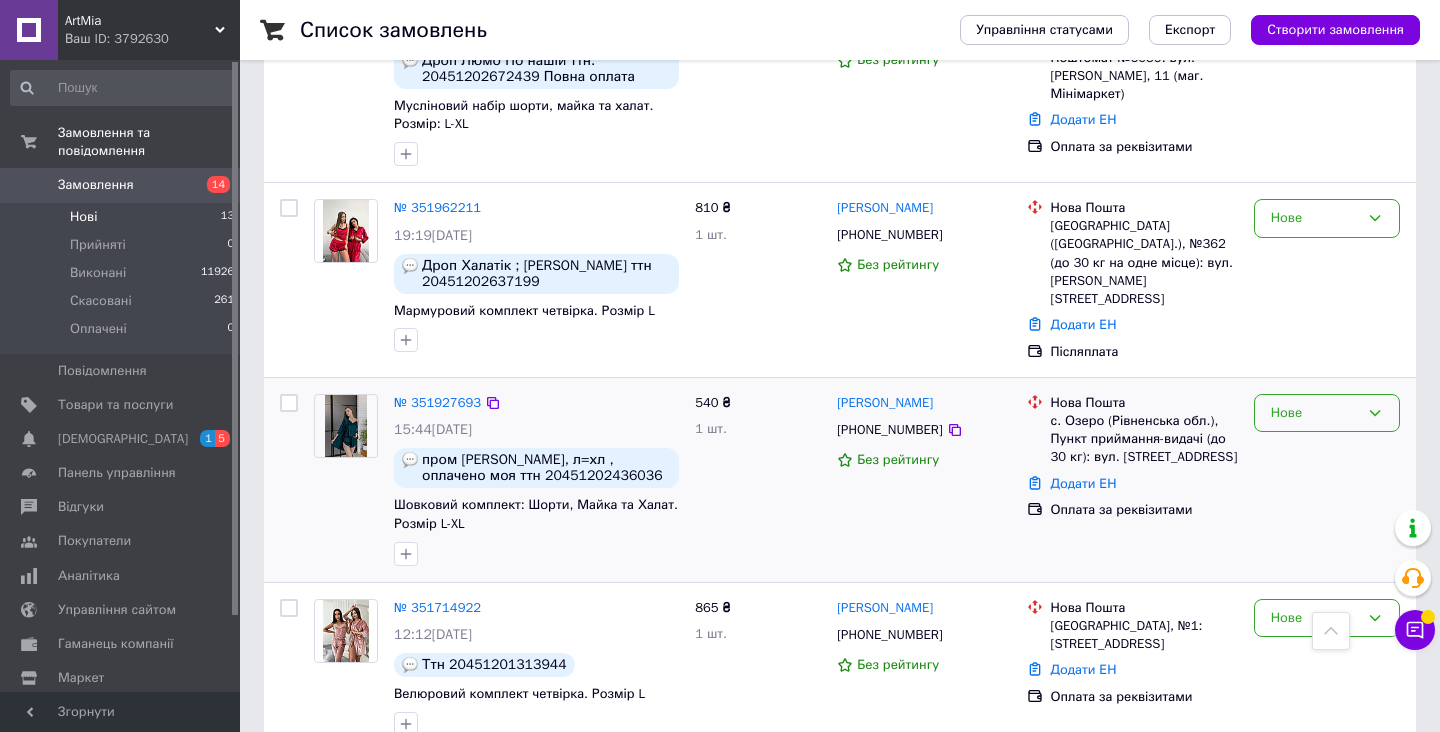 click on "Нове" at bounding box center [1315, 413] 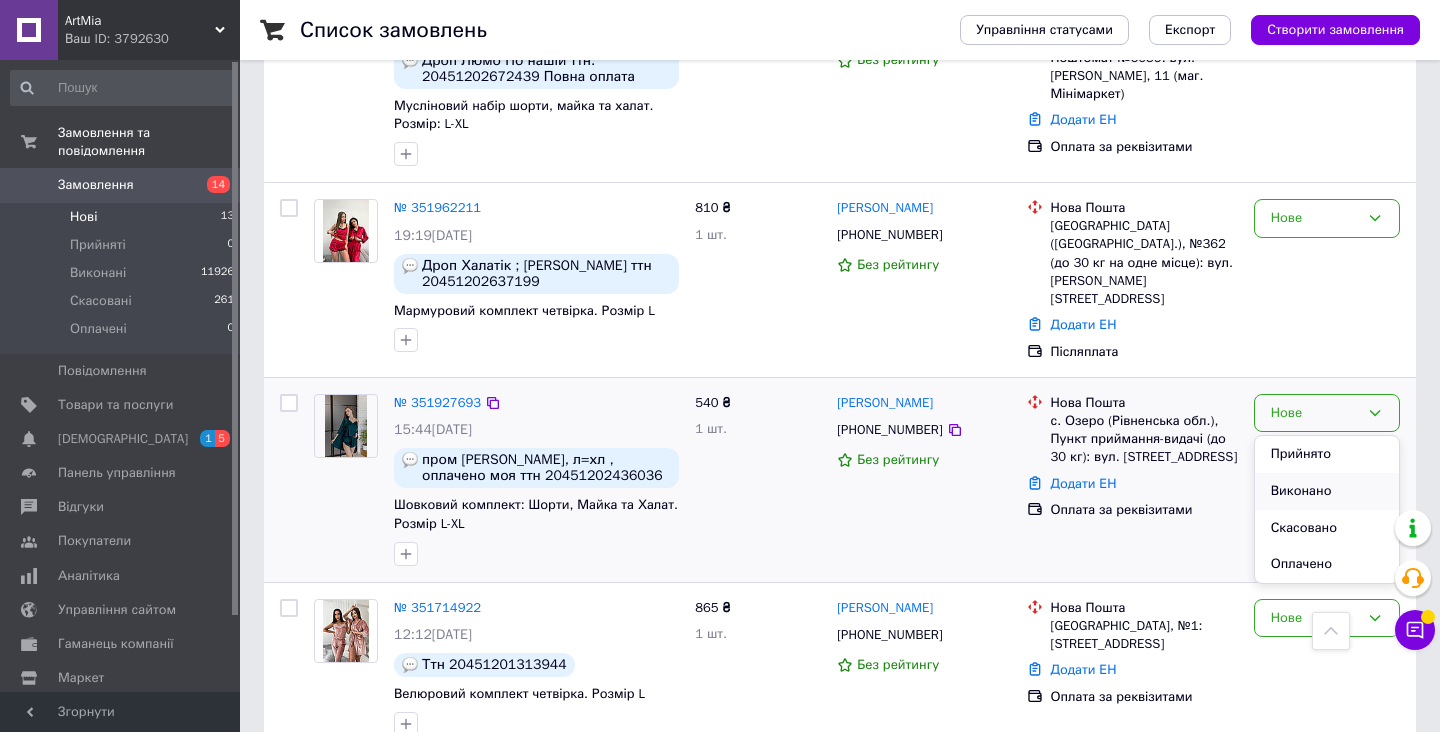 click on "Виконано" at bounding box center (1327, 491) 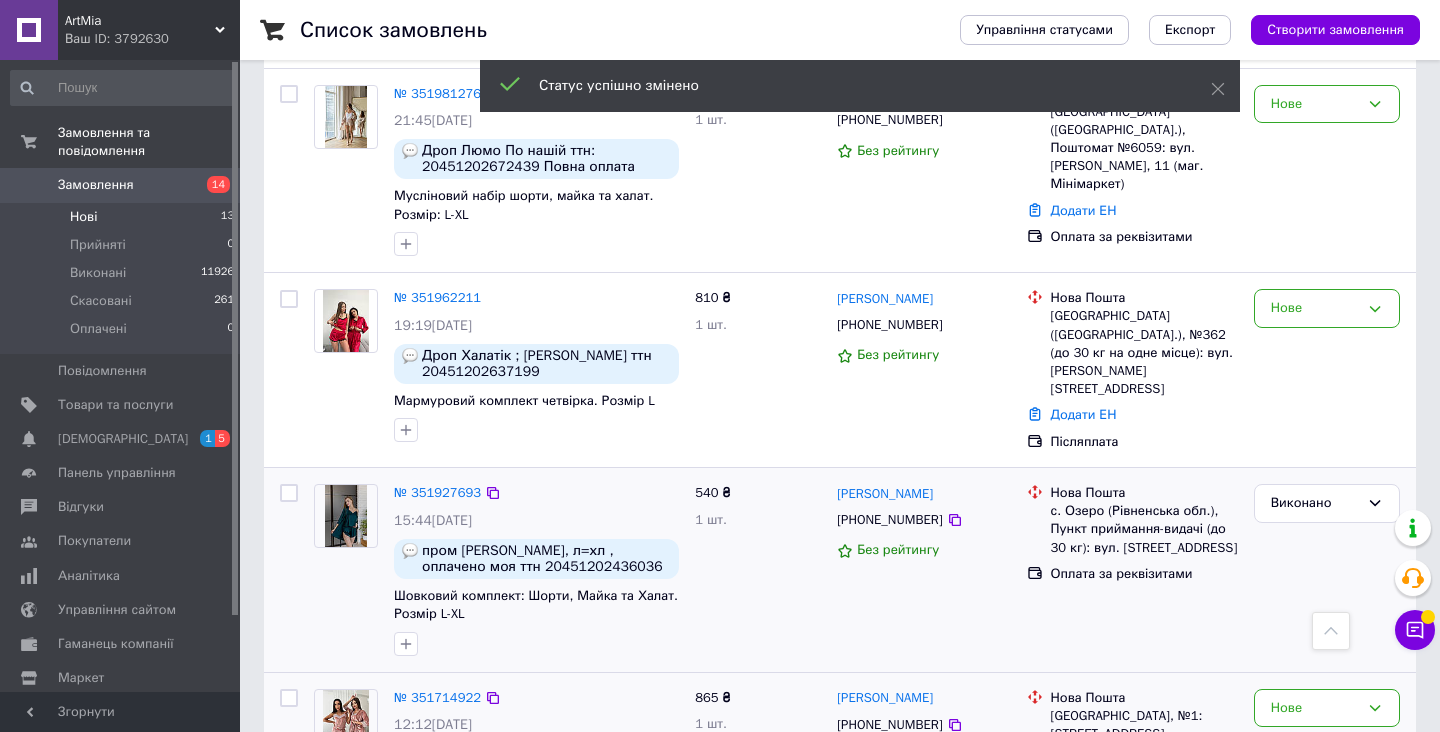 scroll, scrollTop: 1510, scrollLeft: 0, axis: vertical 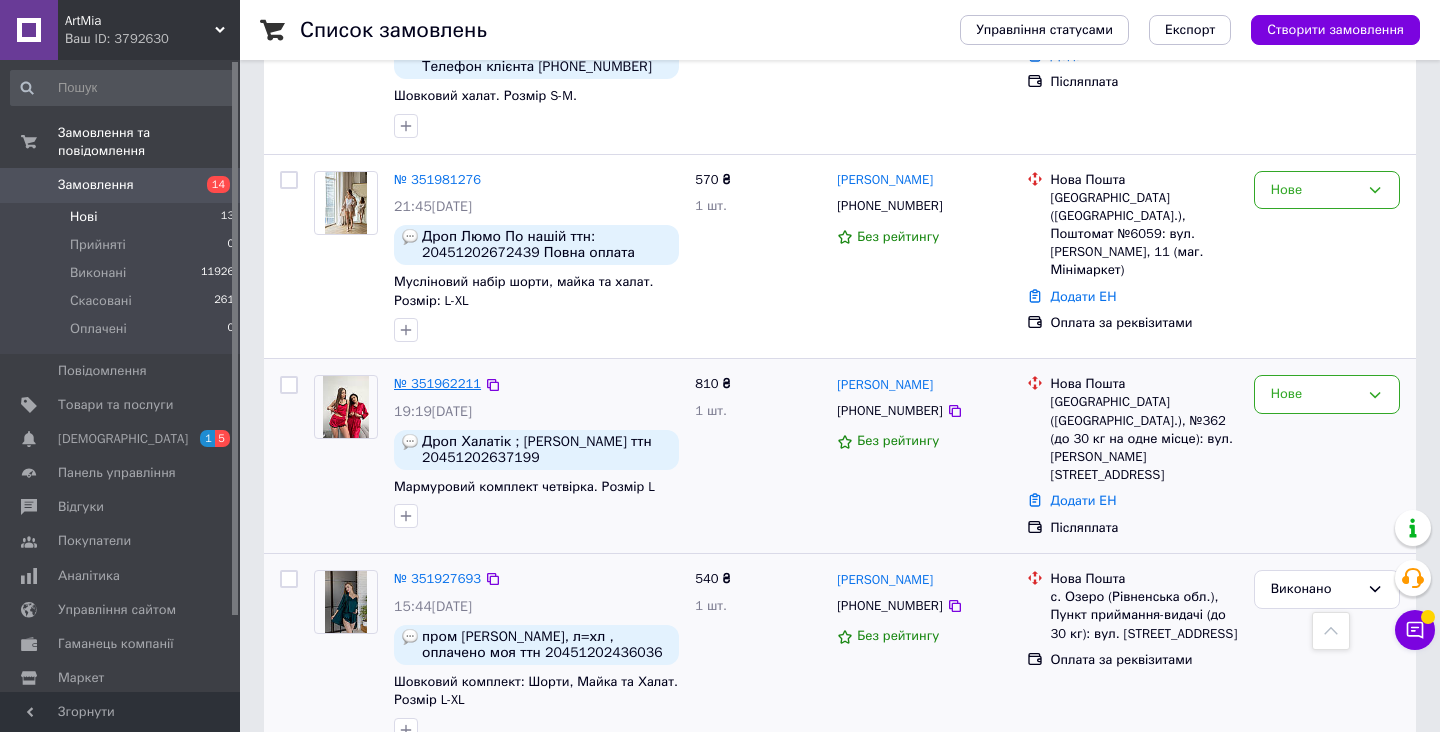 click on "№ 351962211" at bounding box center [437, 383] 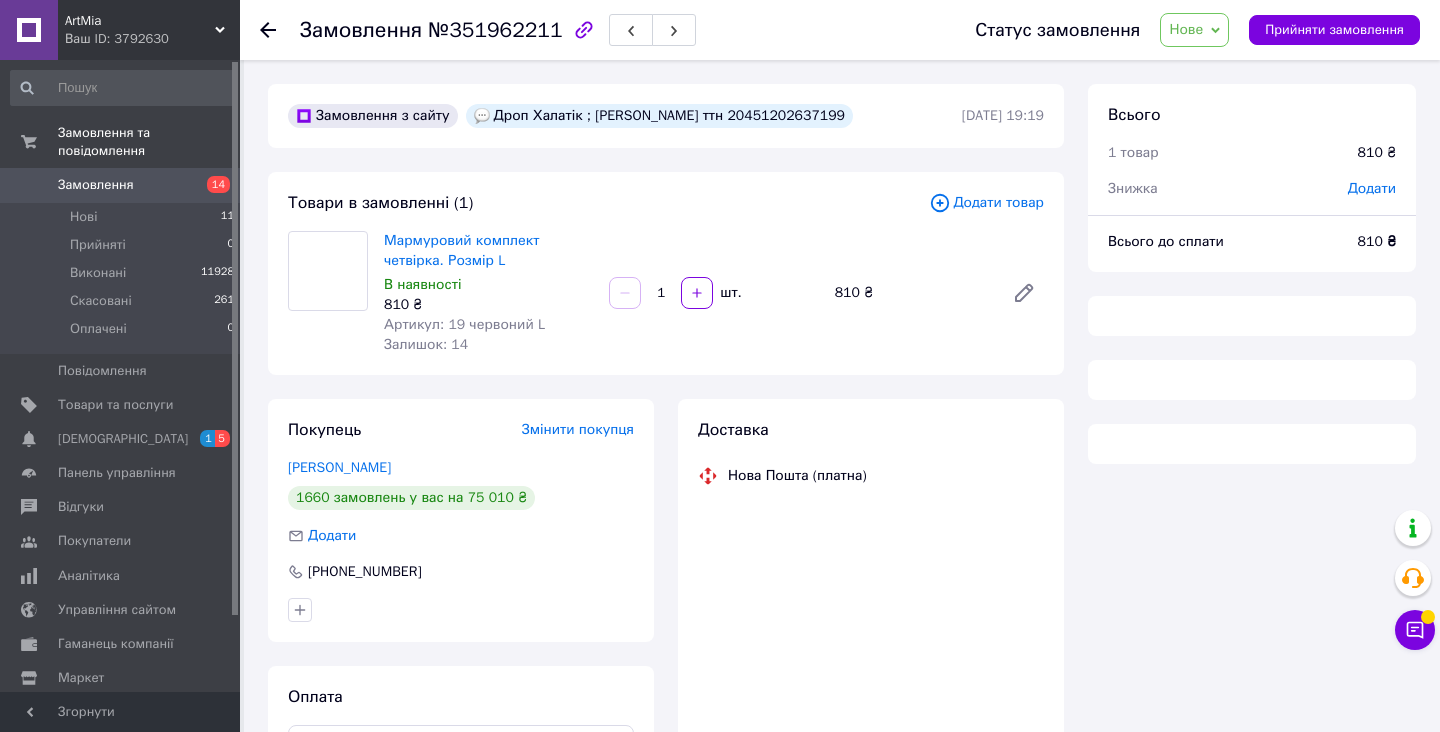 scroll, scrollTop: 0, scrollLeft: 0, axis: both 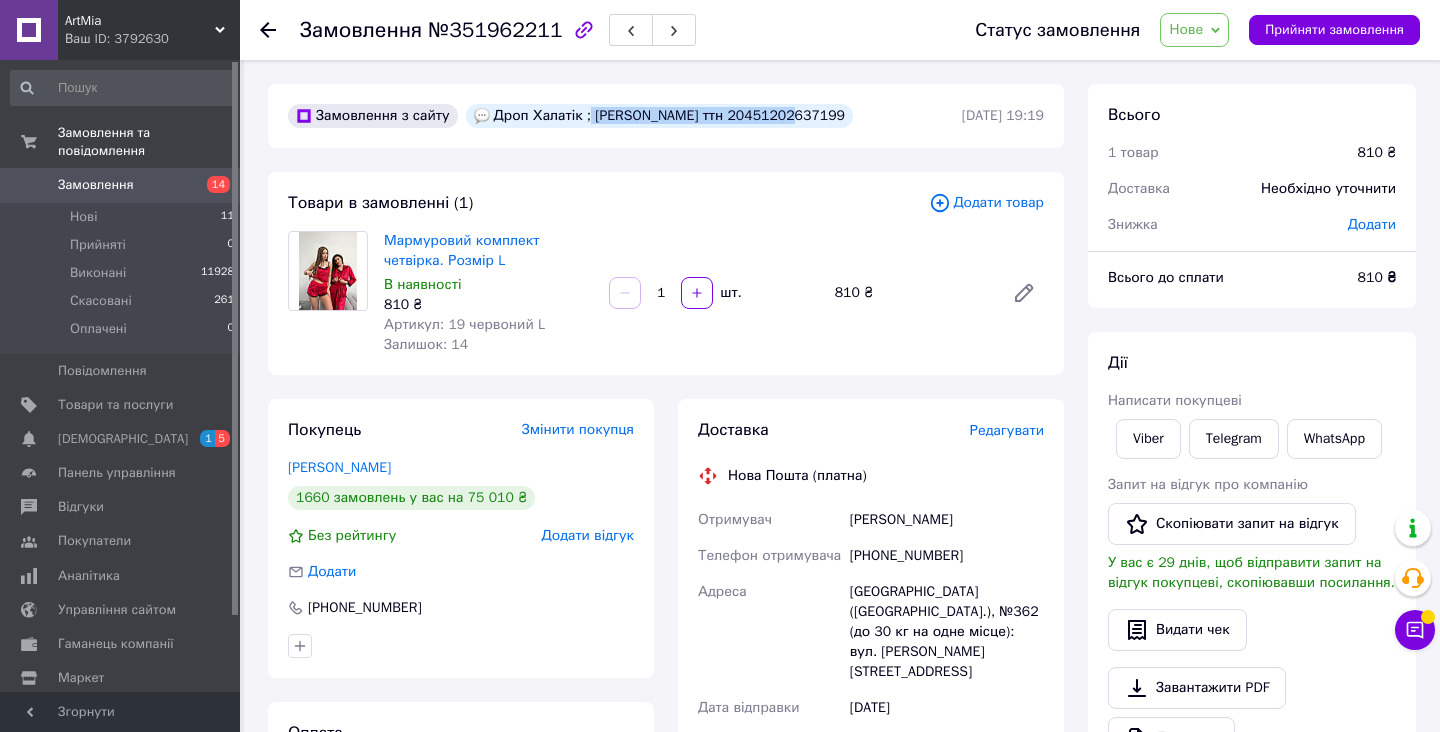 drag, startPoint x: 594, startPoint y: 117, endPoint x: 808, endPoint y: 120, distance: 214.02103 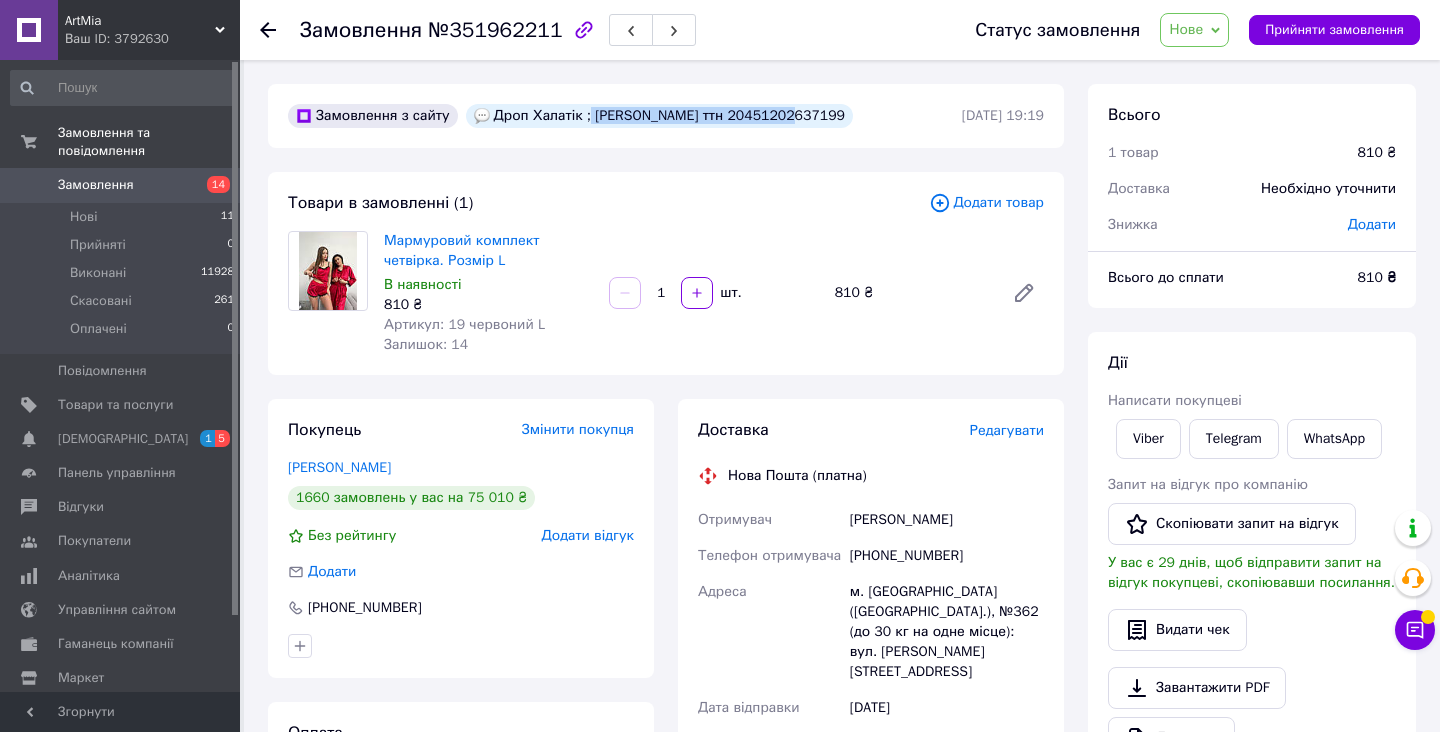 click on "Дроп Халатік ; [PERSON_NAME] ттн 20451202637199" at bounding box center (659, 116) 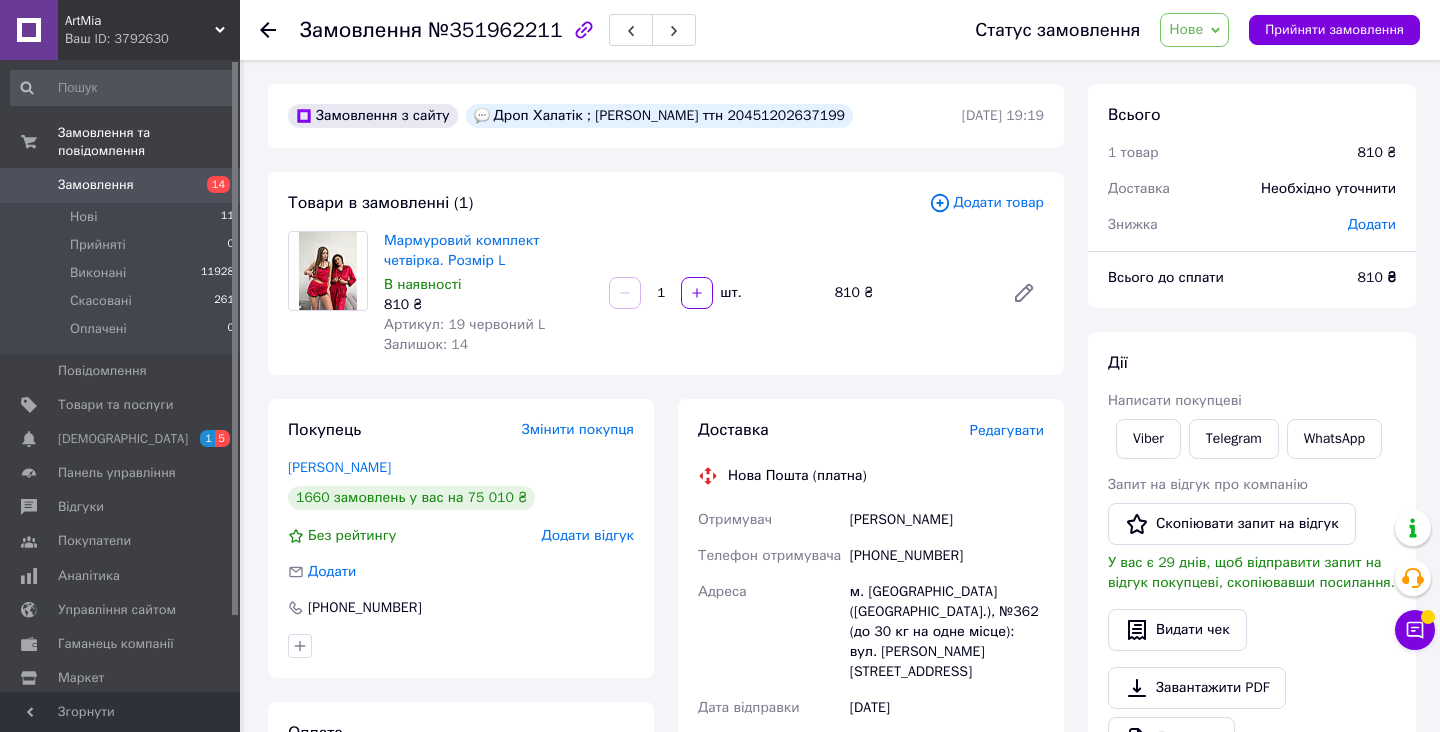 click on "Нове" at bounding box center [1186, 29] 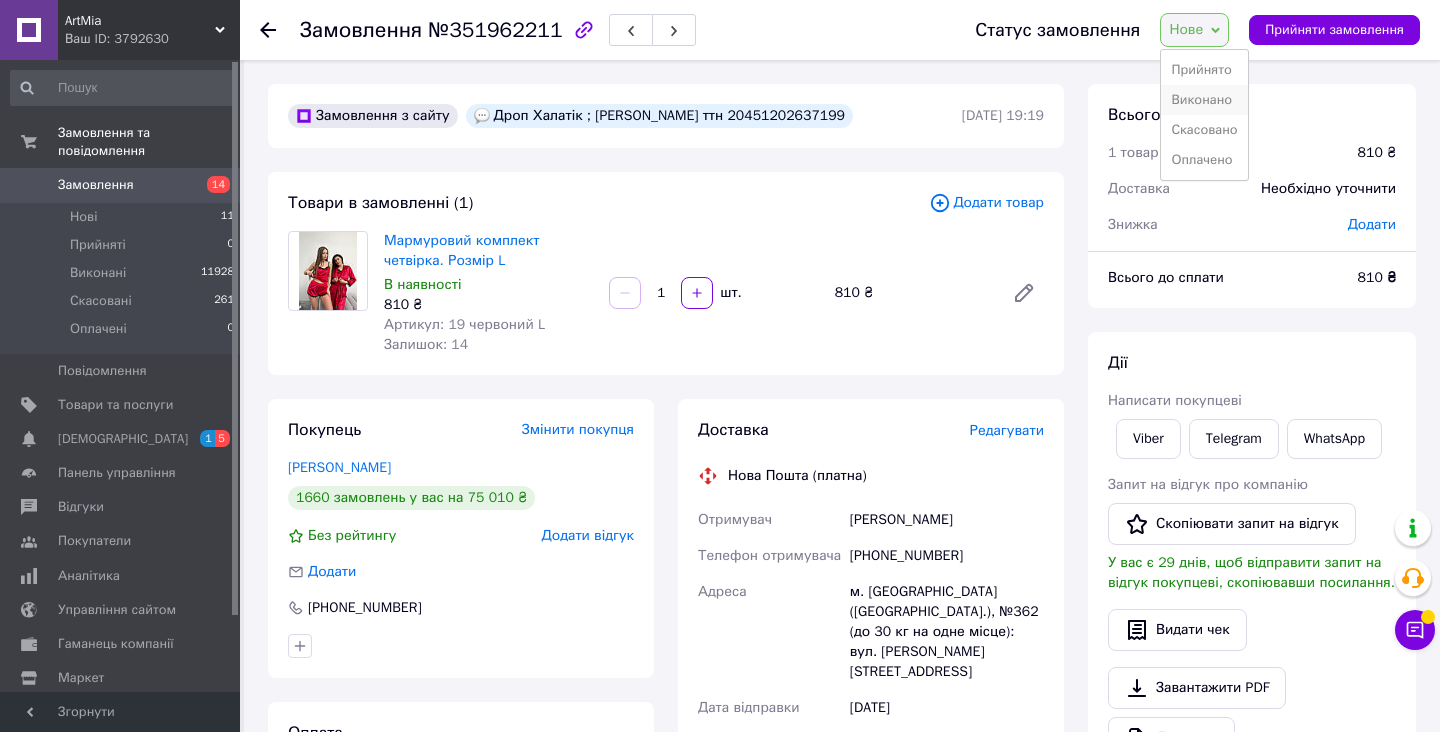 click on "Виконано" at bounding box center (1204, 100) 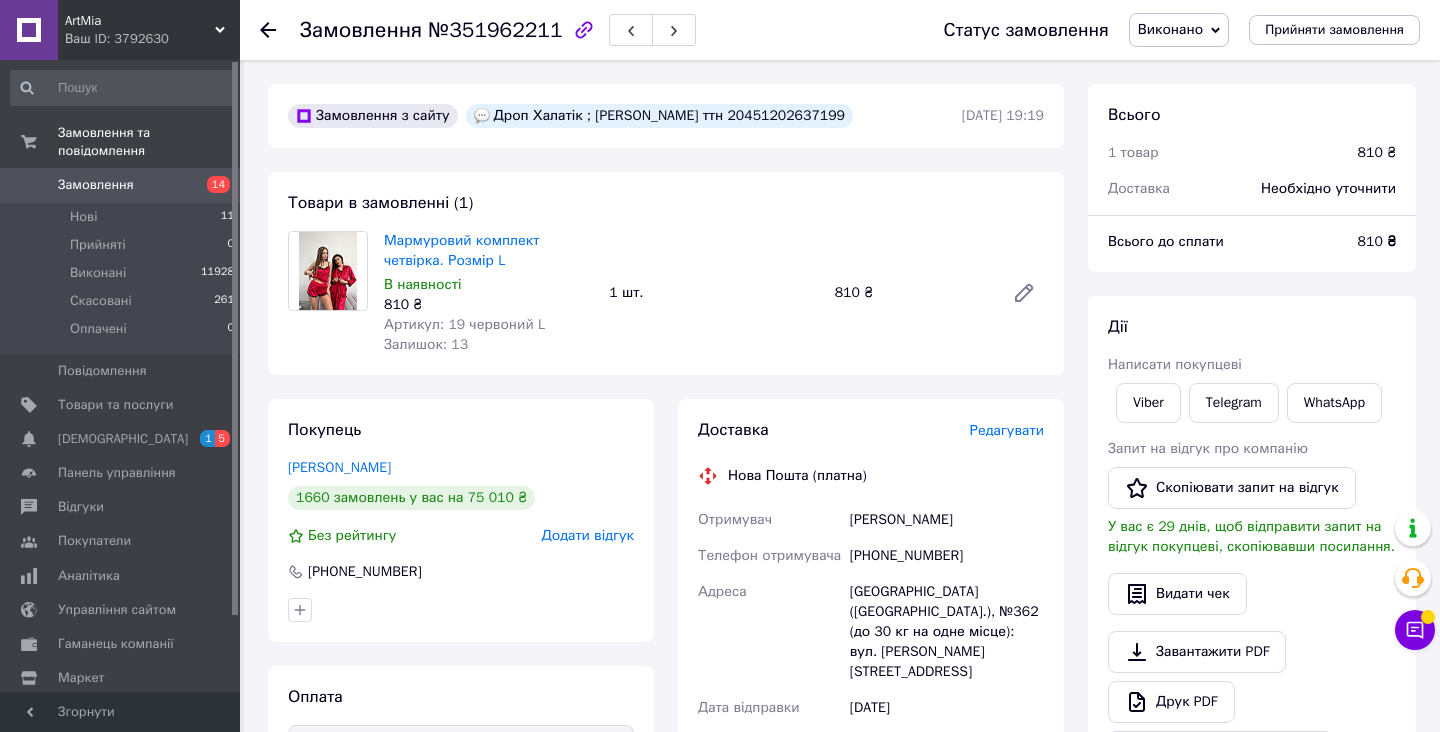 click 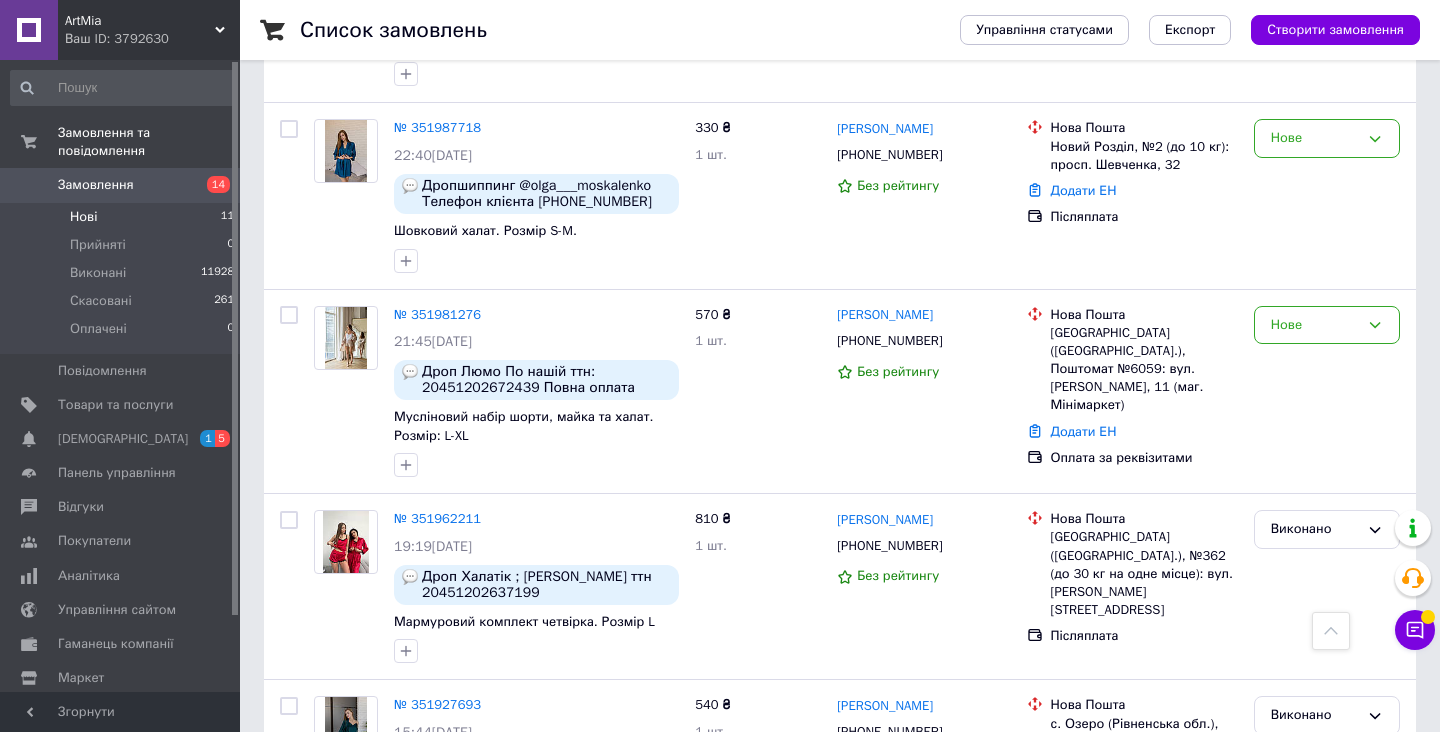 scroll, scrollTop: 1372, scrollLeft: 0, axis: vertical 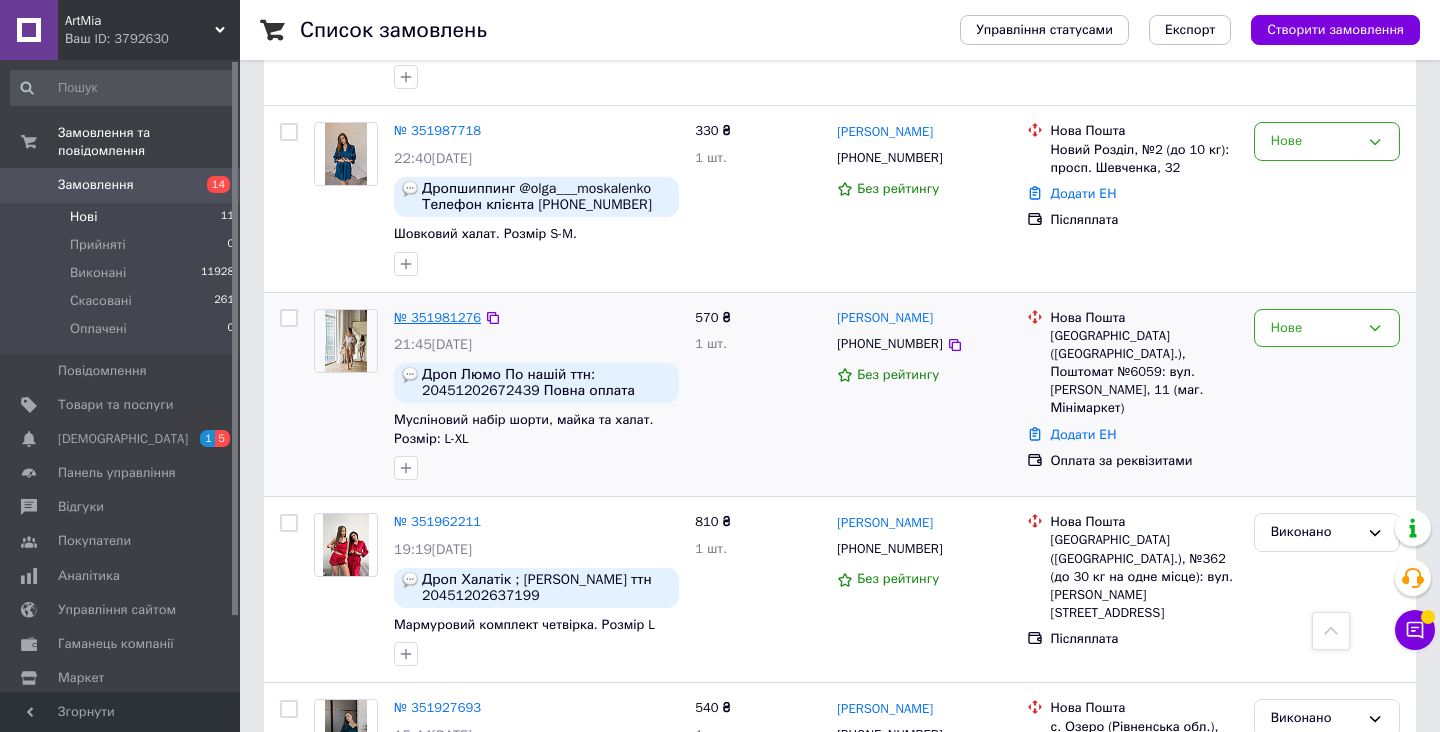 click on "№ 351981276" at bounding box center [437, 317] 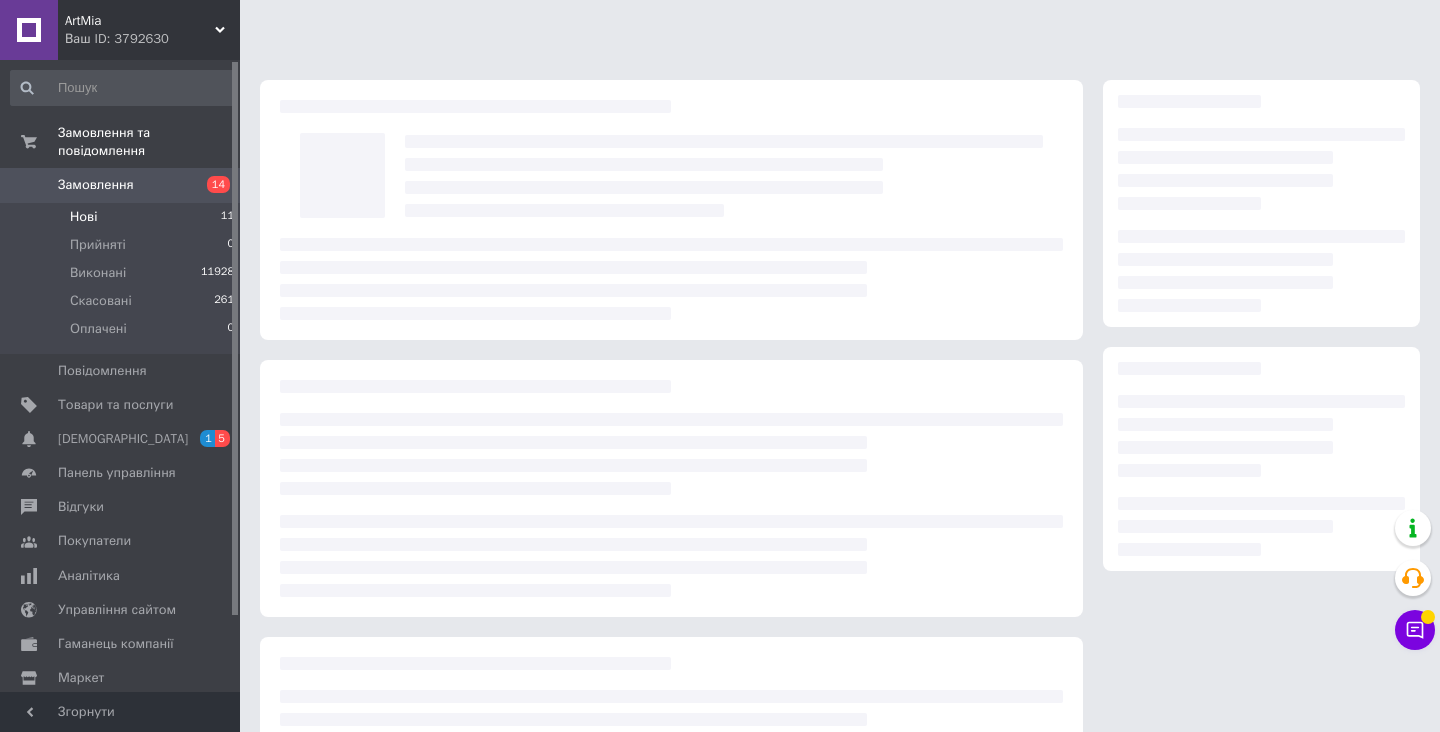 scroll, scrollTop: 0, scrollLeft: 0, axis: both 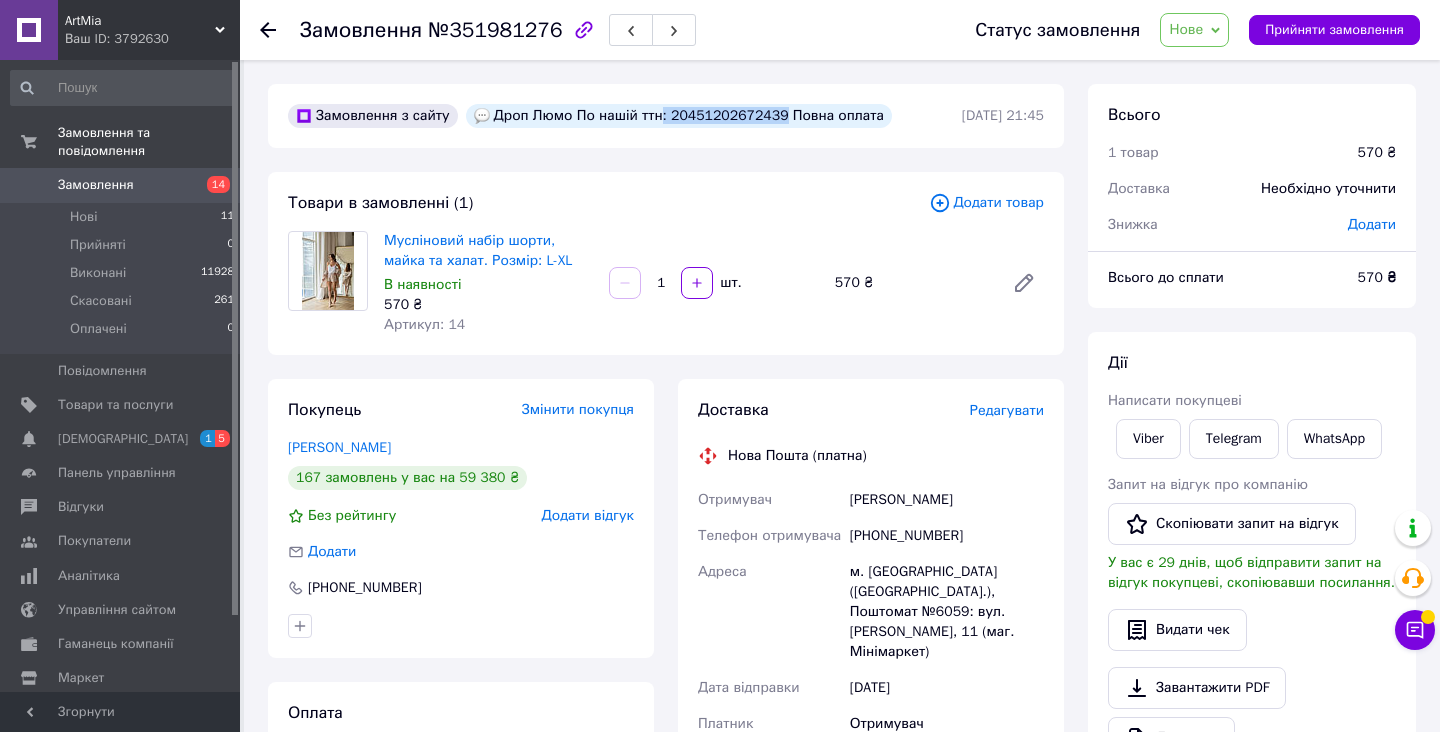 drag, startPoint x: 664, startPoint y: 115, endPoint x: 790, endPoint y: 115, distance: 126 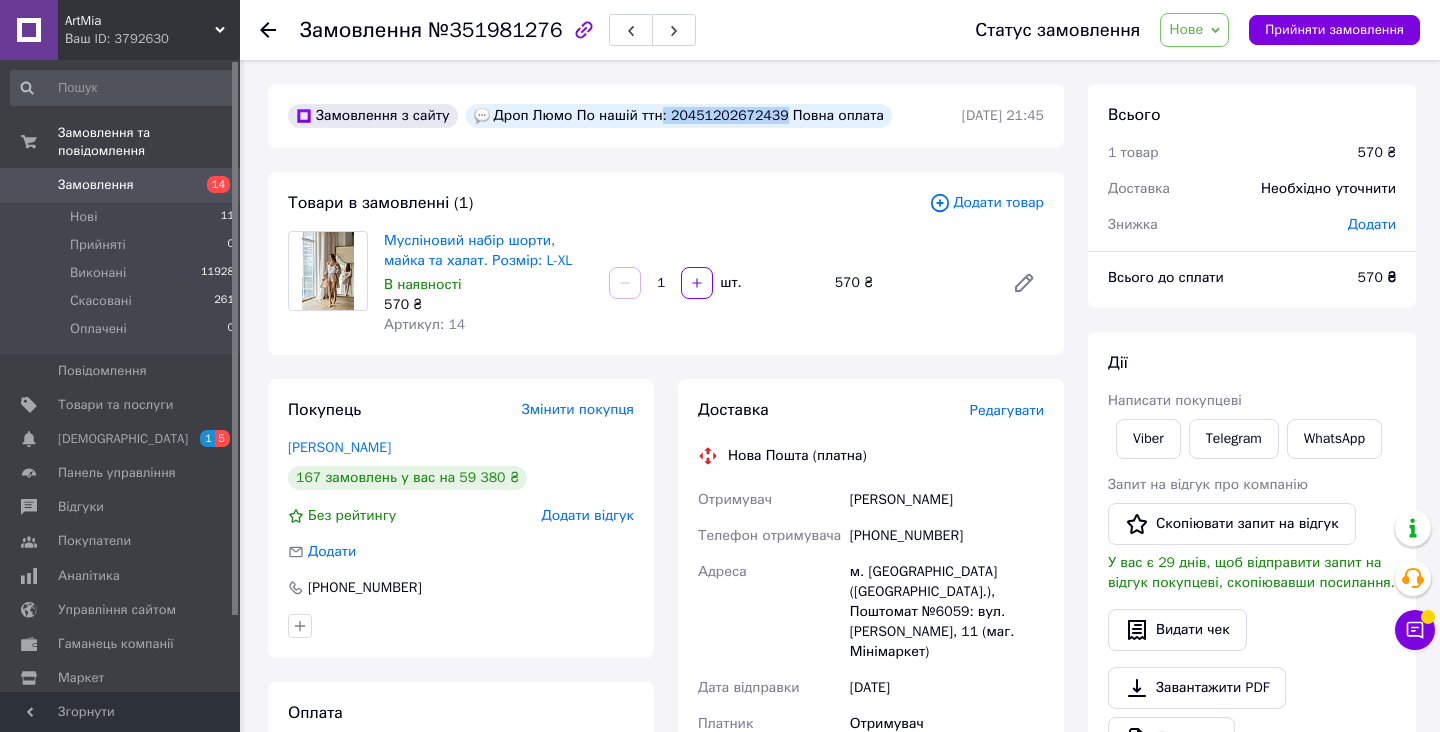 click on "Дроп Люмо
По нашій ттн: 20451202672439
Повна оплата" at bounding box center [679, 116] 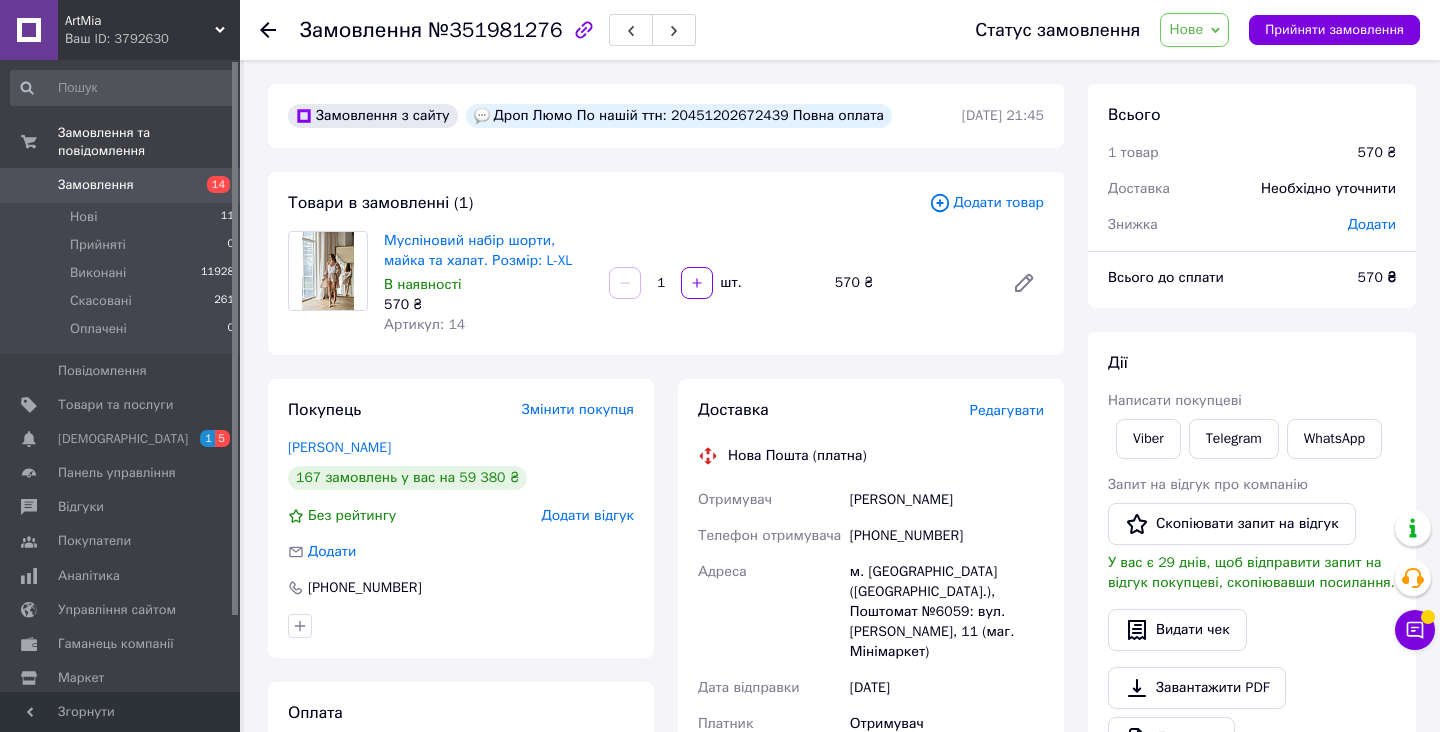 click on "Нове" at bounding box center [1186, 29] 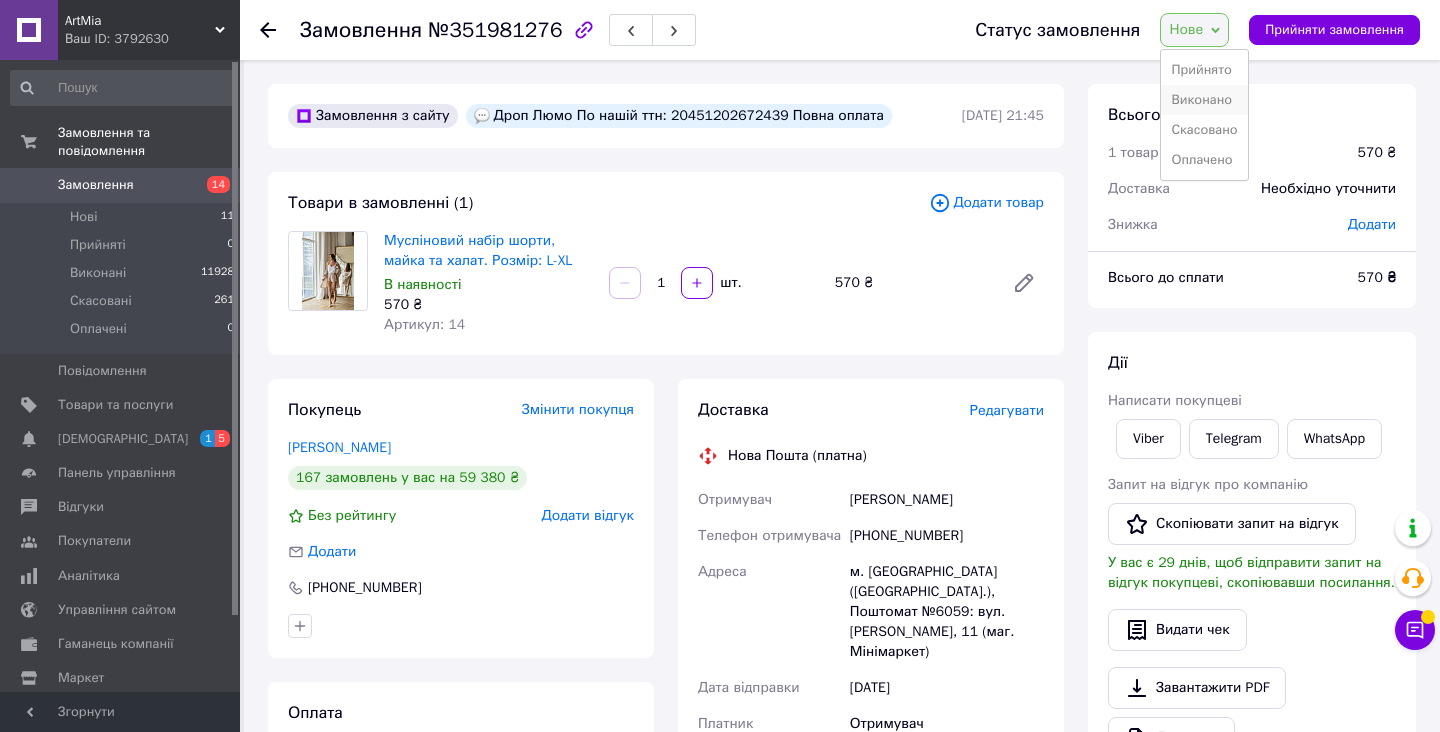 click on "Виконано" at bounding box center (1204, 100) 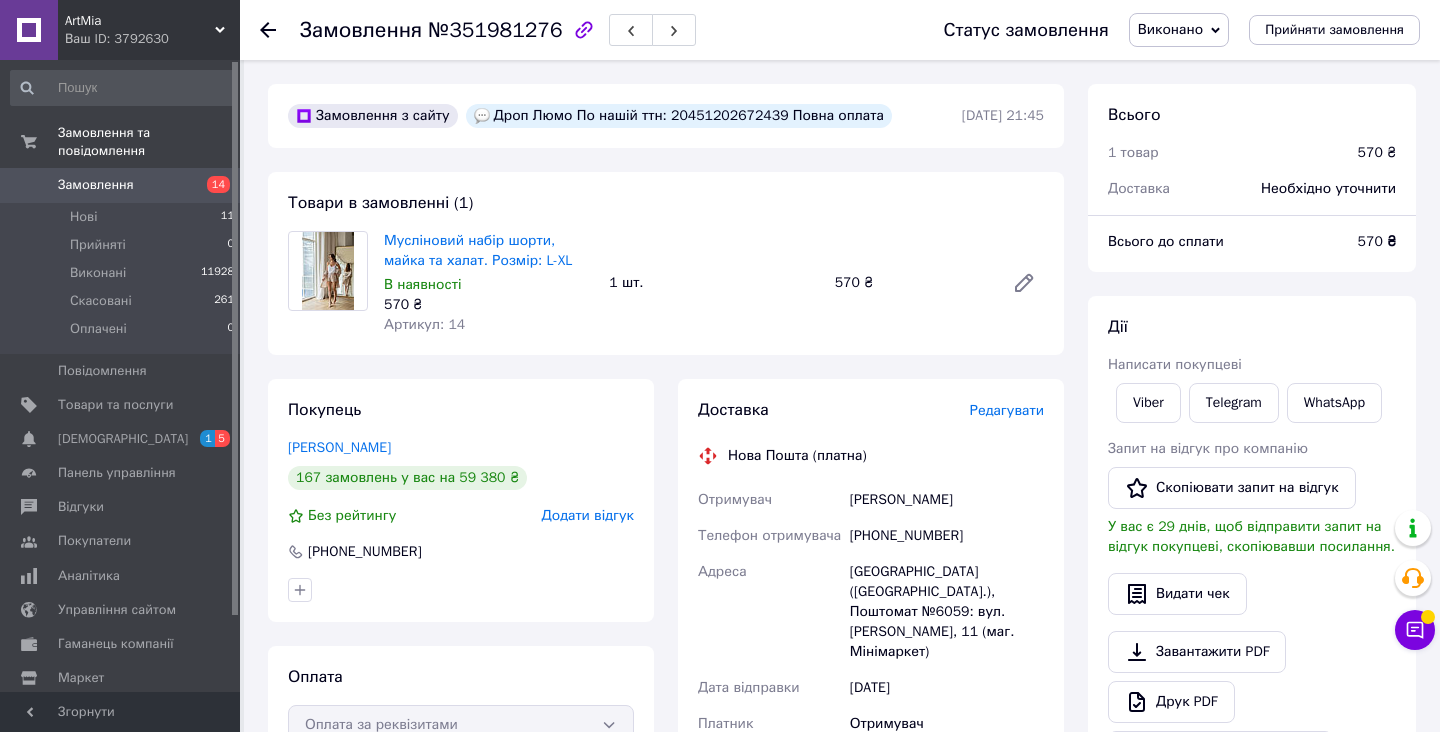 click 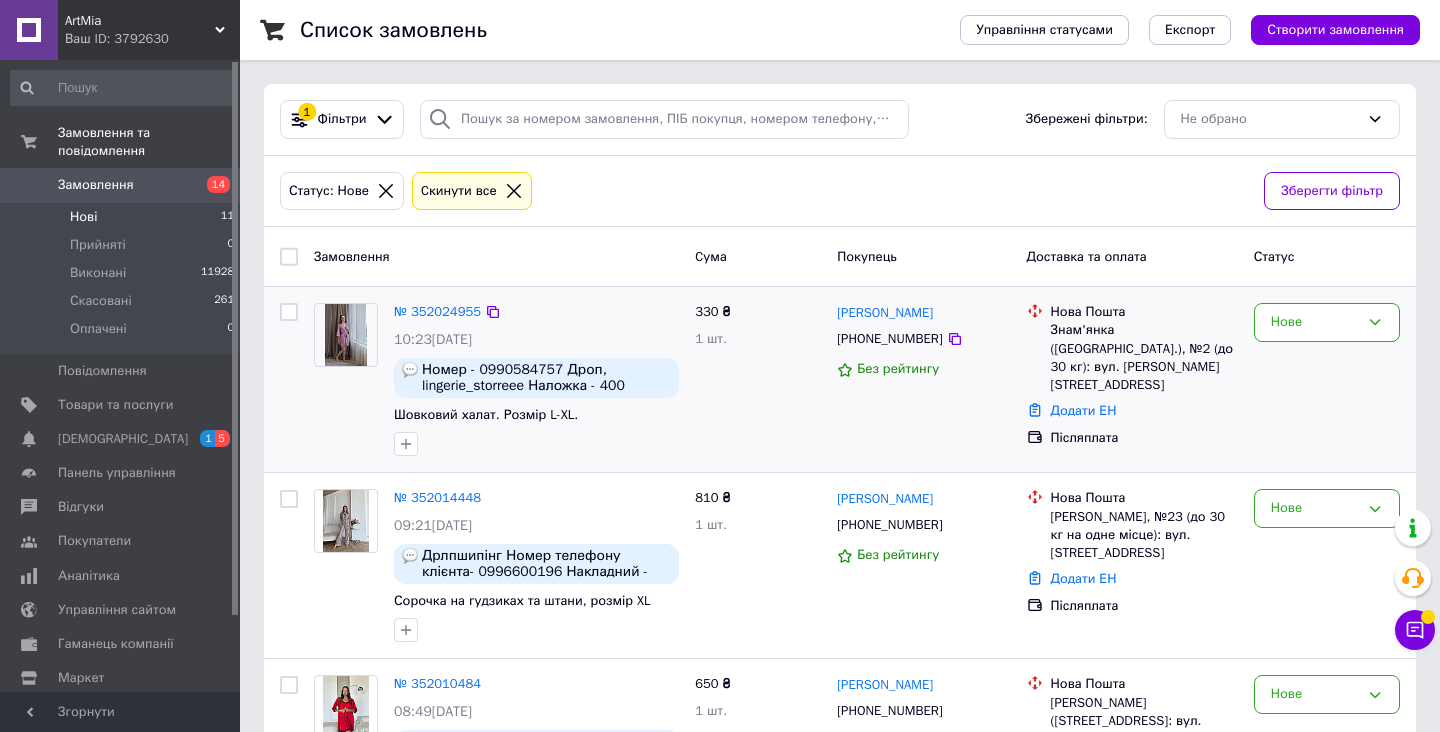scroll, scrollTop: 0, scrollLeft: 0, axis: both 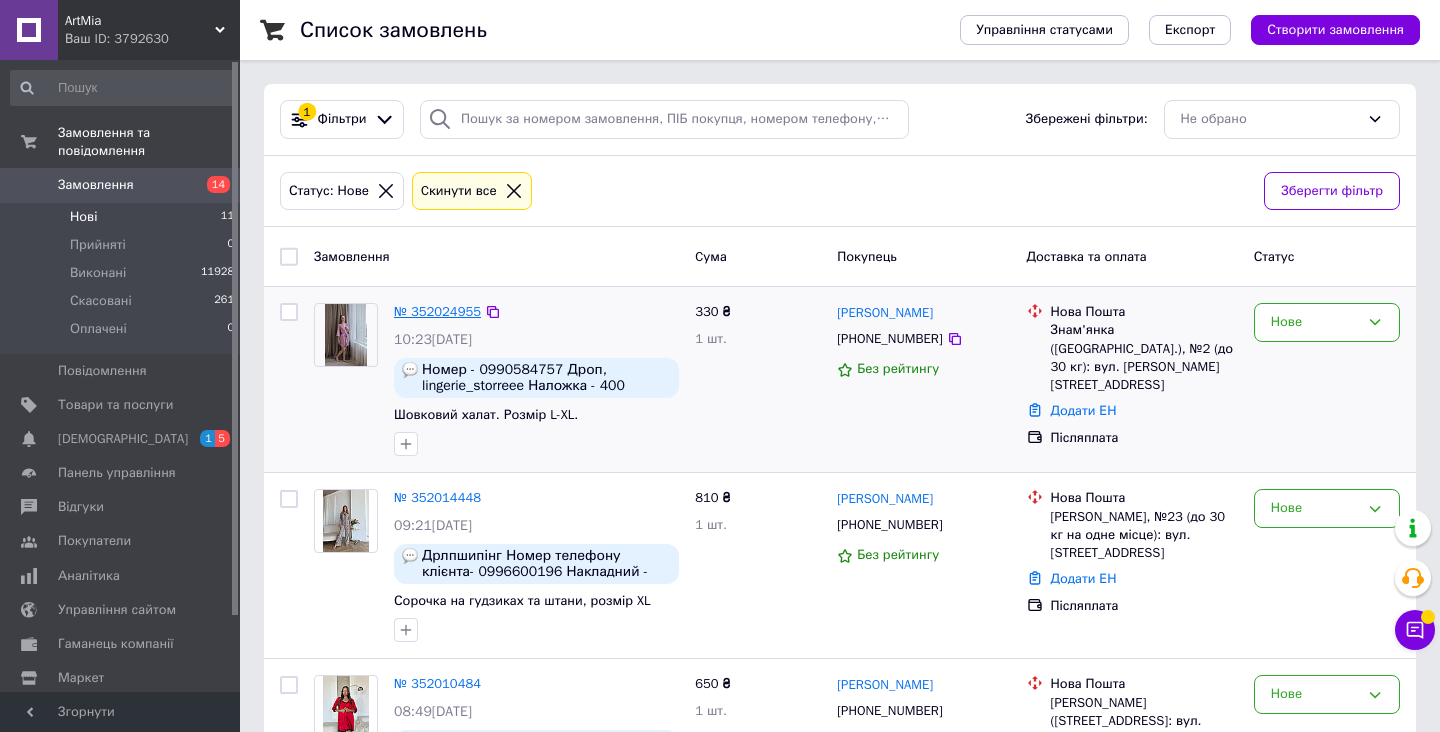 click on "№ 352024955" at bounding box center [437, 311] 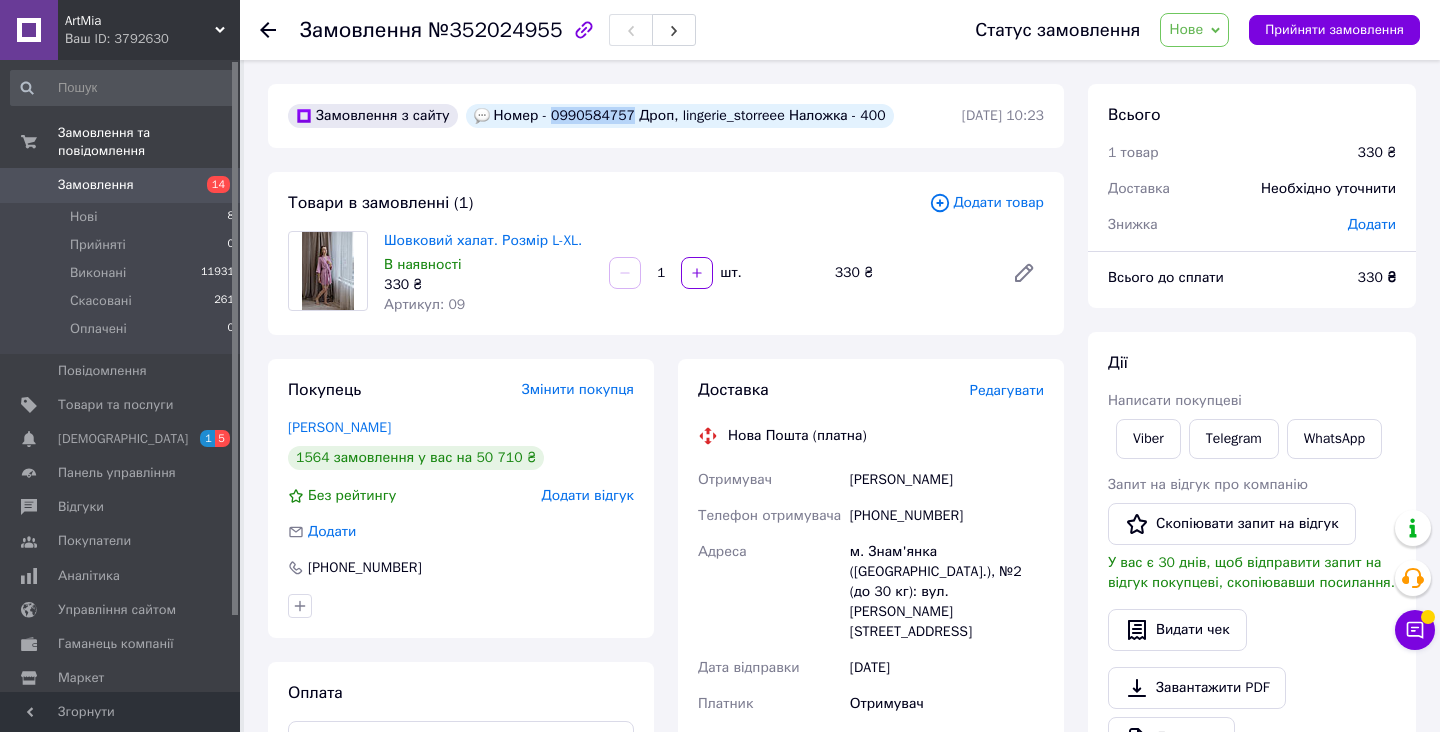 drag, startPoint x: 554, startPoint y: 116, endPoint x: 639, endPoint y: 117, distance: 85.00588 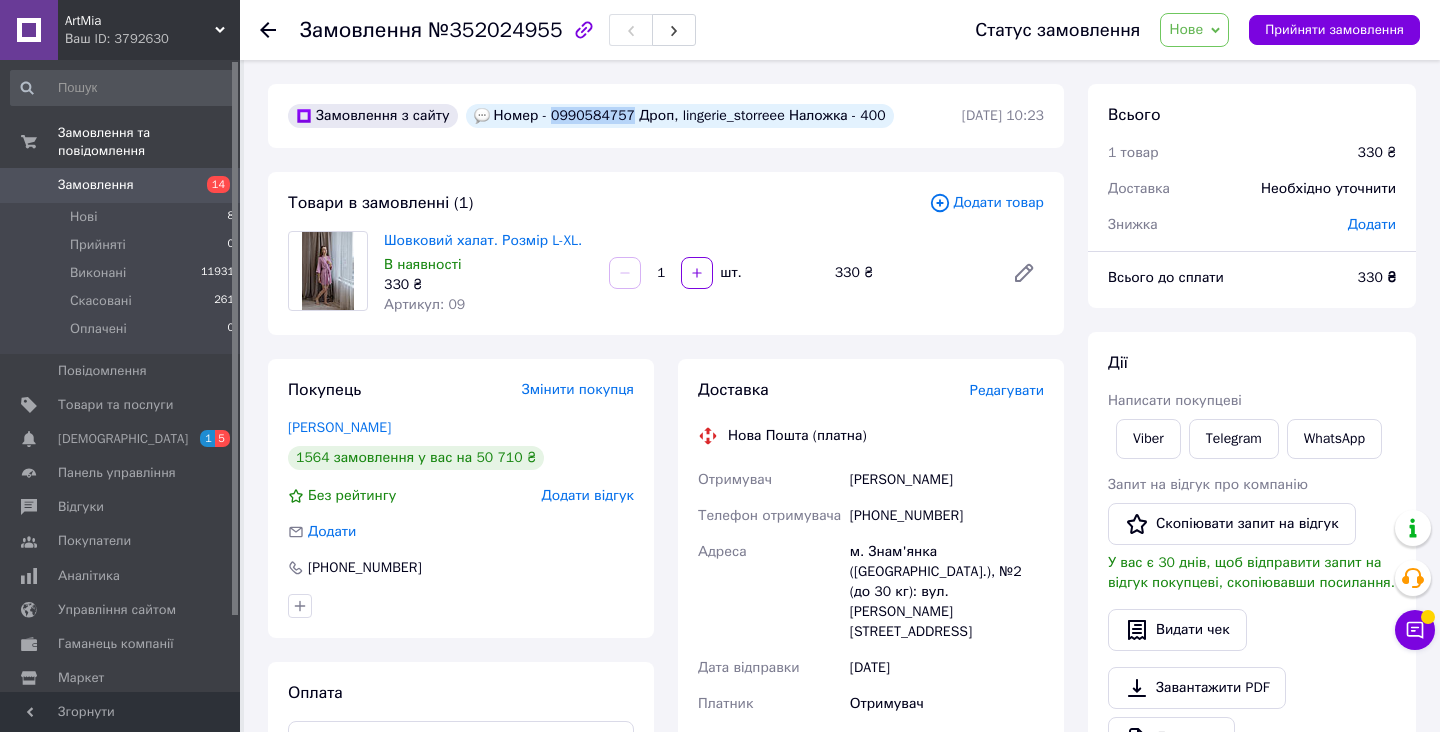 click on "Номер - 0990584757
Дроп, lingerie_storreee
Наложка - 400" at bounding box center (680, 116) 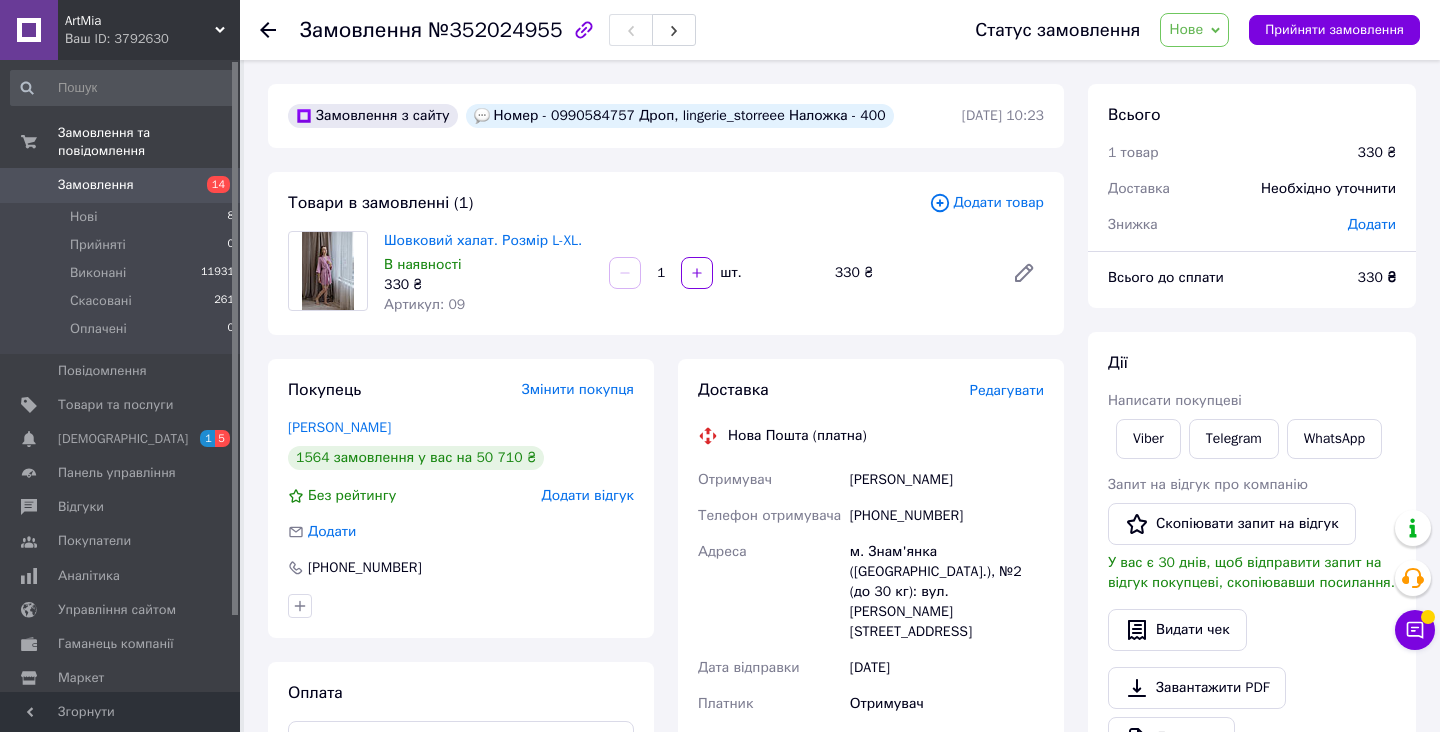 click on "Редагувати" at bounding box center [1007, 391] 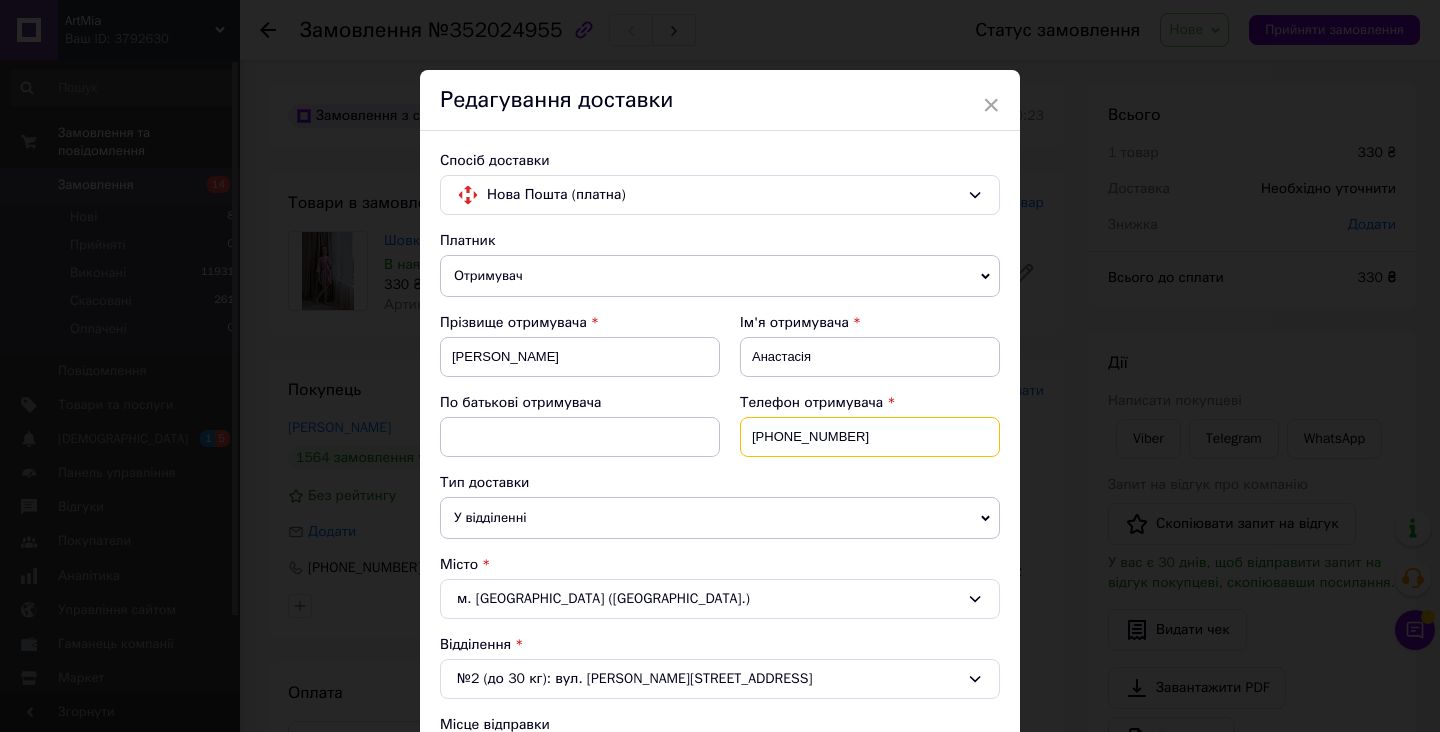 drag, startPoint x: 774, startPoint y: 434, endPoint x: 911, endPoint y: 435, distance: 137.00365 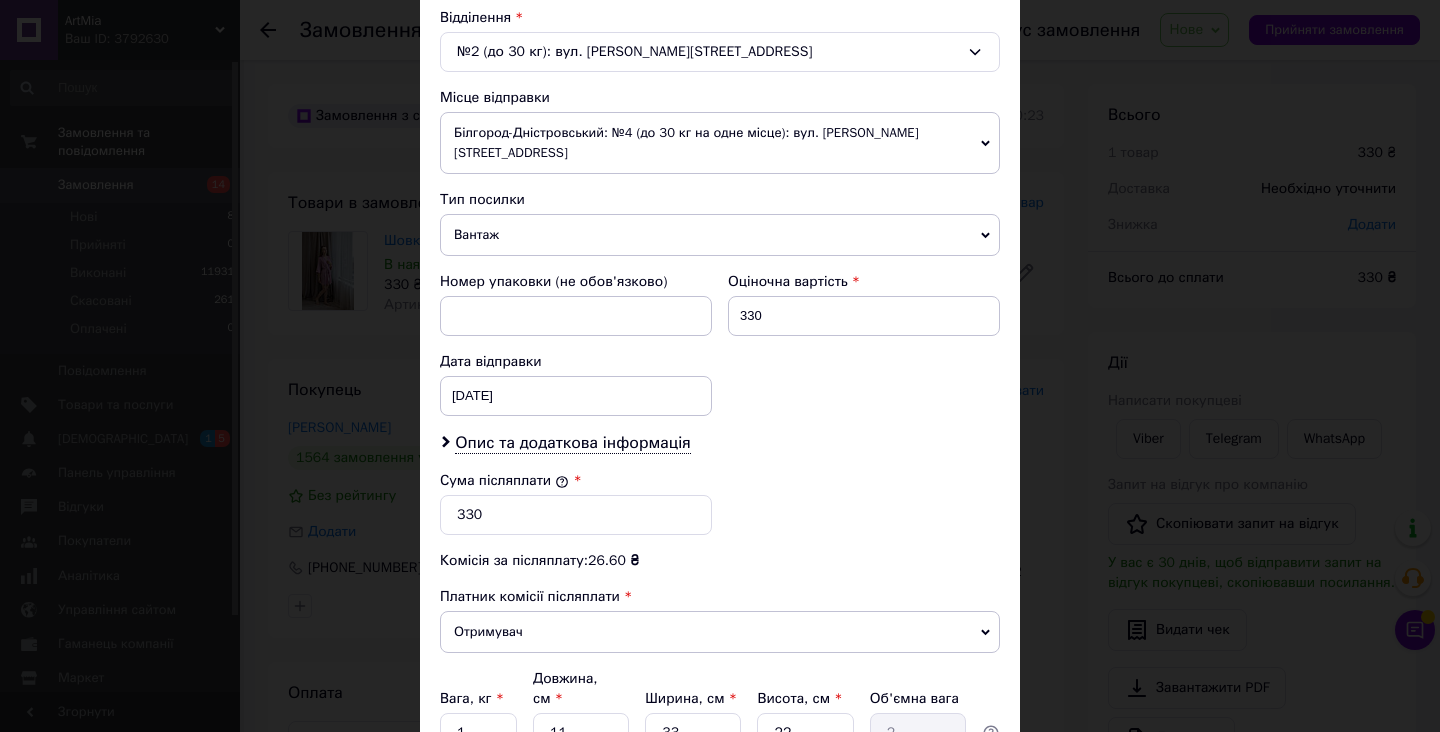 scroll, scrollTop: 735, scrollLeft: 0, axis: vertical 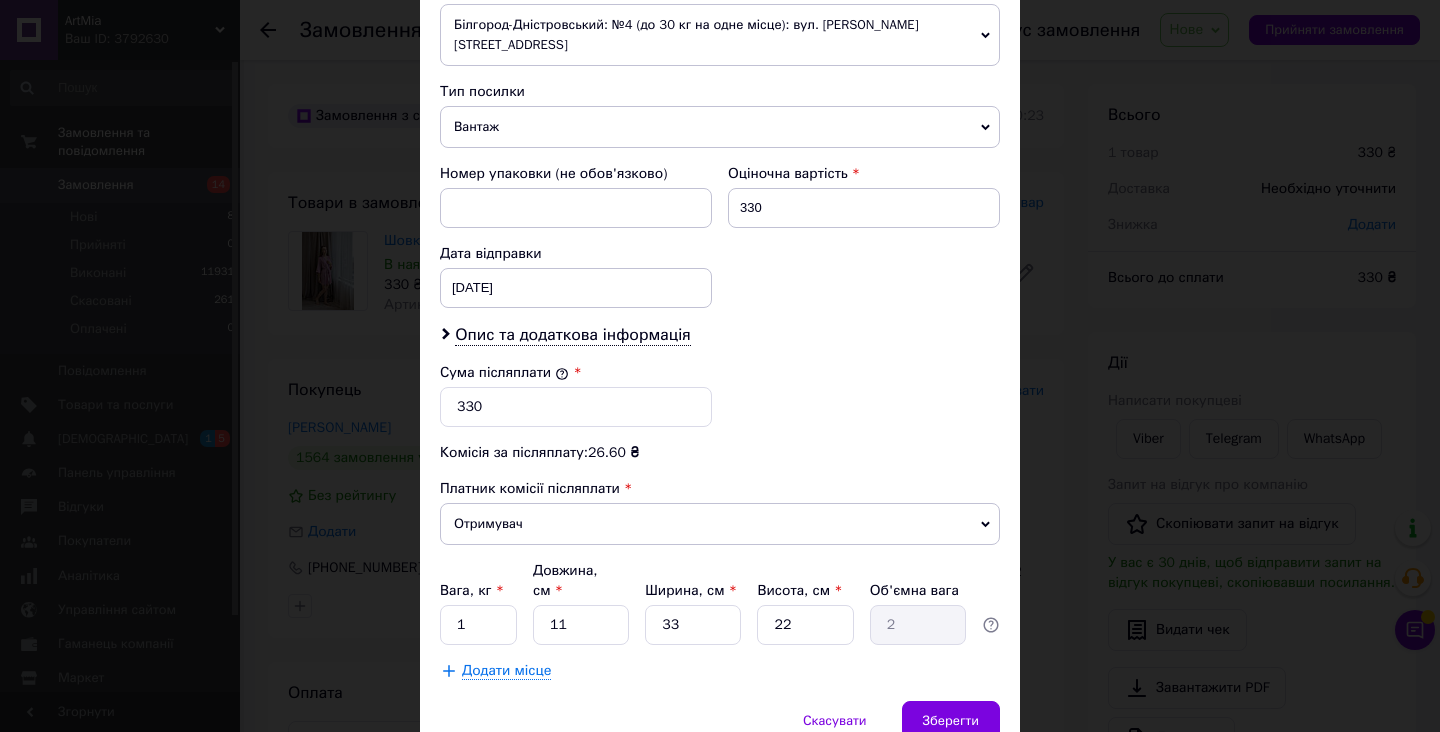 type on "[PHONE_NUMBER]" 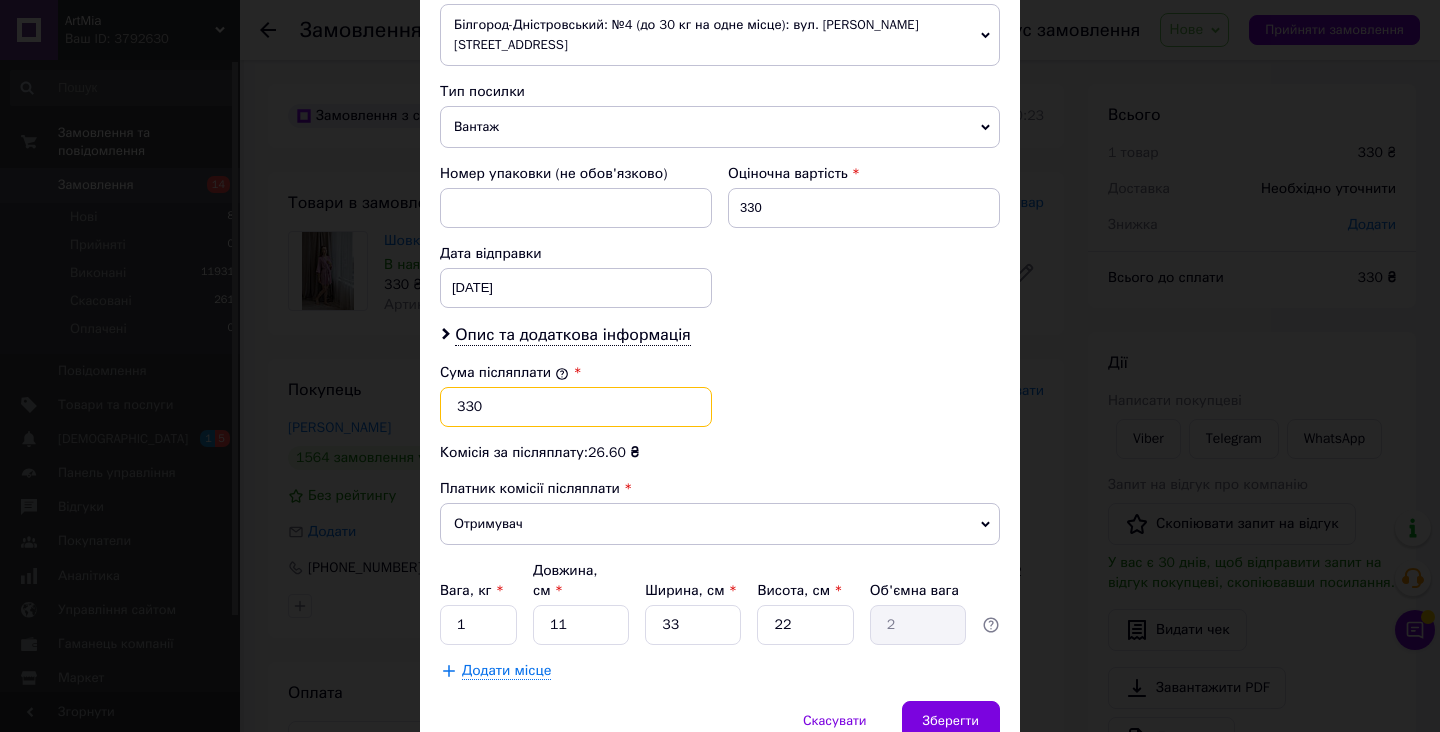 click on "330" at bounding box center (576, 407) 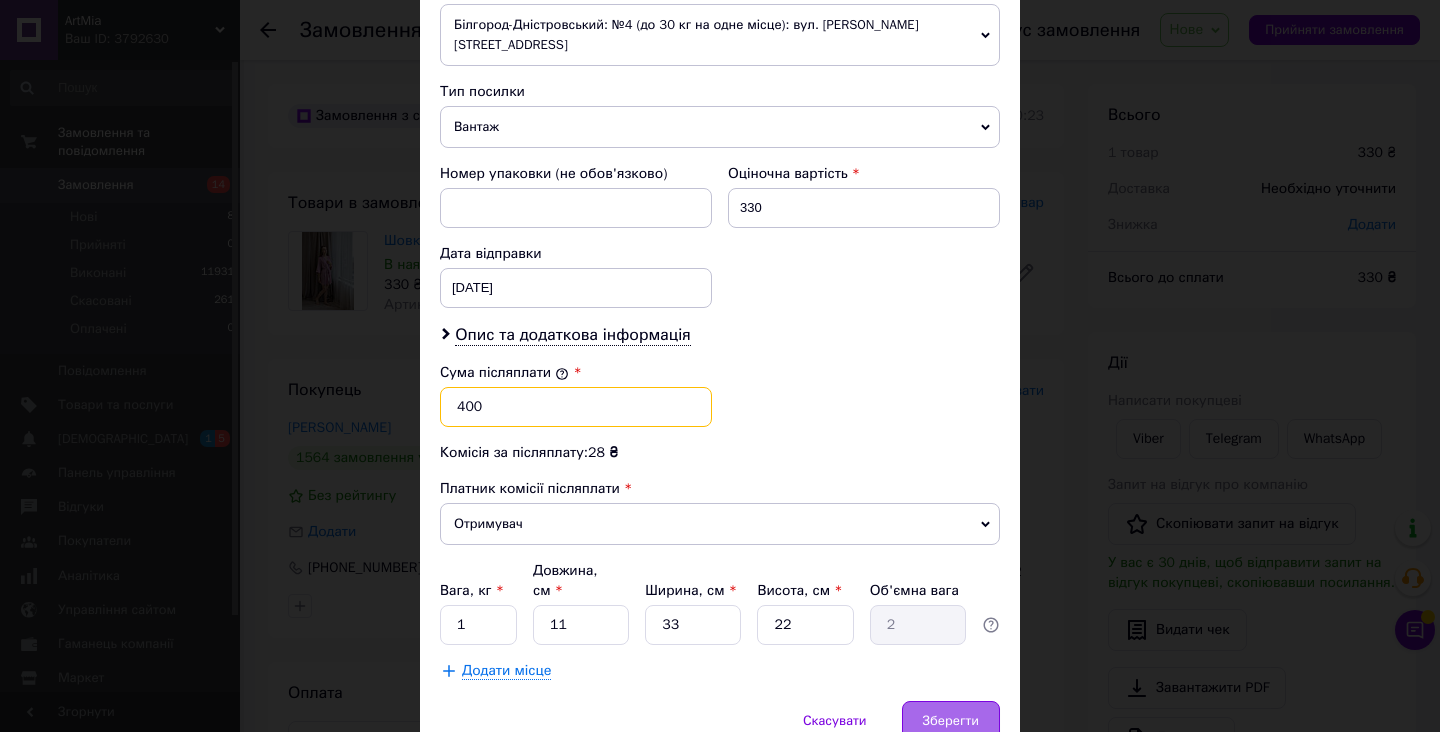 type on "400" 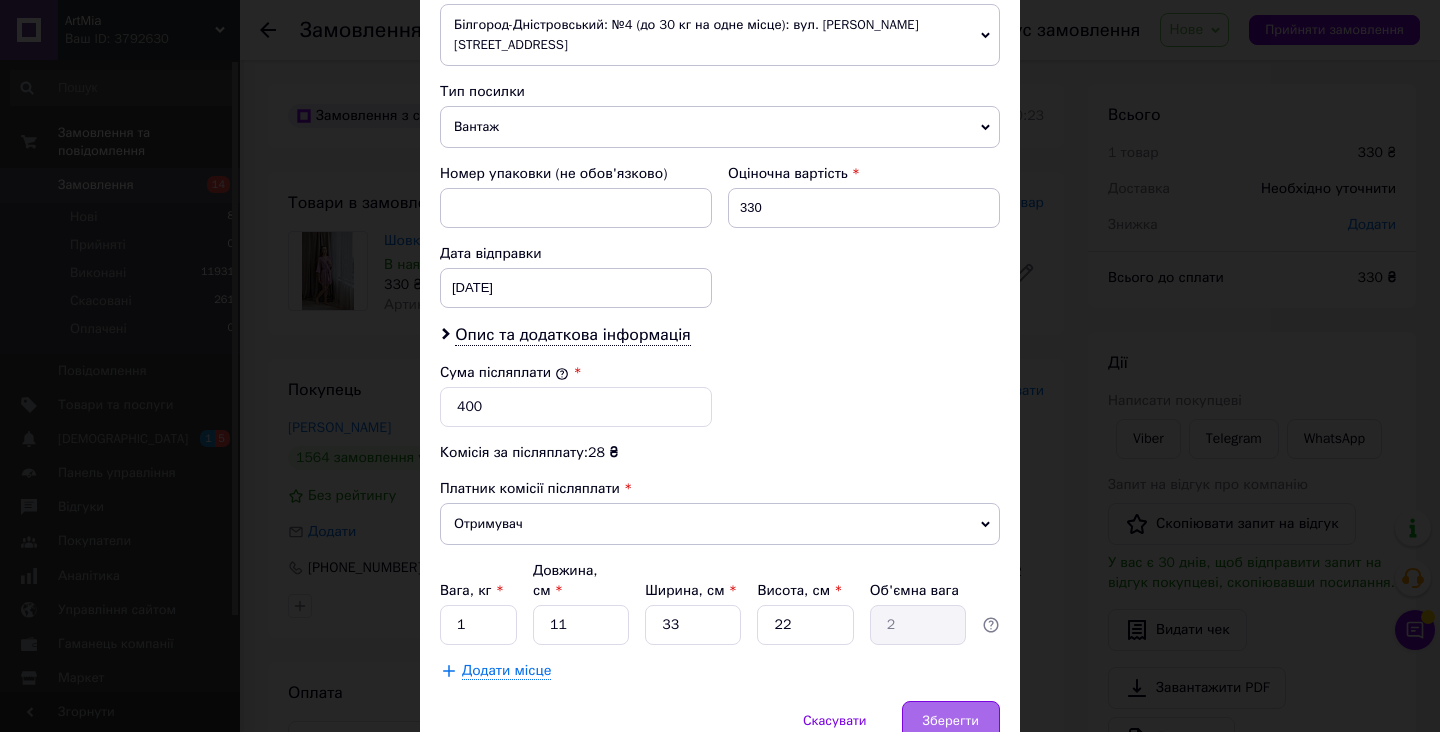 click on "Зберегти" at bounding box center (951, 721) 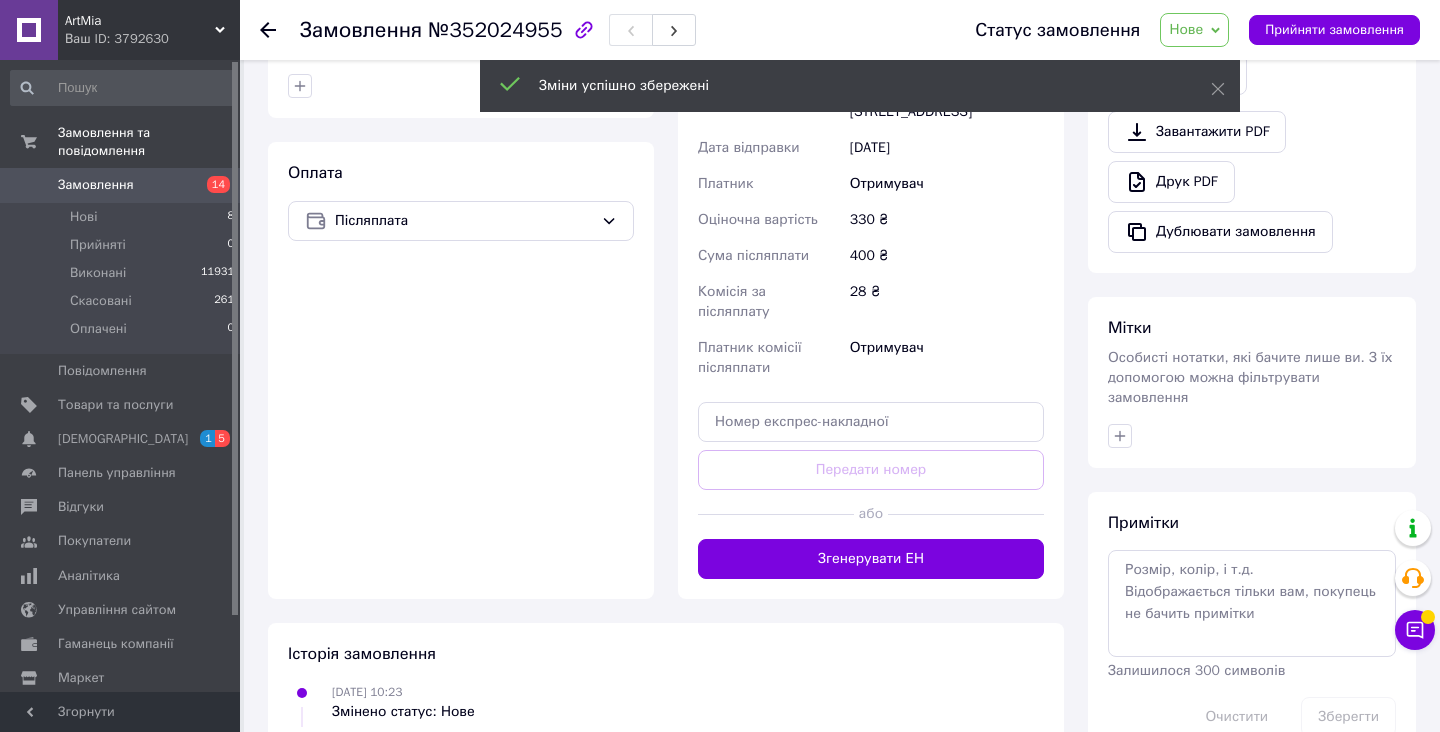 scroll, scrollTop: 526, scrollLeft: 0, axis: vertical 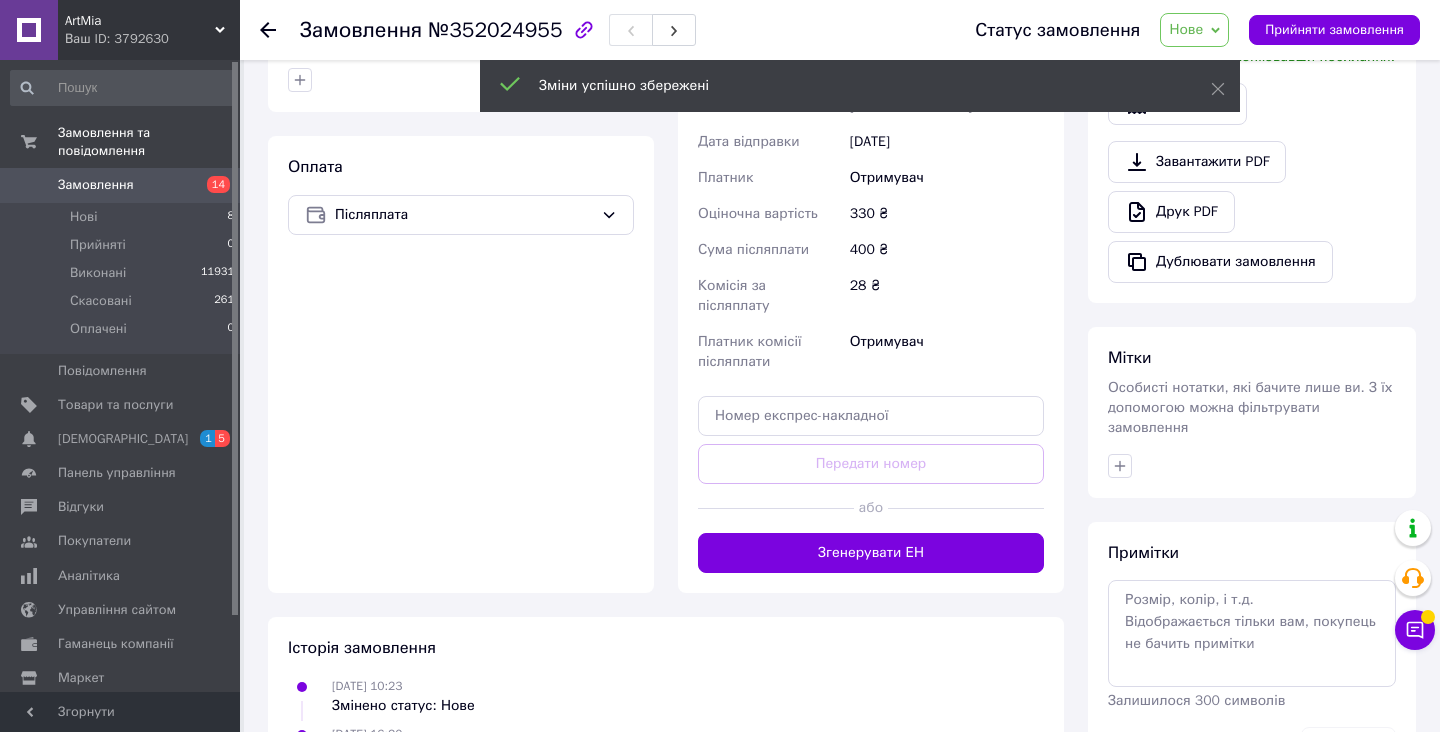 click on "Згенерувати ЕН" at bounding box center (871, 553) 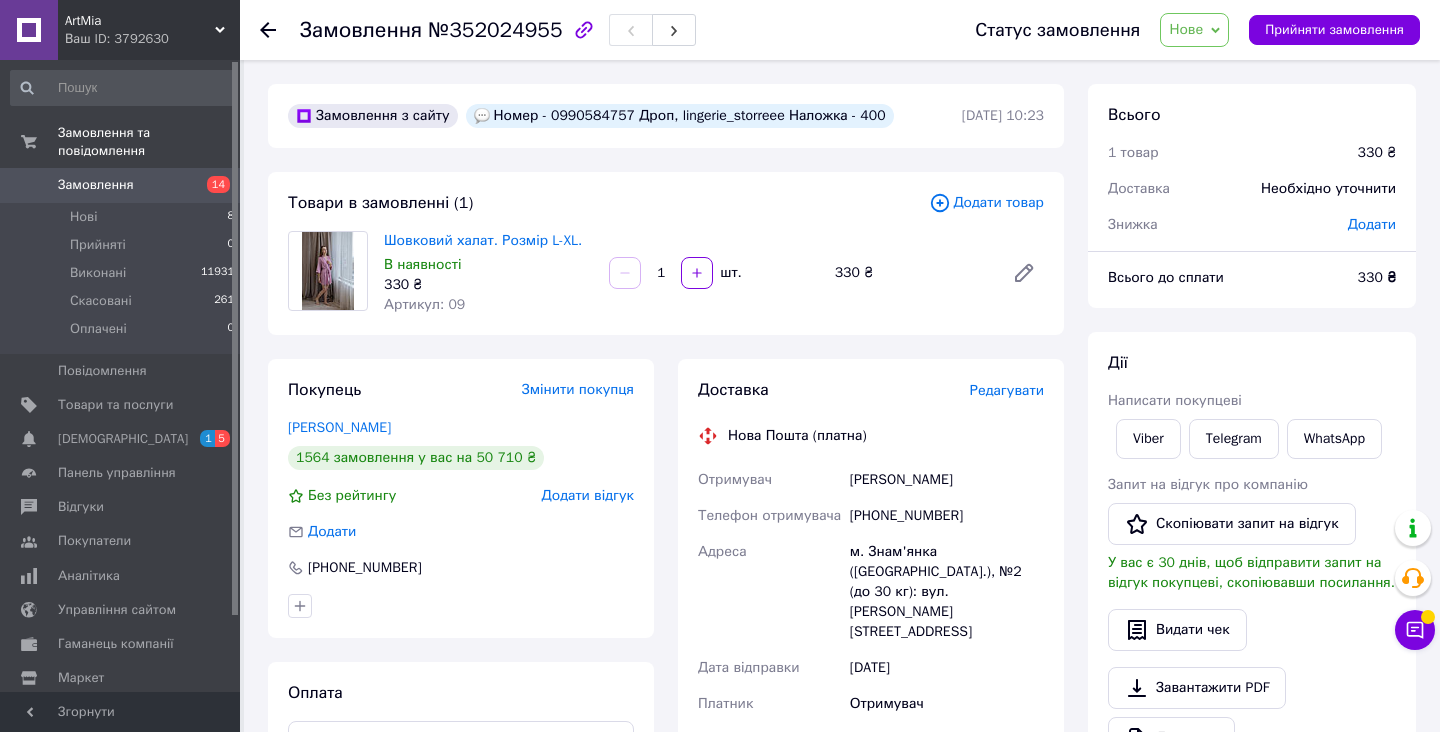 scroll, scrollTop: 0, scrollLeft: 0, axis: both 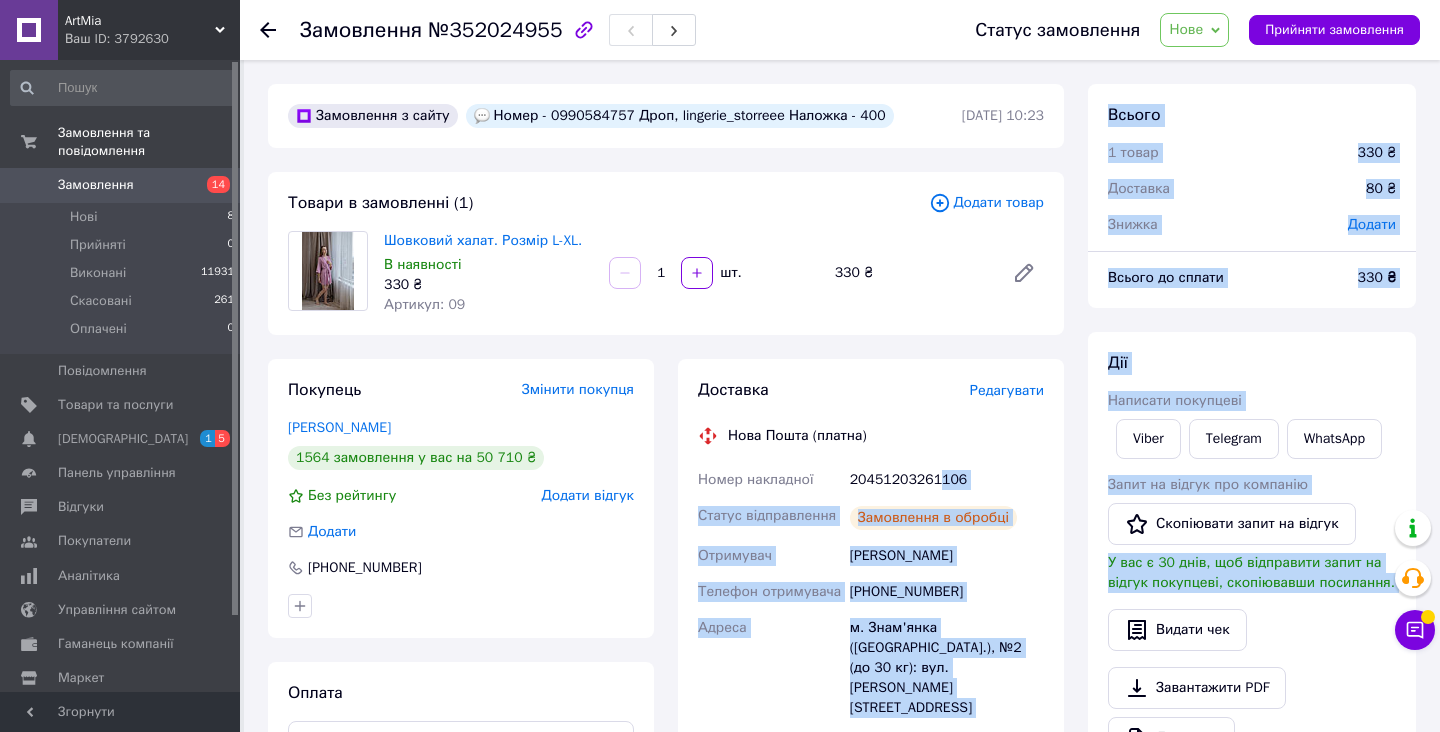 drag, startPoint x: 848, startPoint y: 477, endPoint x: 949, endPoint y: 482, distance: 101.12369 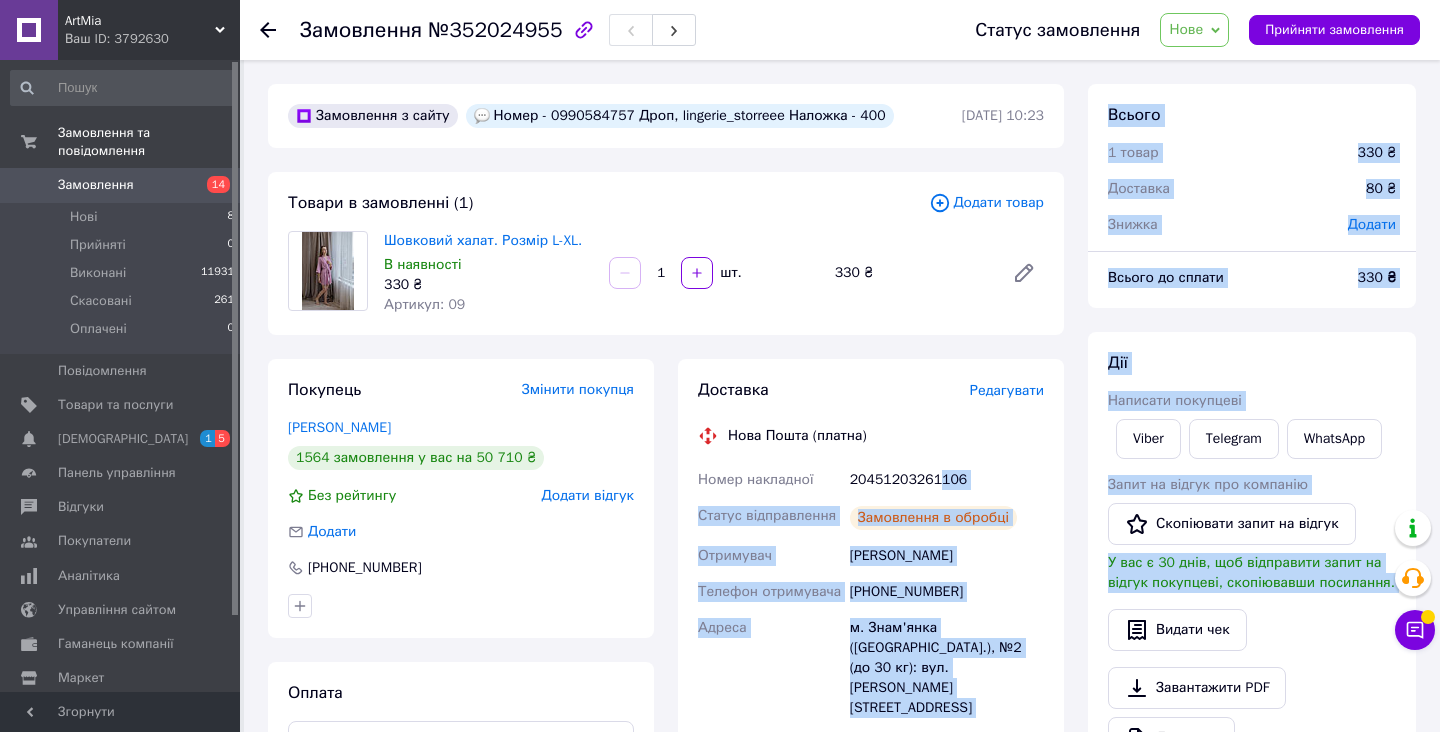 click on "ArtMia Ваш ID: 3792630 Сайт ArtMia Кабінет покупця Перевірити стан системи Довідка Вийти Замовлення та повідомлення Замовлення 14 Нові 8 Прийняті 0 Виконані 11931 Скасовані 261 Оплачені 0 Повідомлення 0 Товари та послуги Сповіщення 1 5 Панель управління Відгуки Покупатели Аналітика Управління сайтом Гаманець компанії [PERSON_NAME] Тарифи та рахунки Prom сайт 1 000 Згорнути
Замовлення №352024955 Статус замовлення Нове Прийнято Виконано Скасовано Оплачено Прийняти замовлення Замовлення з сайту [DATE] 10:23 330 ₴ 1" at bounding box center (720, 772) 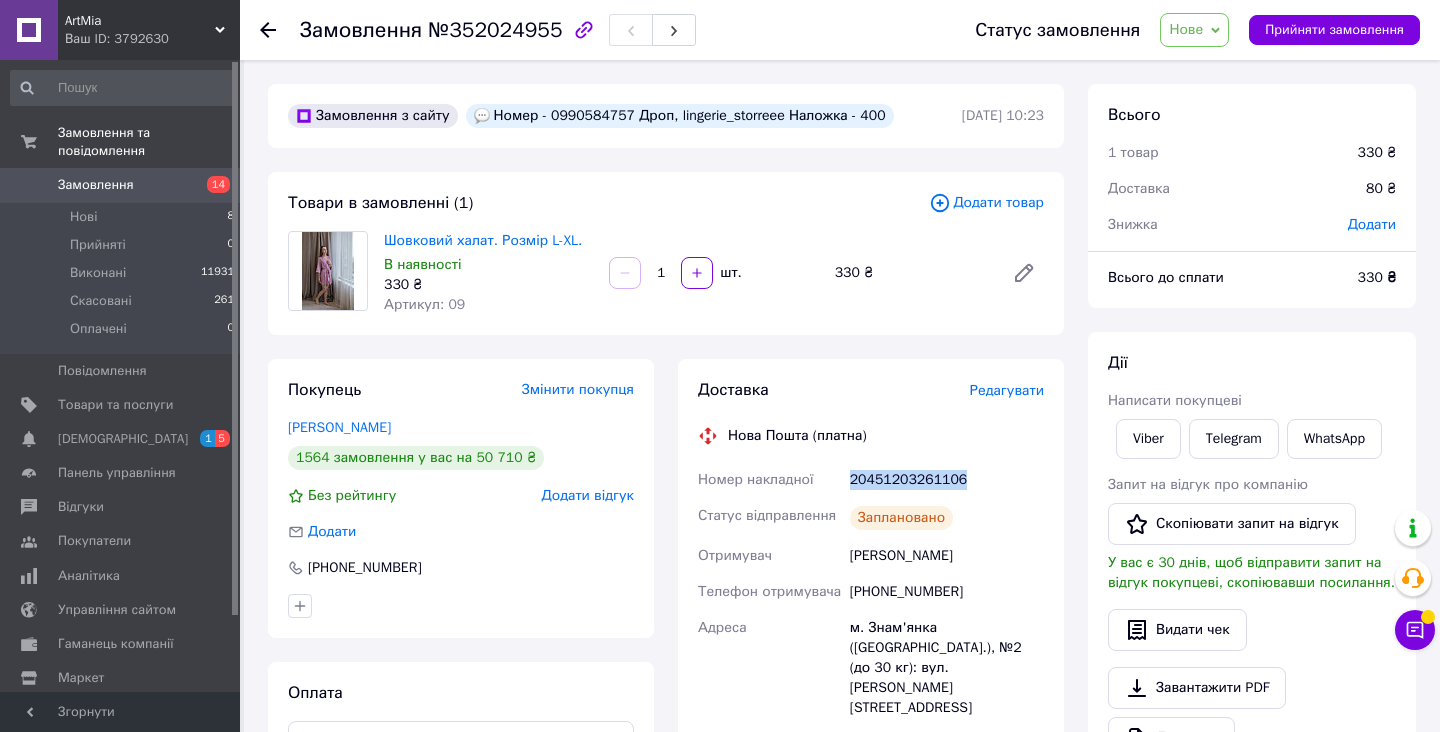 drag, startPoint x: 970, startPoint y: 473, endPoint x: 849, endPoint y: 467, distance: 121.14867 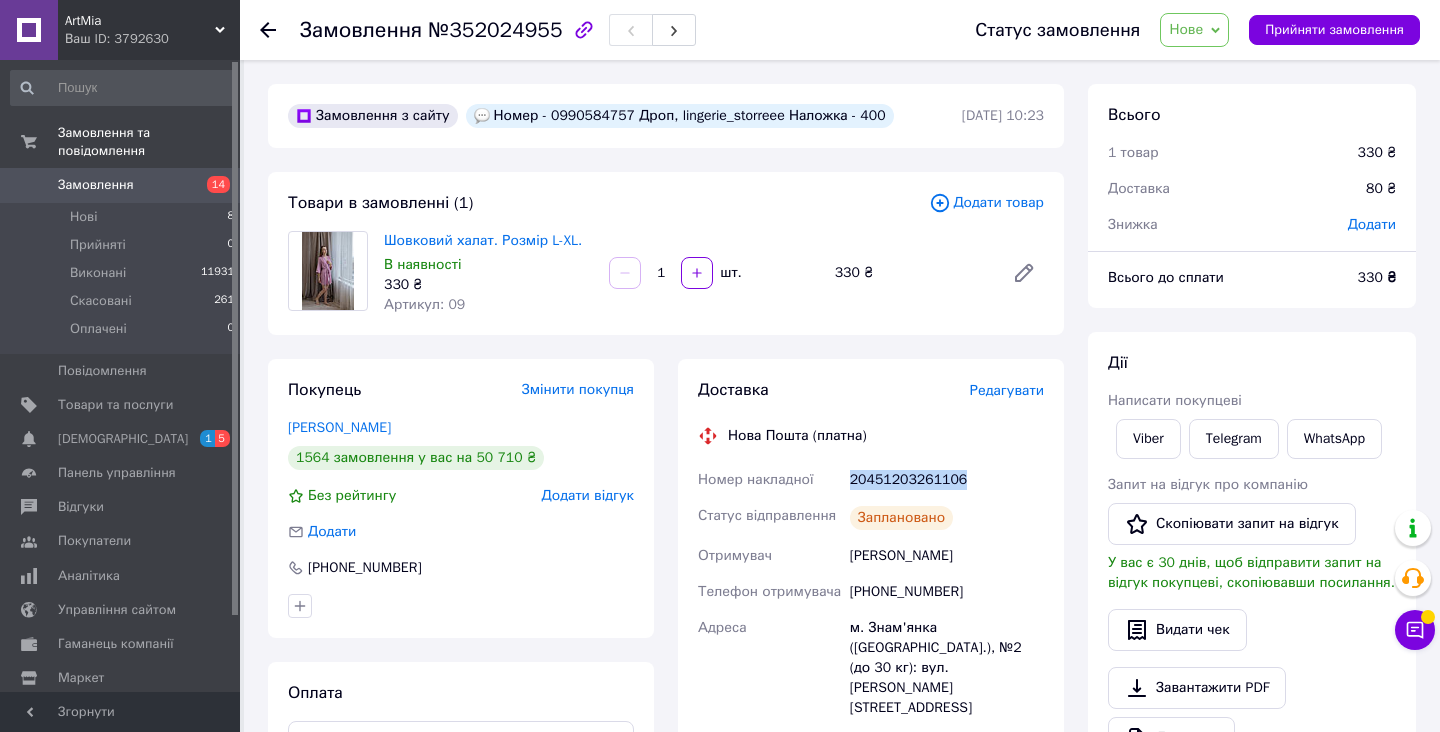 click on "20451203261106" at bounding box center (947, 480) 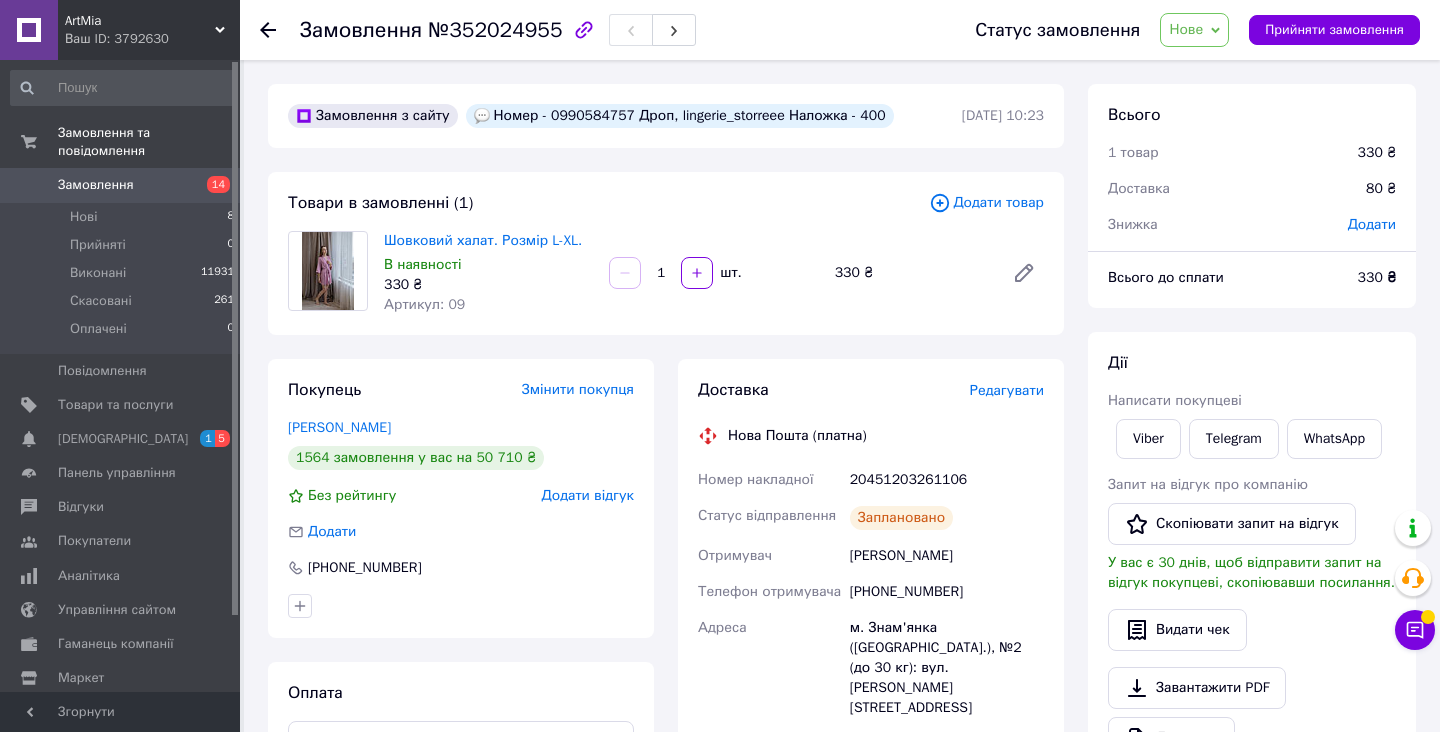 click on "Нове" at bounding box center (1194, 30) 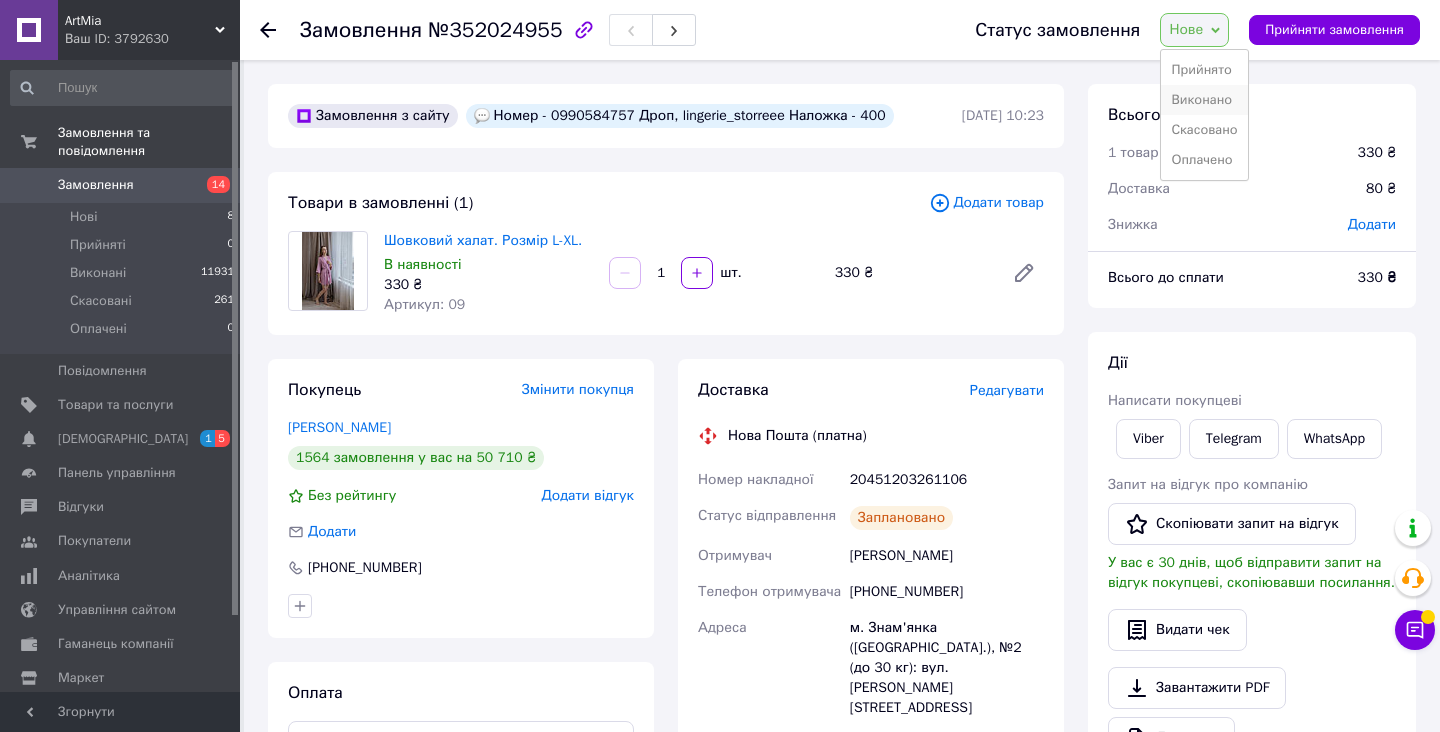 click on "Виконано" at bounding box center (1204, 100) 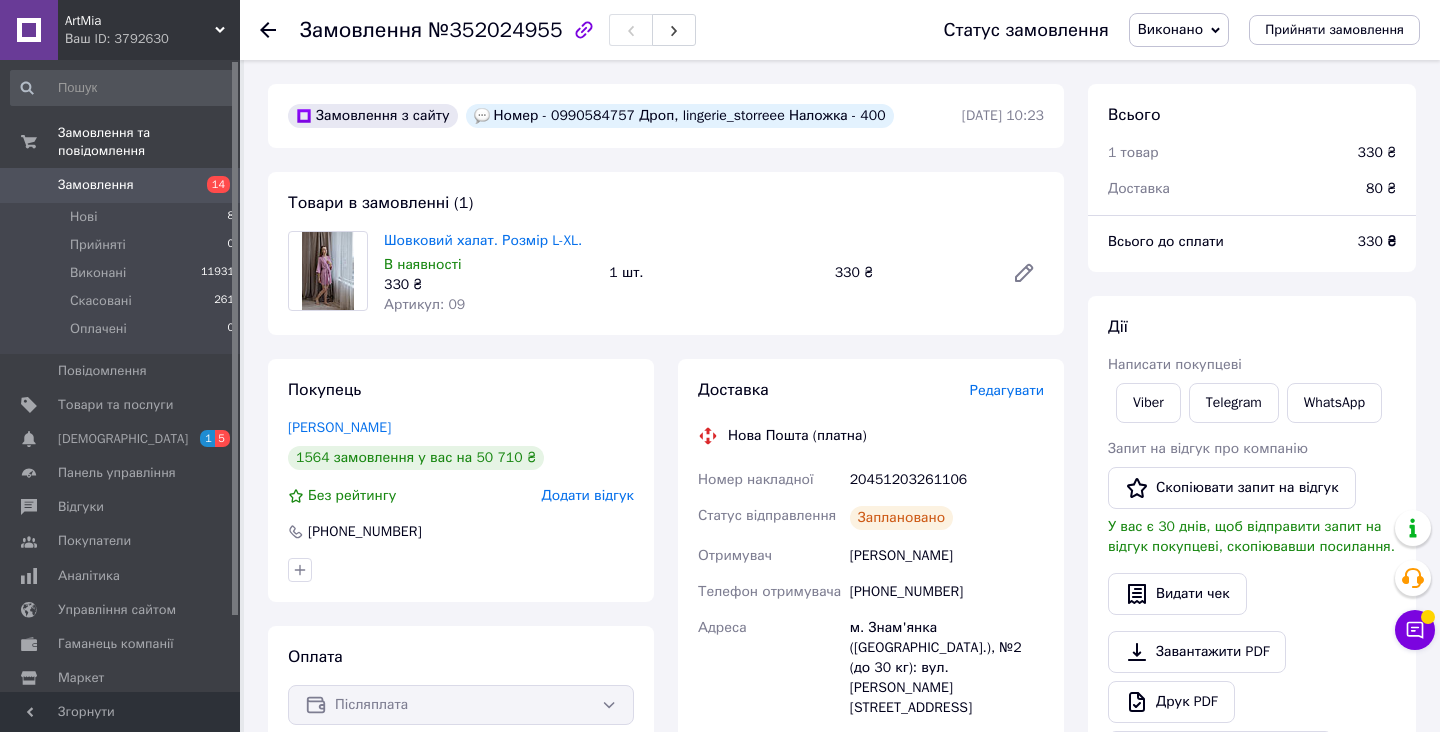 click 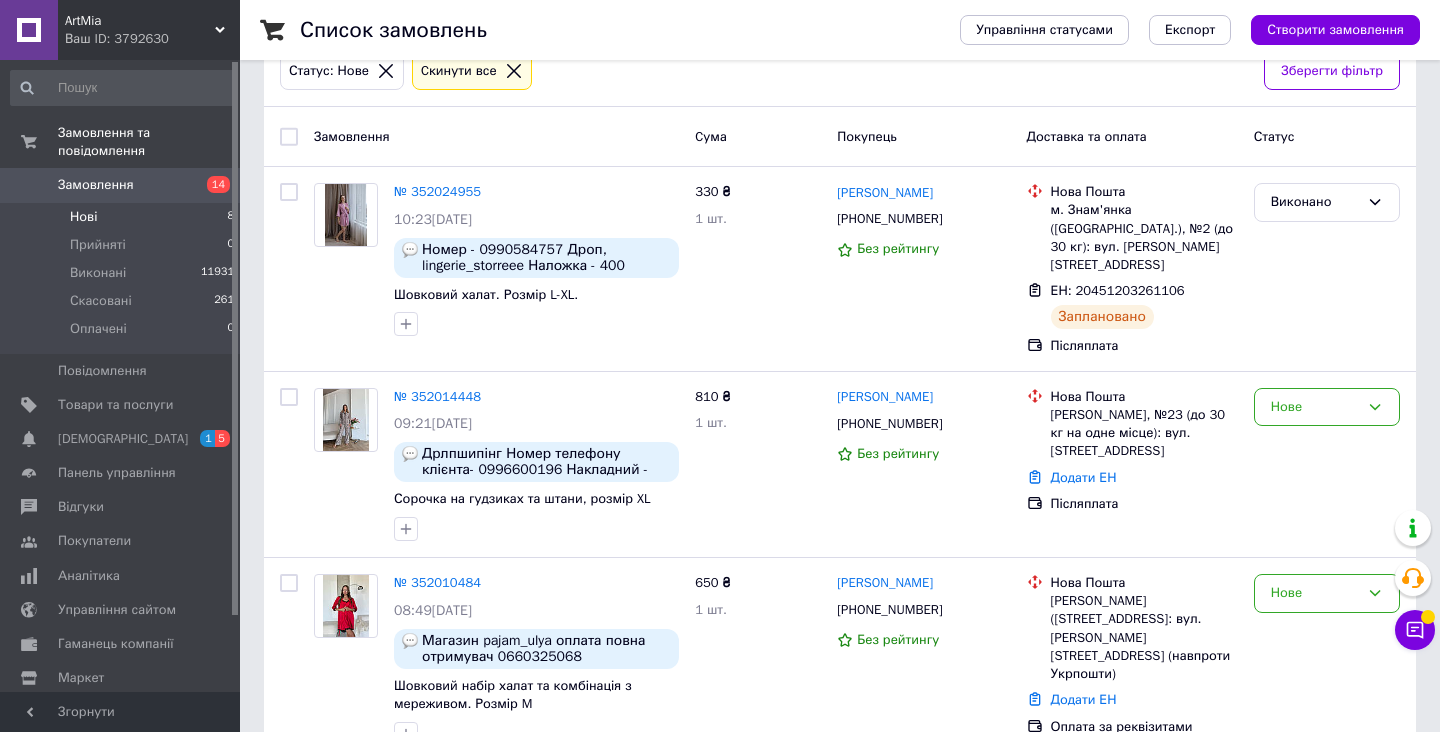 scroll, scrollTop: 167, scrollLeft: 0, axis: vertical 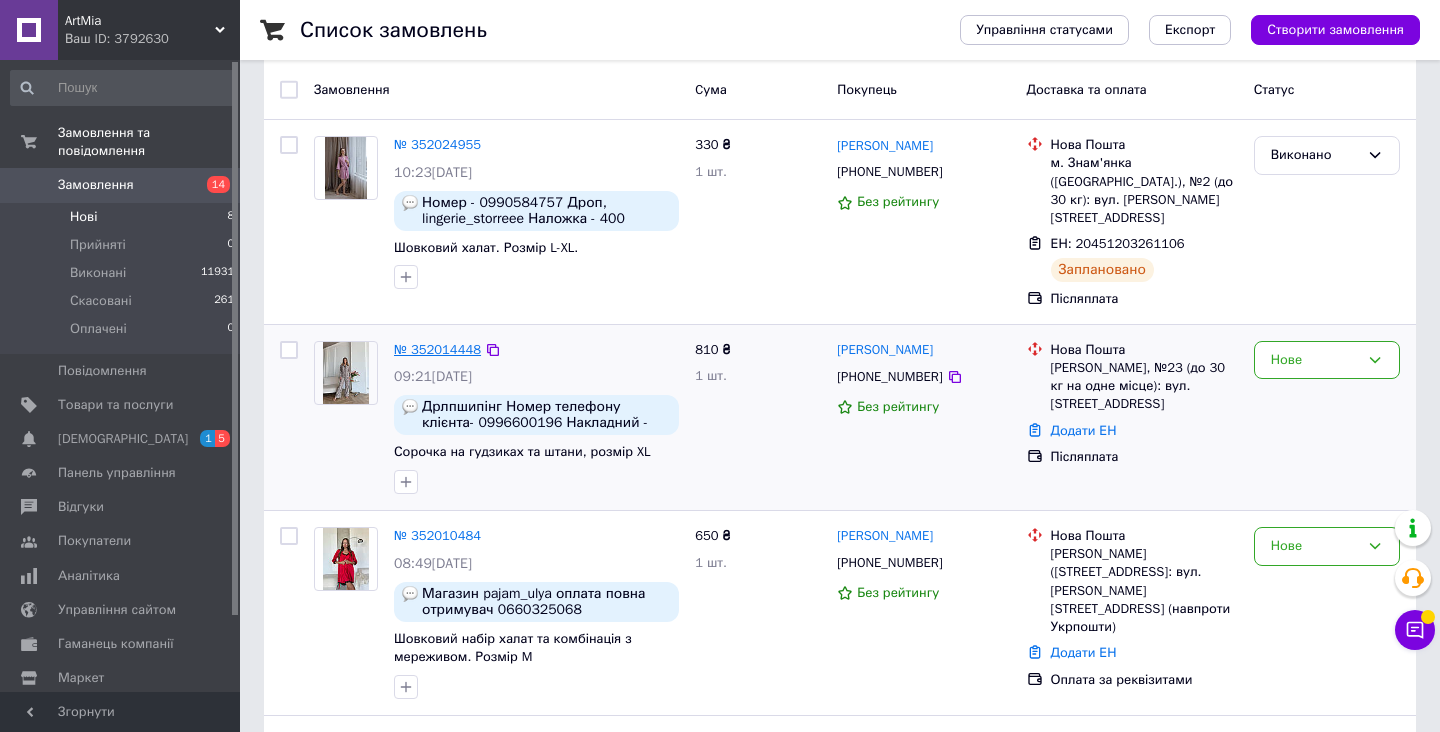 click on "№ 352014448" at bounding box center [437, 349] 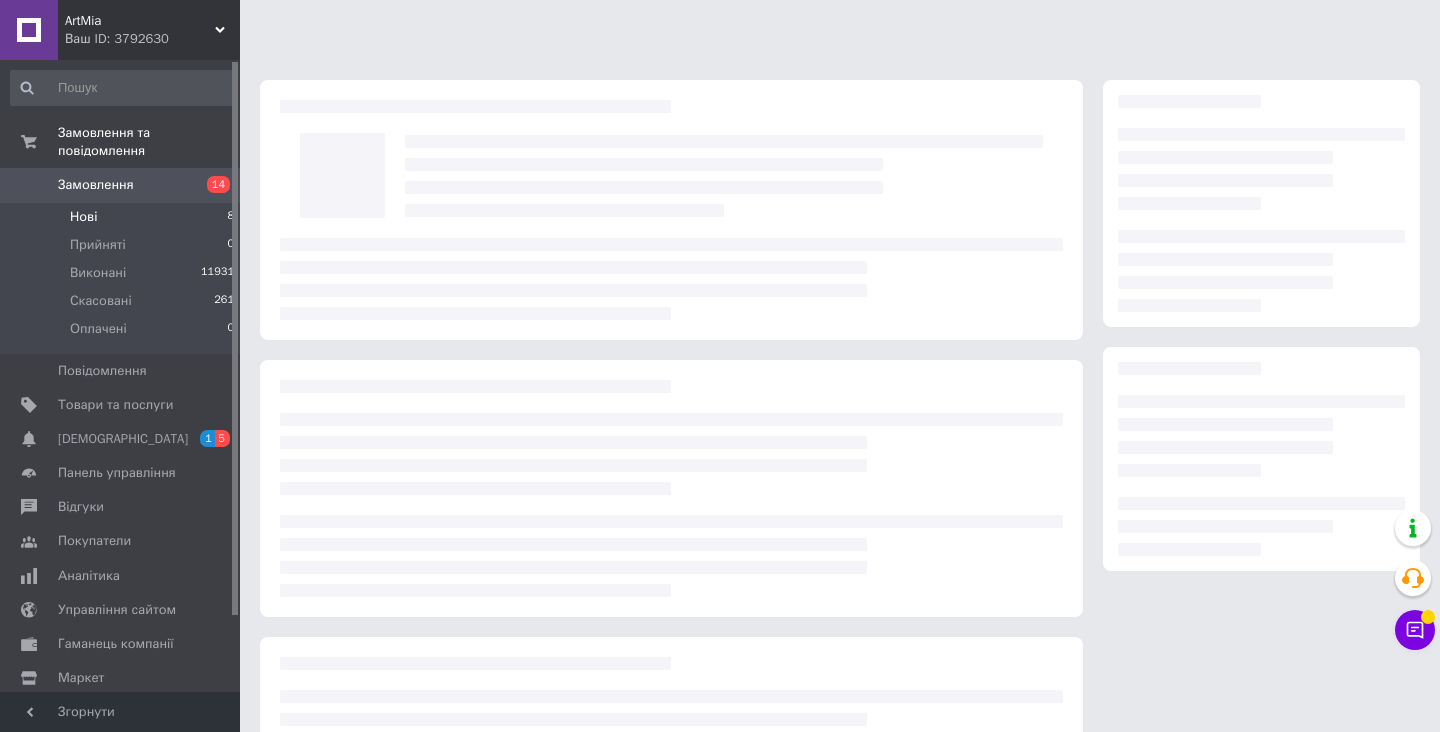 scroll, scrollTop: 0, scrollLeft: 0, axis: both 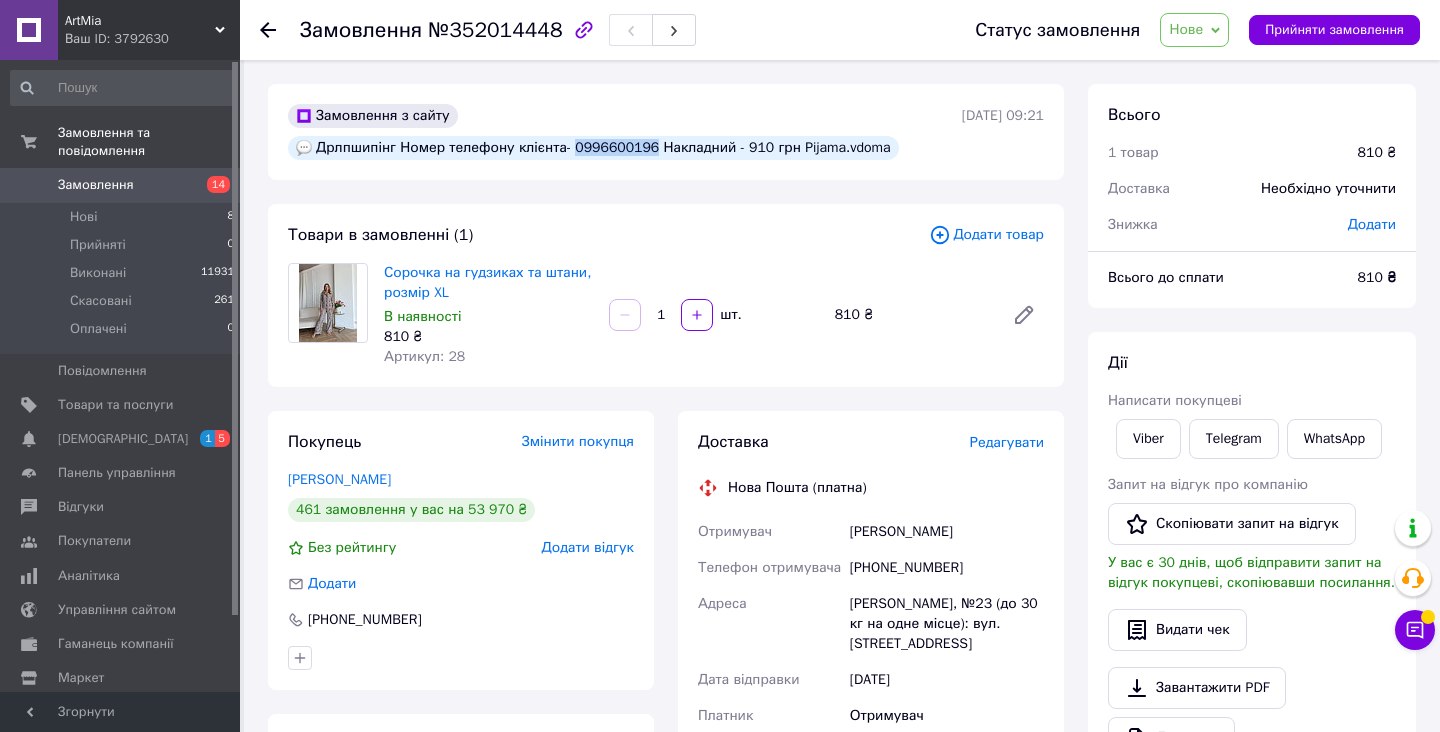 drag, startPoint x: 579, startPoint y: 150, endPoint x: 660, endPoint y: 155, distance: 81.154175 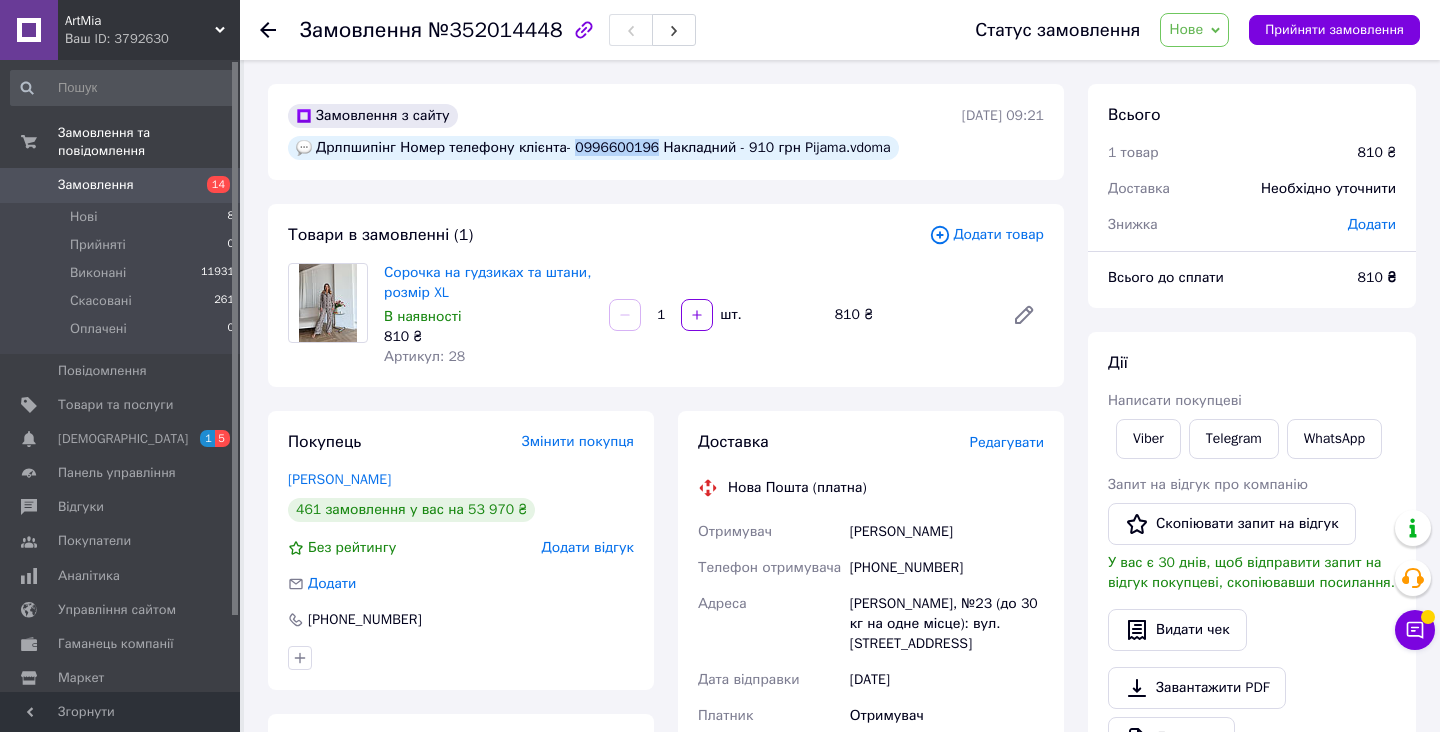 click on "Дрлпшипінг
Номер телефону клієнта- 0996600196
Накладний - 910 грн
Pijama.vdoma" at bounding box center (593, 148) 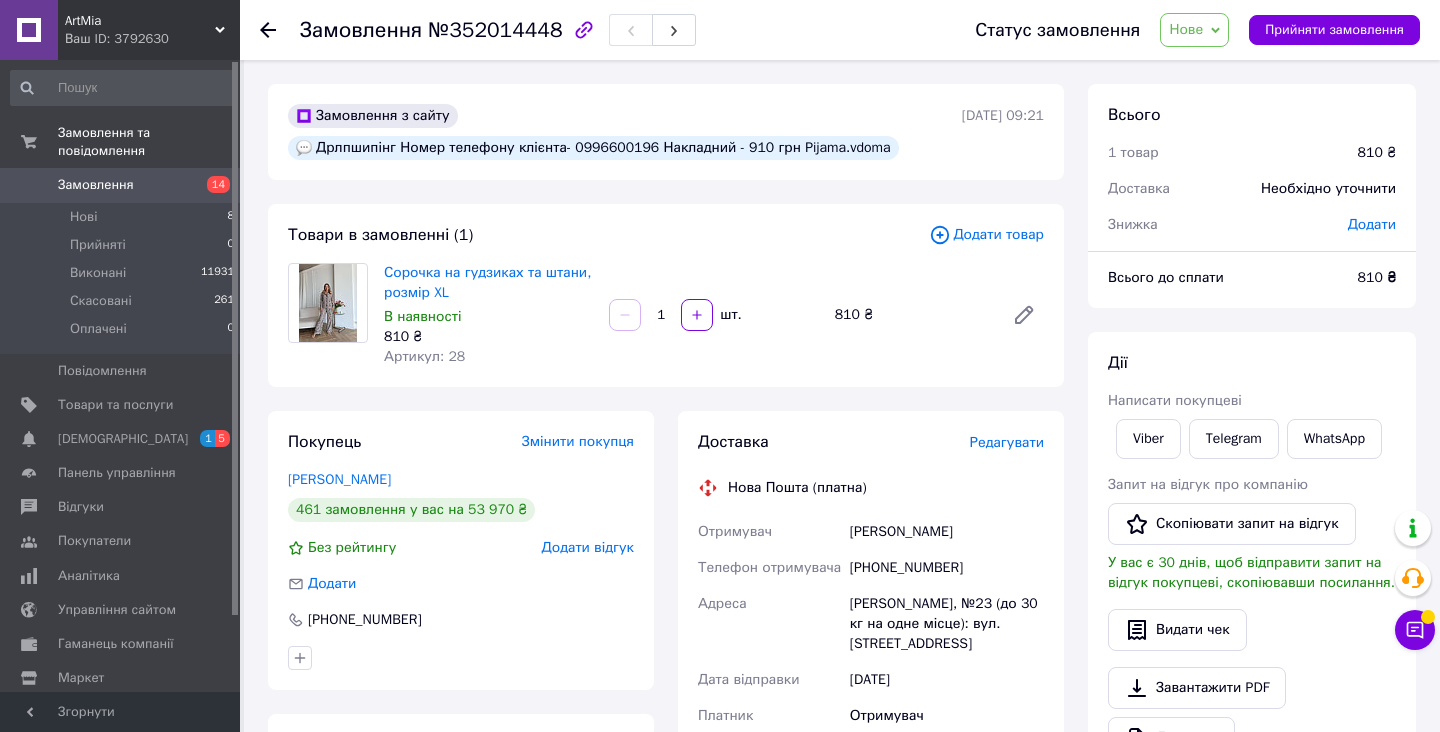 click on "Редагувати" at bounding box center (1007, 442) 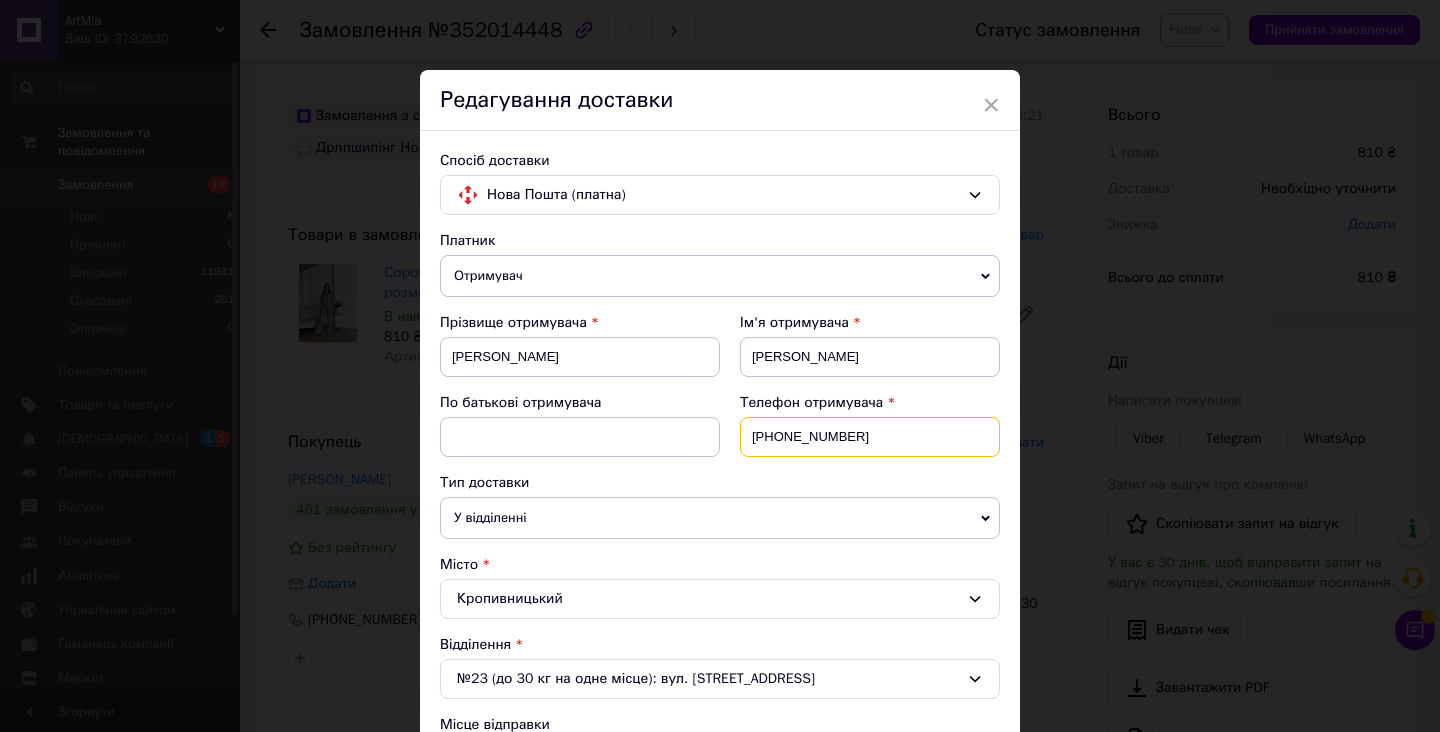 drag, startPoint x: 771, startPoint y: 434, endPoint x: 886, endPoint y: 445, distance: 115.52489 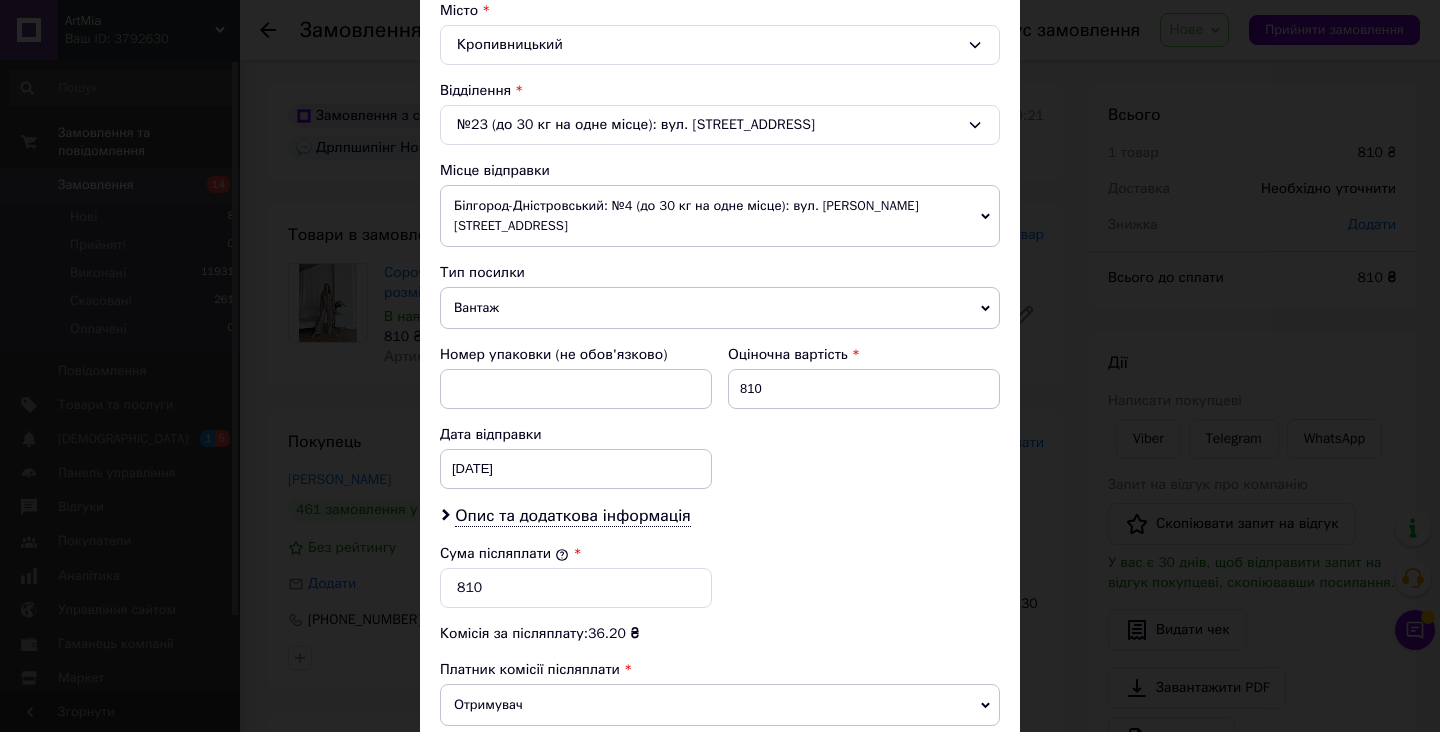 scroll, scrollTop: 592, scrollLeft: 0, axis: vertical 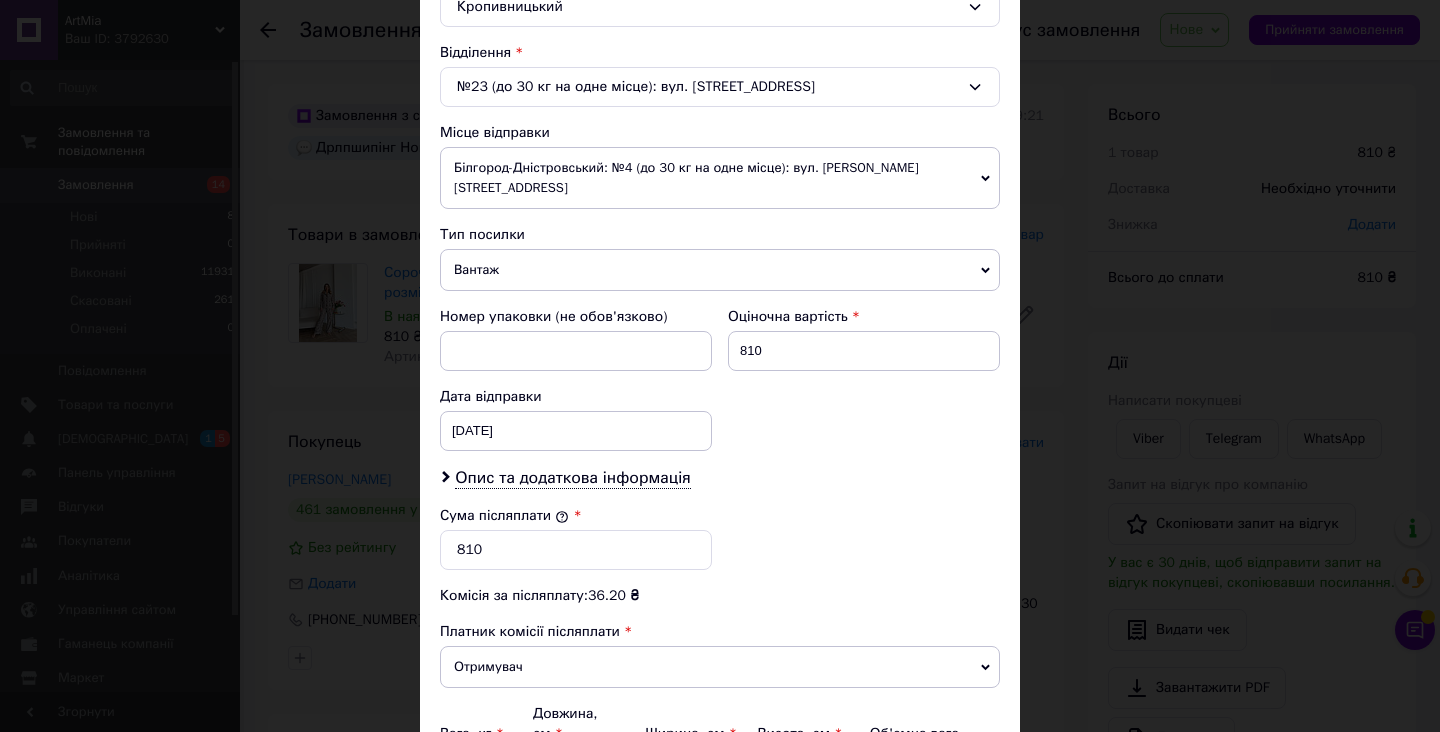 type on "[PHONE_NUMBER]" 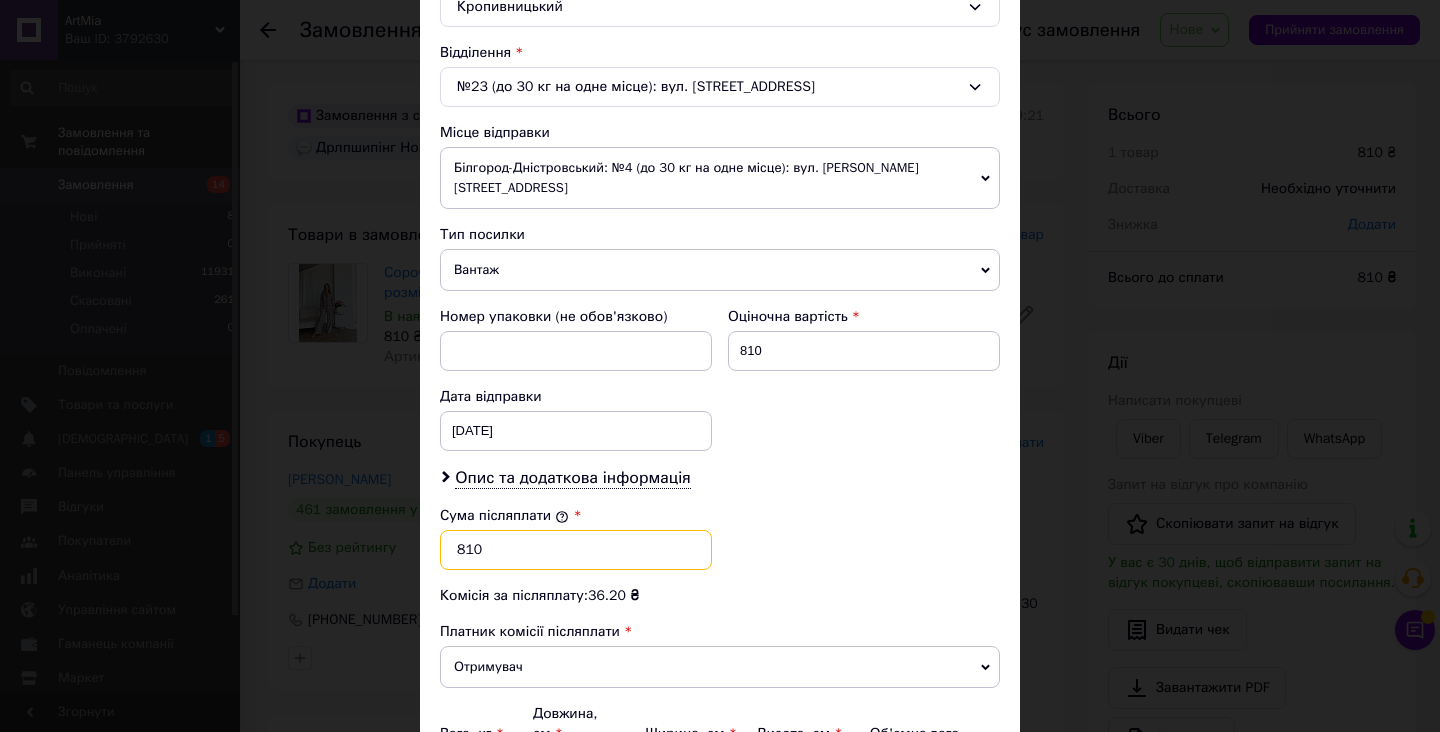 click on "810" at bounding box center (576, 550) 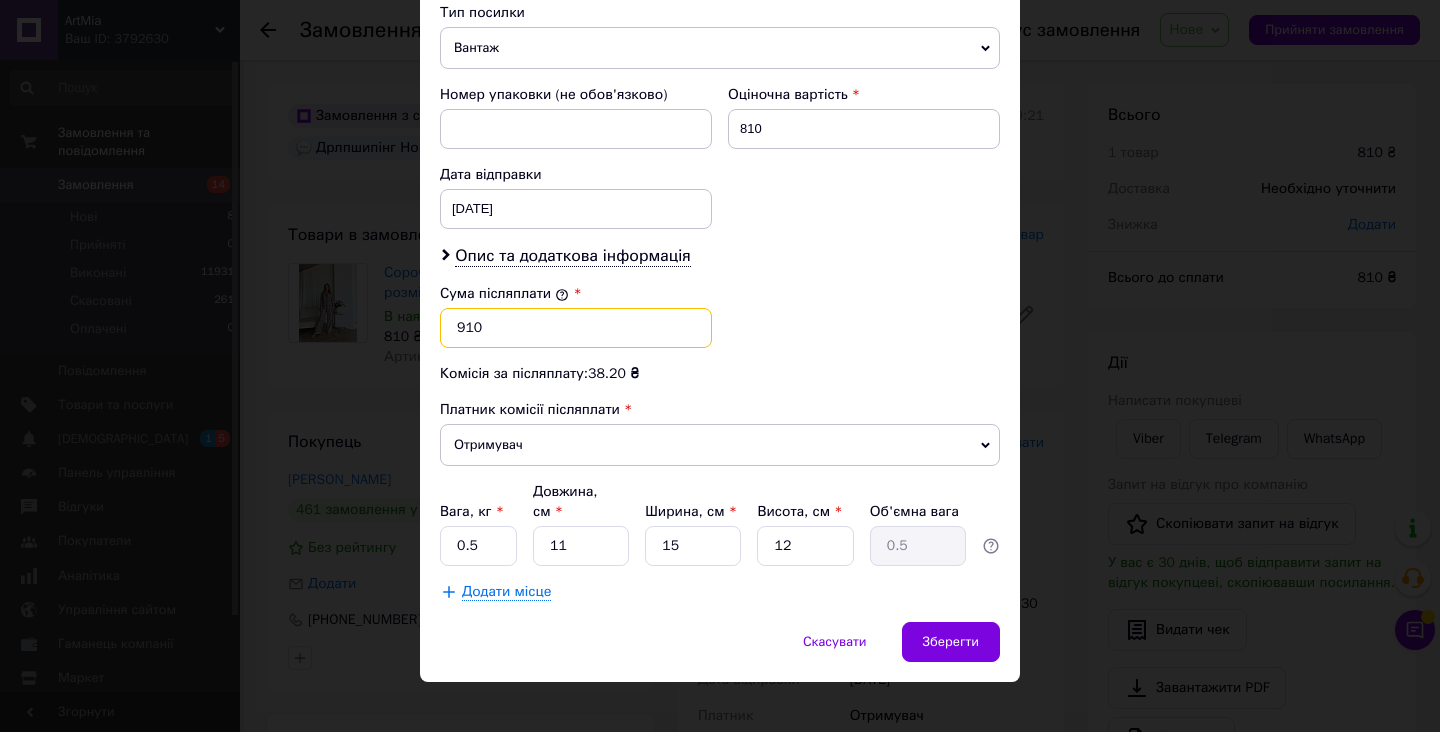 scroll, scrollTop: 813, scrollLeft: 0, axis: vertical 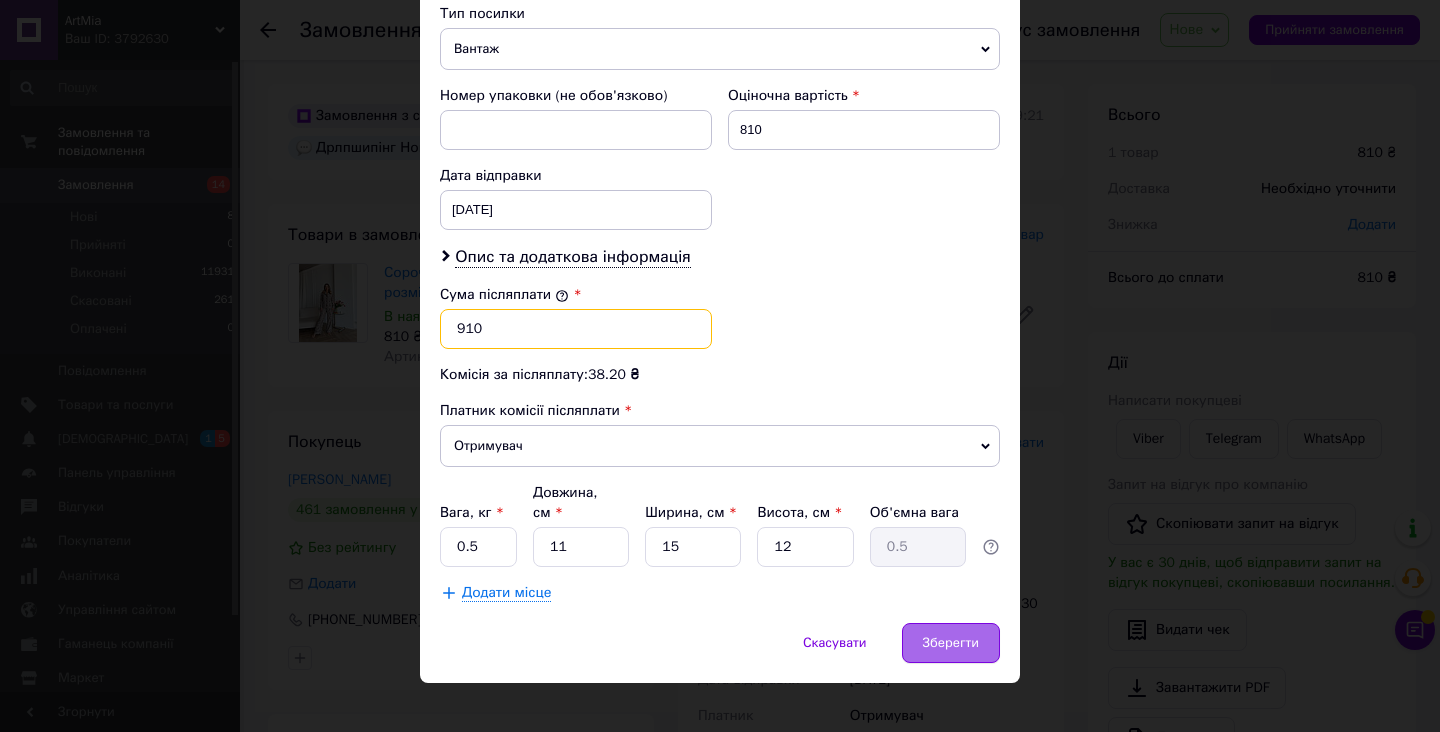 type on "910" 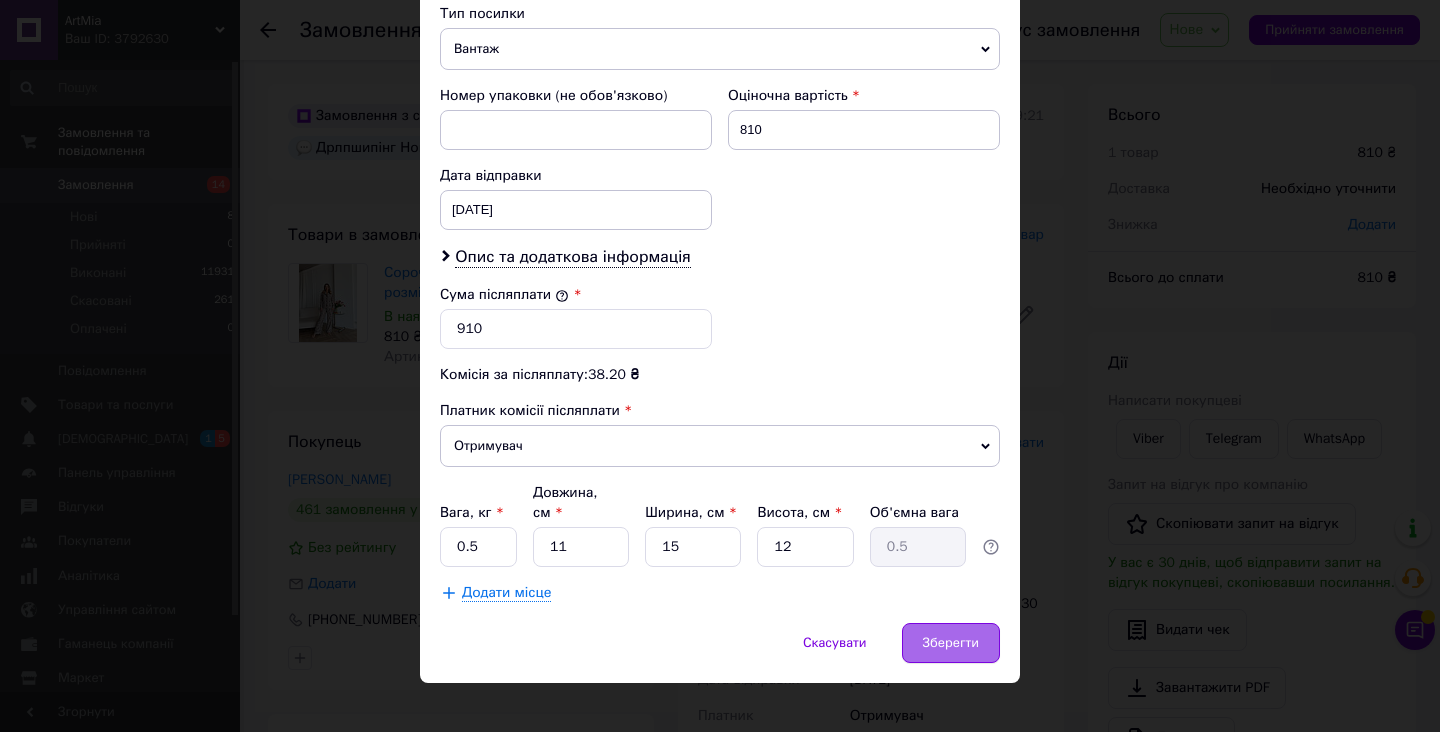 click on "Зберегти" at bounding box center [951, 643] 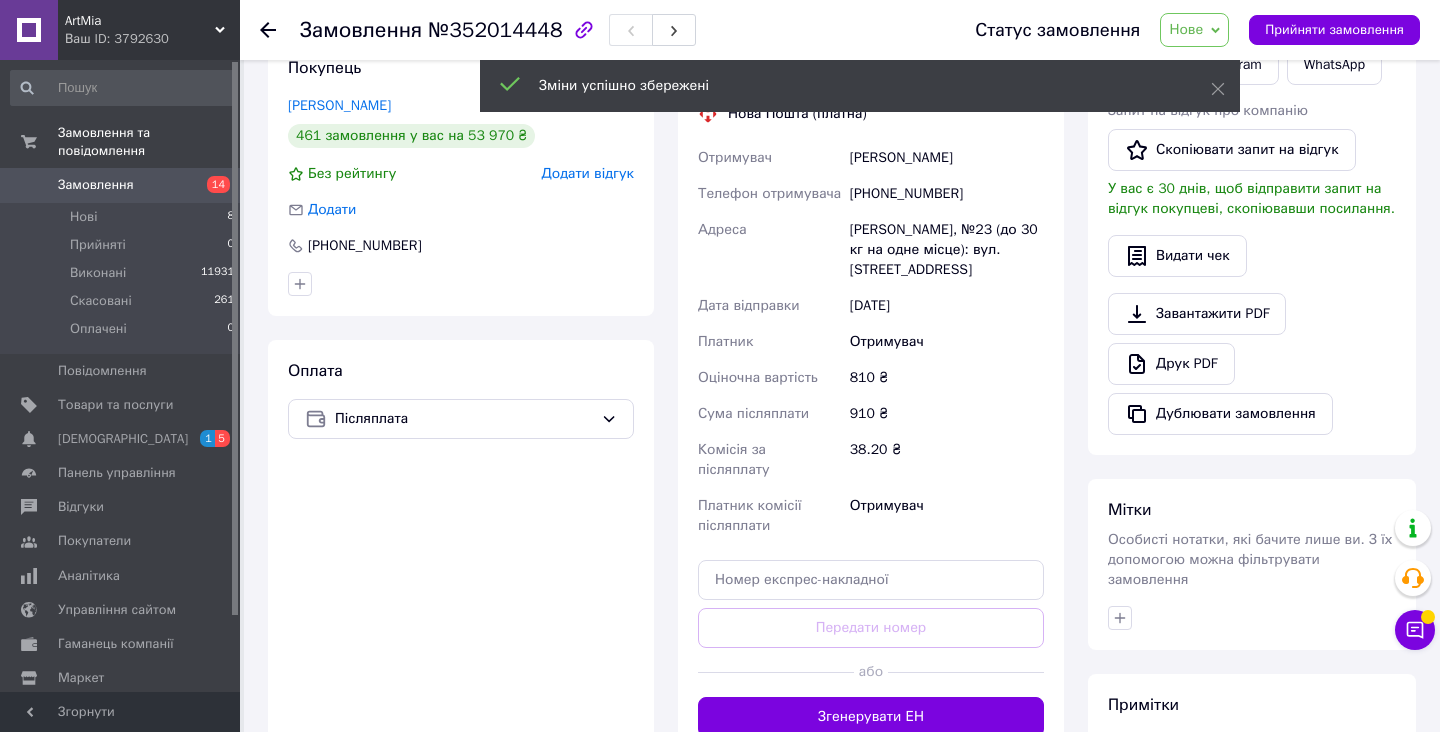 scroll, scrollTop: 384, scrollLeft: 0, axis: vertical 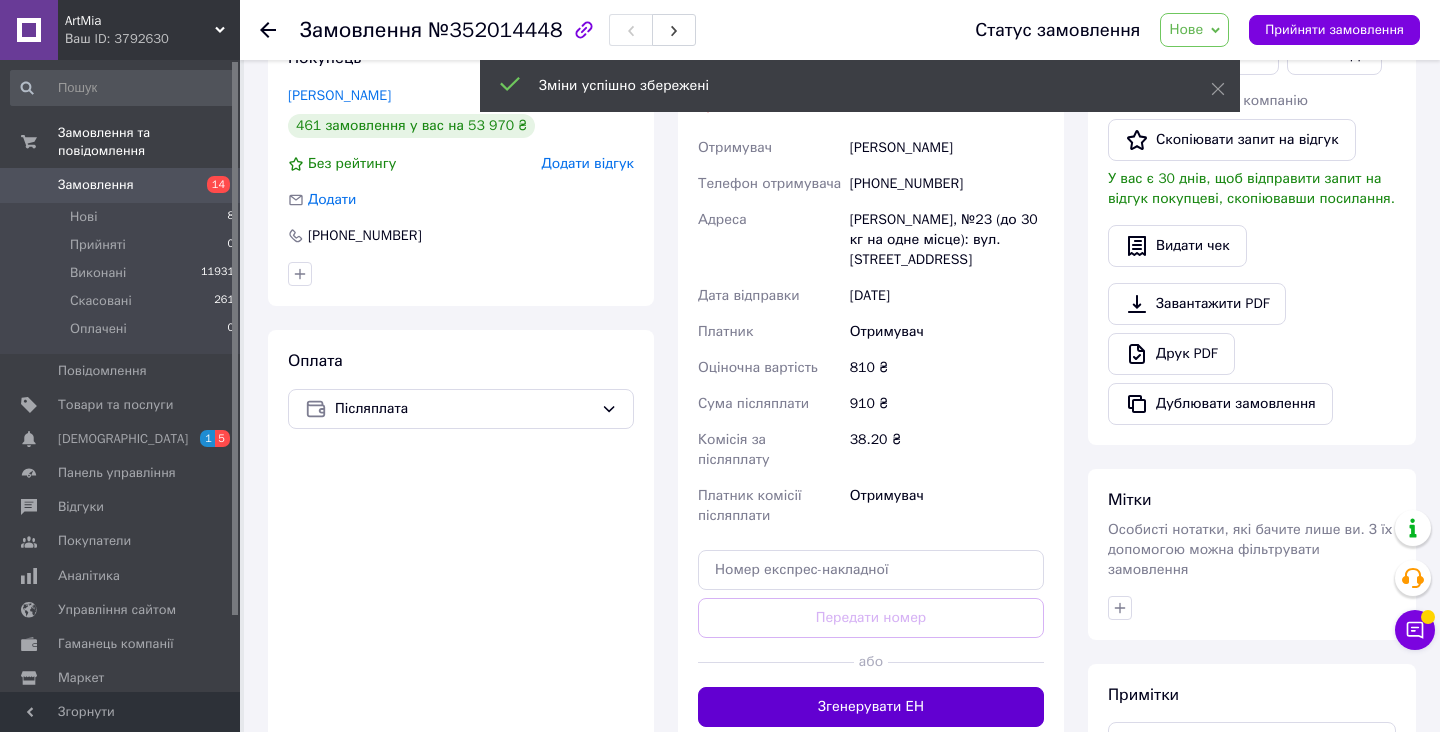 click on "Згенерувати ЕН" at bounding box center (871, 707) 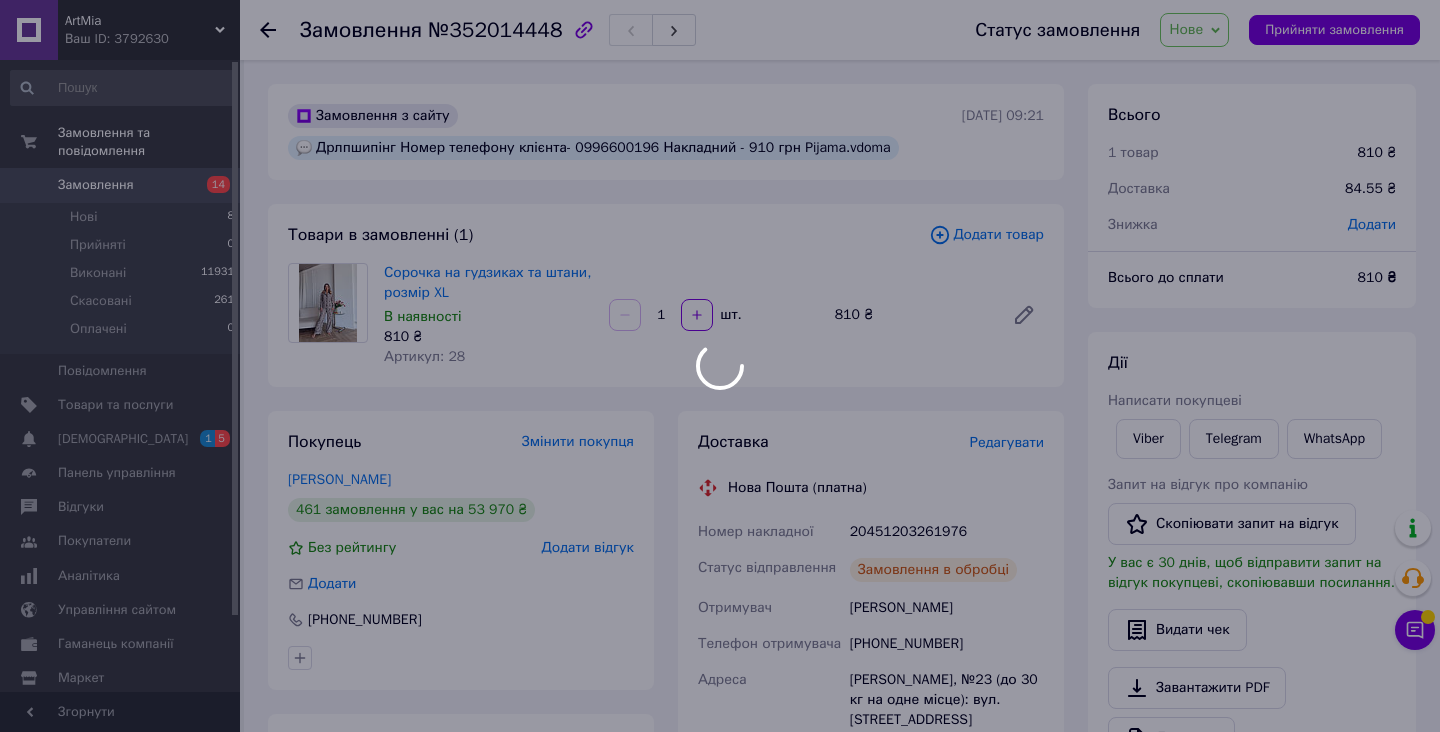 scroll, scrollTop: 0, scrollLeft: 0, axis: both 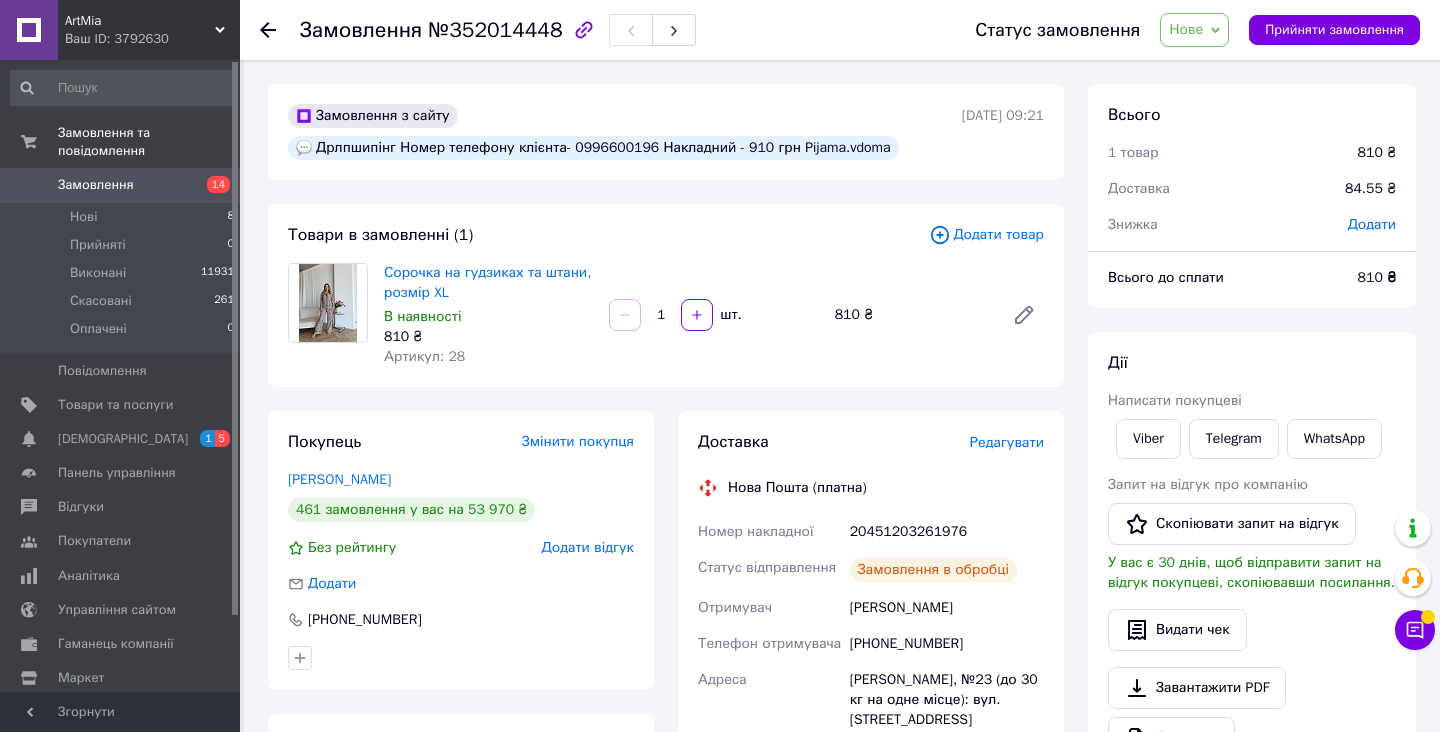 click on "Сорочка на гудзиках та штани, розмір XL" at bounding box center [488, 283] 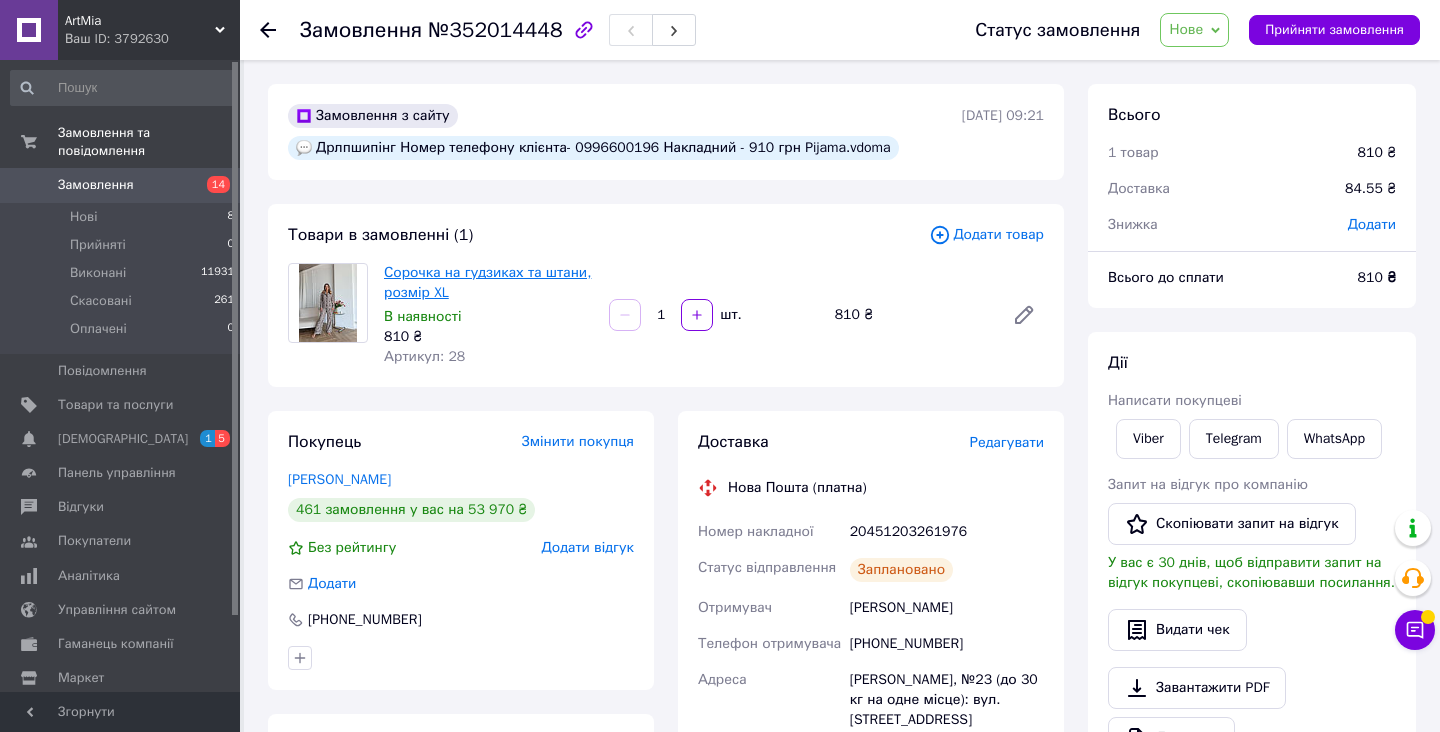 click on "Сорочка на гудзиках та штани, розмір XL" at bounding box center (487, 282) 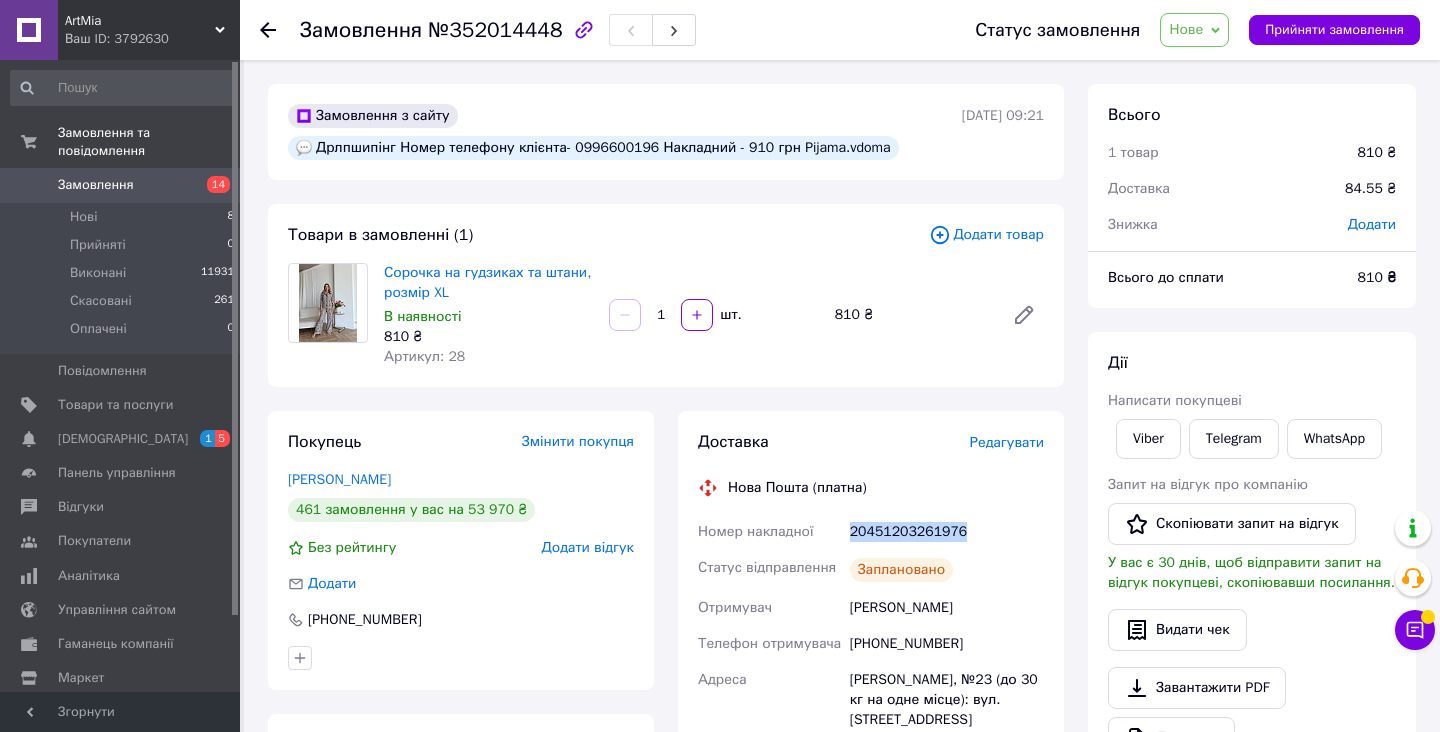 drag, startPoint x: 850, startPoint y: 536, endPoint x: 972, endPoint y: 537, distance: 122.0041 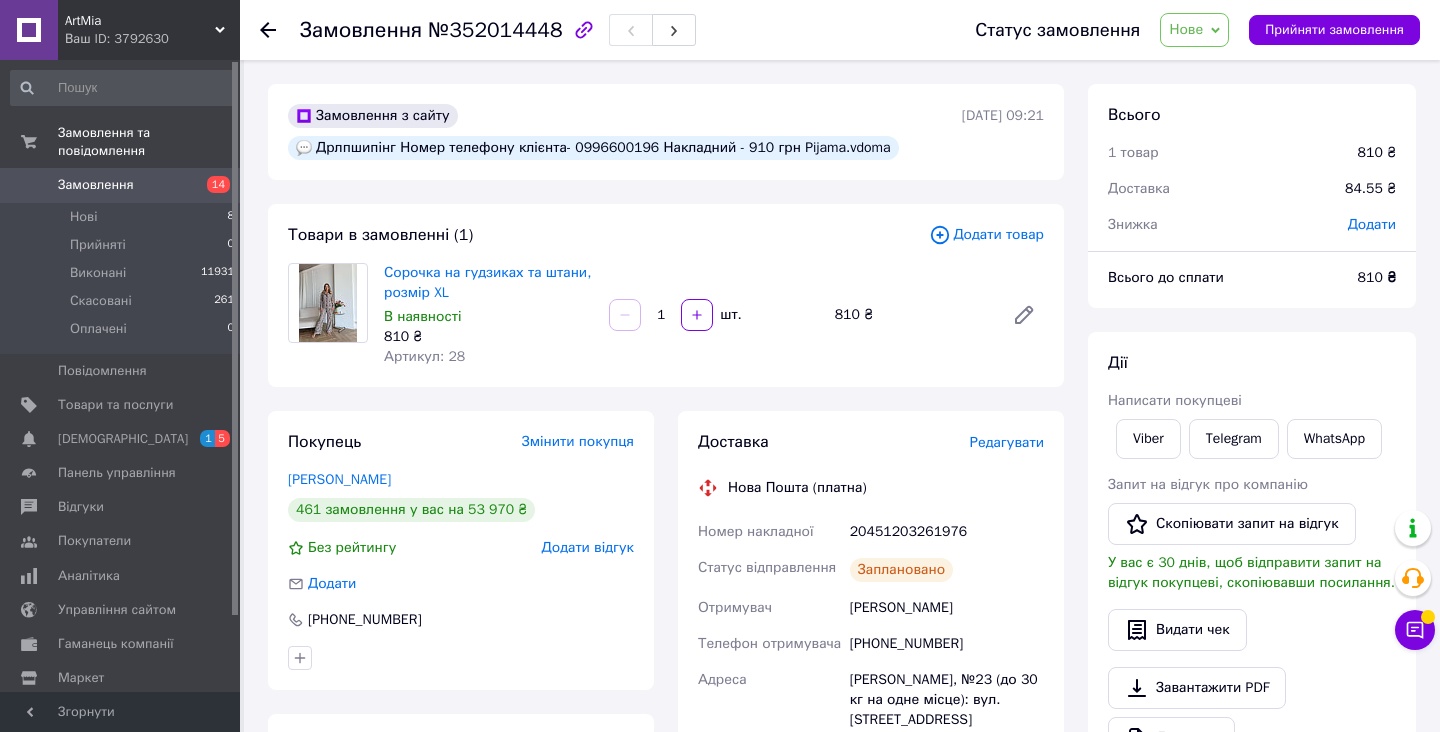 click 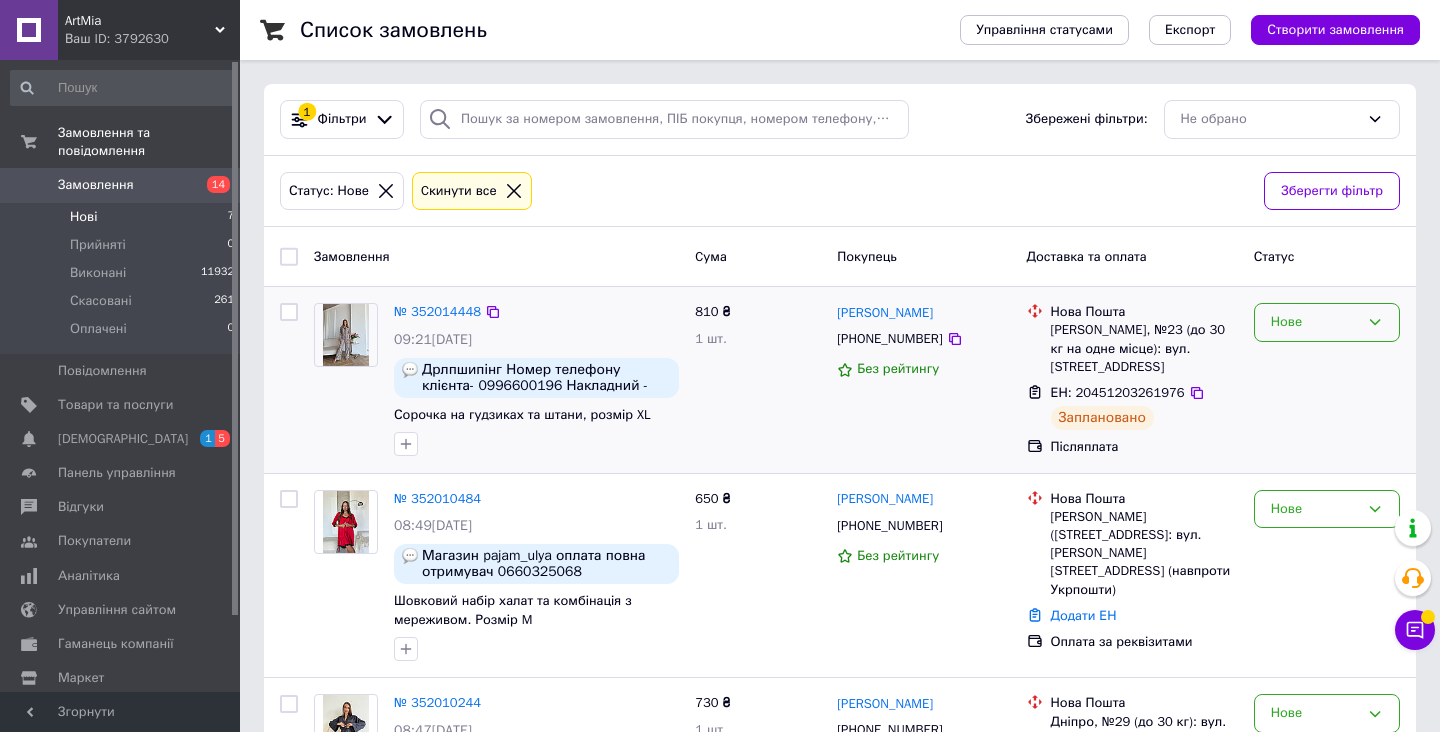 click on "Нове" at bounding box center (1315, 322) 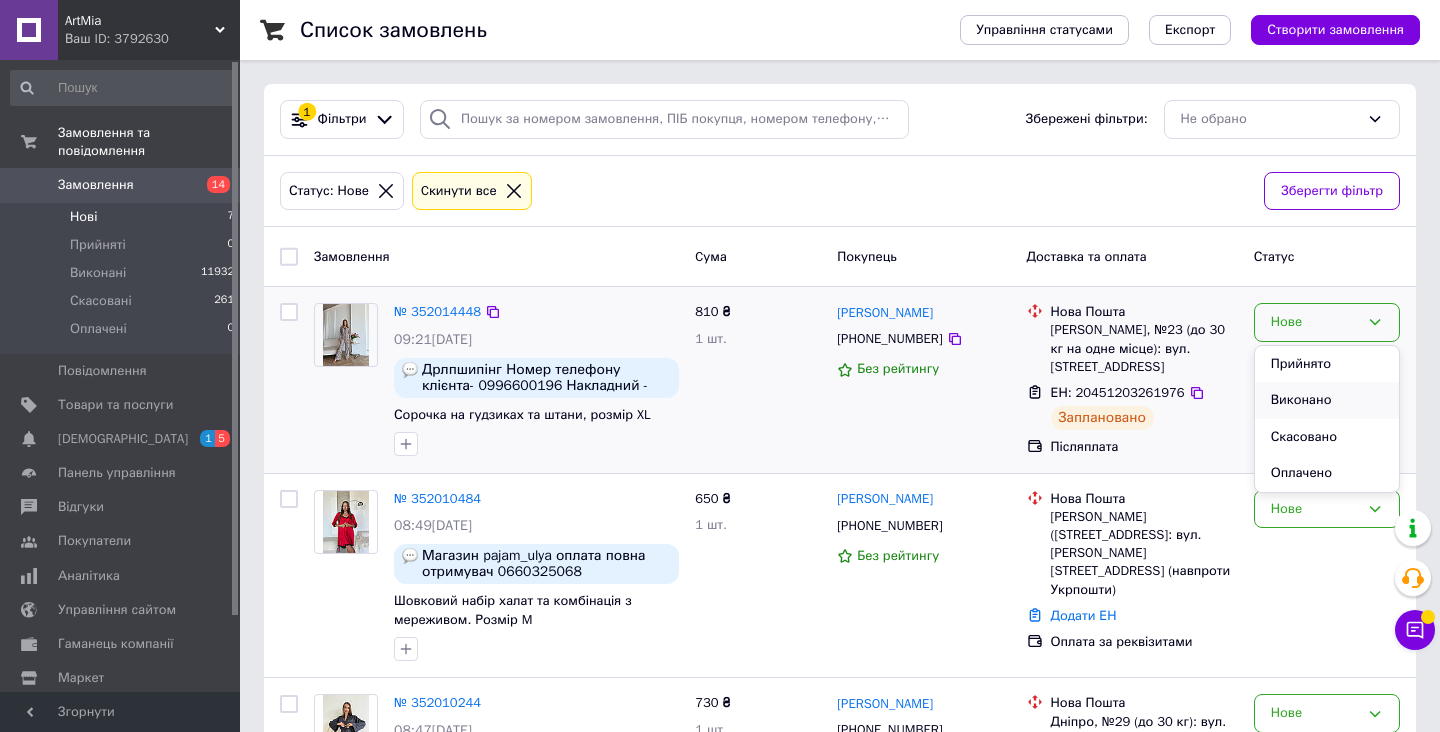 click on "Виконано" at bounding box center (1327, 400) 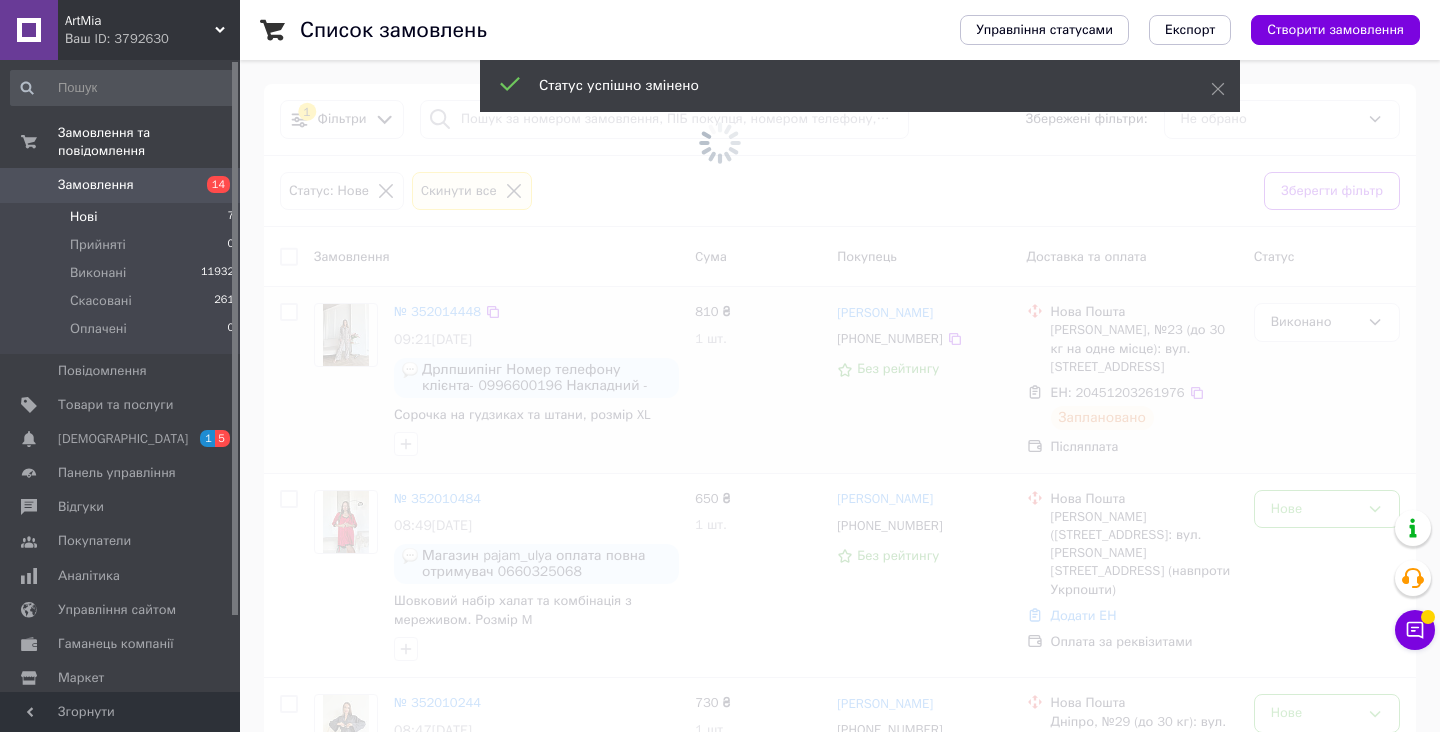 click at bounding box center [720, 366] 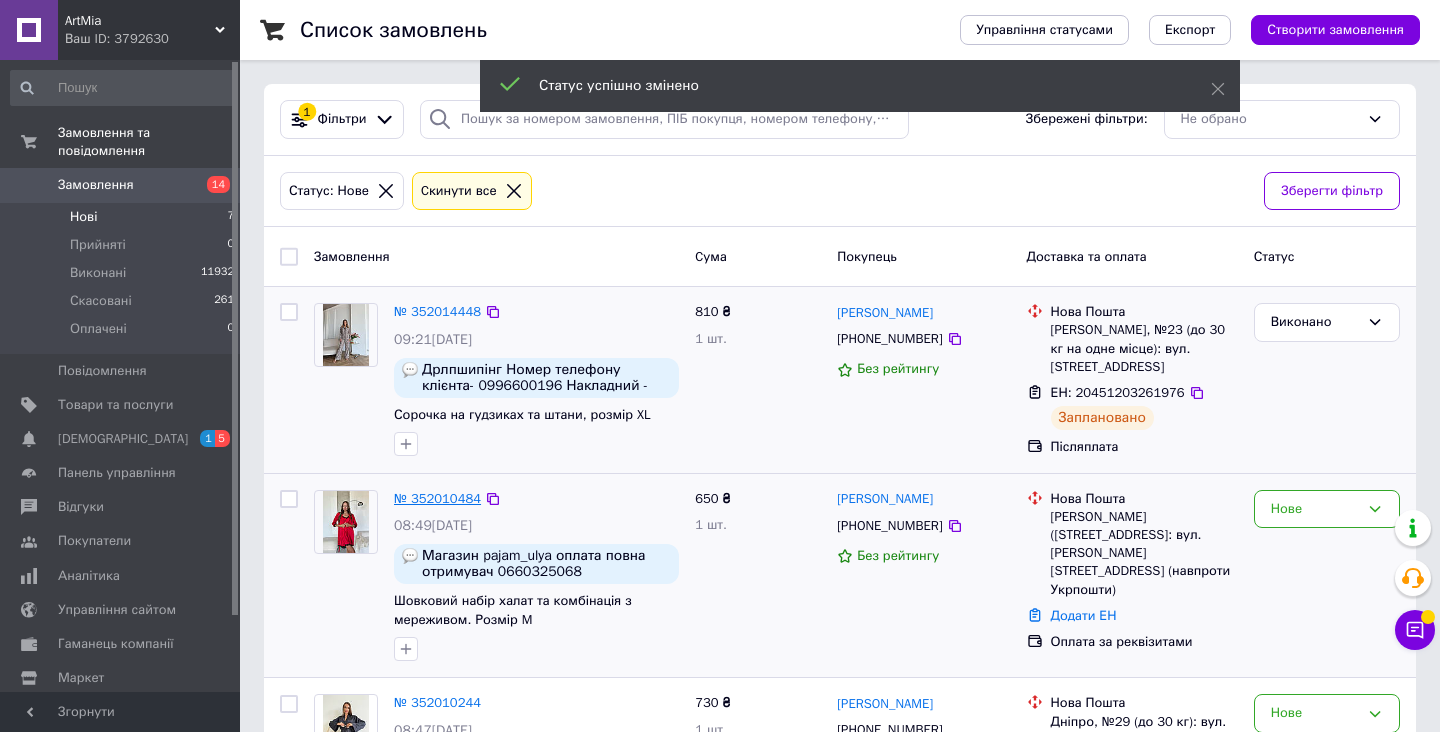 click on "№ 352010484" at bounding box center (437, 498) 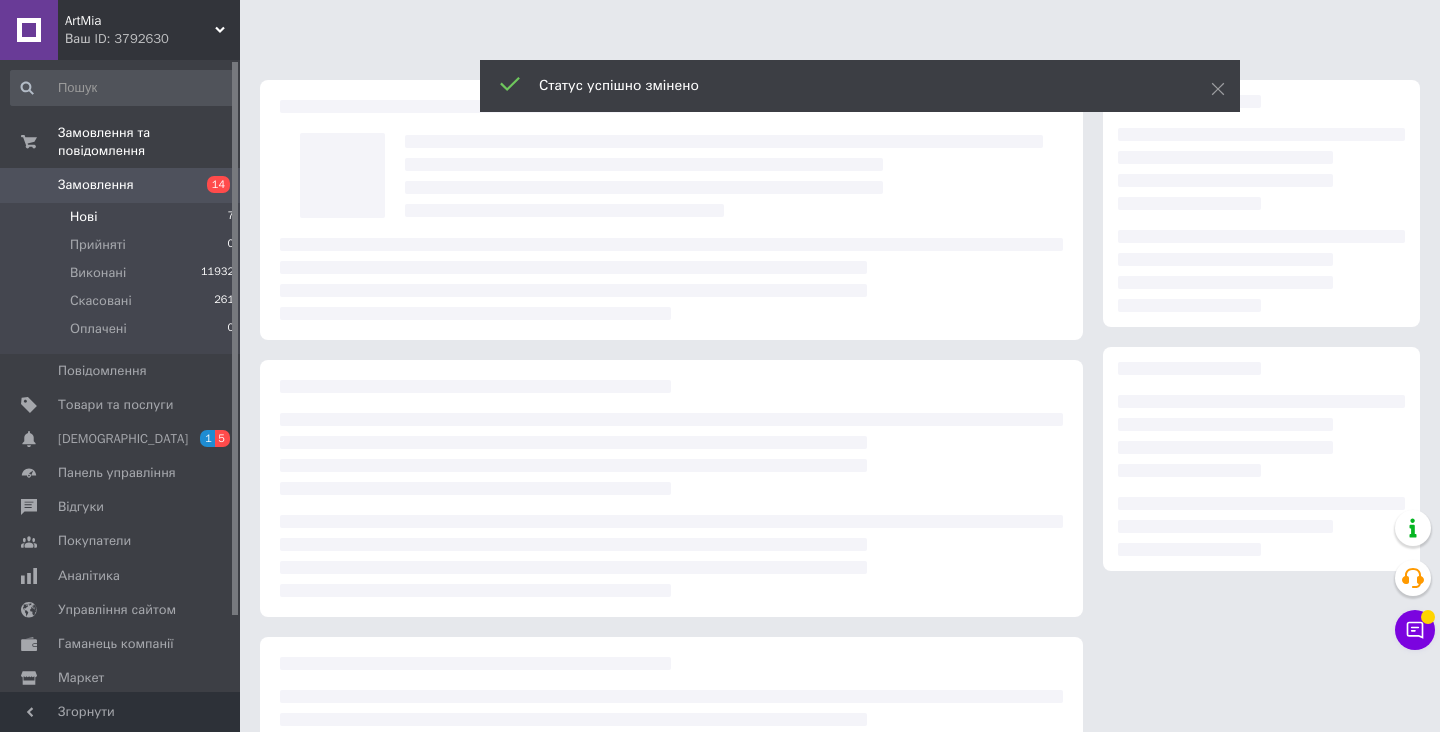 scroll, scrollTop: 0, scrollLeft: 0, axis: both 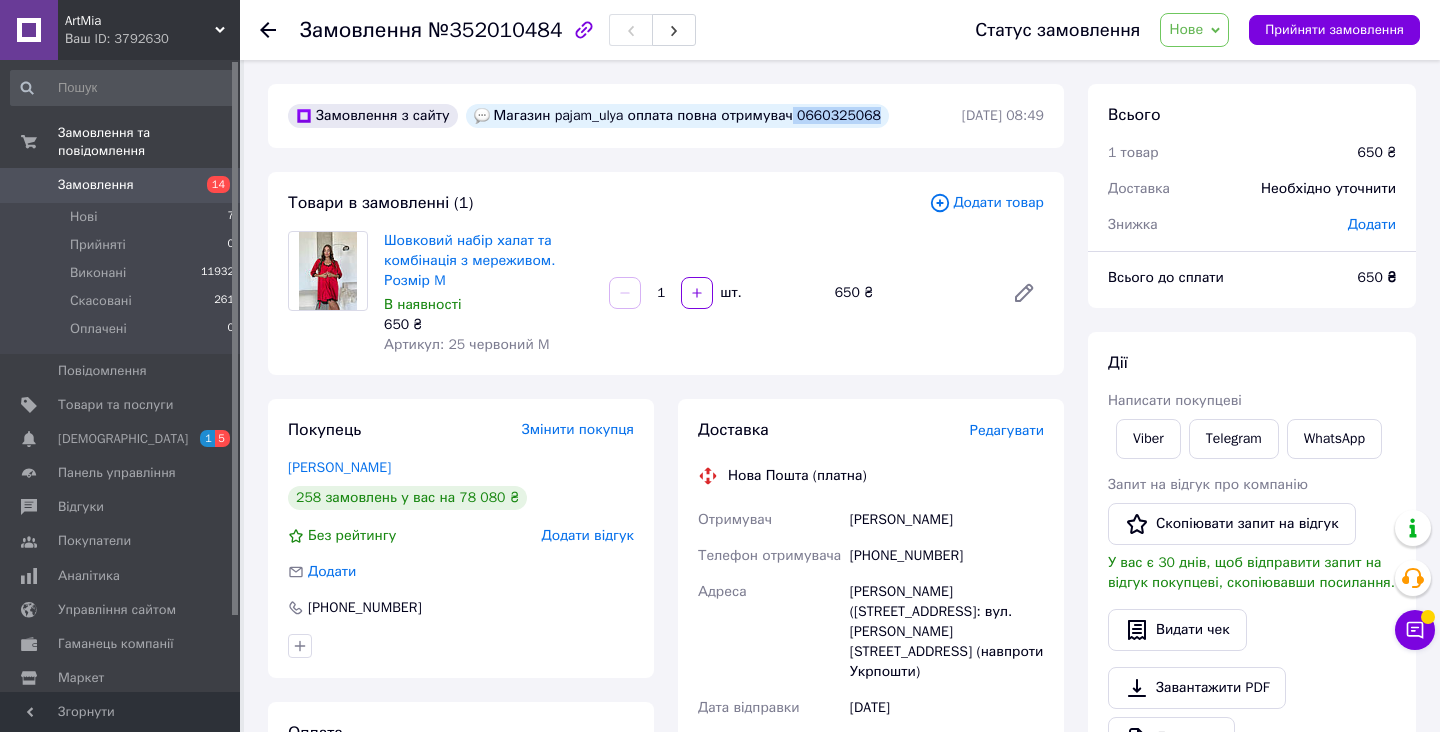 drag, startPoint x: 800, startPoint y: 112, endPoint x: 915, endPoint y: 120, distance: 115.27792 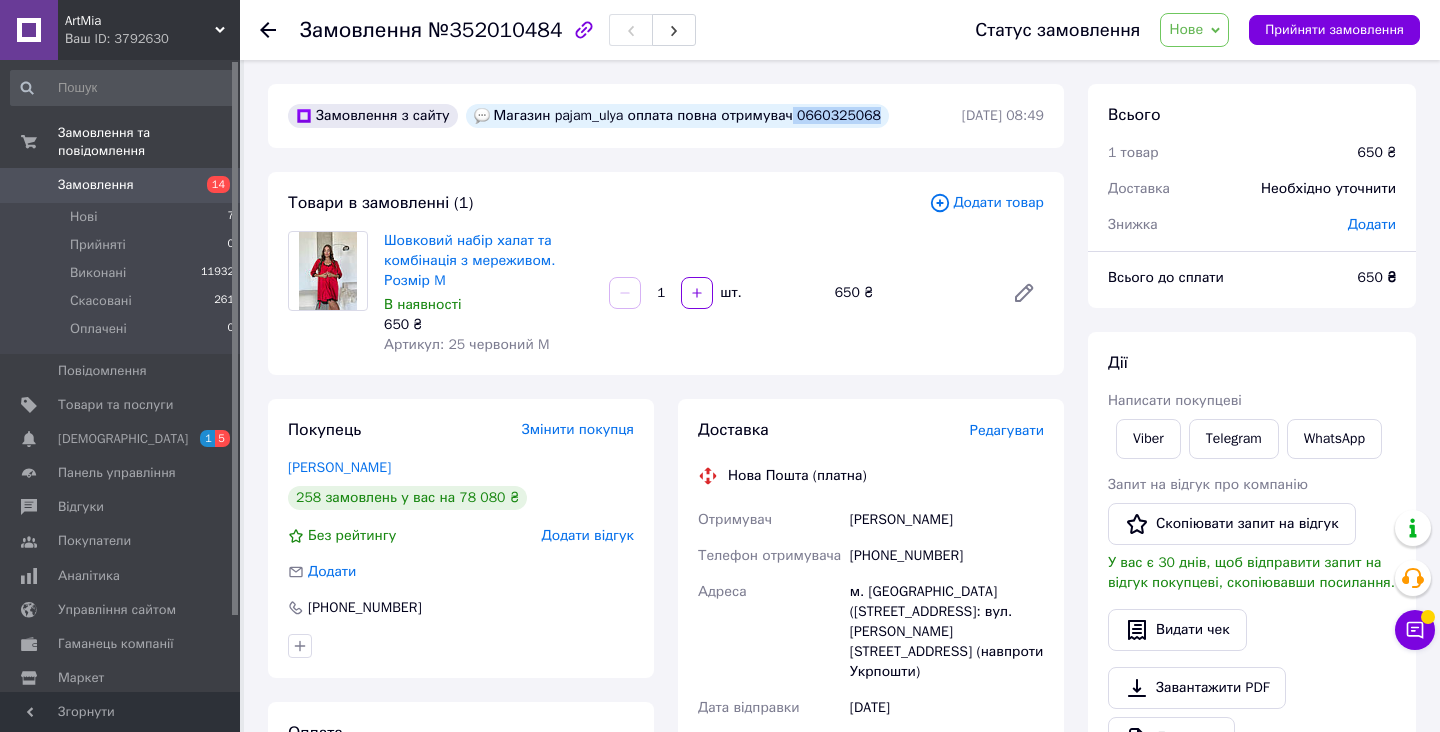 copy on "0660325068" 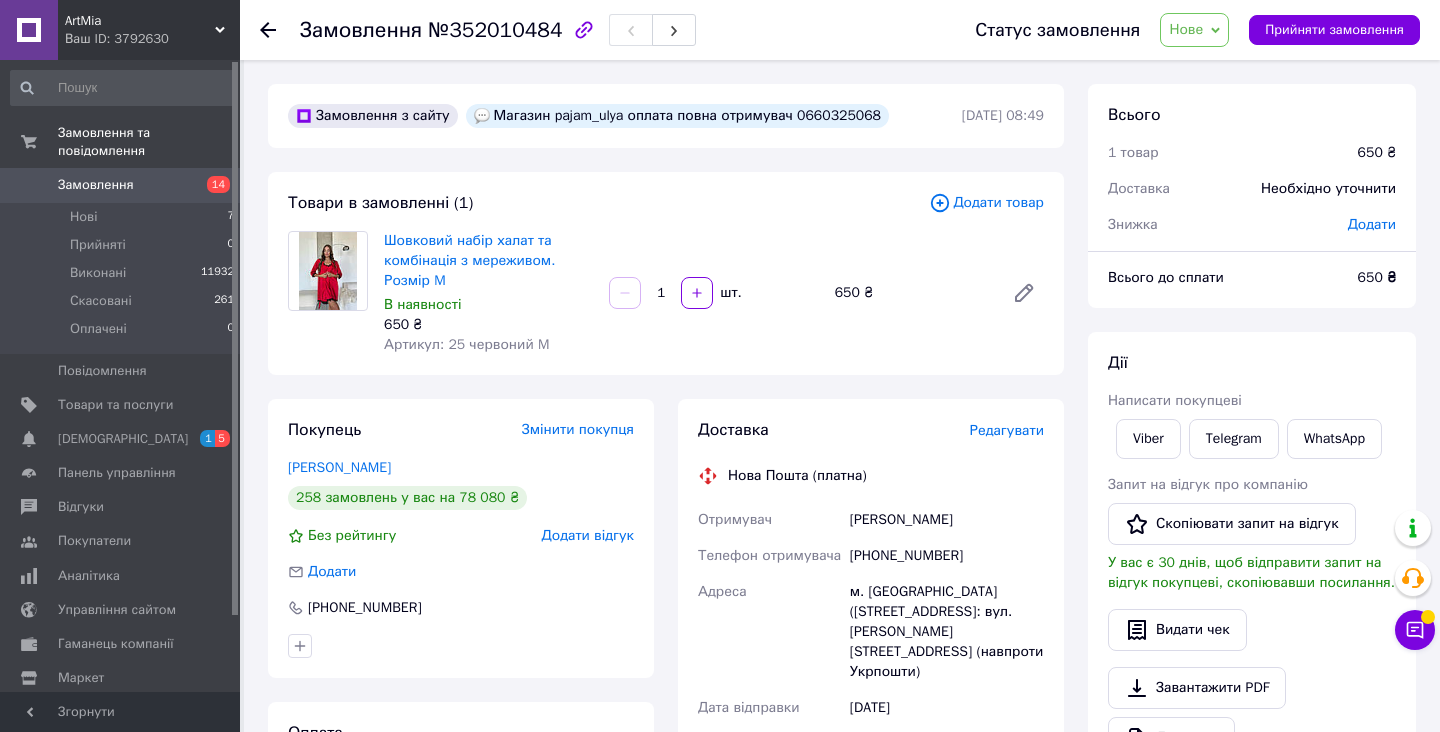 click on "Редагувати" at bounding box center [1007, 430] 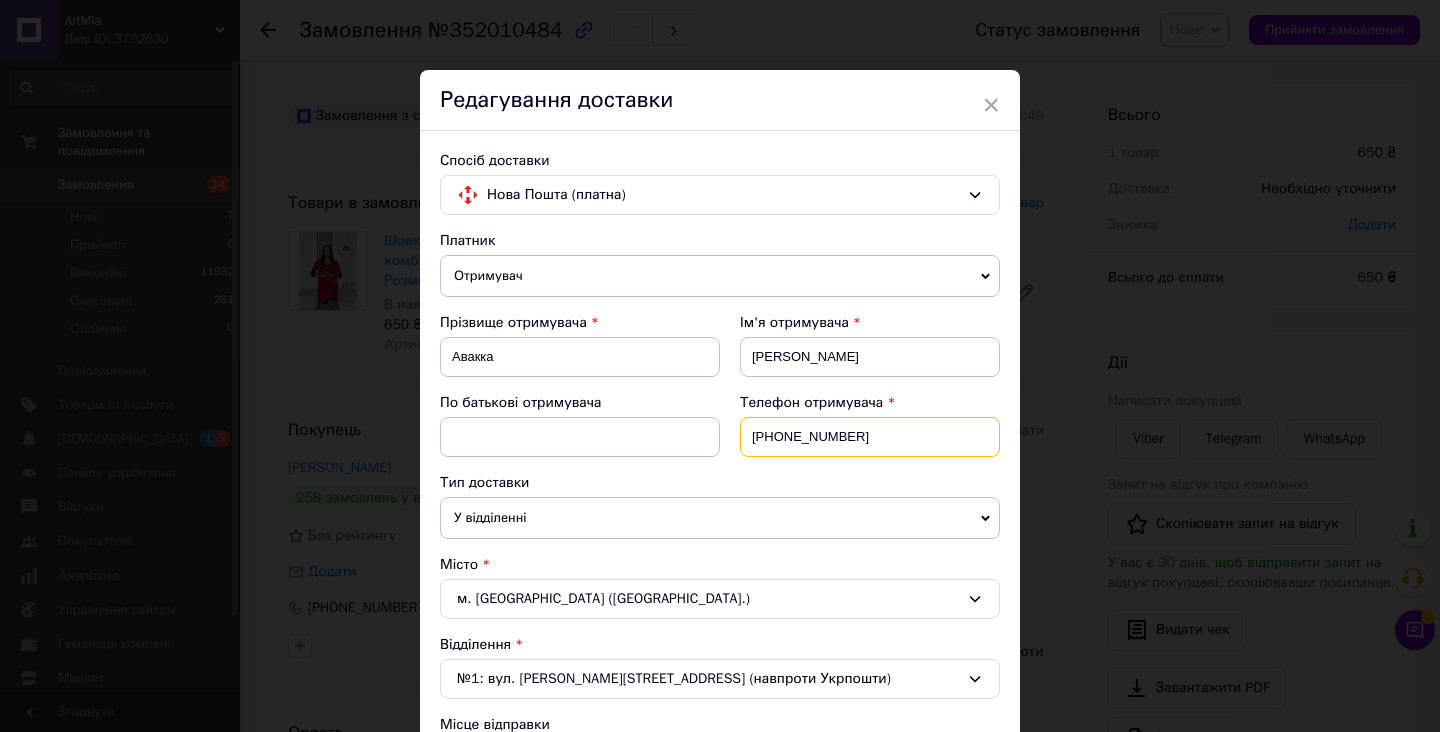 drag, startPoint x: 772, startPoint y: 434, endPoint x: 889, endPoint y: 436, distance: 117.01709 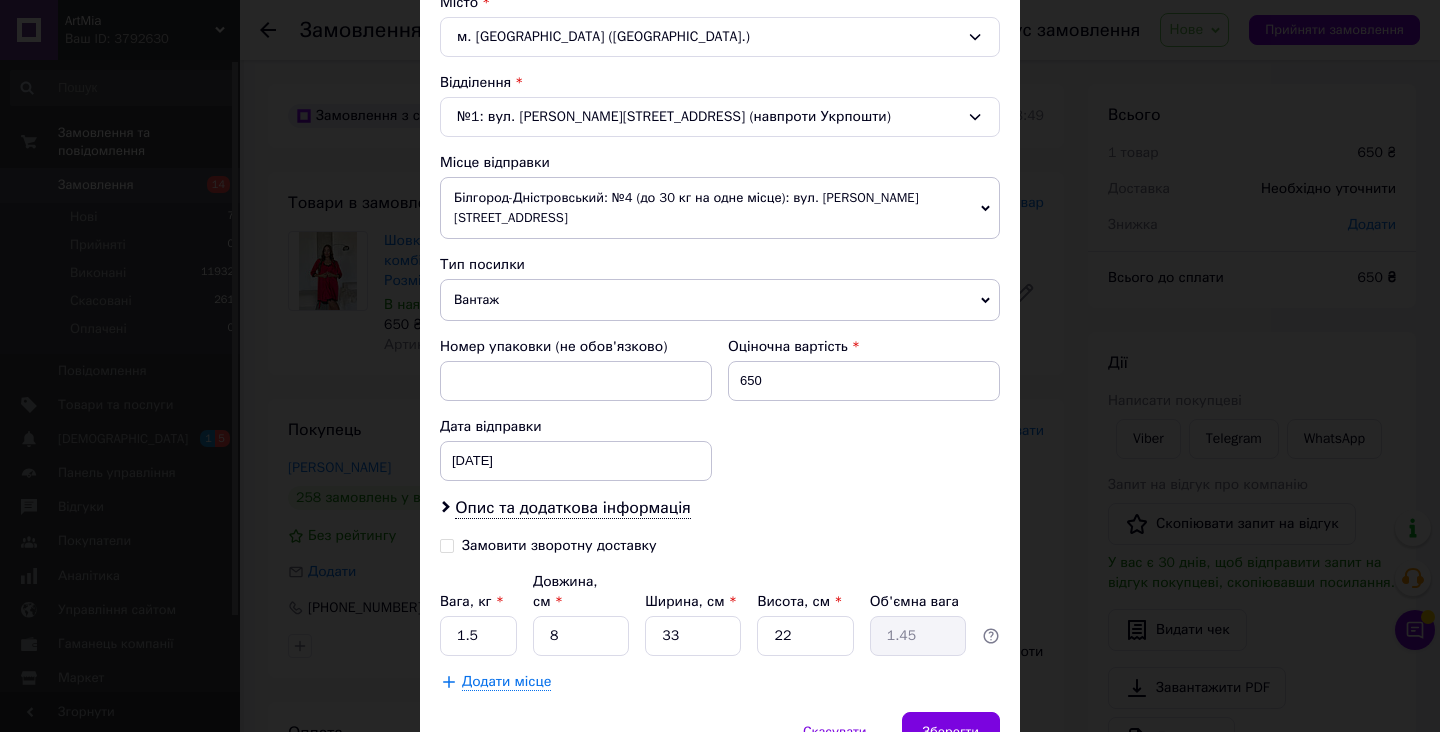 scroll, scrollTop: 651, scrollLeft: 0, axis: vertical 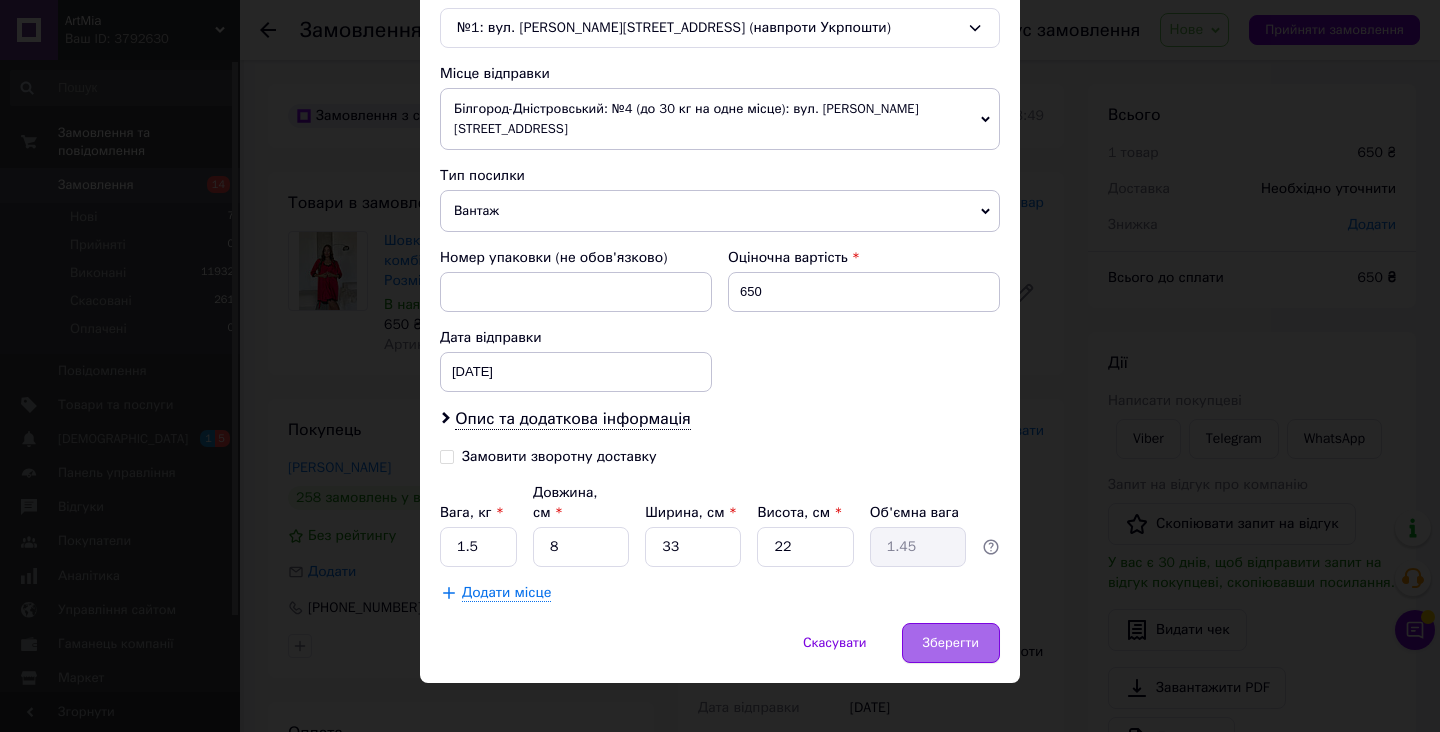 type on "[PHONE_NUMBER]" 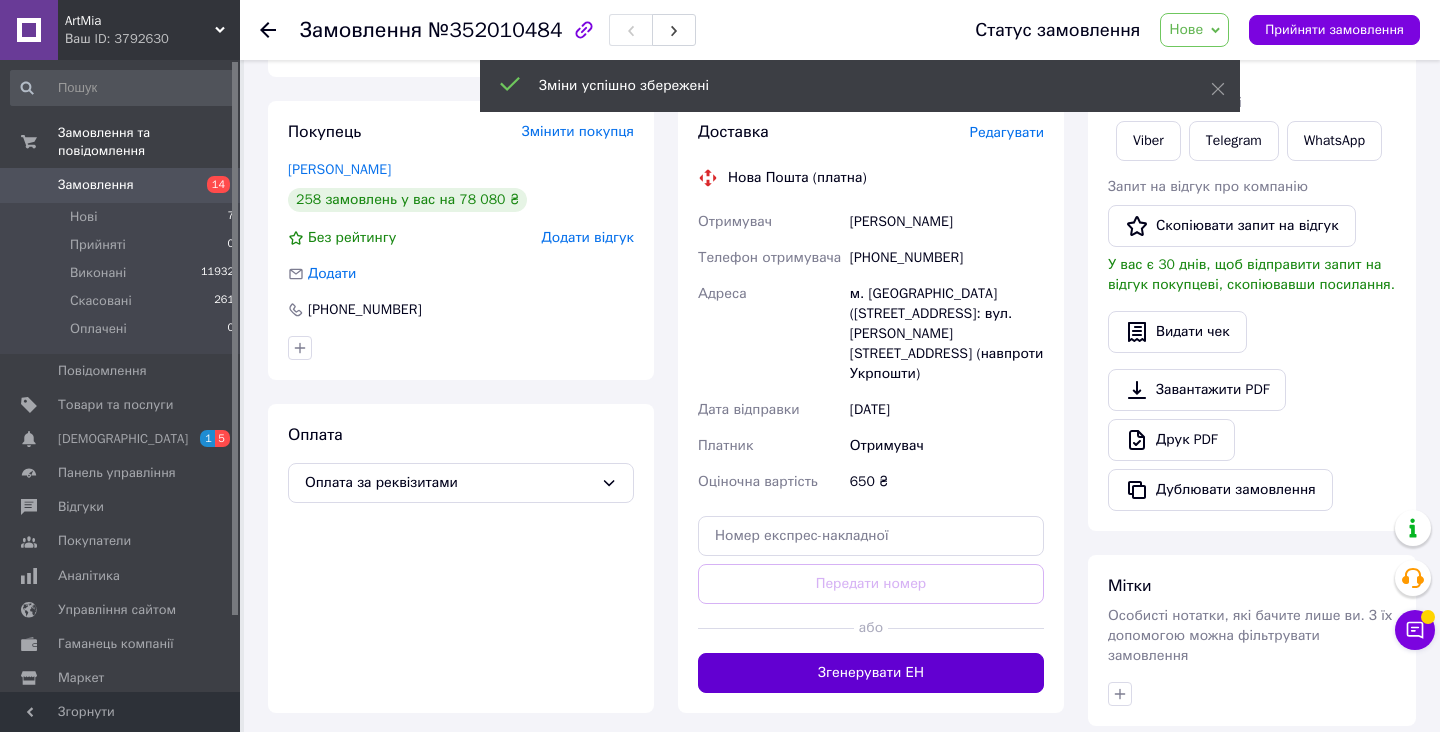 scroll, scrollTop: 371, scrollLeft: 0, axis: vertical 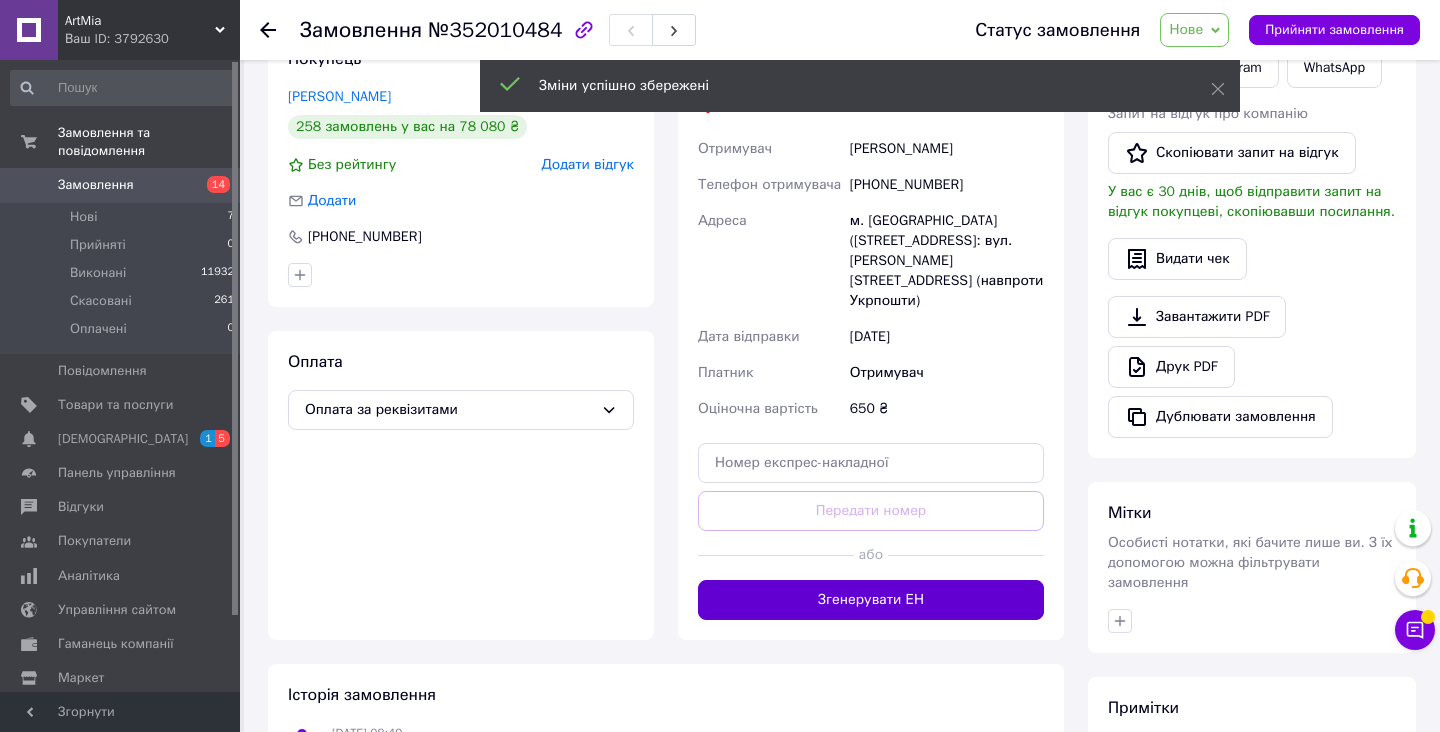 click on "Згенерувати ЕН" at bounding box center (871, 600) 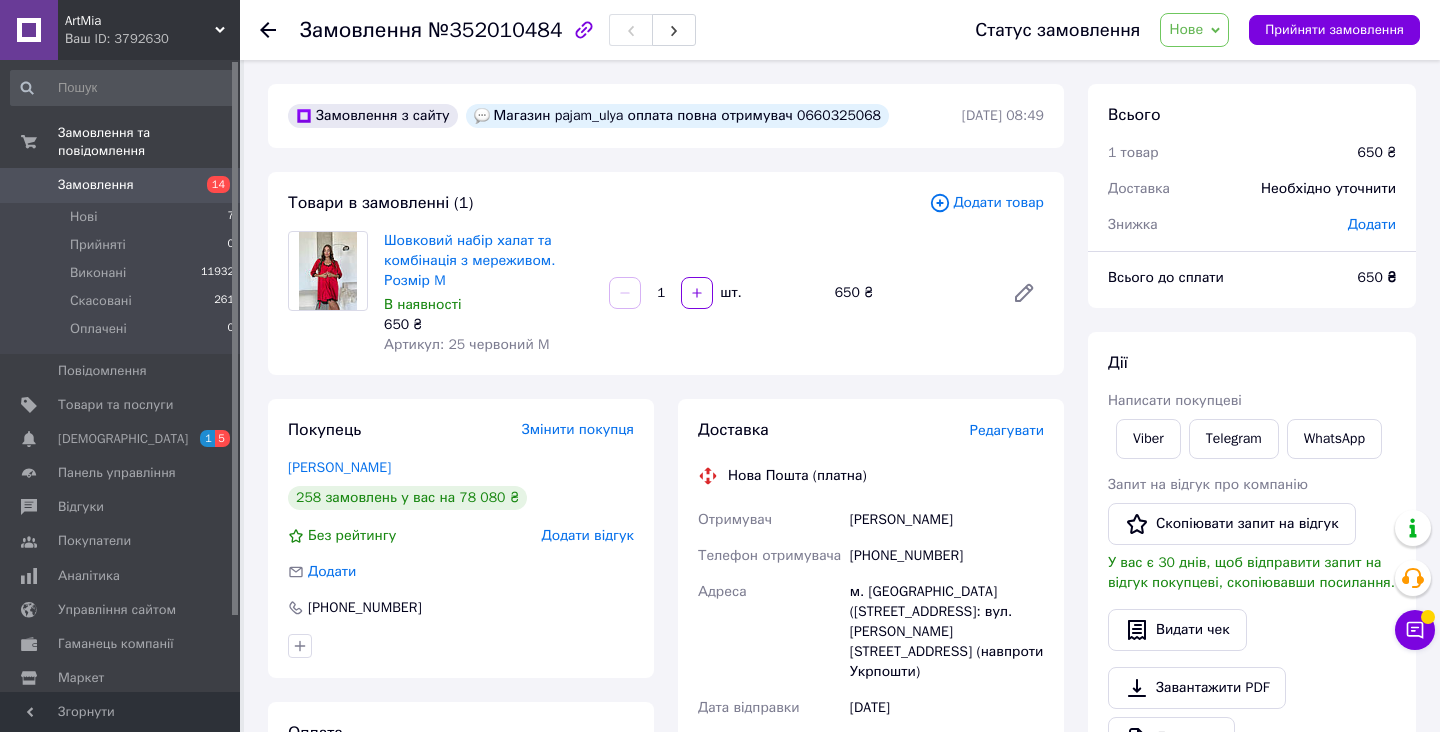 scroll, scrollTop: 0, scrollLeft: 0, axis: both 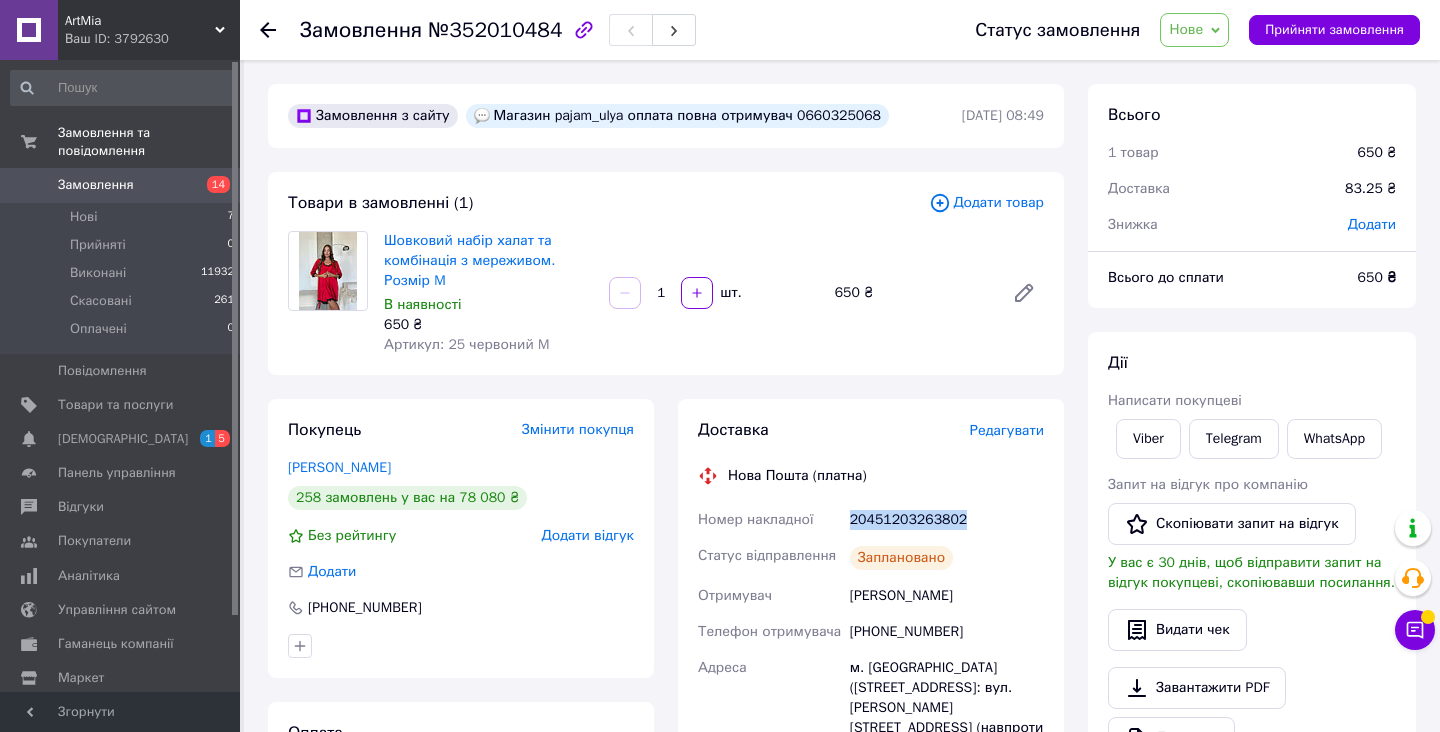 drag, startPoint x: 847, startPoint y: 520, endPoint x: 995, endPoint y: 520, distance: 148 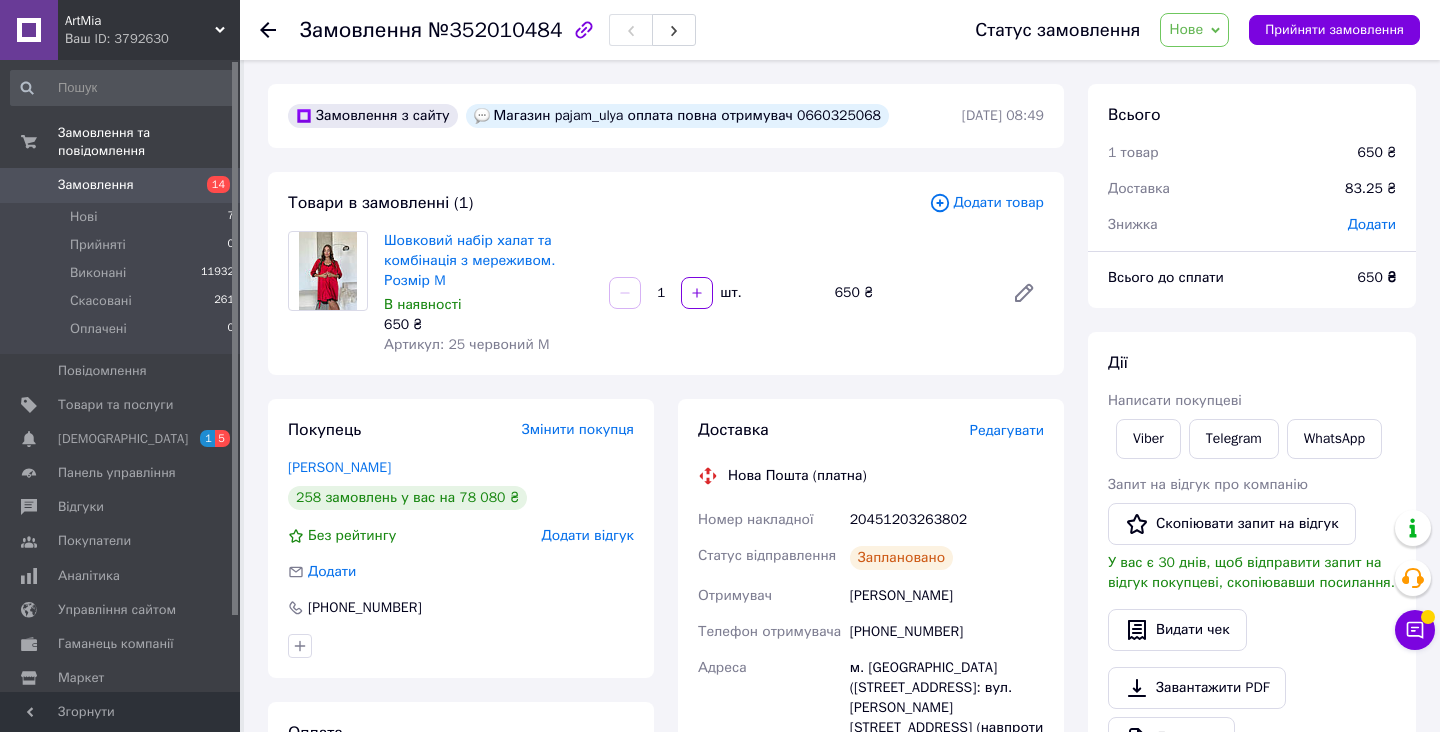 click on "Нове" at bounding box center [1194, 30] 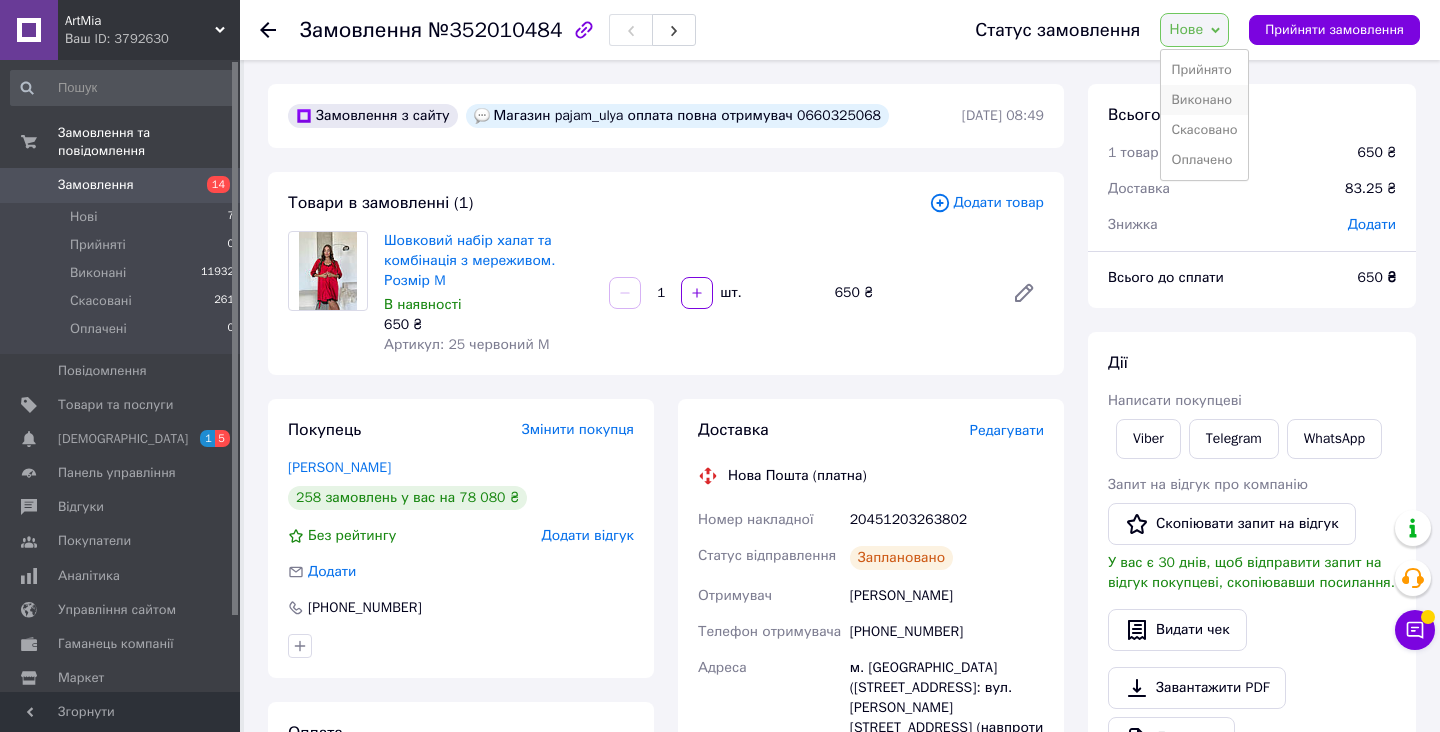 click on "Виконано" at bounding box center (1204, 100) 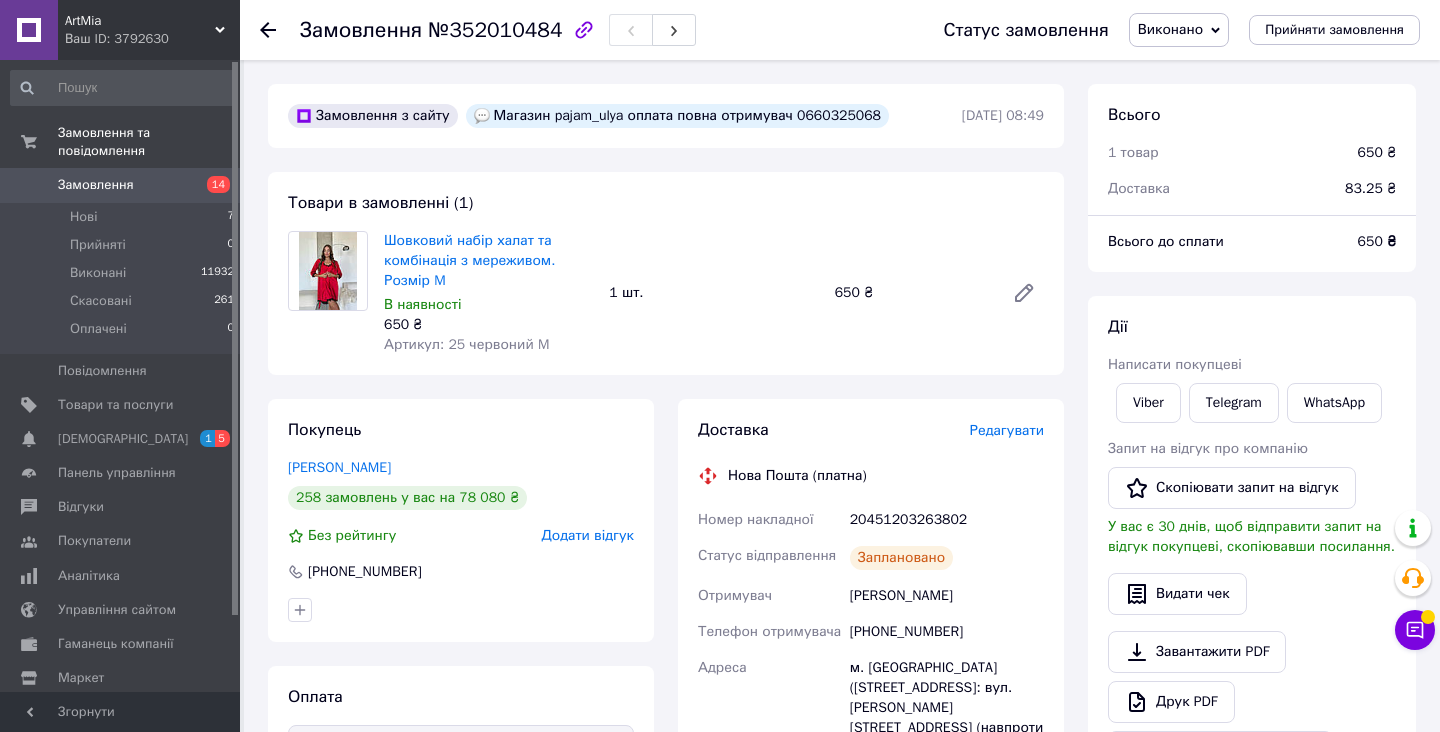 click 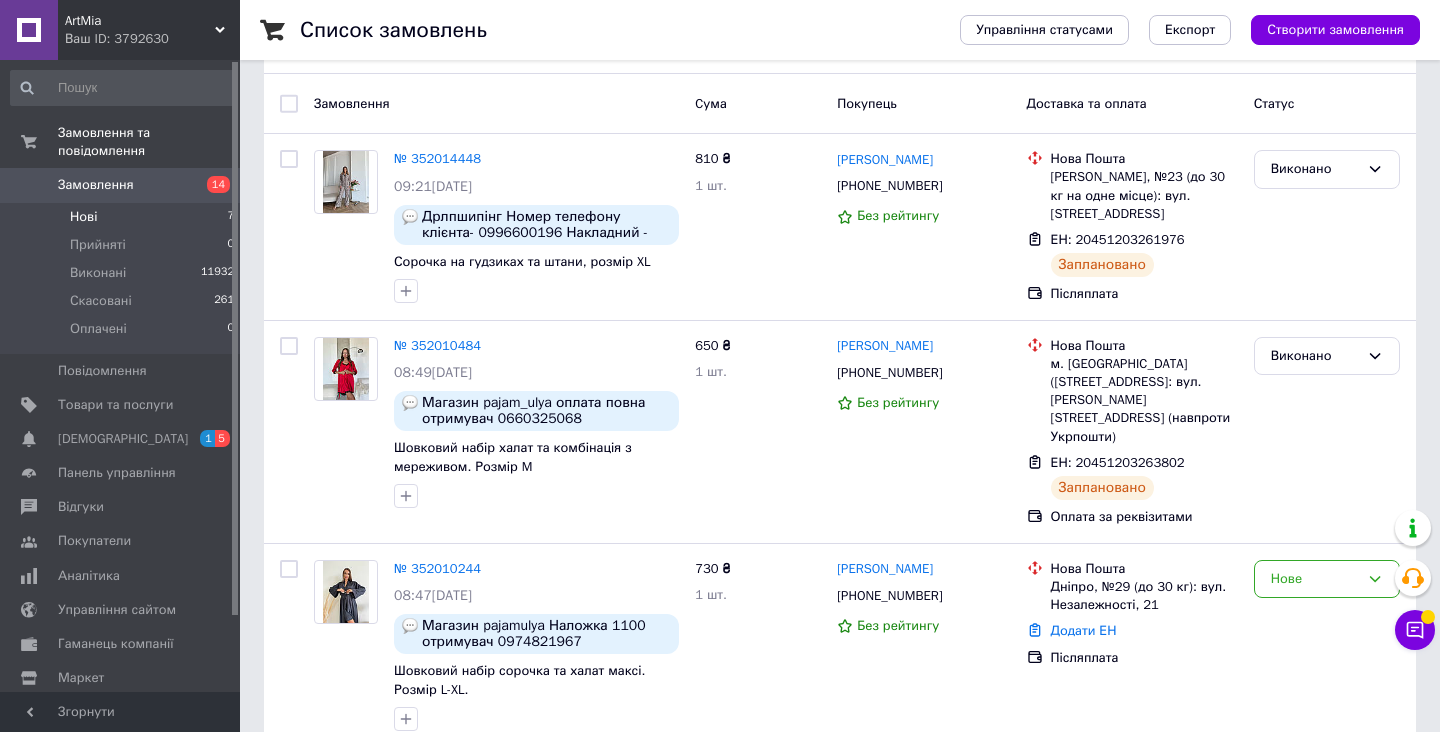 scroll, scrollTop: 191, scrollLeft: 0, axis: vertical 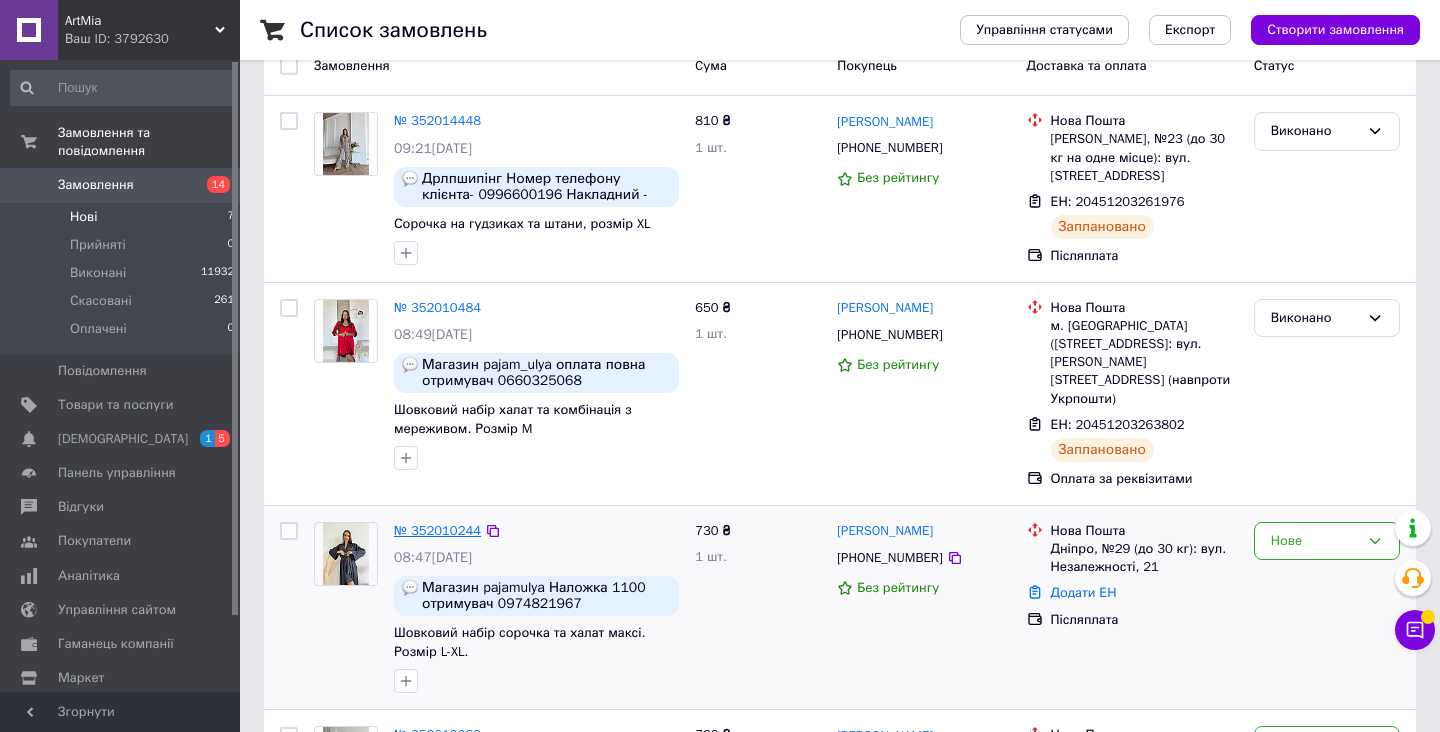 click on "№ 352010244" at bounding box center (437, 530) 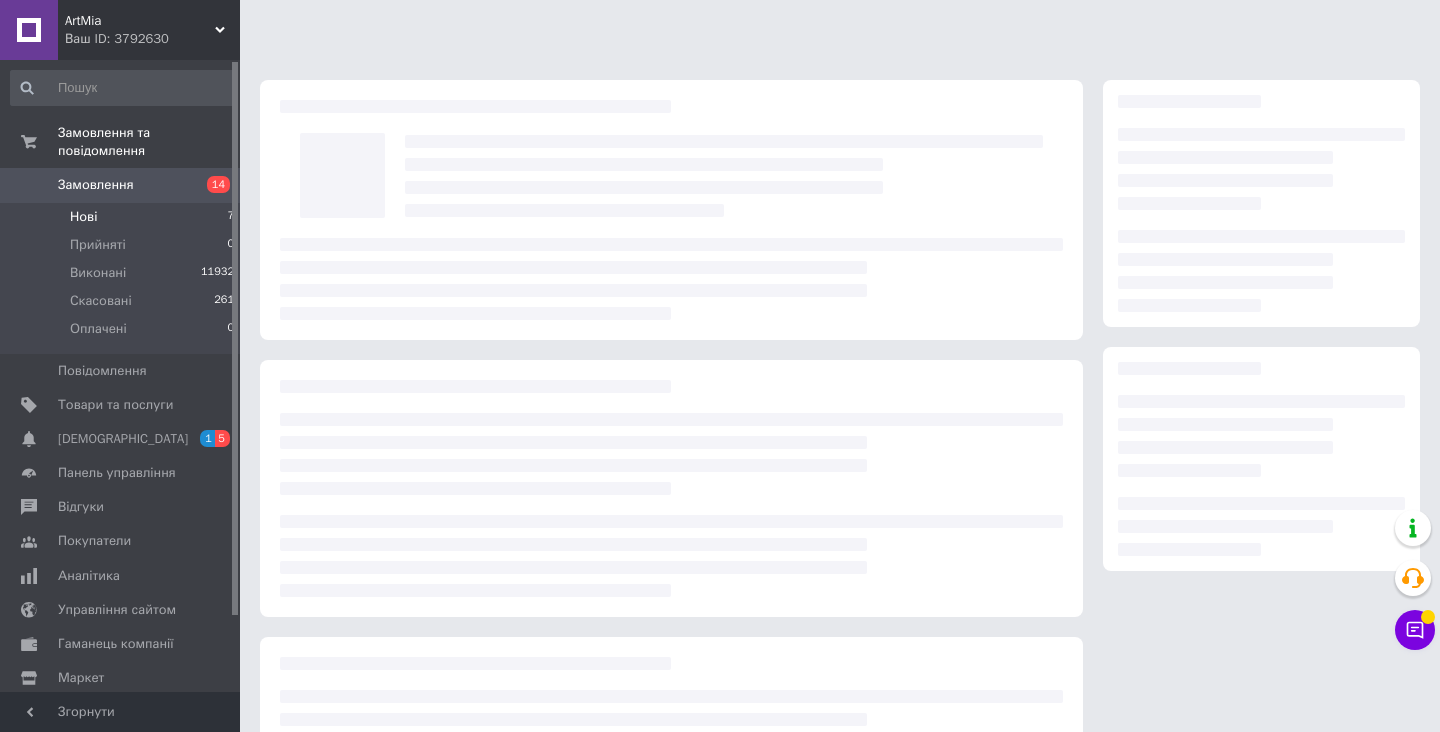 scroll, scrollTop: 0, scrollLeft: 0, axis: both 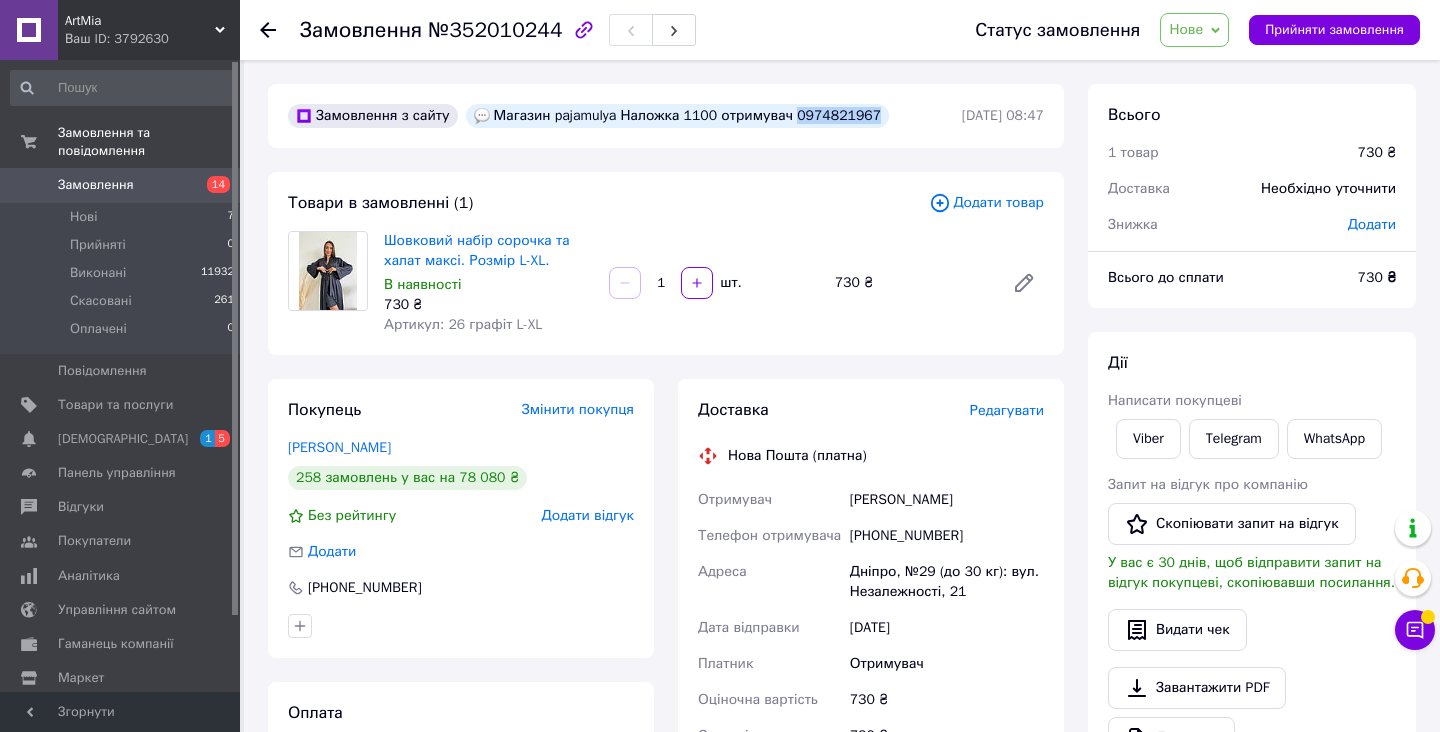 drag, startPoint x: 800, startPoint y: 115, endPoint x: 912, endPoint y: 115, distance: 112 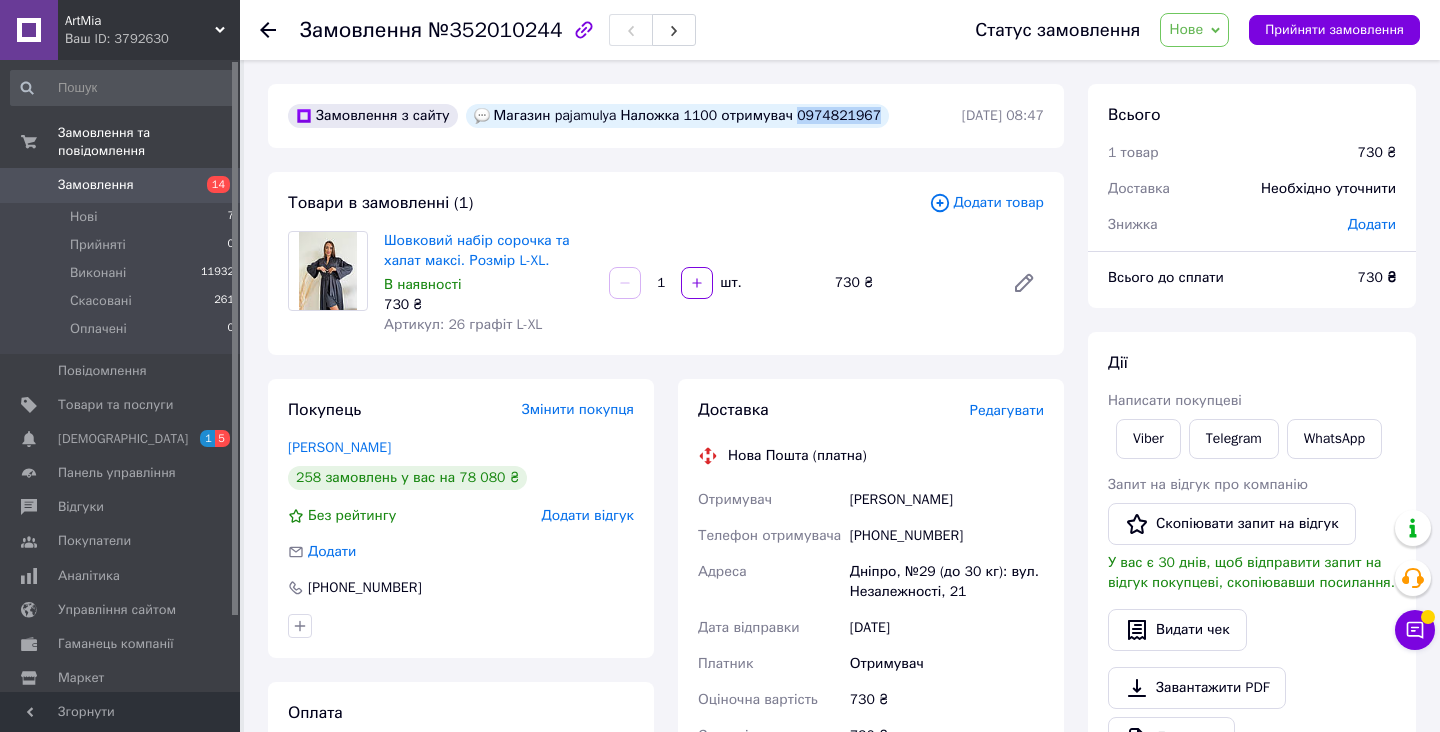 click on "Замовлення з сайту Магазин pajamulya Наложка 1100 отримувач 0974821967" at bounding box center [623, 116] 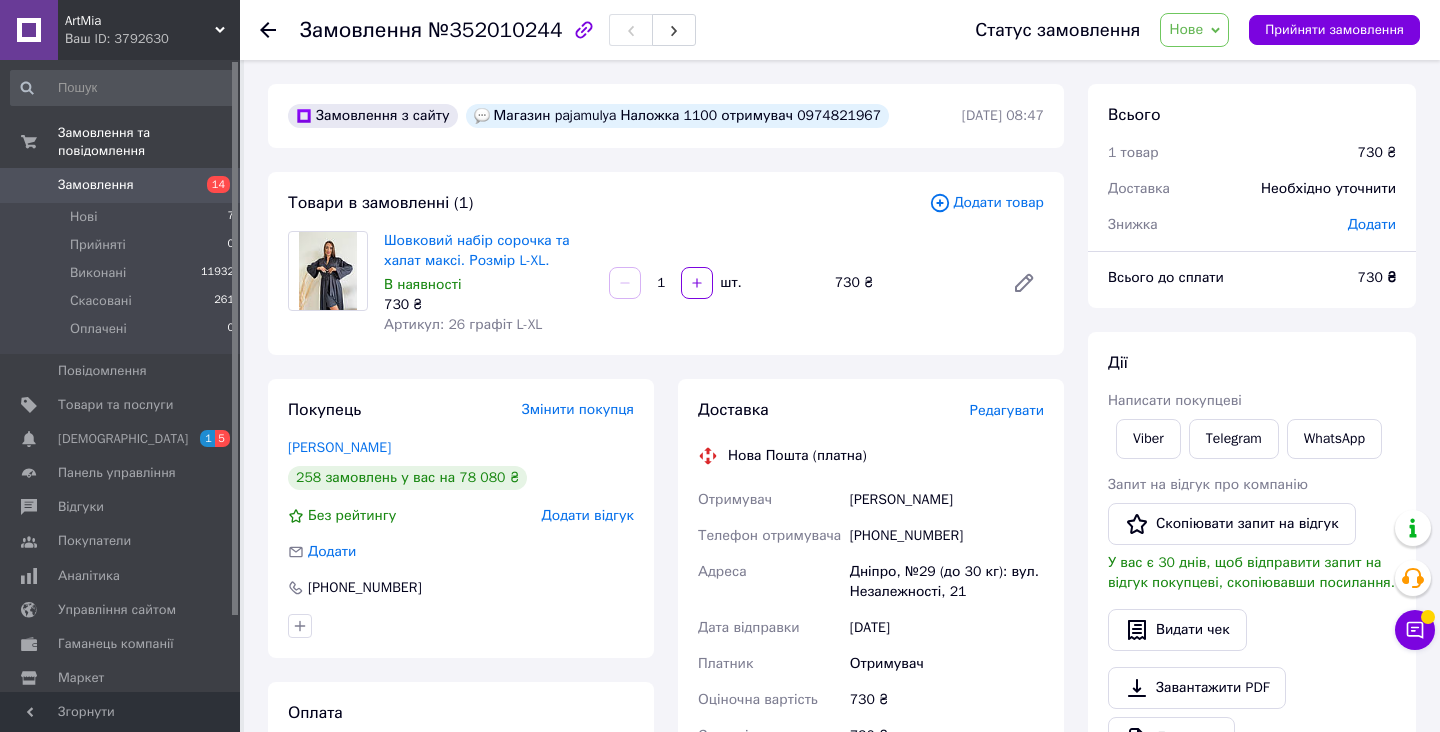 click on "Редагувати" at bounding box center (1007, 410) 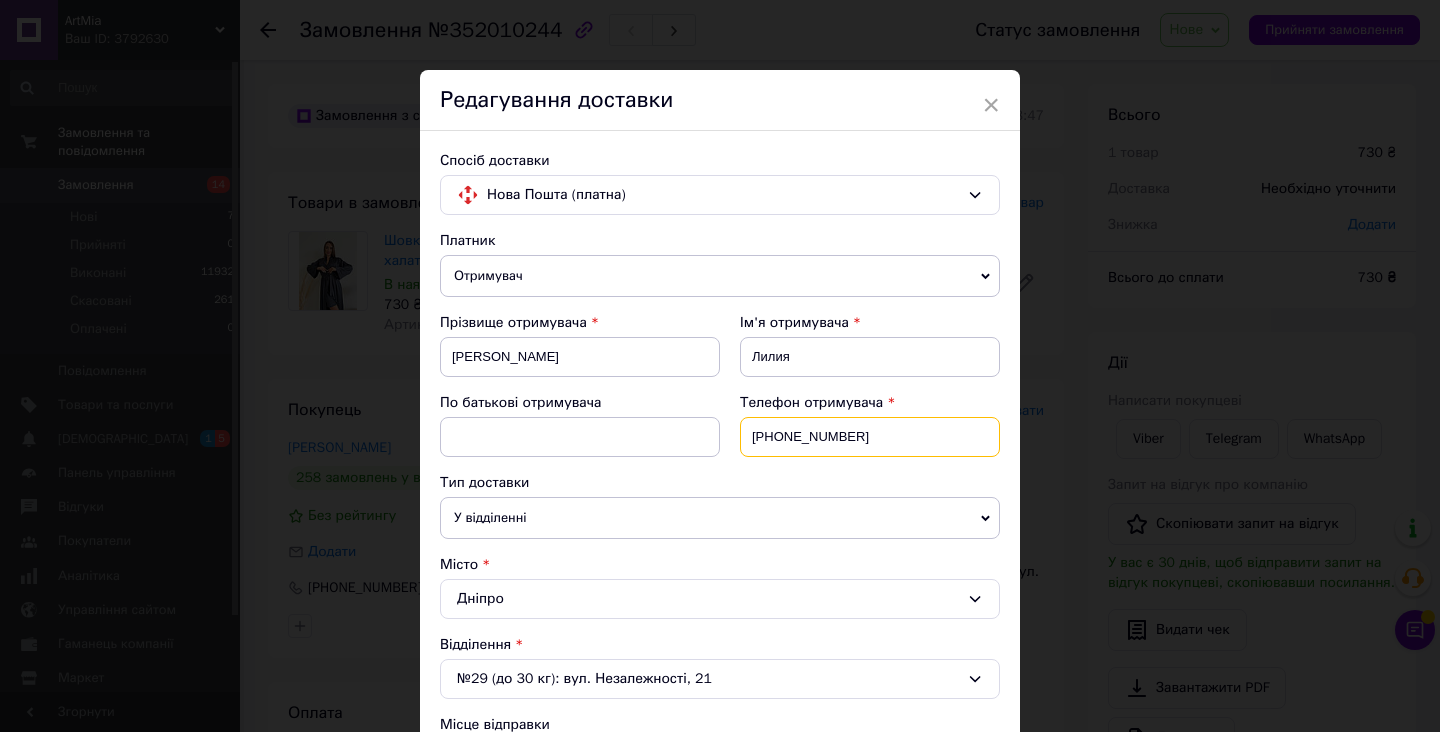 drag, startPoint x: 775, startPoint y: 435, endPoint x: 897, endPoint y: 436, distance: 122.0041 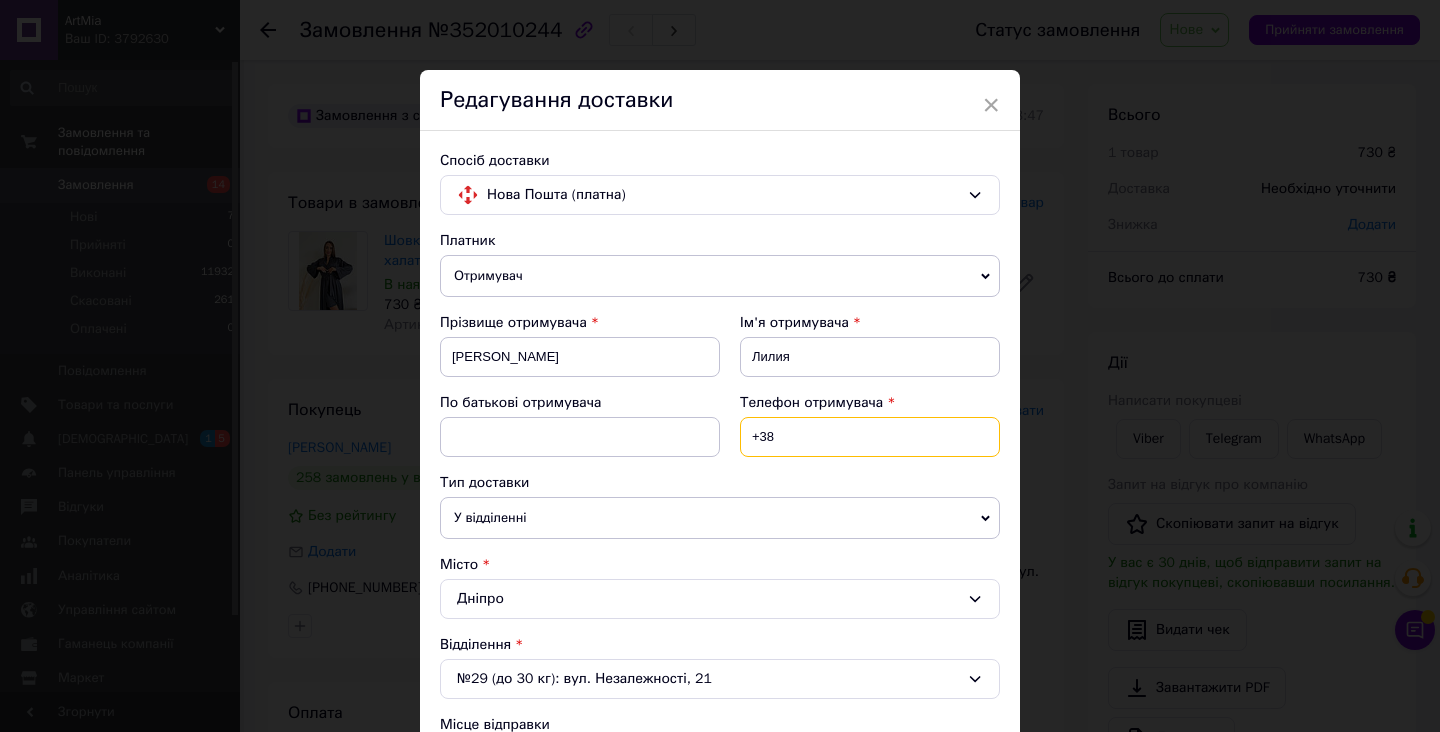 paste on "0974821967" 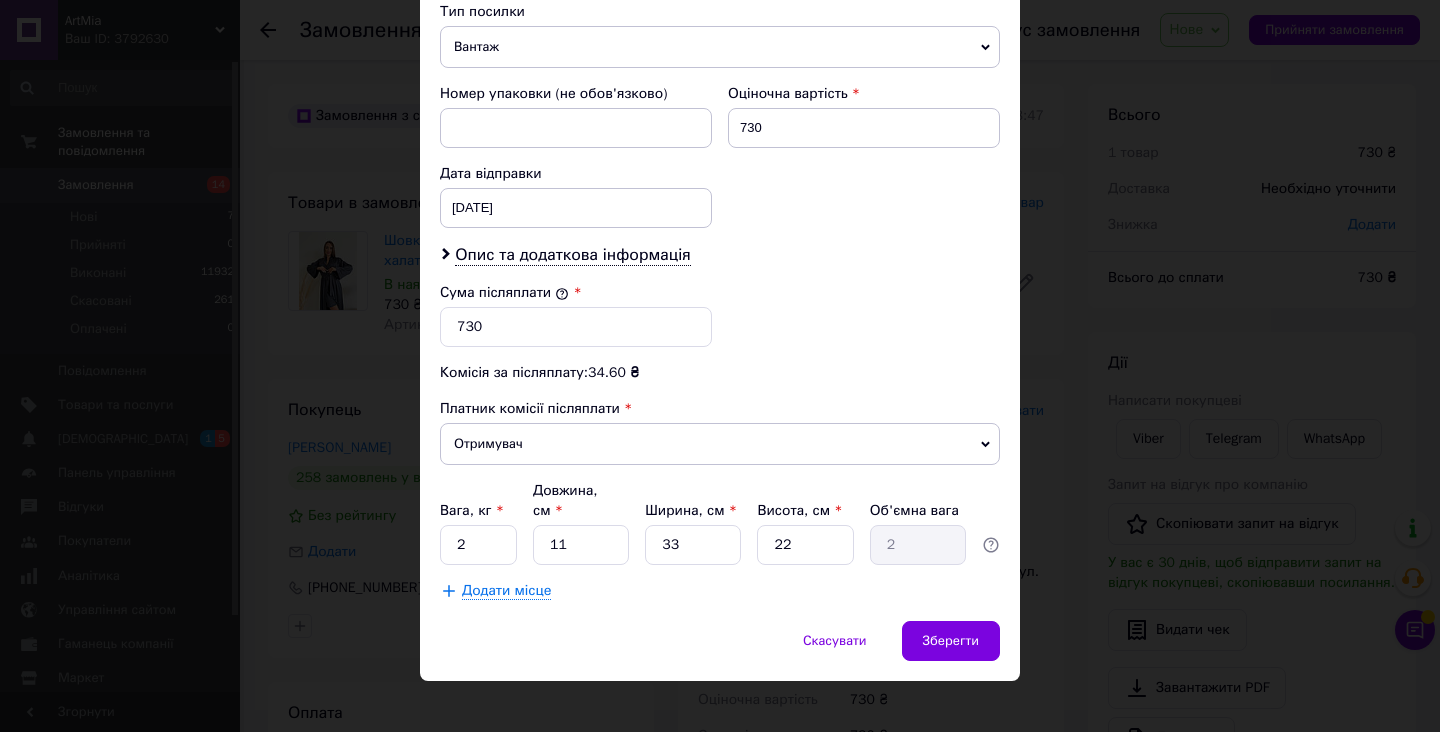 scroll, scrollTop: 813, scrollLeft: 0, axis: vertical 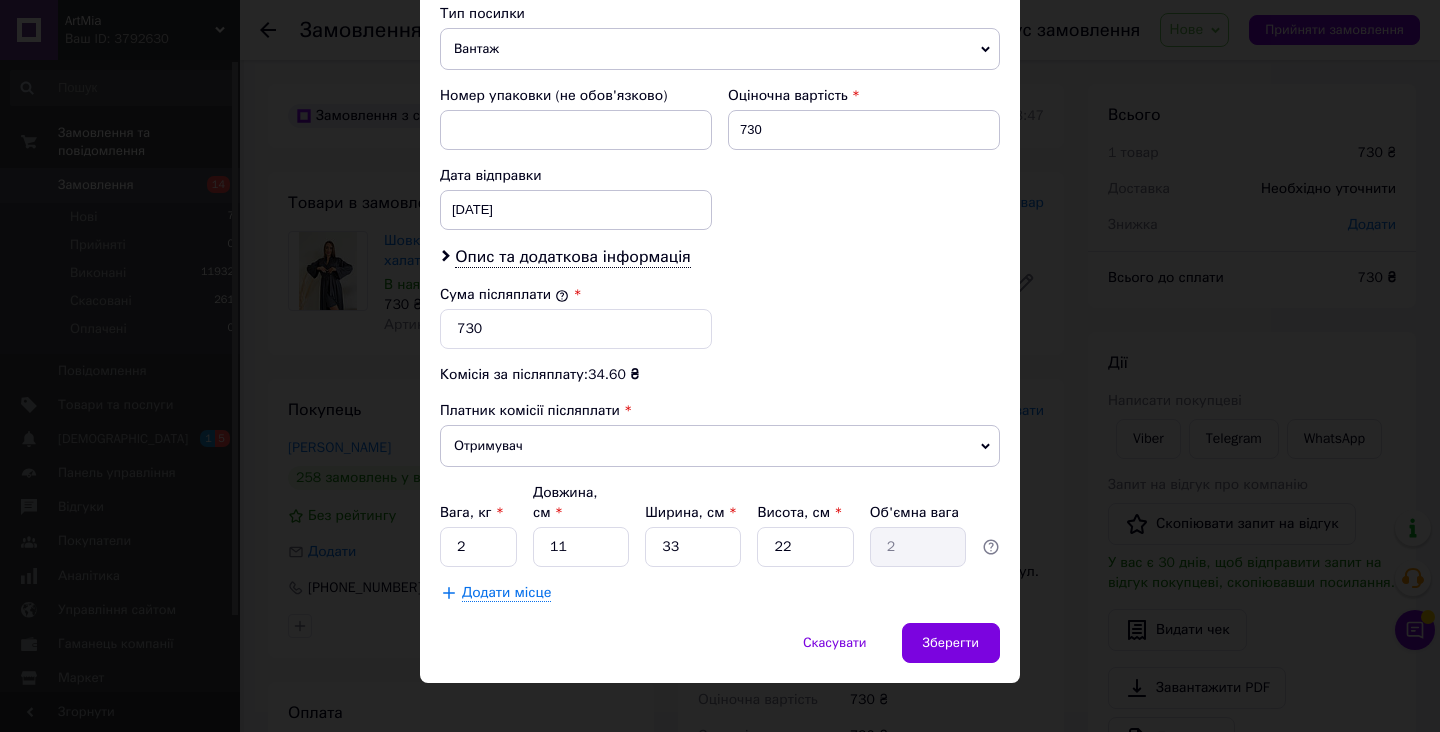 type on "[PHONE_NUMBER]" 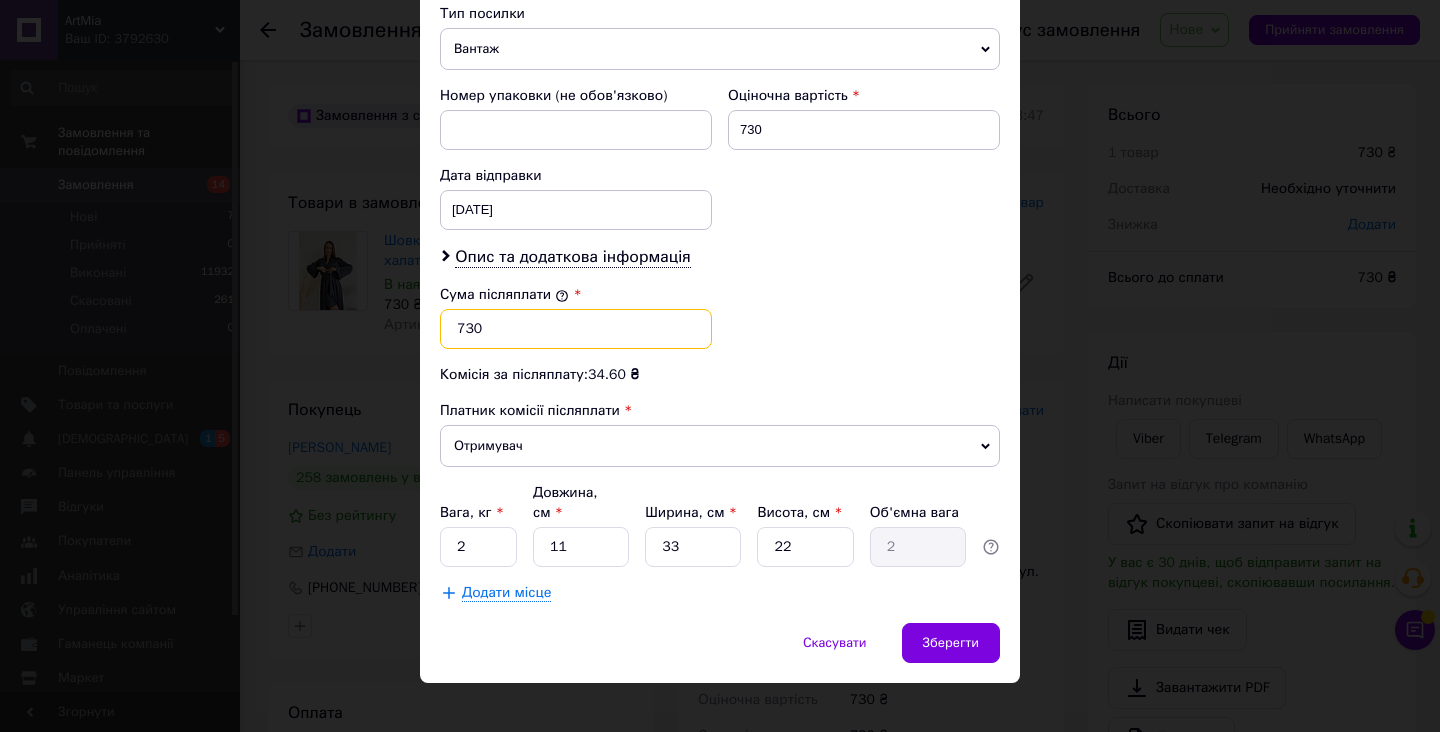 click on "730" at bounding box center [576, 329] 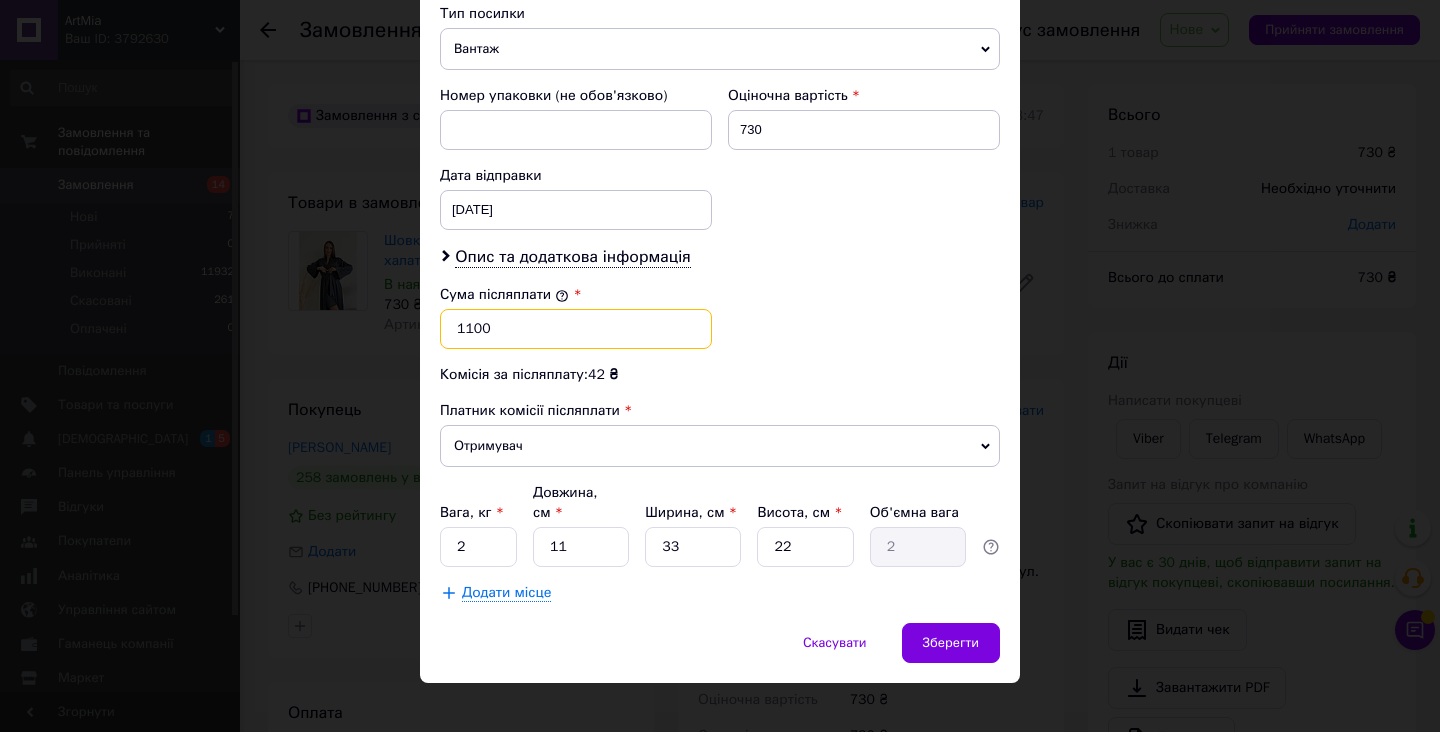 type on "1100" 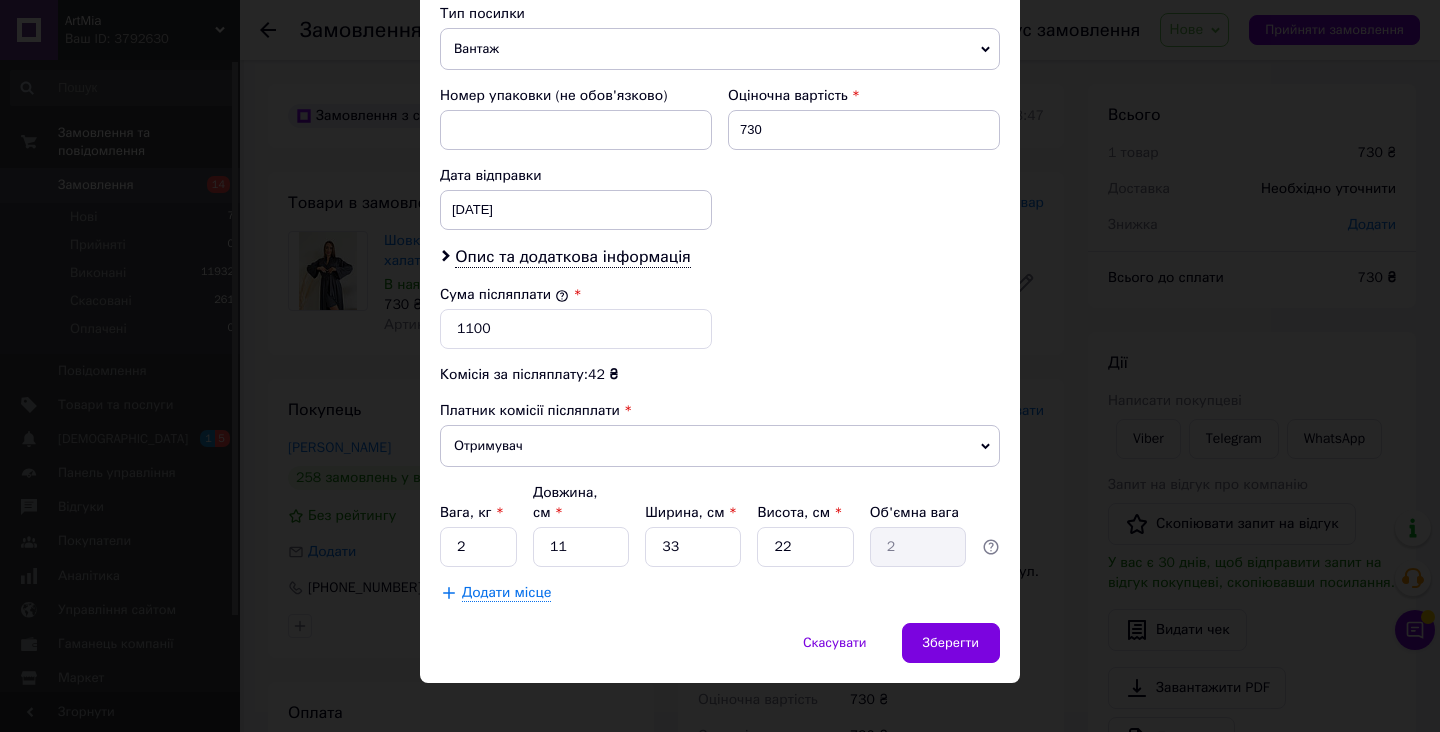 click on "Спосіб доставки Нова Пошта (платна) Платник Отримувач Відправник Прізвище отримувача [PERSON_NAME] Ім'я отримувача [PERSON_NAME] батькові отримувача Телефон отримувача [PHONE_NUMBER] Тип доставки У відділенні Кур'єром В поштоматі Місто Дніпро Відділення №29 (до 30 кг): вул. Незалежності, 21 Місце відправки [GEOGRAPHIC_DATA]: №4 (до 30 кг на одне місце): вул. [PERSON_NAME], 111в Немає збігів. Спробуйте змінити умови пошуку Додати ще місце відправки Тип посилки Вантаж Документи Номер упаковки (не обов'язково) Оціночна вартість 730 Дата відправки [DATE] < 2025 > < Июль > Пн Вт Ср Чт" at bounding box center [720, -30] 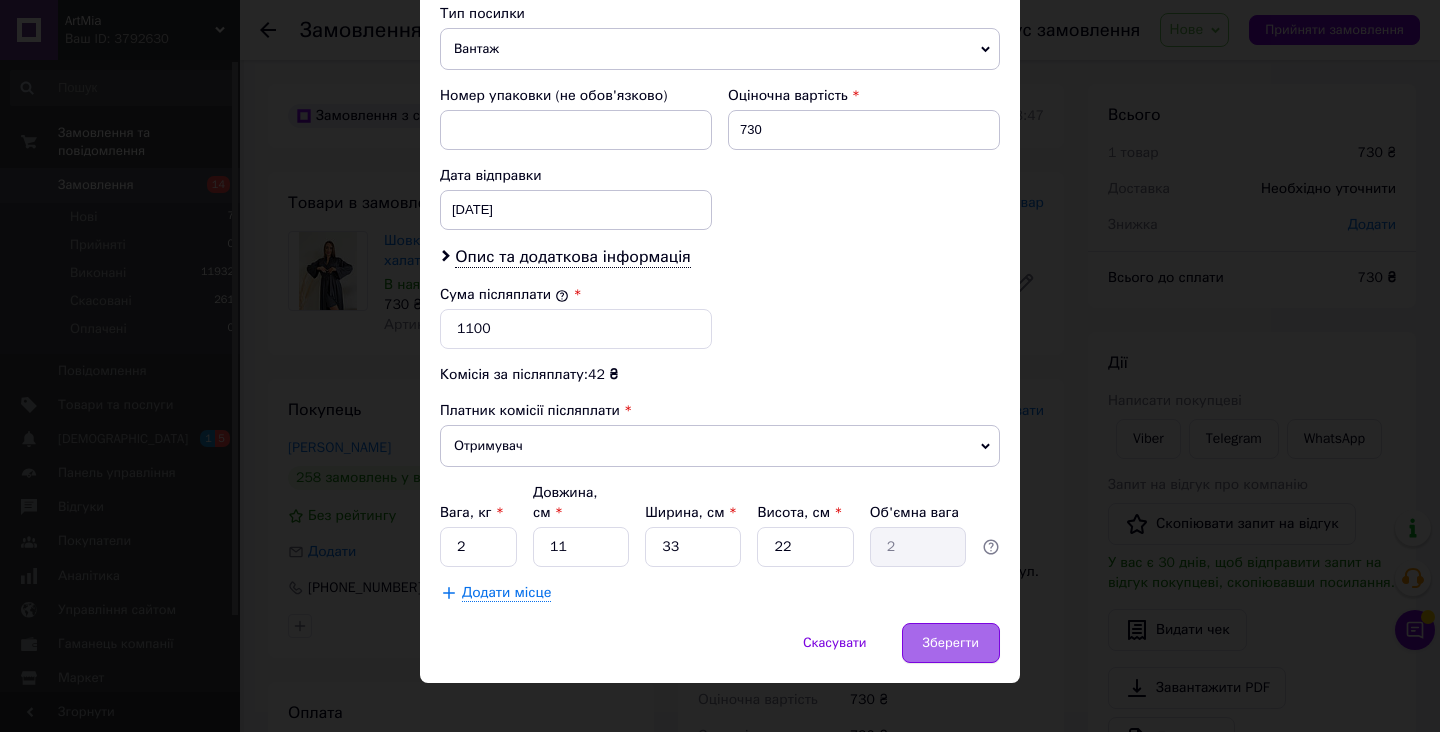 click on "Зберегти" at bounding box center (951, 643) 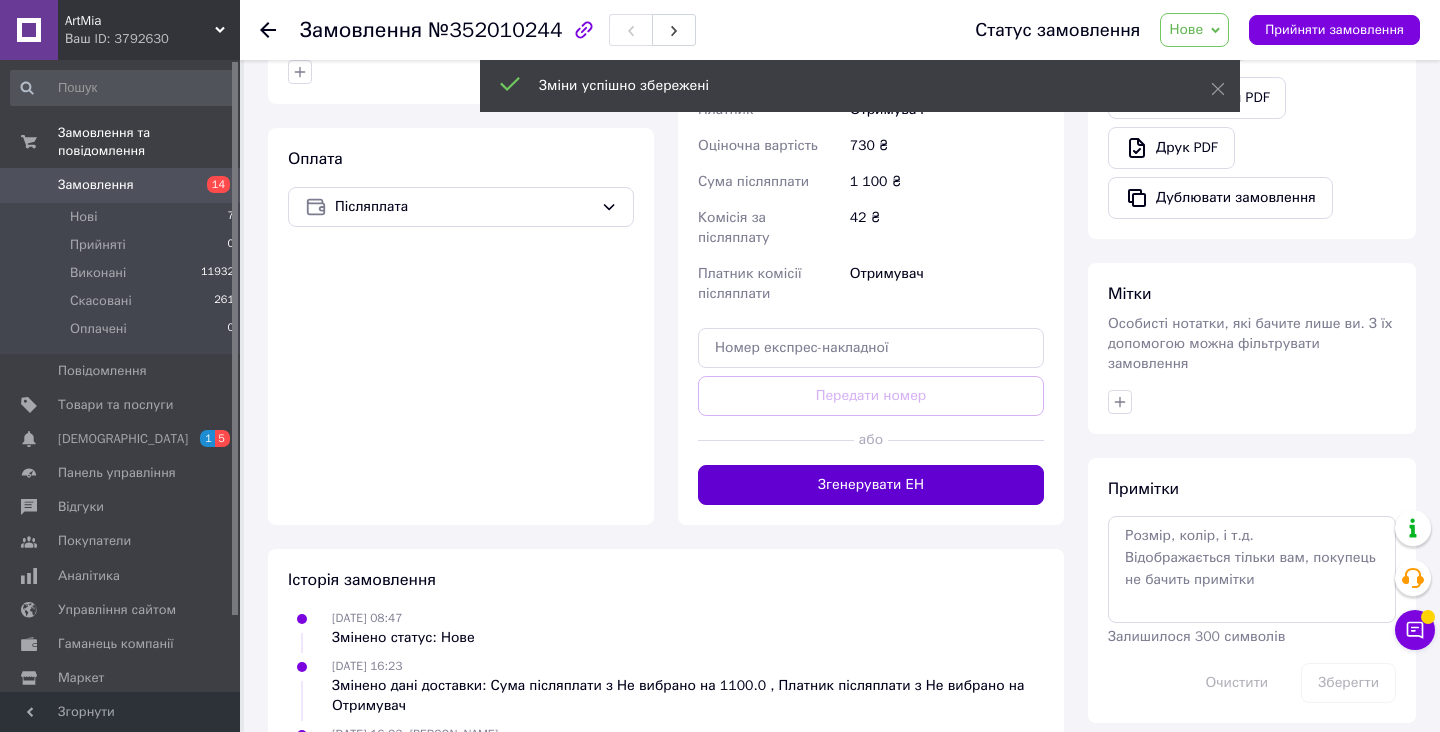 click on "Згенерувати ЕН" at bounding box center (871, 485) 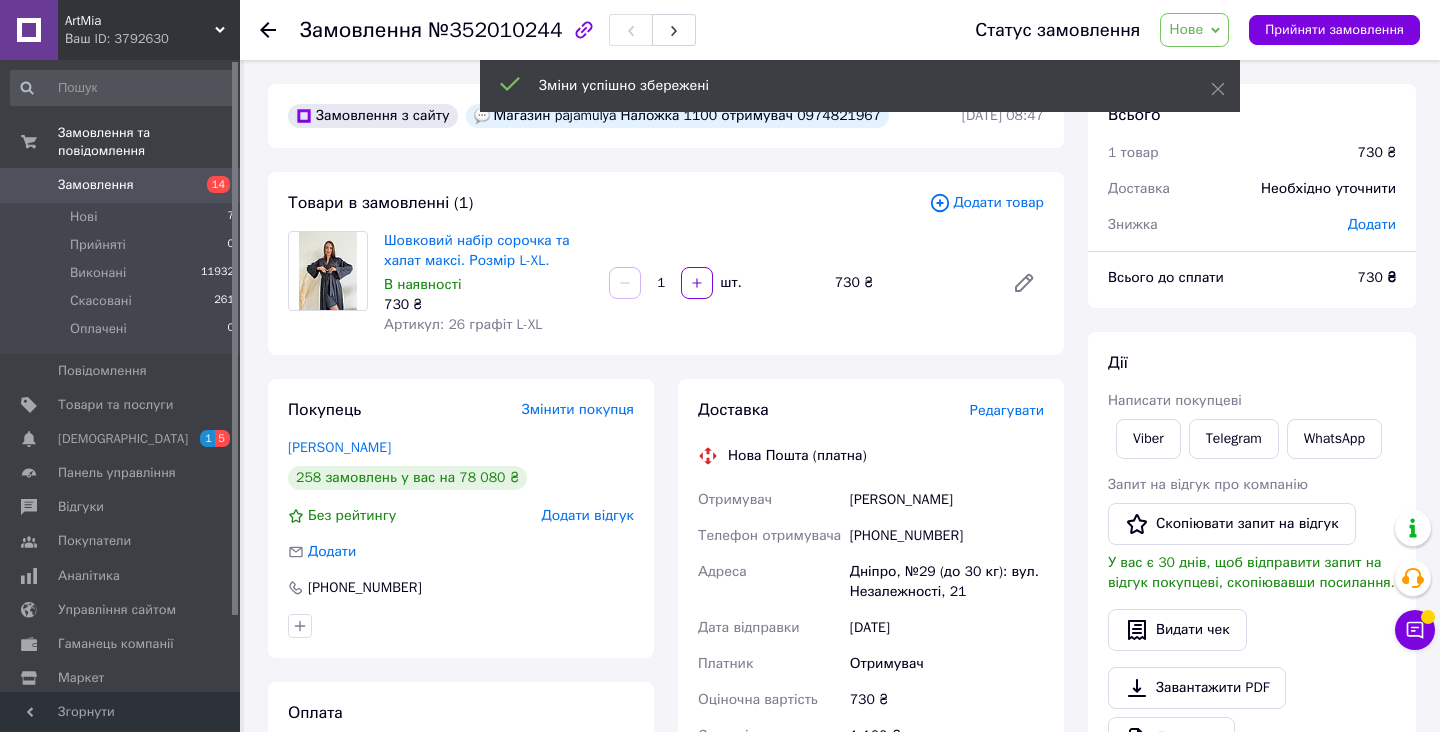 scroll, scrollTop: 0, scrollLeft: 0, axis: both 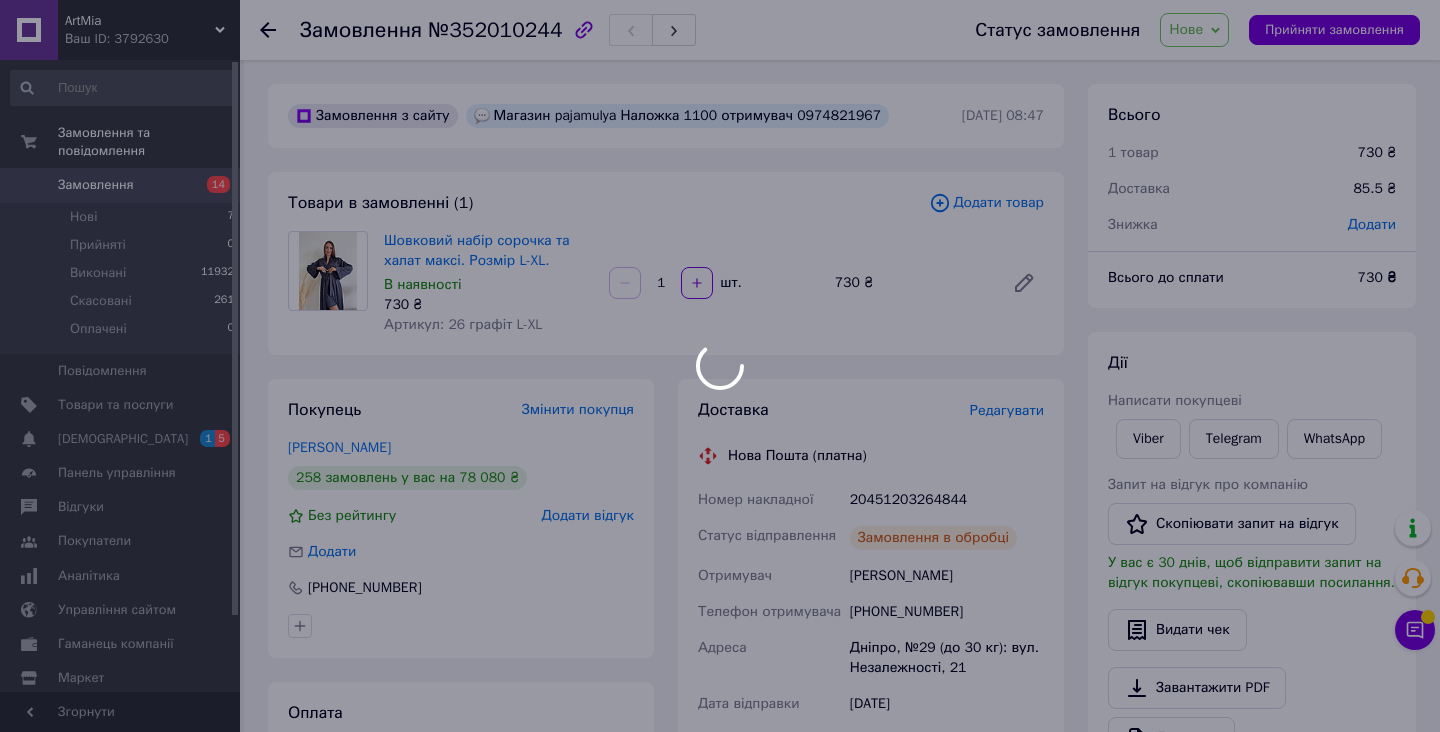 click at bounding box center [720, 366] 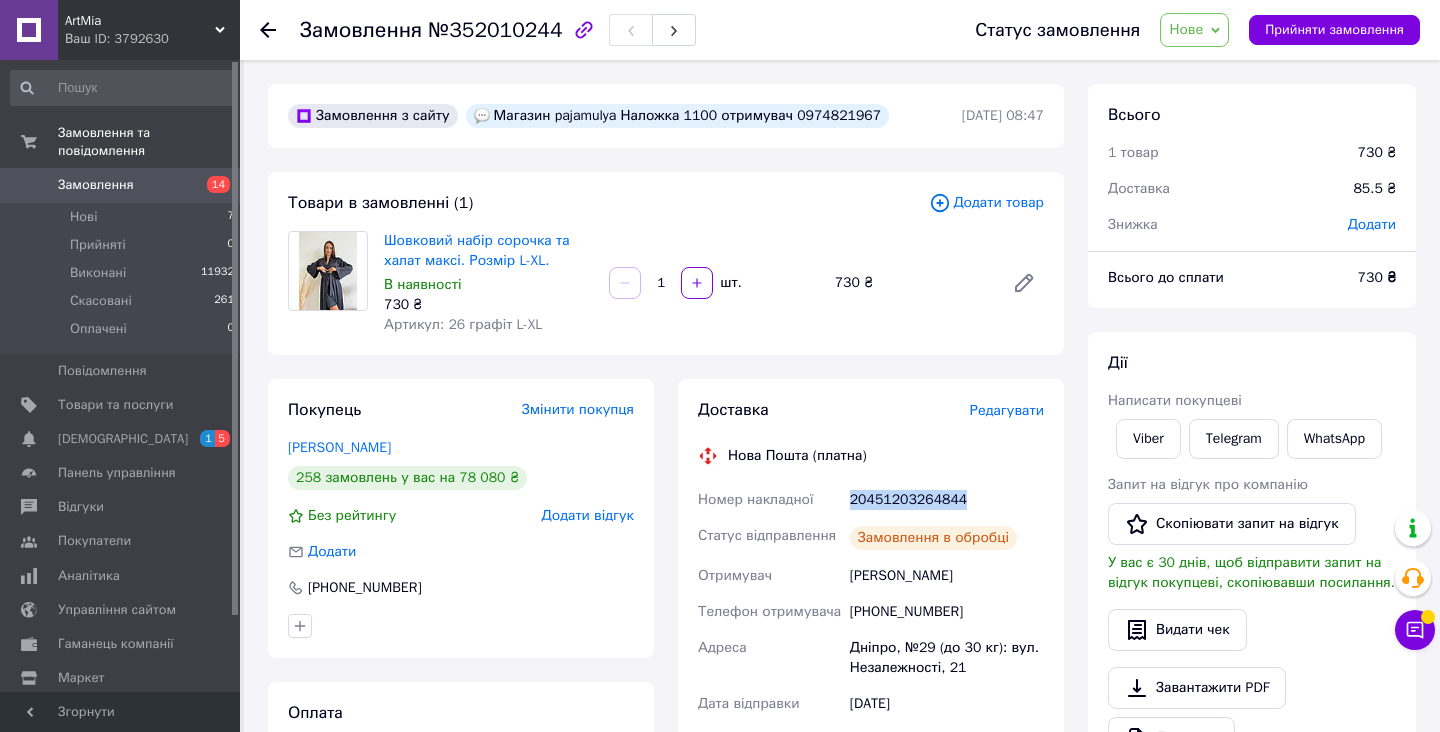 drag, startPoint x: 850, startPoint y: 499, endPoint x: 982, endPoint y: 499, distance: 132 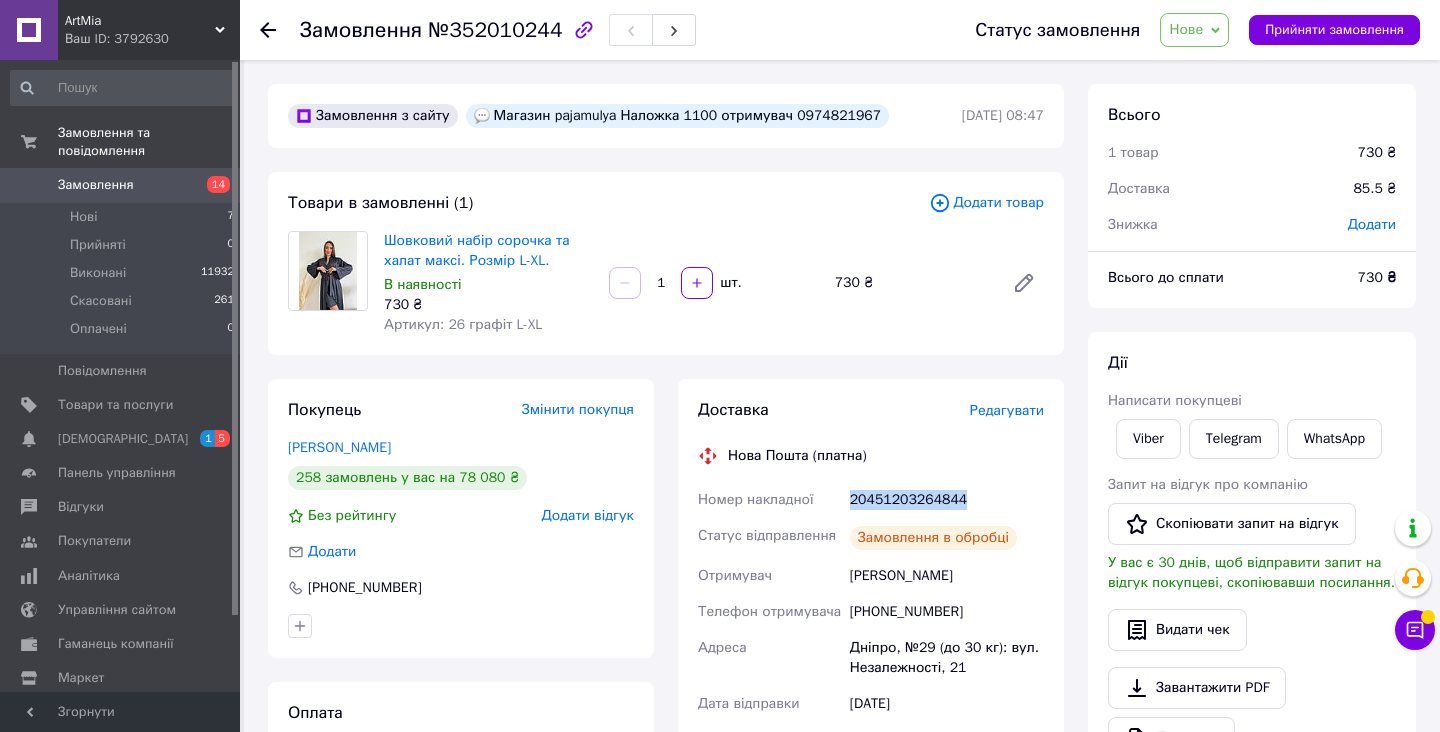 click on "20451203264844" at bounding box center (947, 500) 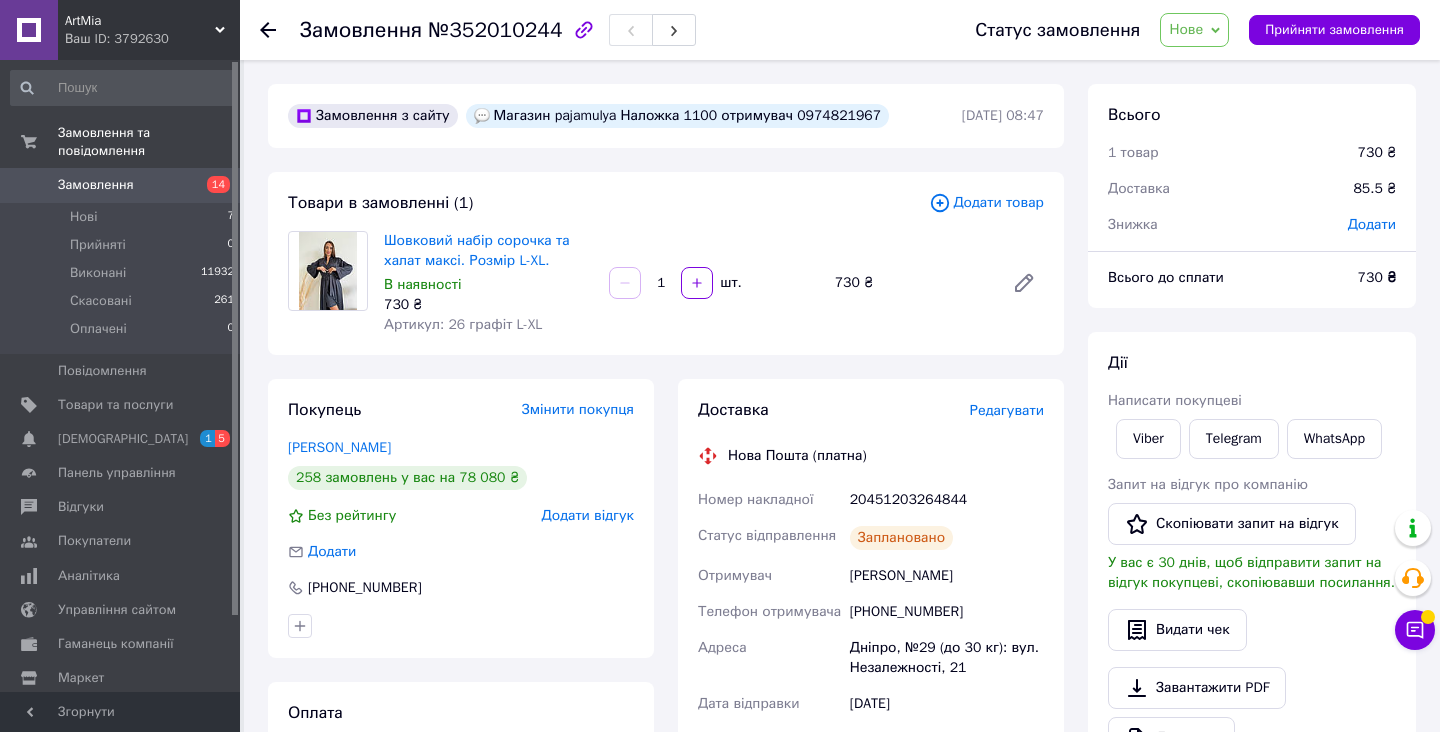click on "Нове" at bounding box center (1194, 30) 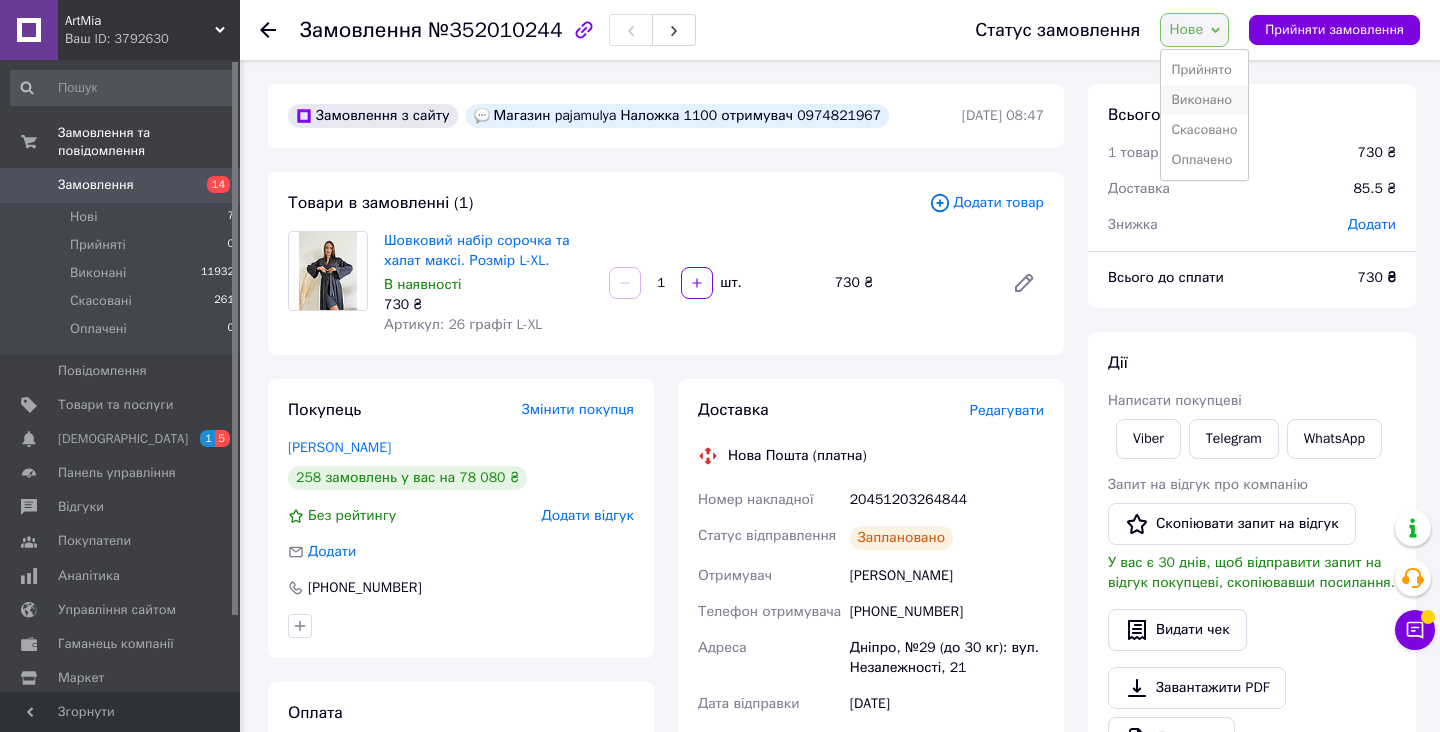click on "Виконано" at bounding box center [1204, 100] 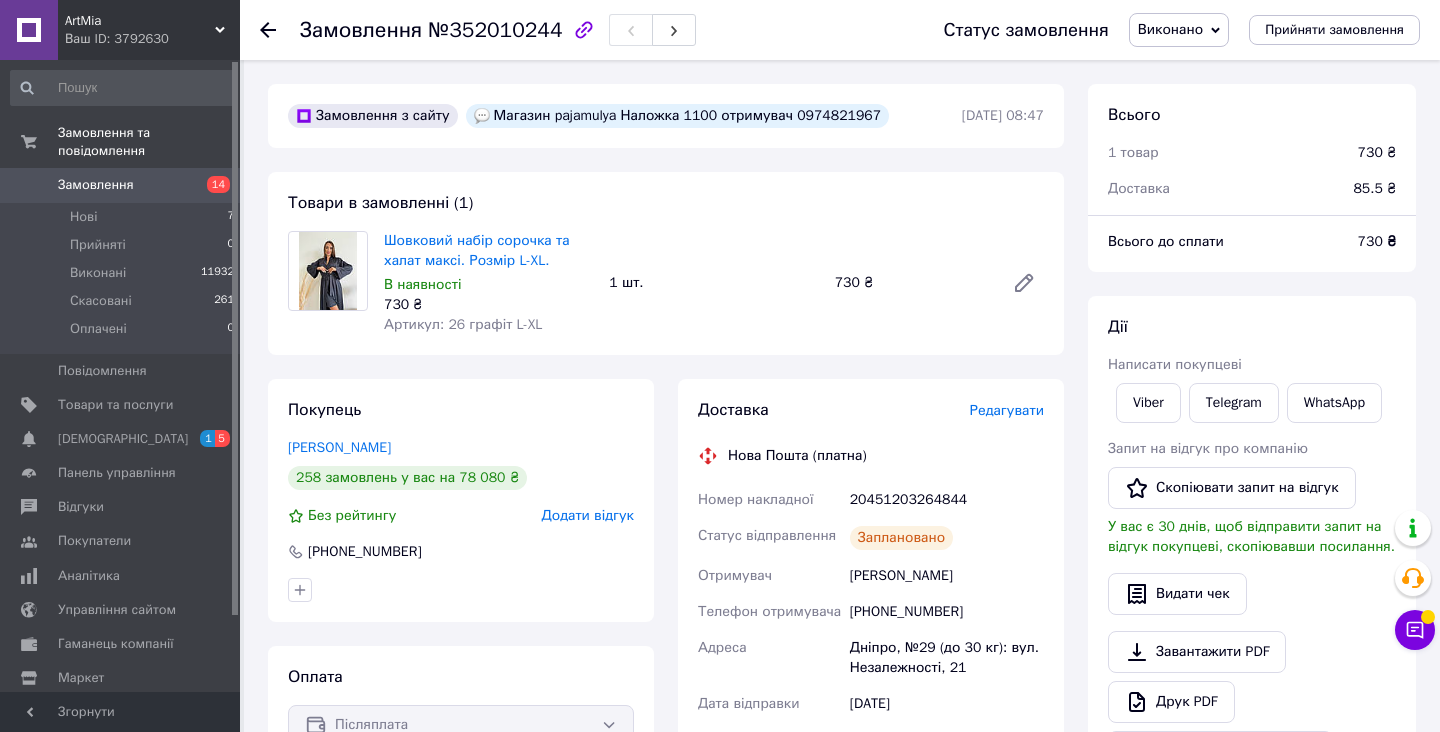 click 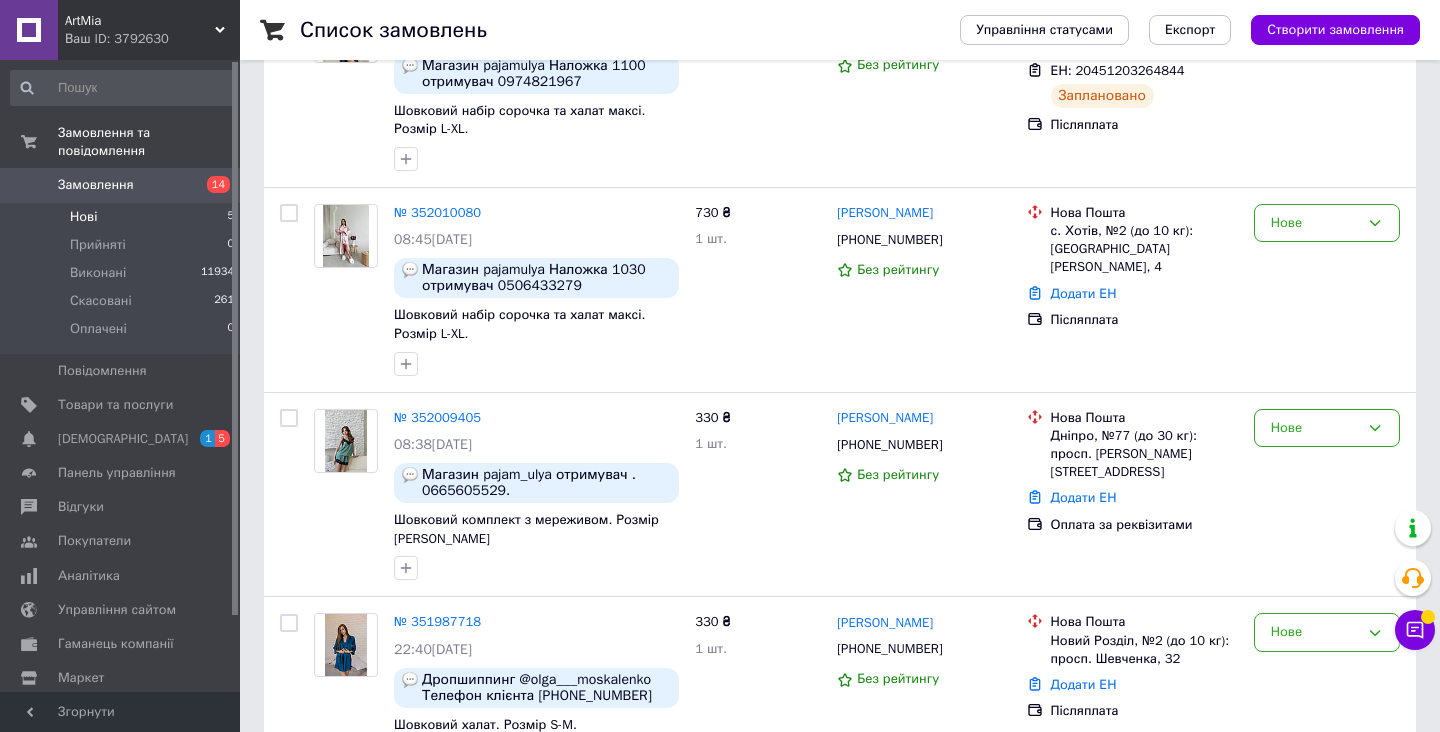 scroll, scrollTop: 349, scrollLeft: 0, axis: vertical 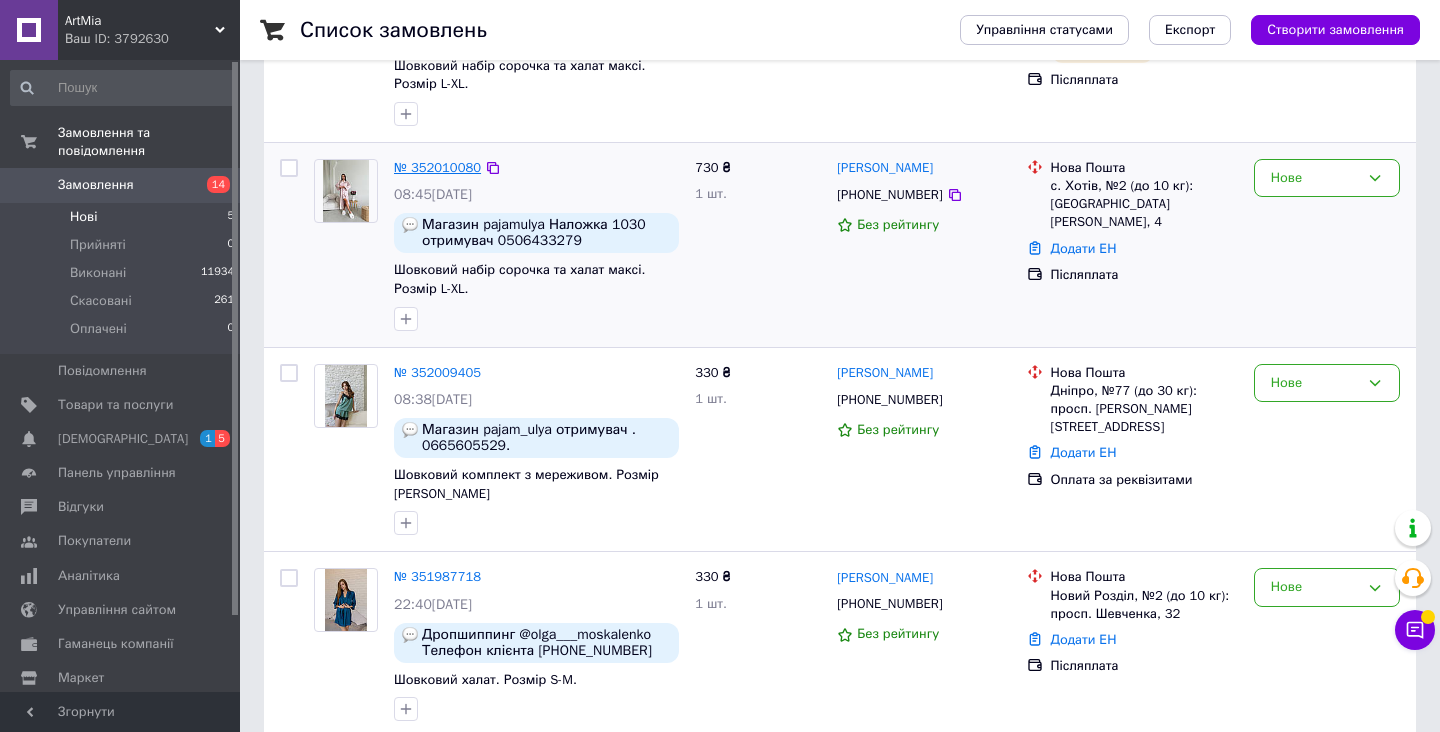 click on "№ 352010080" at bounding box center (437, 167) 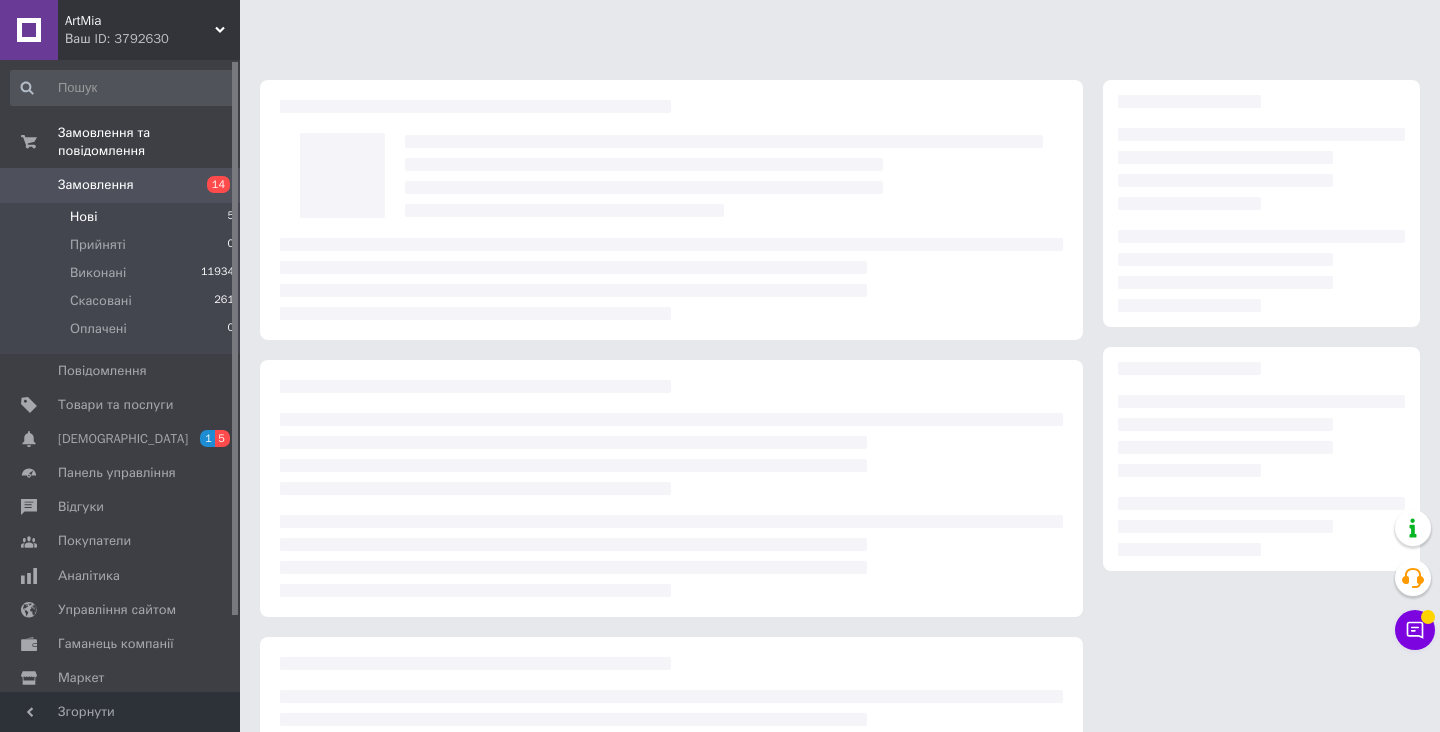 scroll, scrollTop: 0, scrollLeft: 0, axis: both 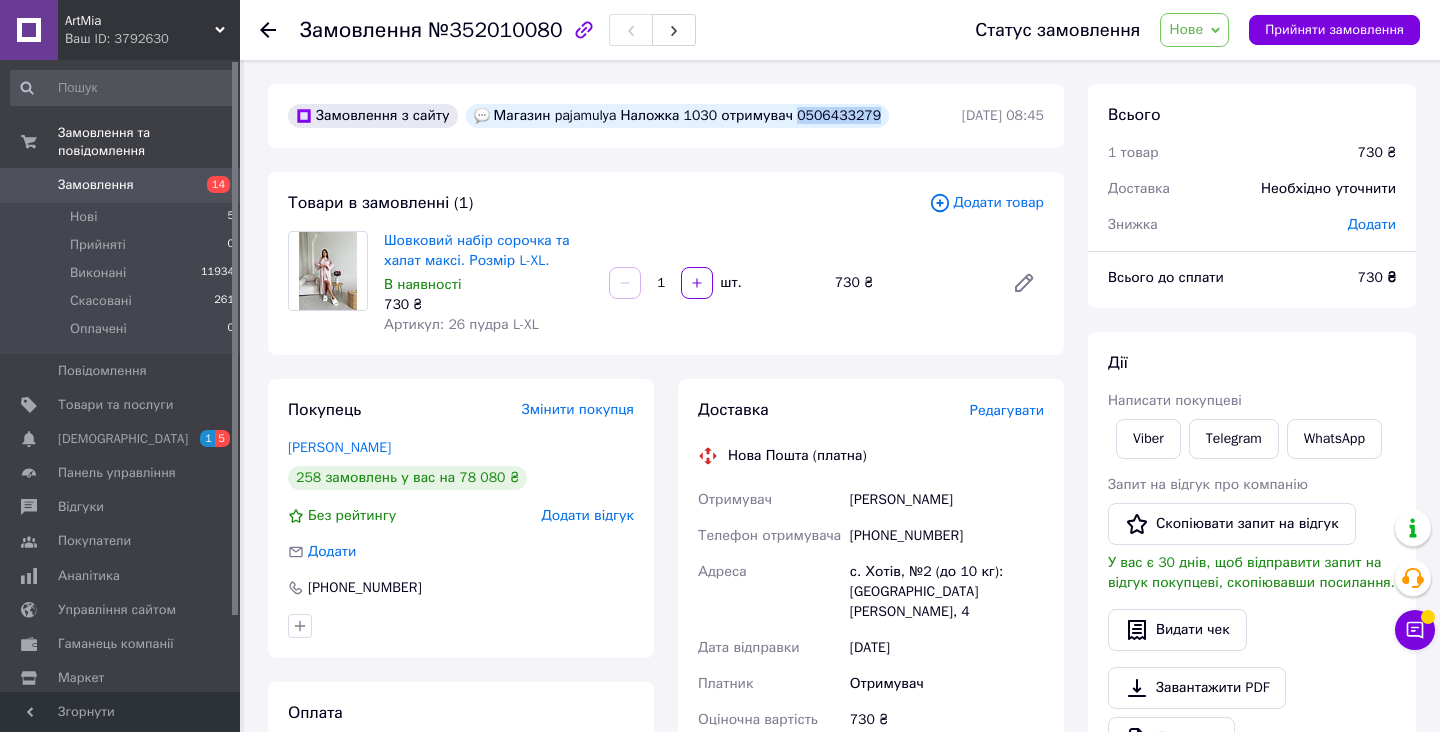 drag, startPoint x: 802, startPoint y: 118, endPoint x: 899, endPoint y: 118, distance: 97 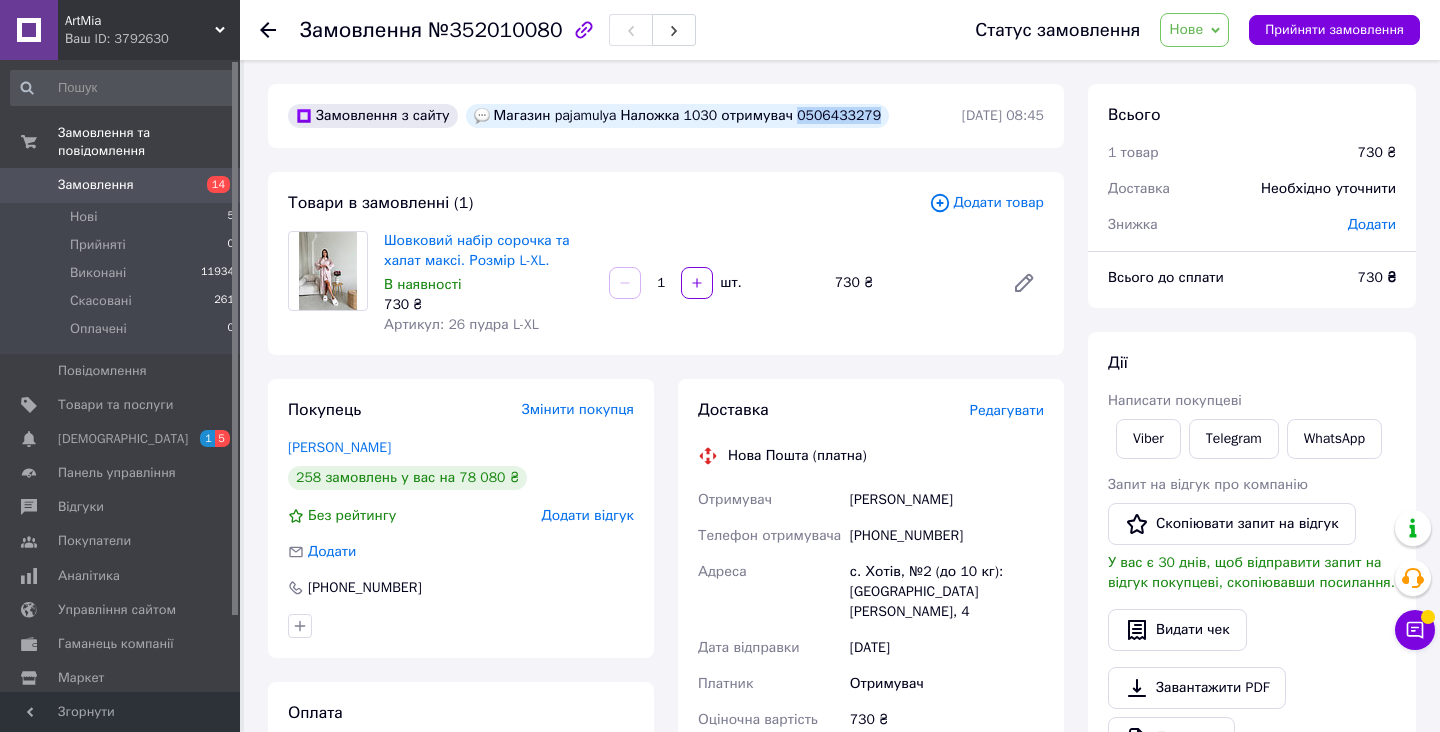 click on "Замовлення з сайту Магазин pajamulya Наложка 1030 отримувач 0506433279" at bounding box center [623, 116] 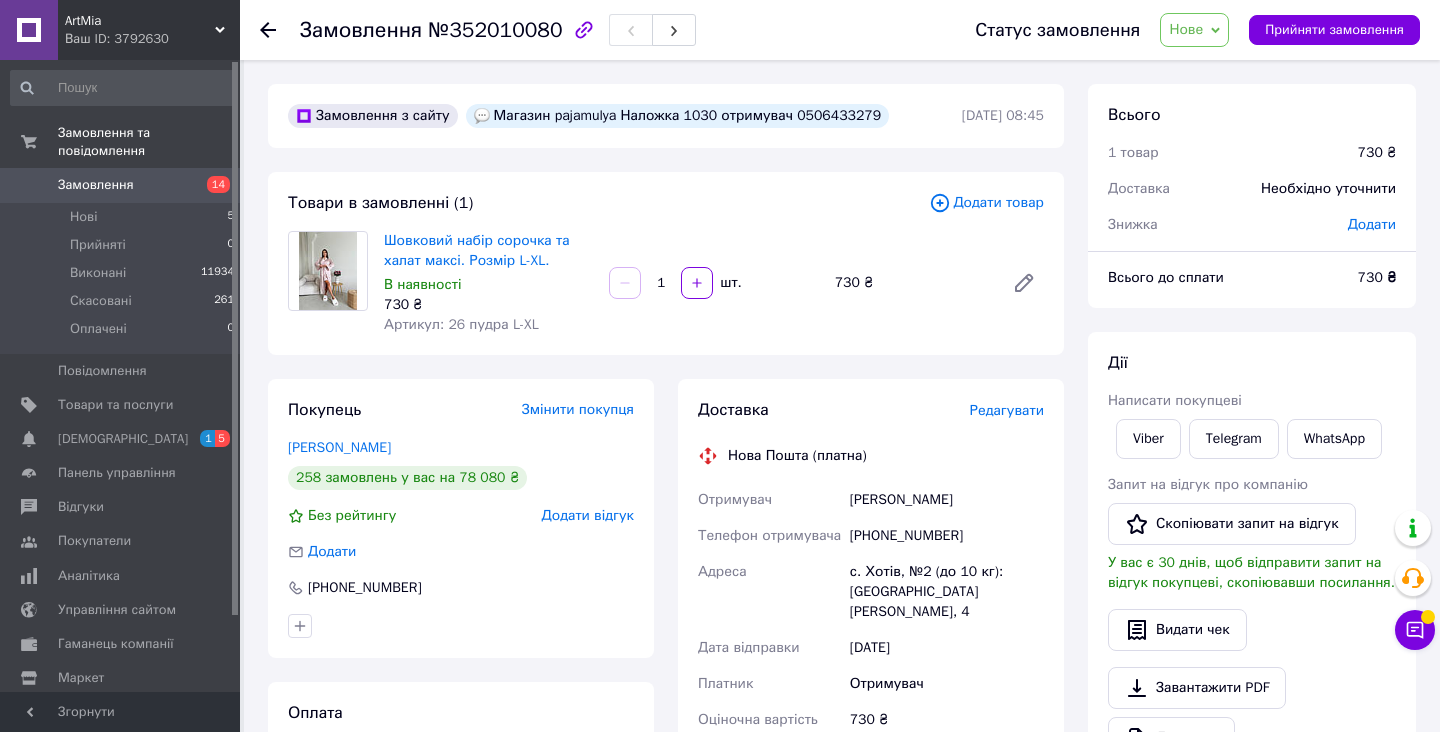 click on "Нове" at bounding box center [1194, 30] 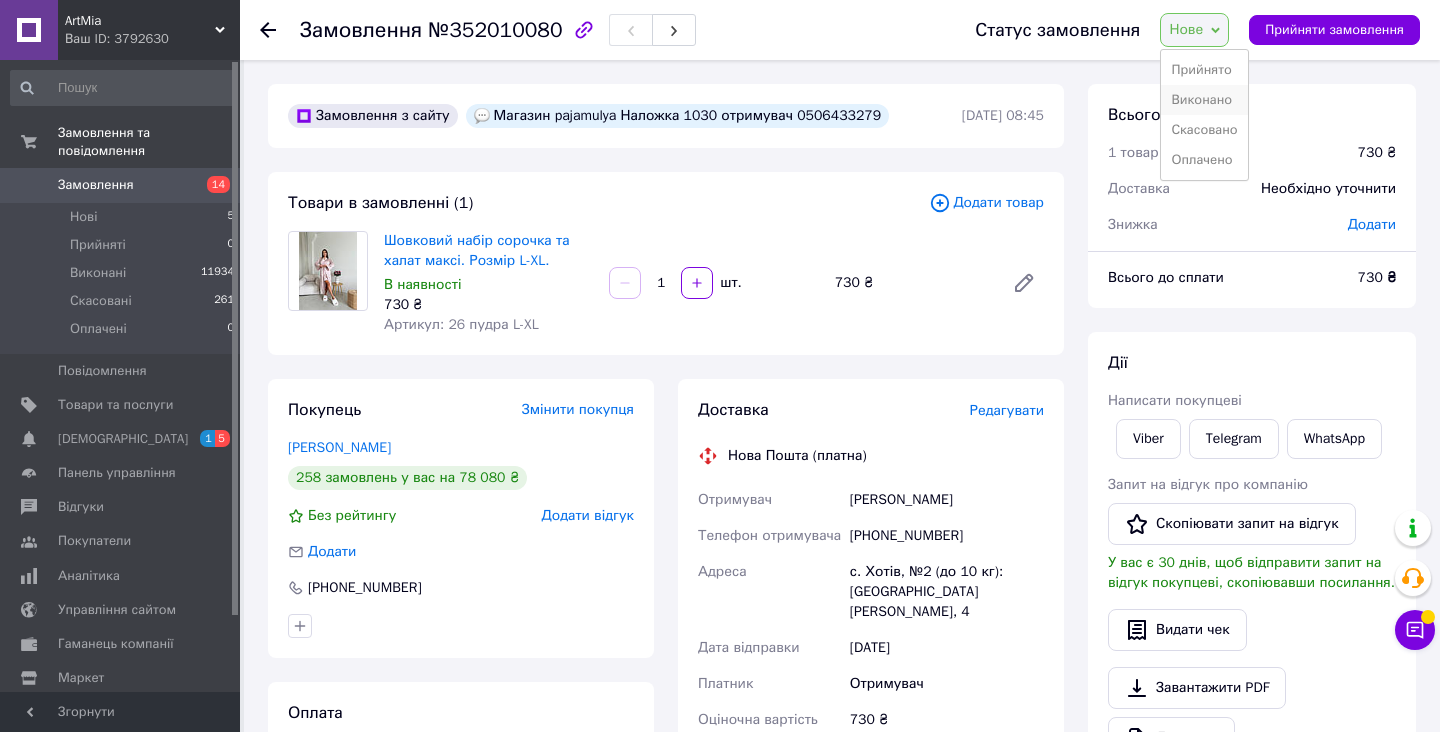 click on "Виконано" at bounding box center [1204, 100] 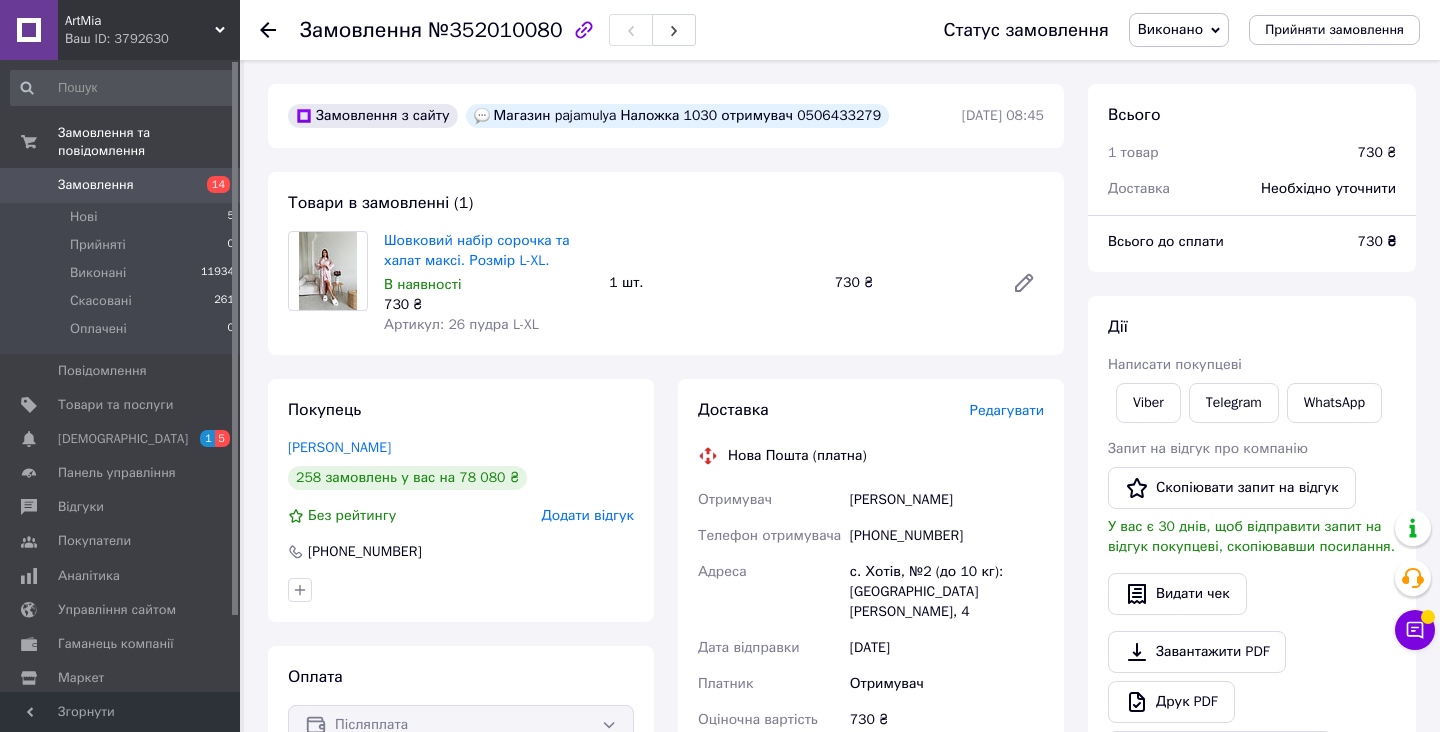 click on "Виконано" at bounding box center (1170, 29) 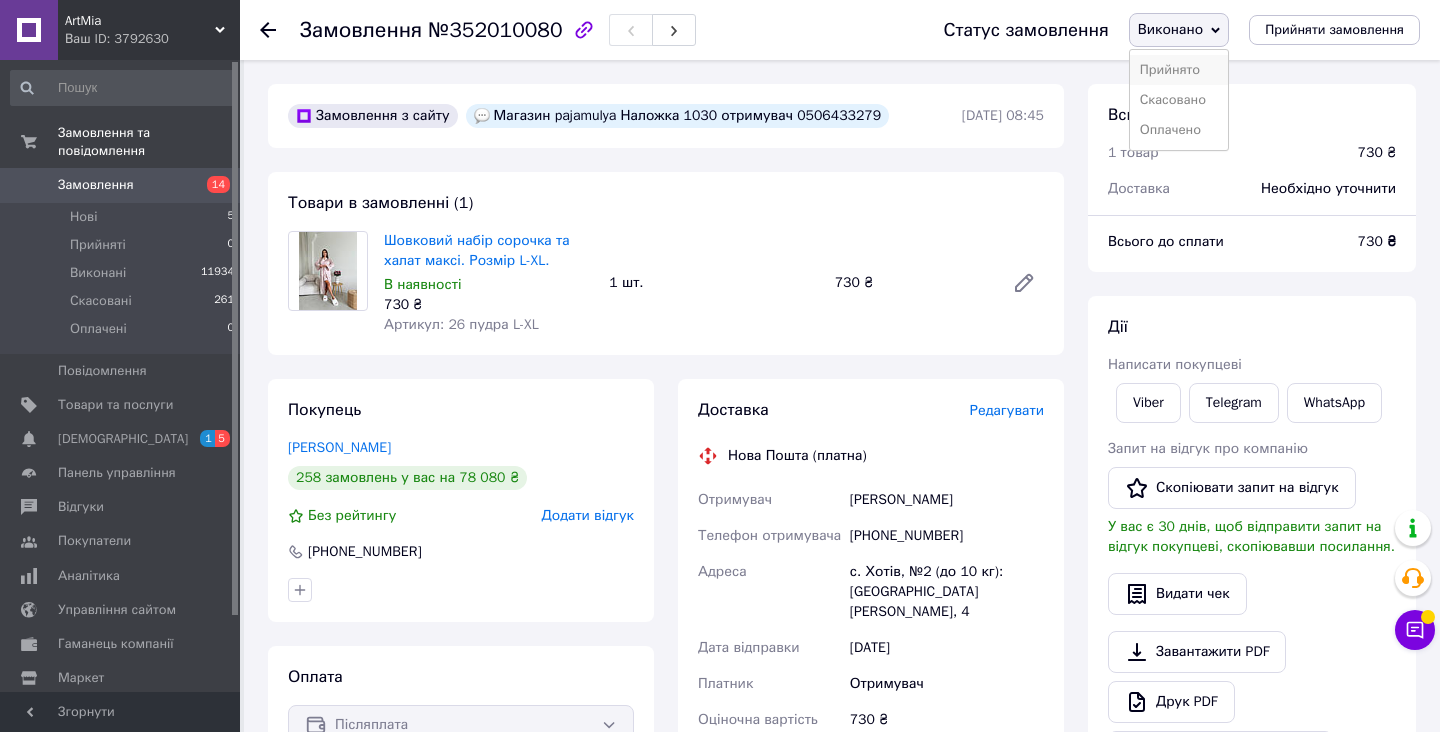 click on "Прийнято" at bounding box center (1179, 70) 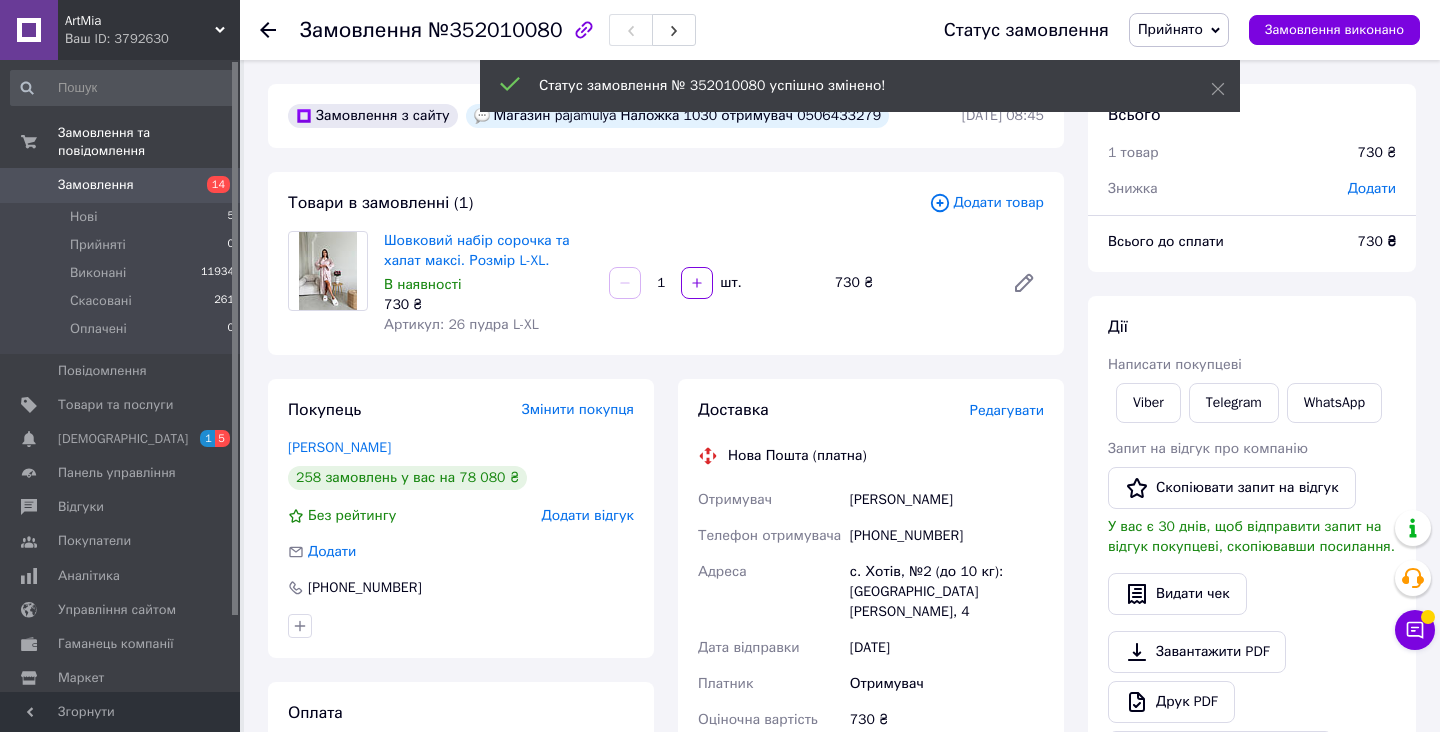 click on "Редагувати" at bounding box center [1007, 410] 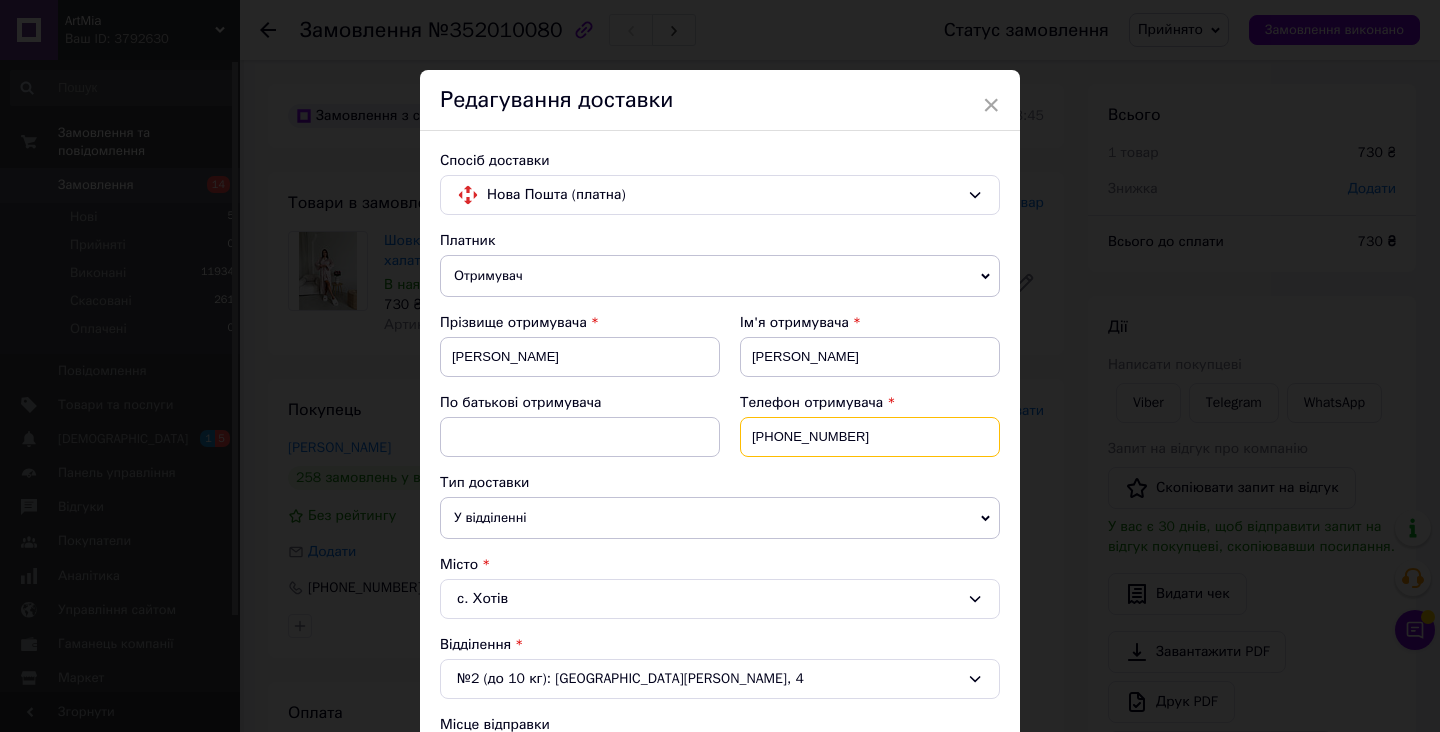 drag, startPoint x: 773, startPoint y: 436, endPoint x: 889, endPoint y: 436, distance: 116 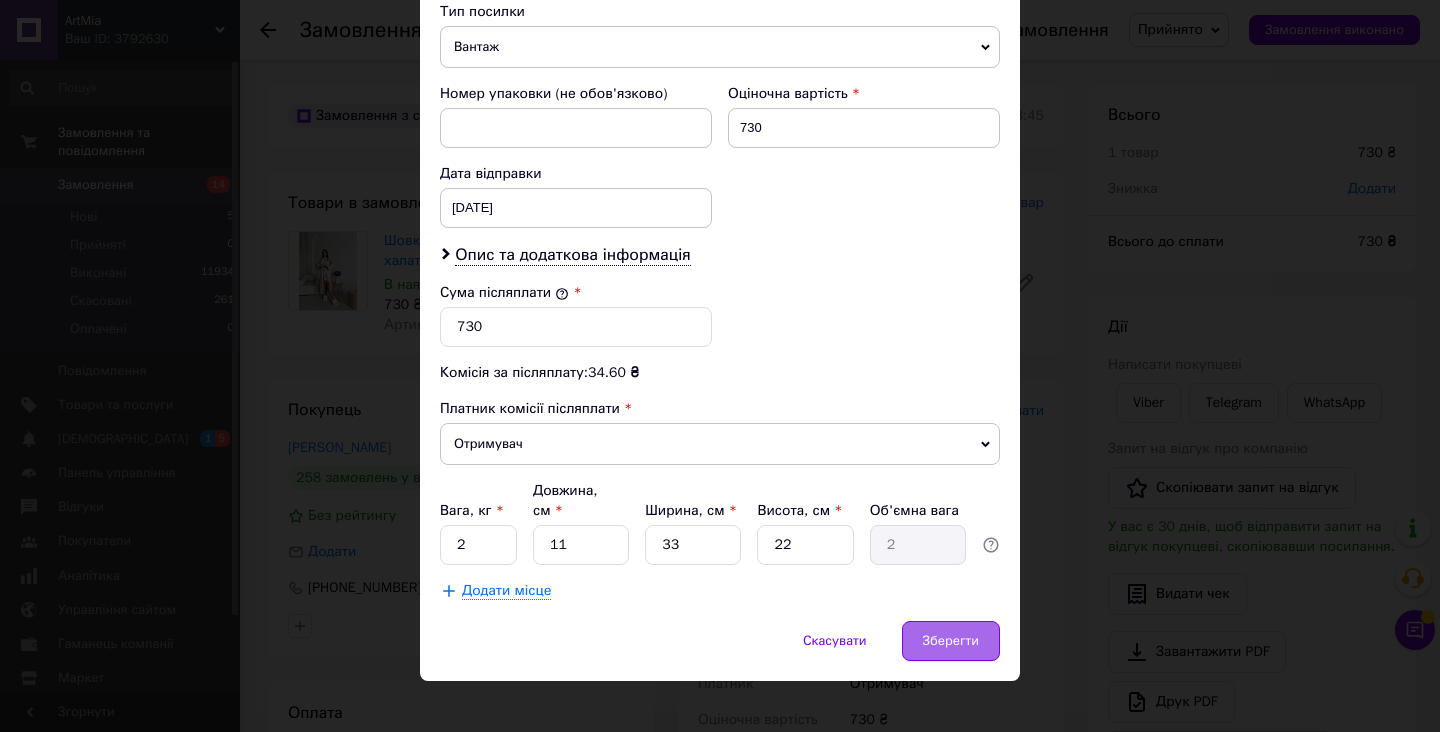 scroll, scrollTop: 813, scrollLeft: 0, axis: vertical 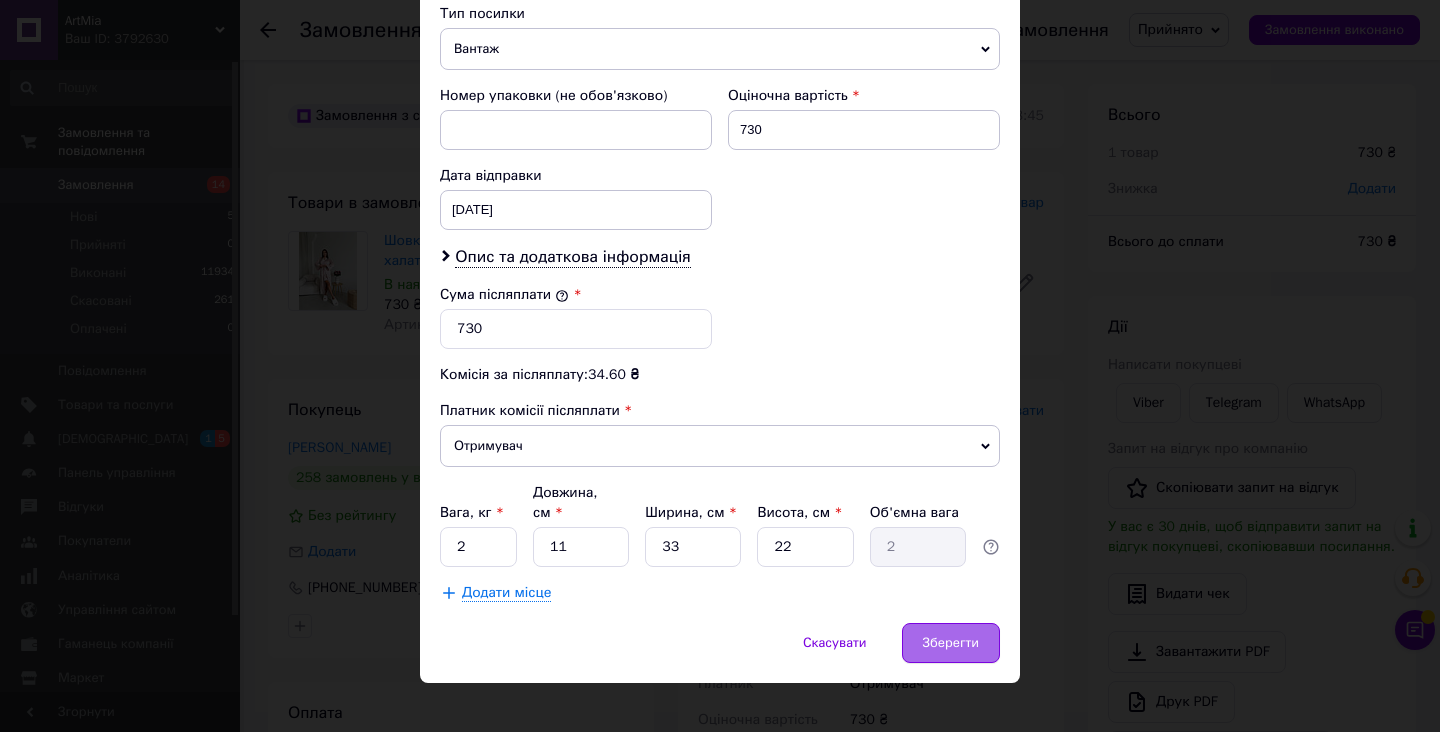 type on "[PHONE_NUMBER]" 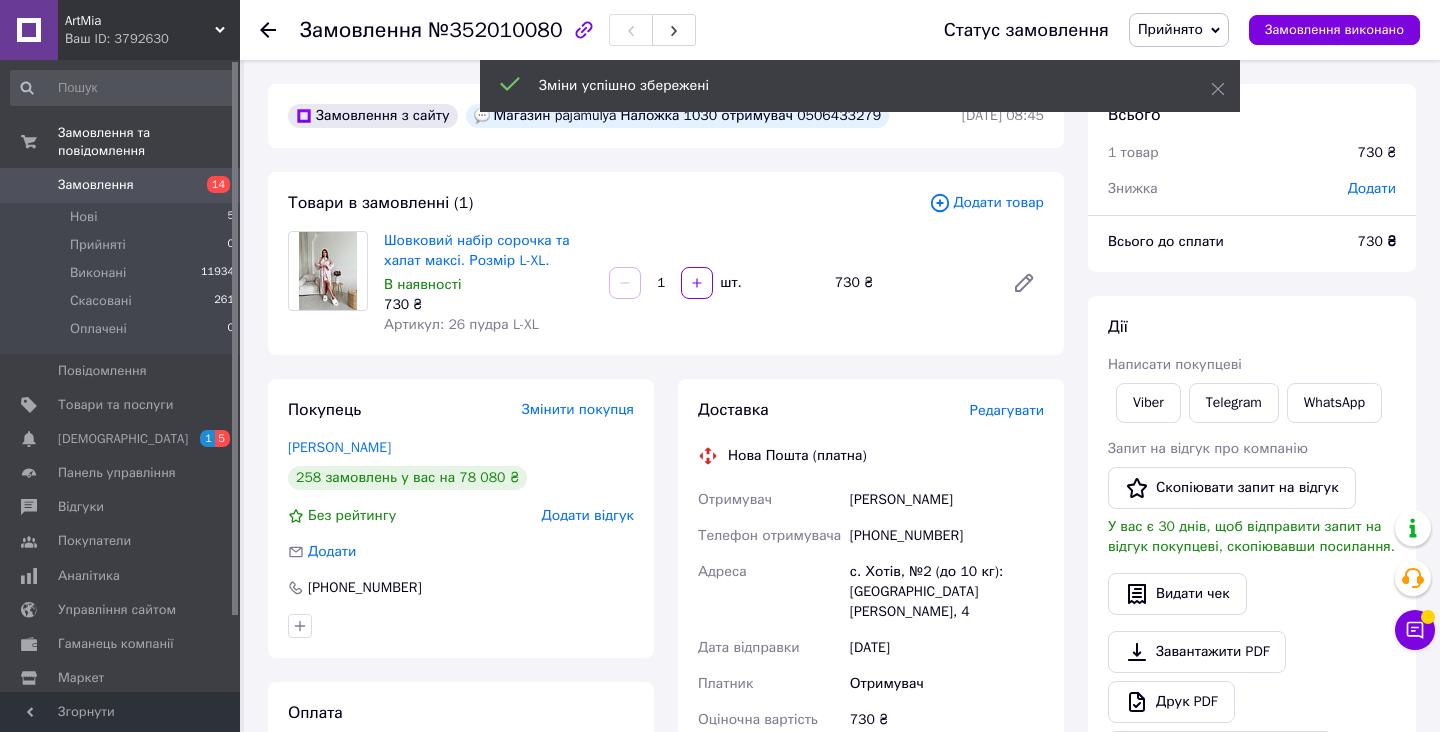 click on "Редагувати" at bounding box center (1007, 410) 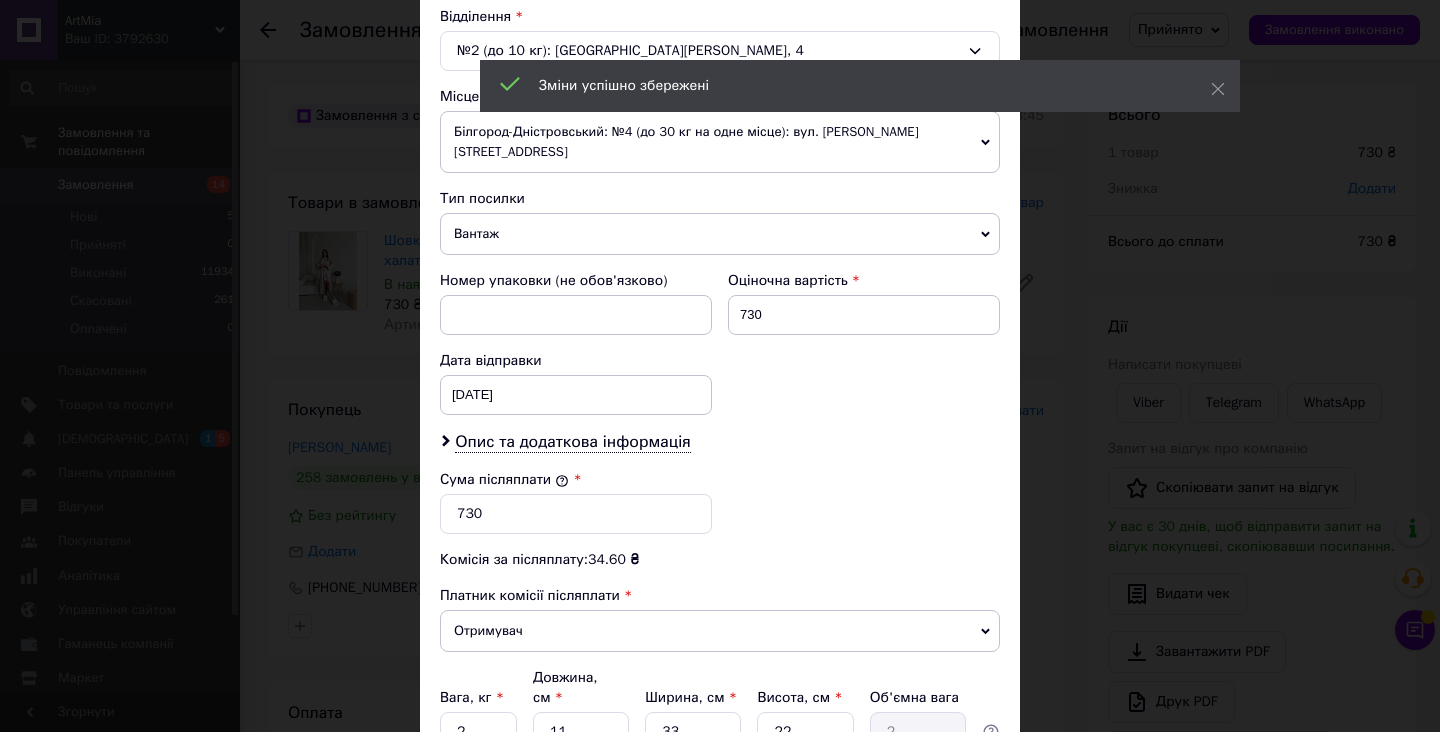 scroll, scrollTop: 672, scrollLeft: 0, axis: vertical 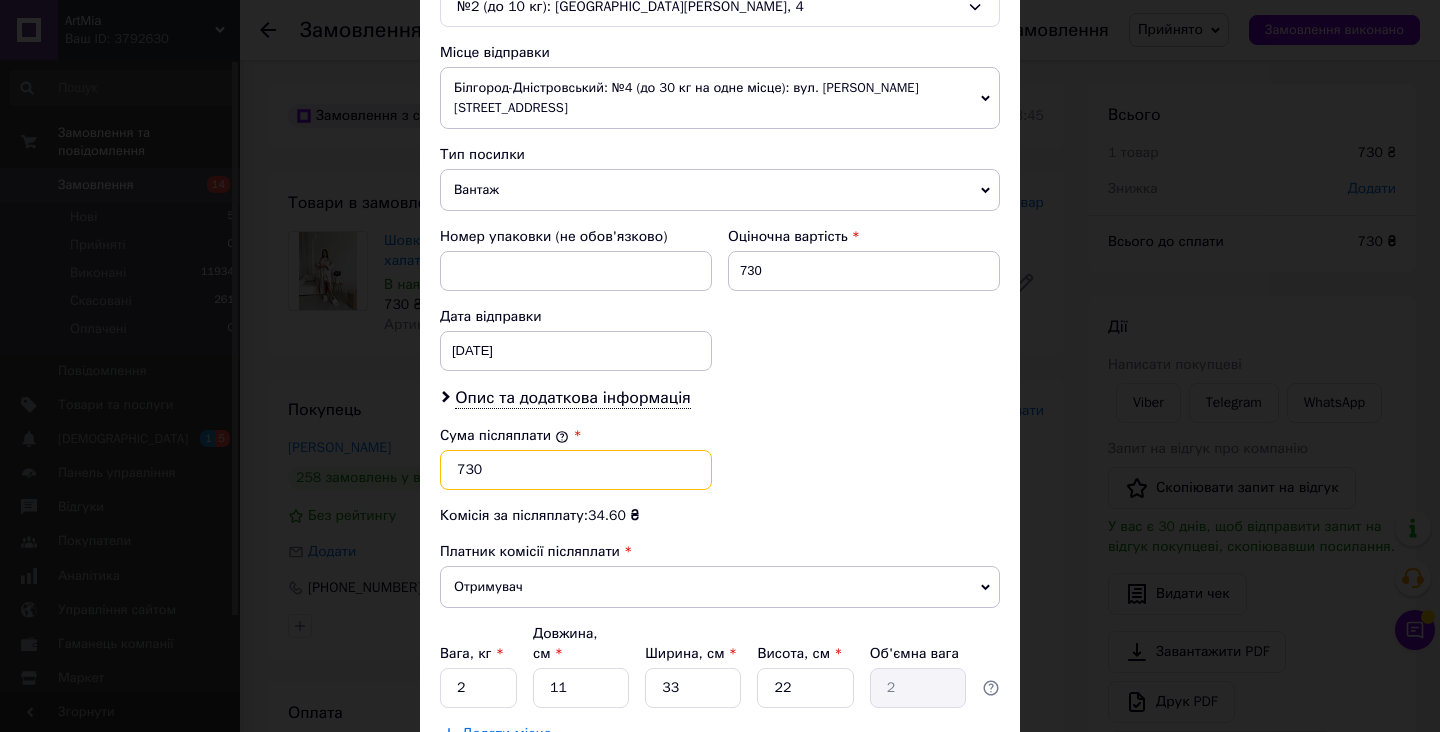 click on "730" at bounding box center [576, 470] 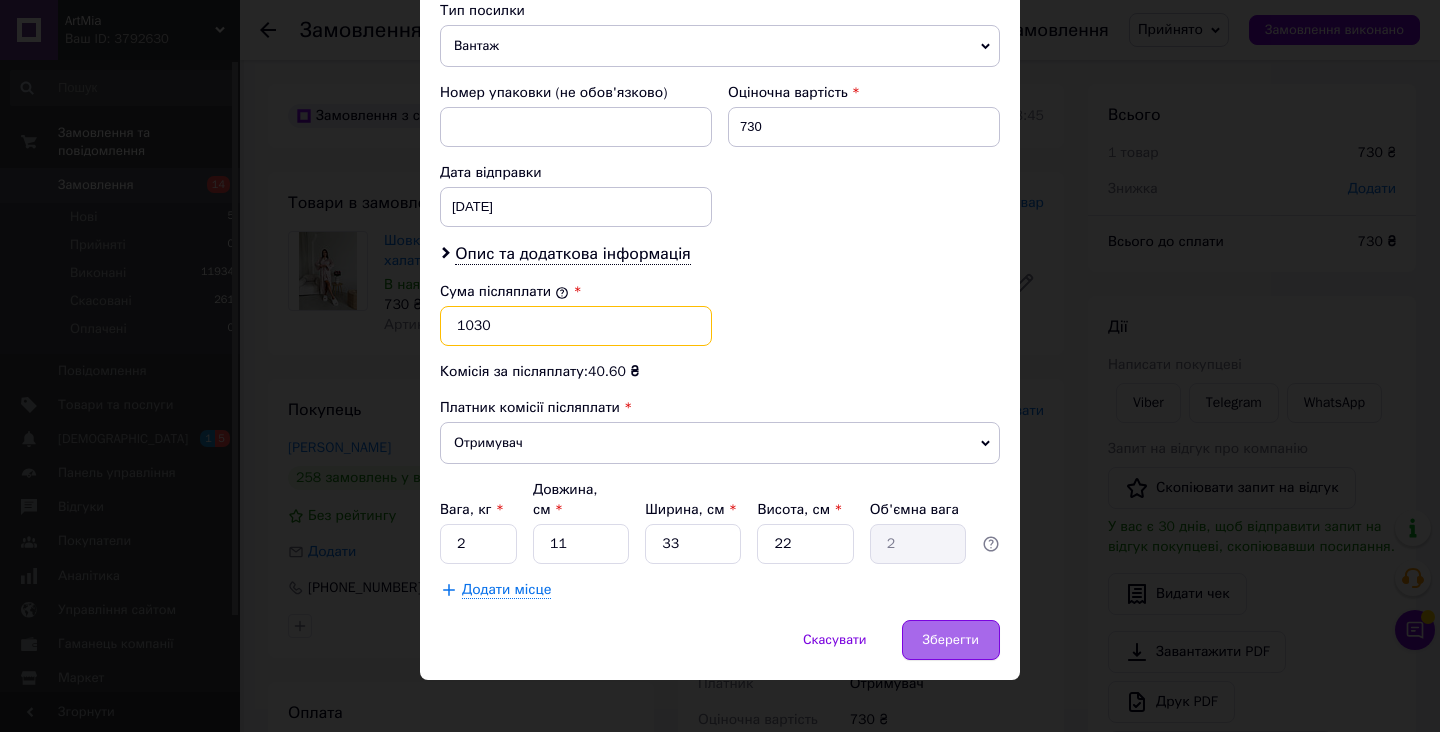 type on "1030" 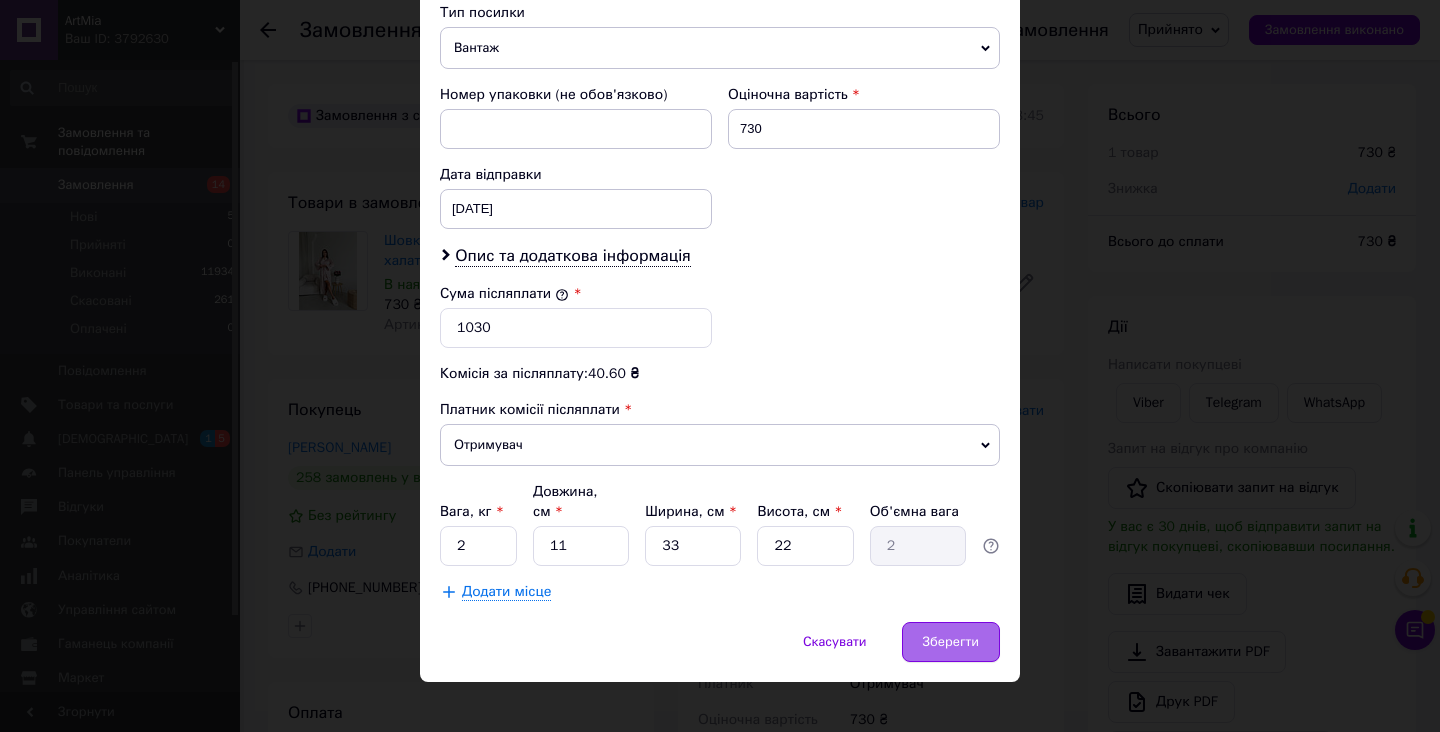 click on "Зберегти" at bounding box center (951, 642) 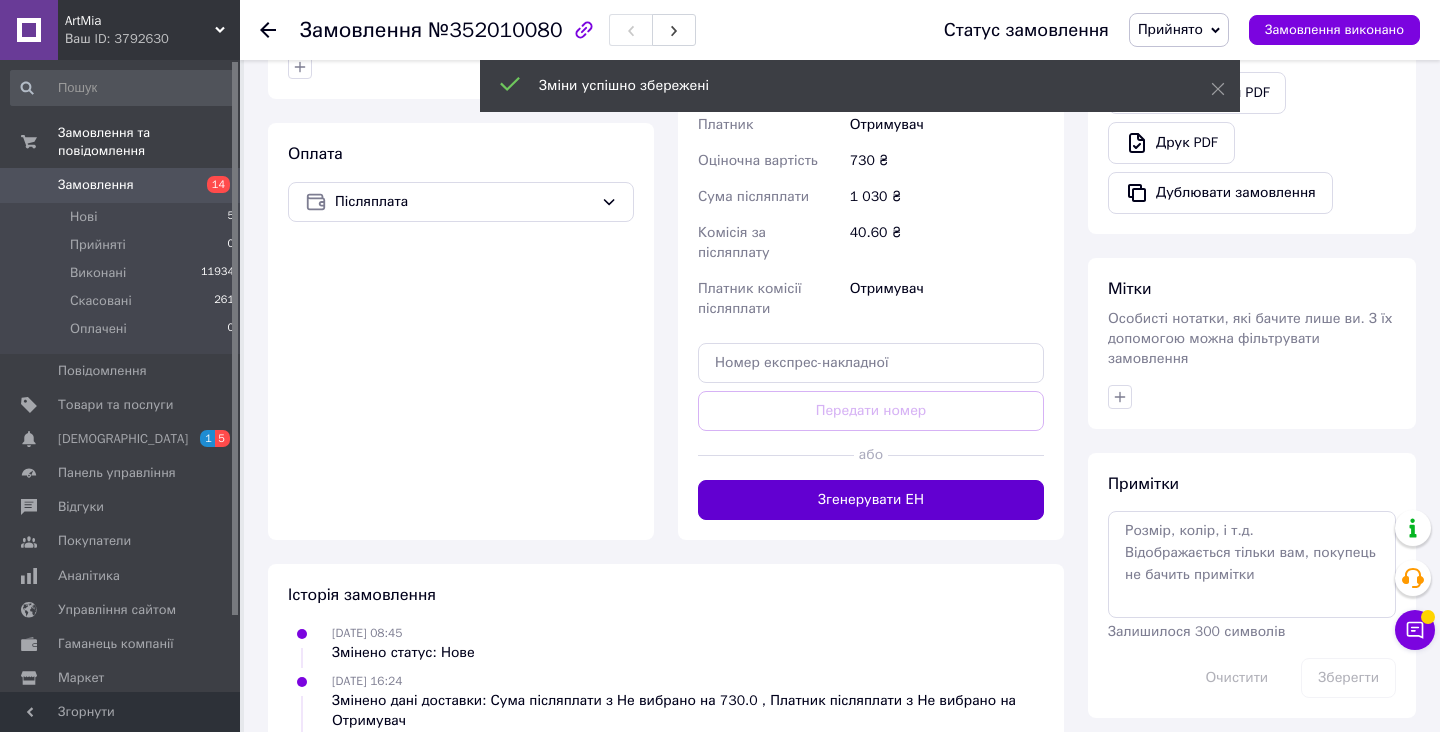 click on "Згенерувати ЕН" at bounding box center (871, 500) 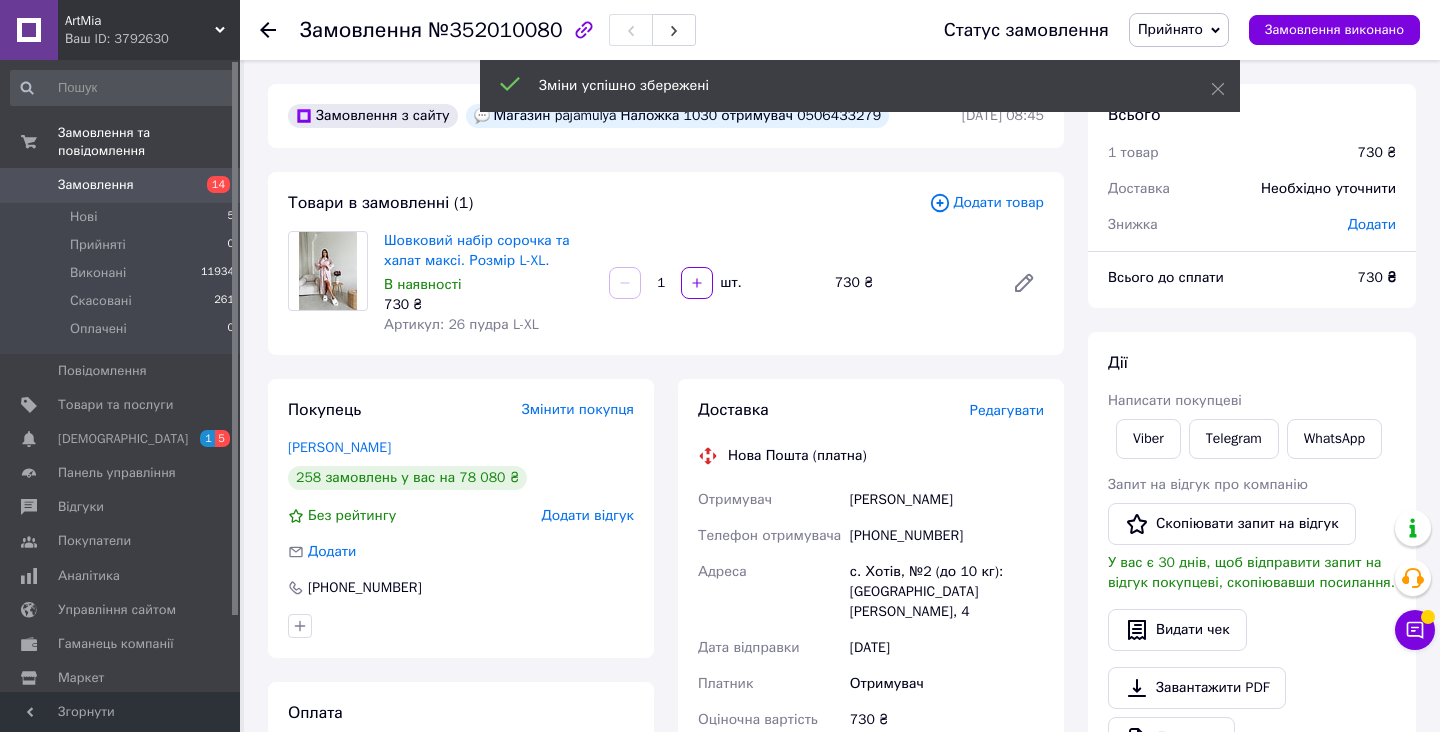 scroll, scrollTop: 0, scrollLeft: 0, axis: both 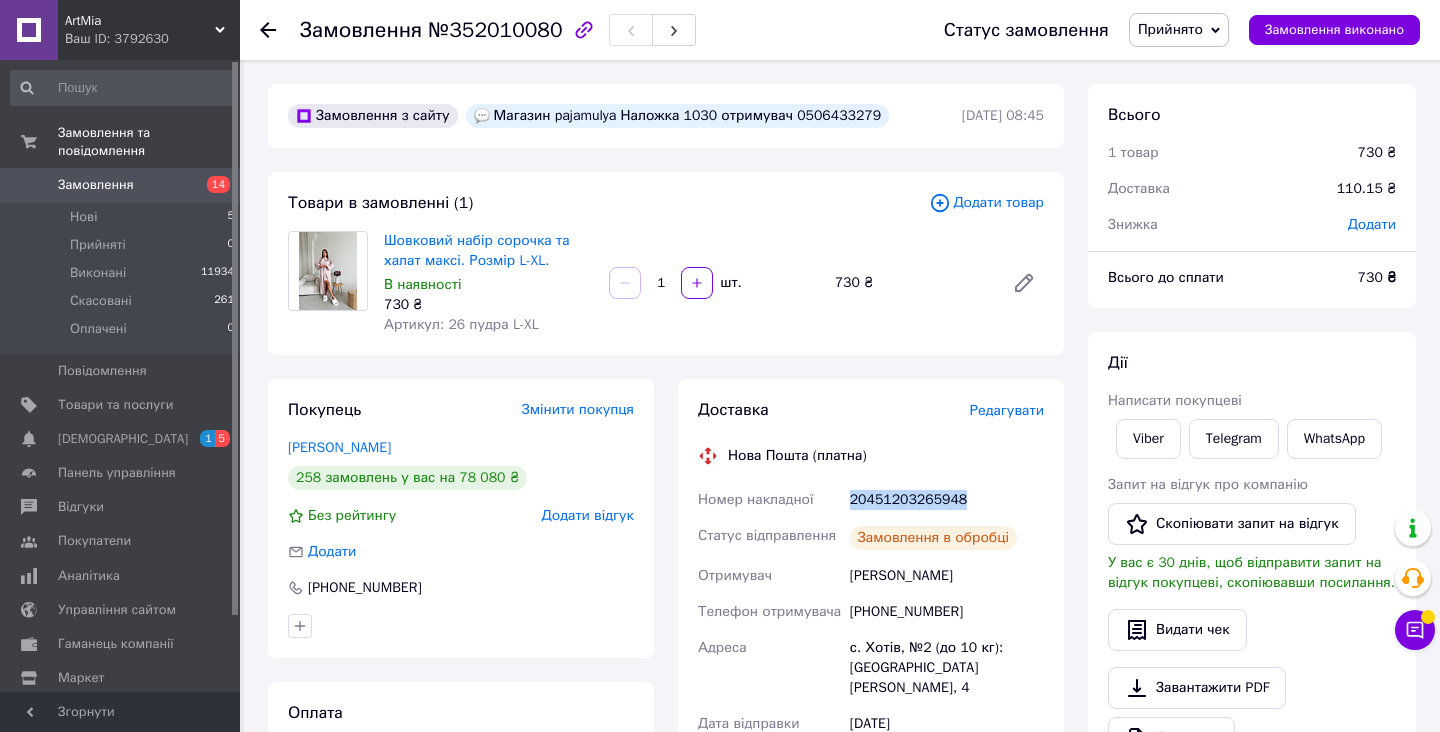 drag, startPoint x: 851, startPoint y: 501, endPoint x: 1000, endPoint y: 501, distance: 149 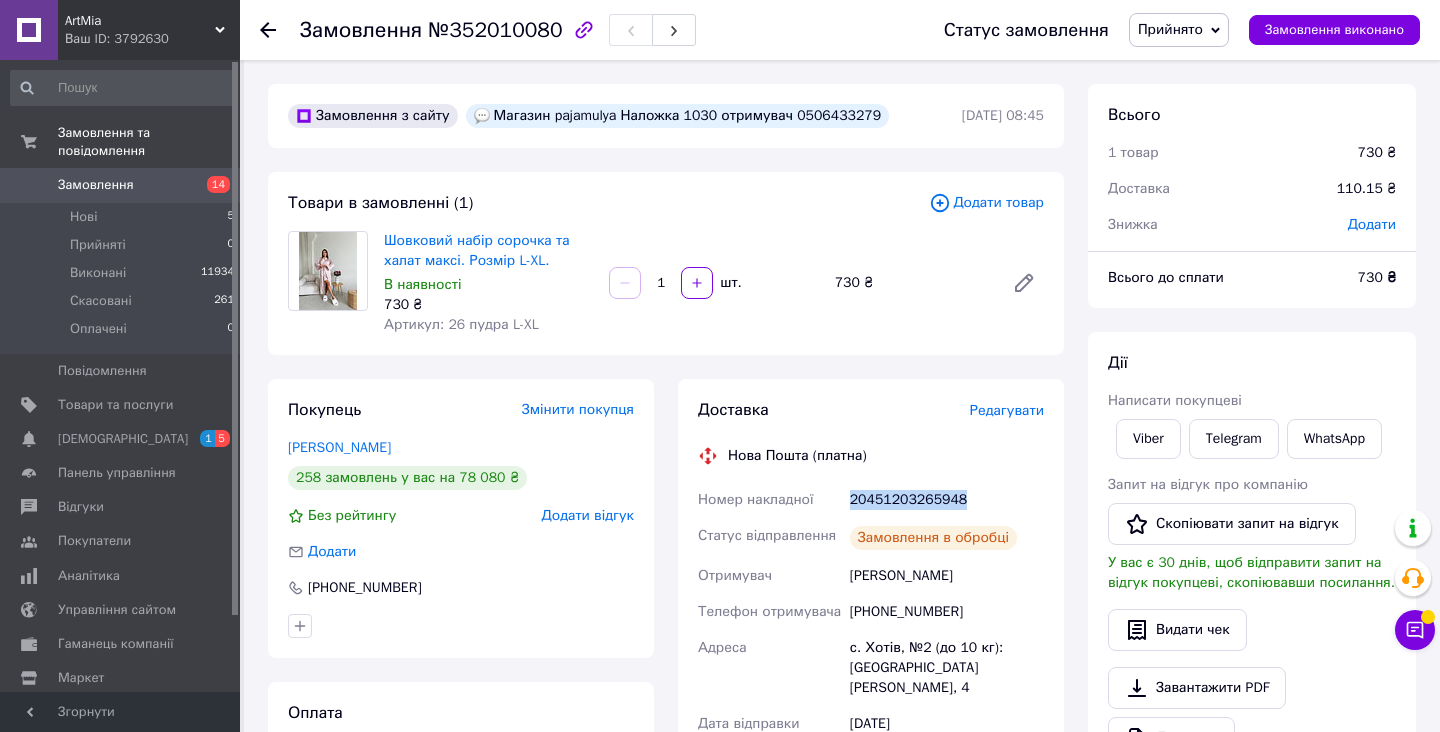 click on "20451203265948" at bounding box center [947, 500] 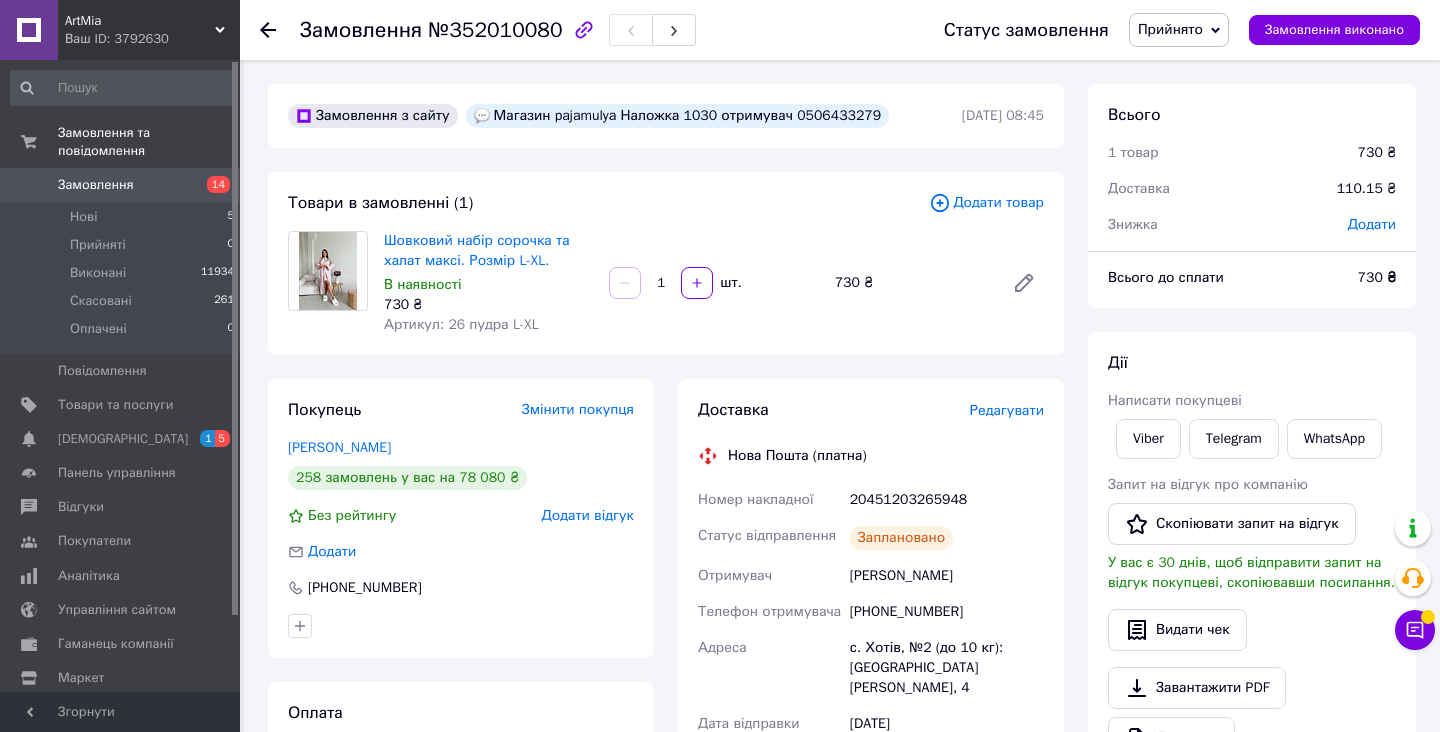 click on "Прийнято" at bounding box center [1170, 29] 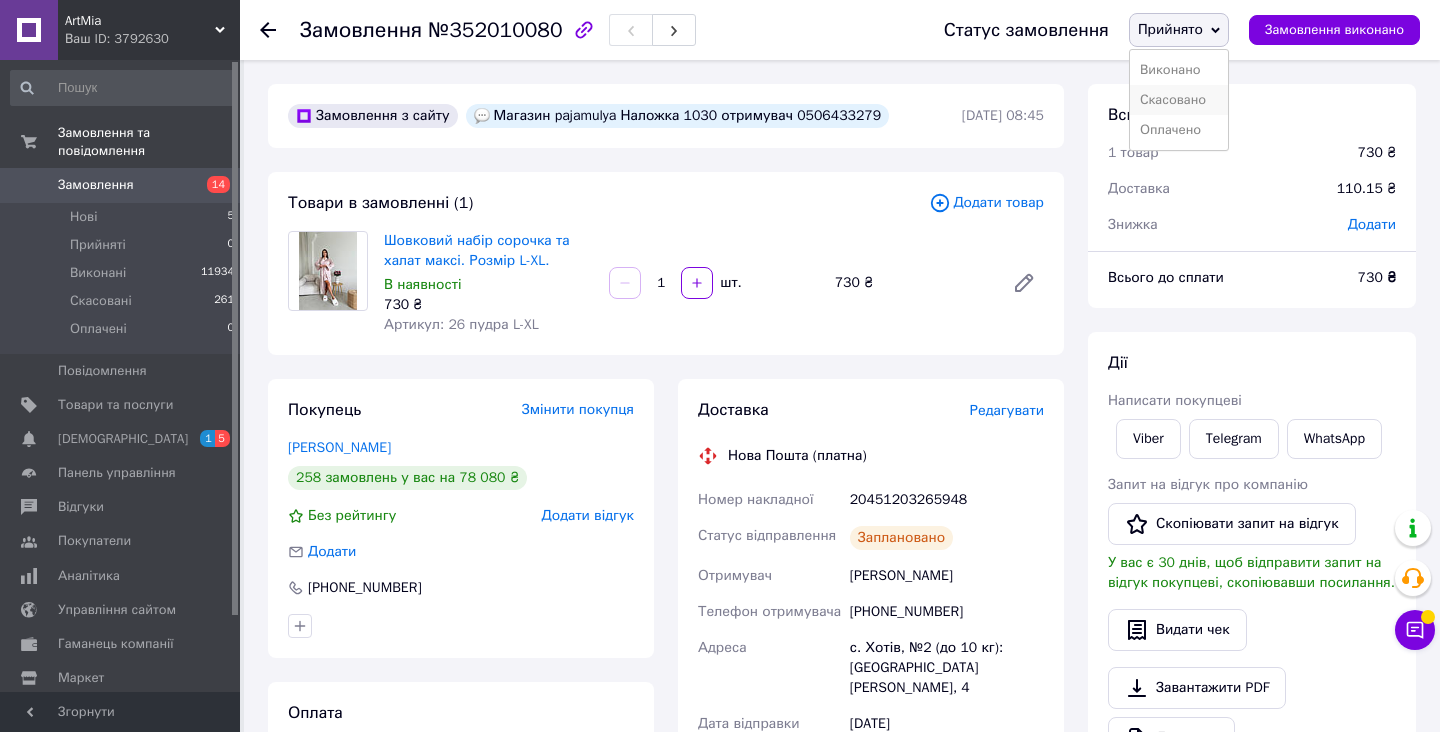 click on "Скасовано" at bounding box center [1179, 100] 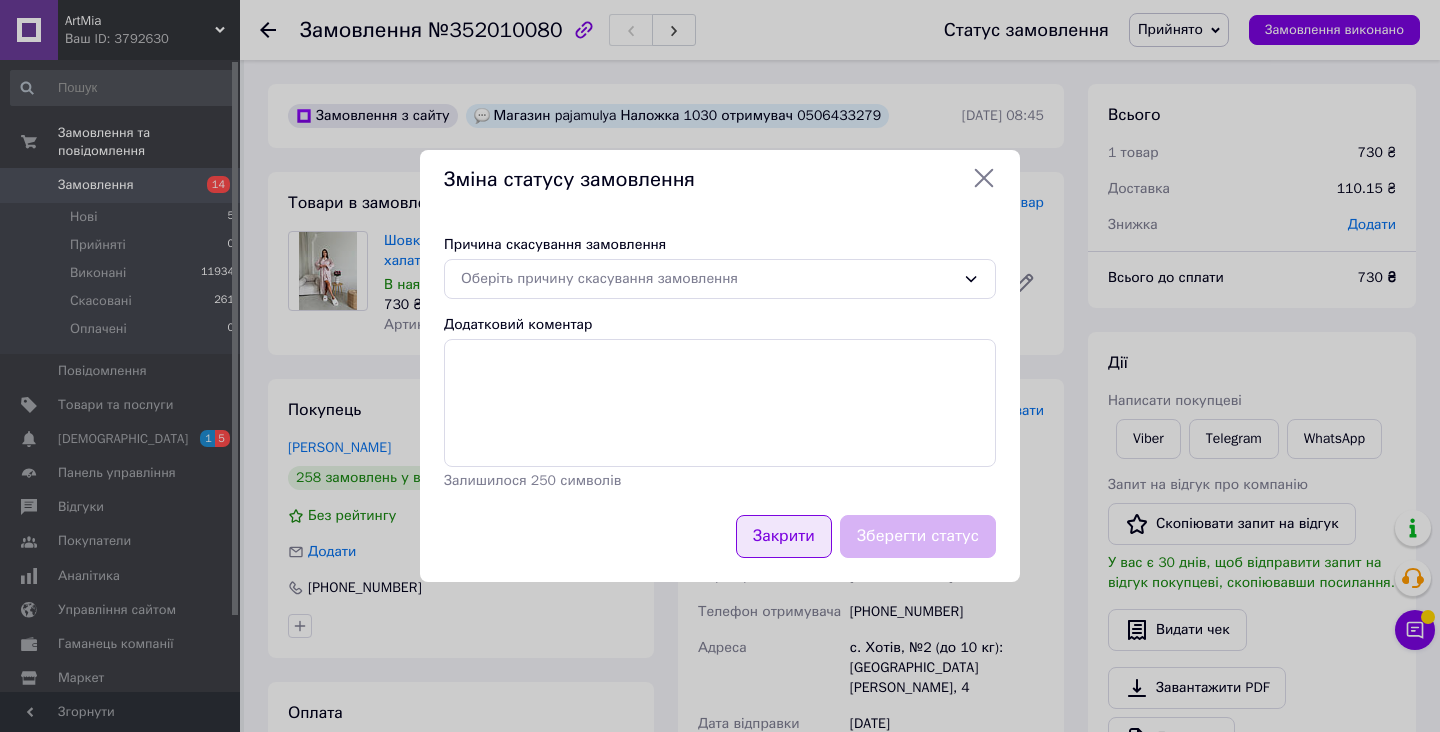 click on "Закрити" at bounding box center (784, 536) 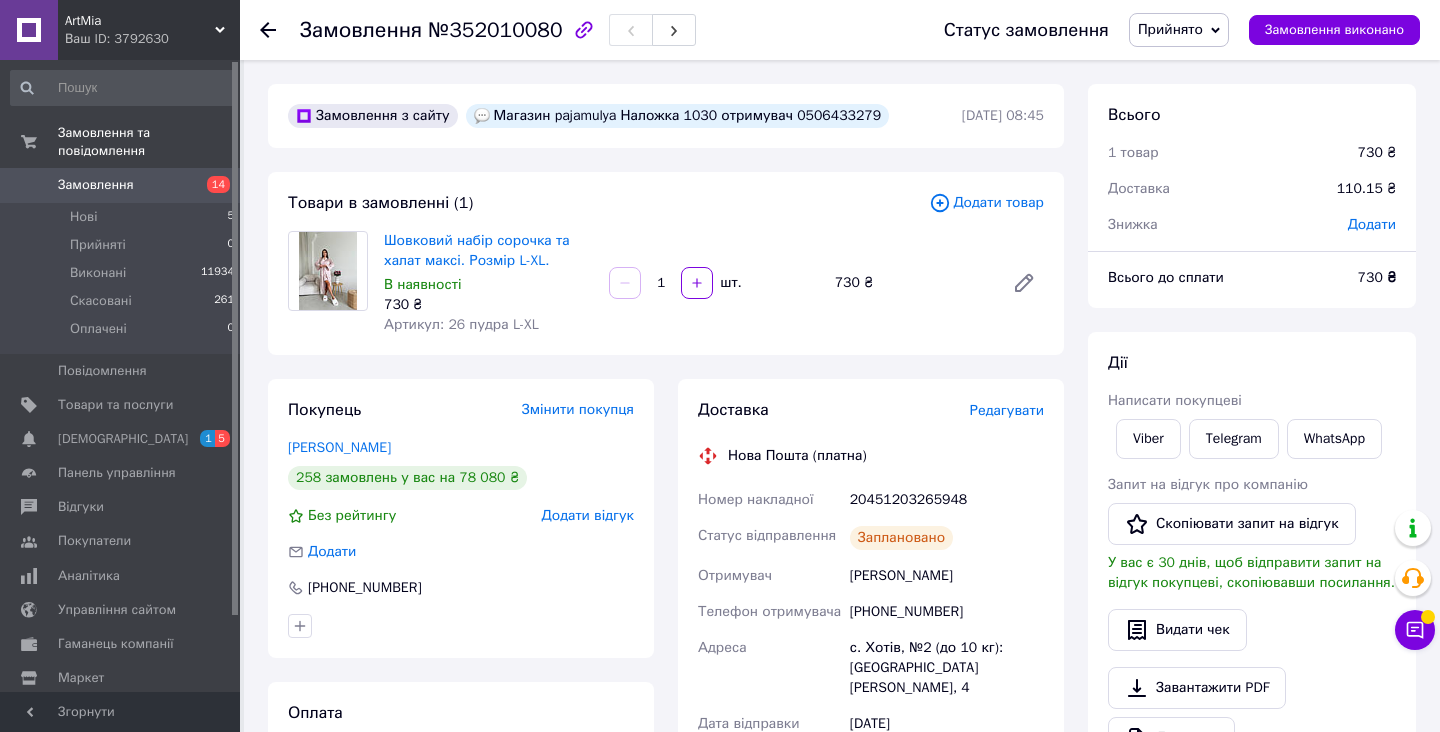 click on "Статус замовлення Прийнято Виконано Скасовано Оплачено Замовлення виконано" at bounding box center [1162, 30] 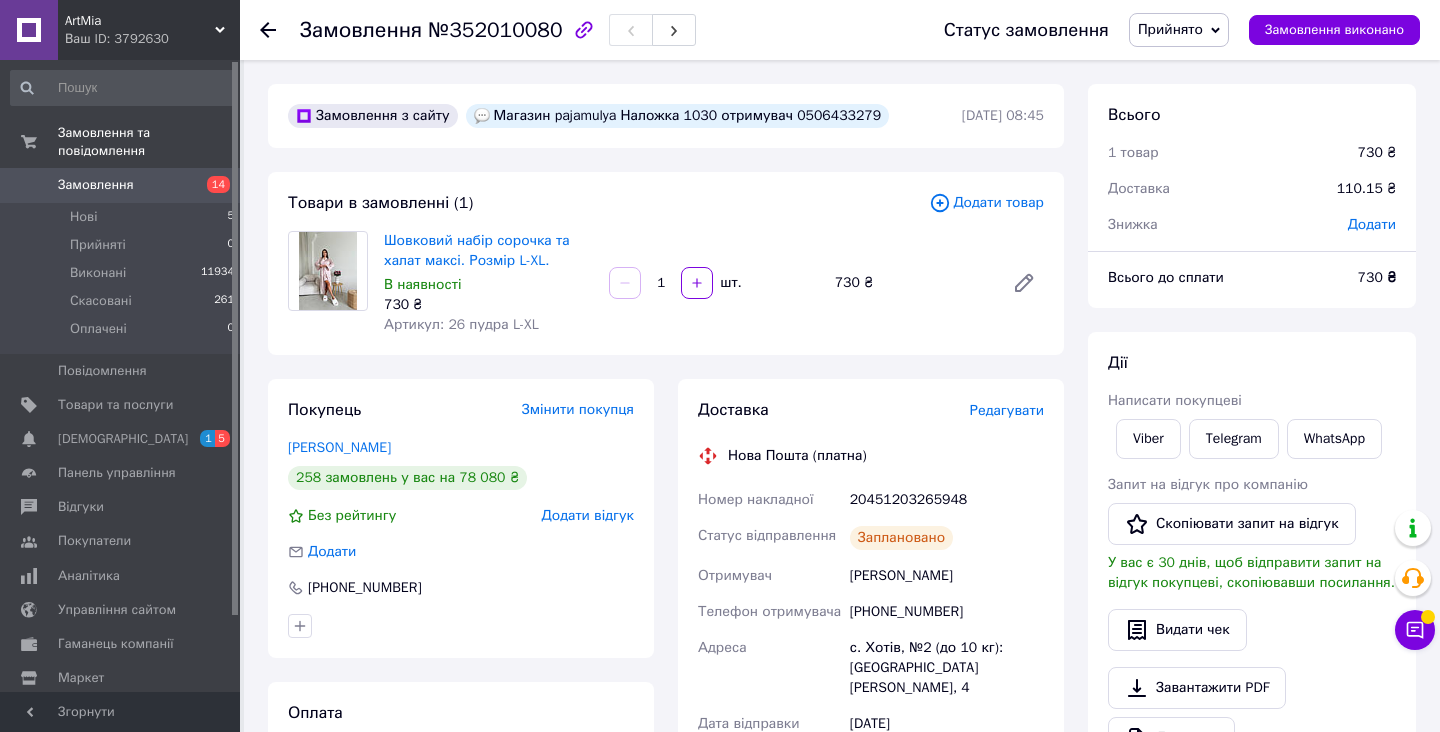 click on "Прийнято" at bounding box center (1179, 30) 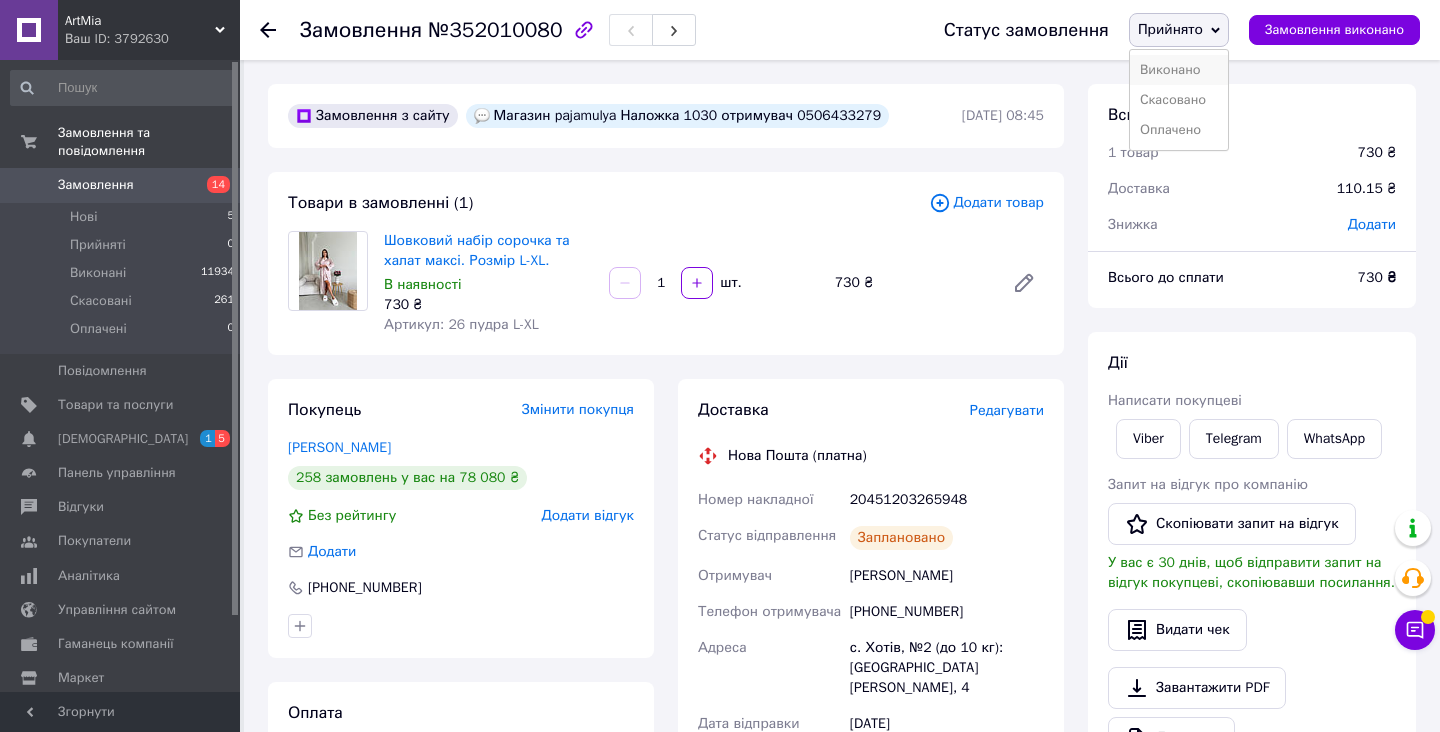 click on "Виконано" at bounding box center (1179, 70) 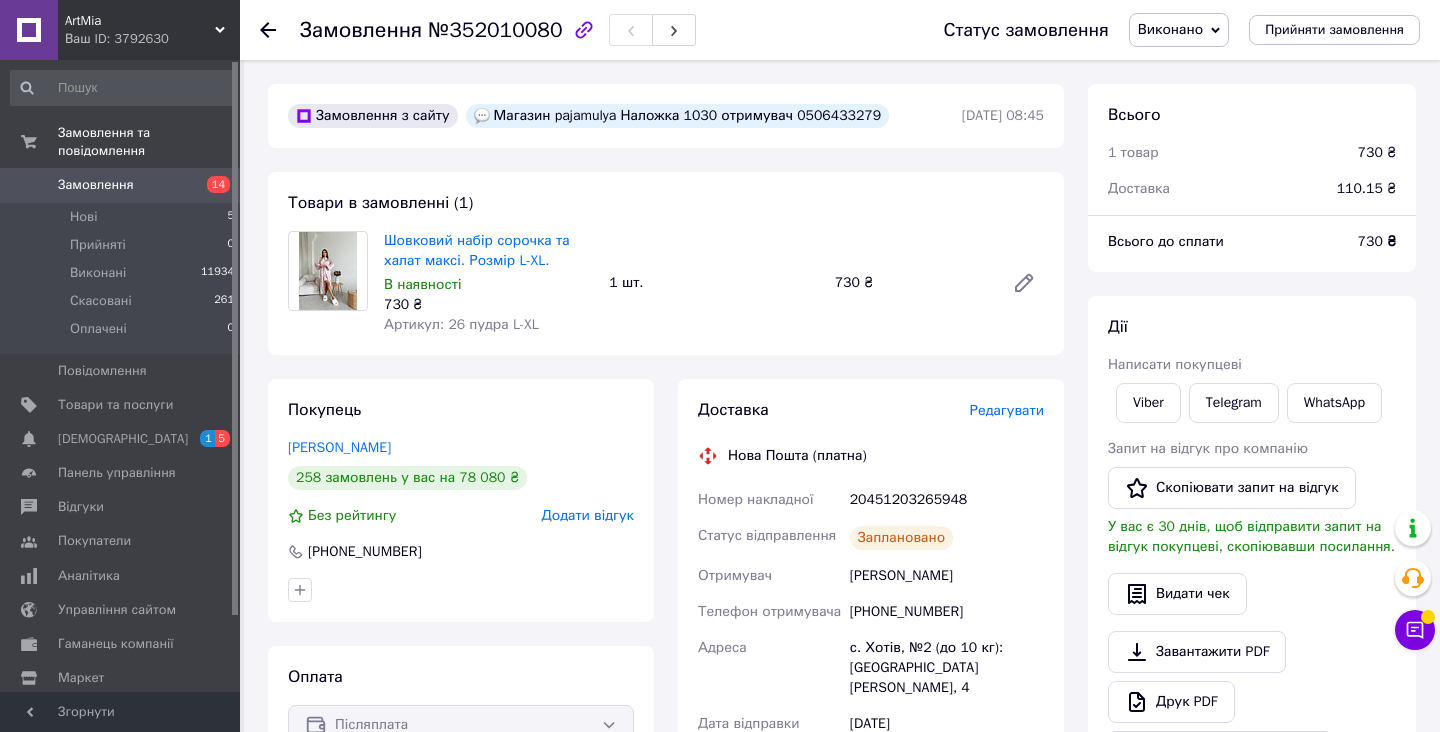 click 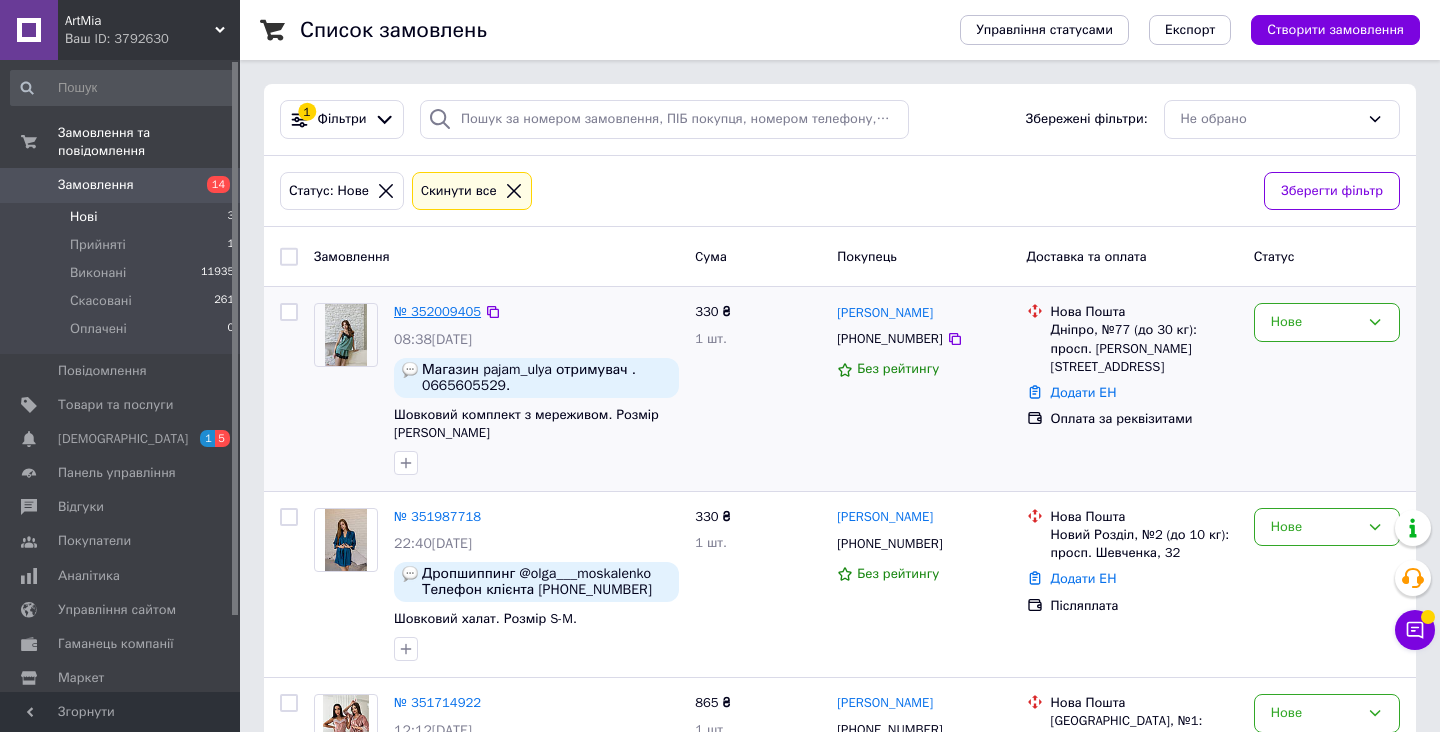 scroll, scrollTop: 0, scrollLeft: 0, axis: both 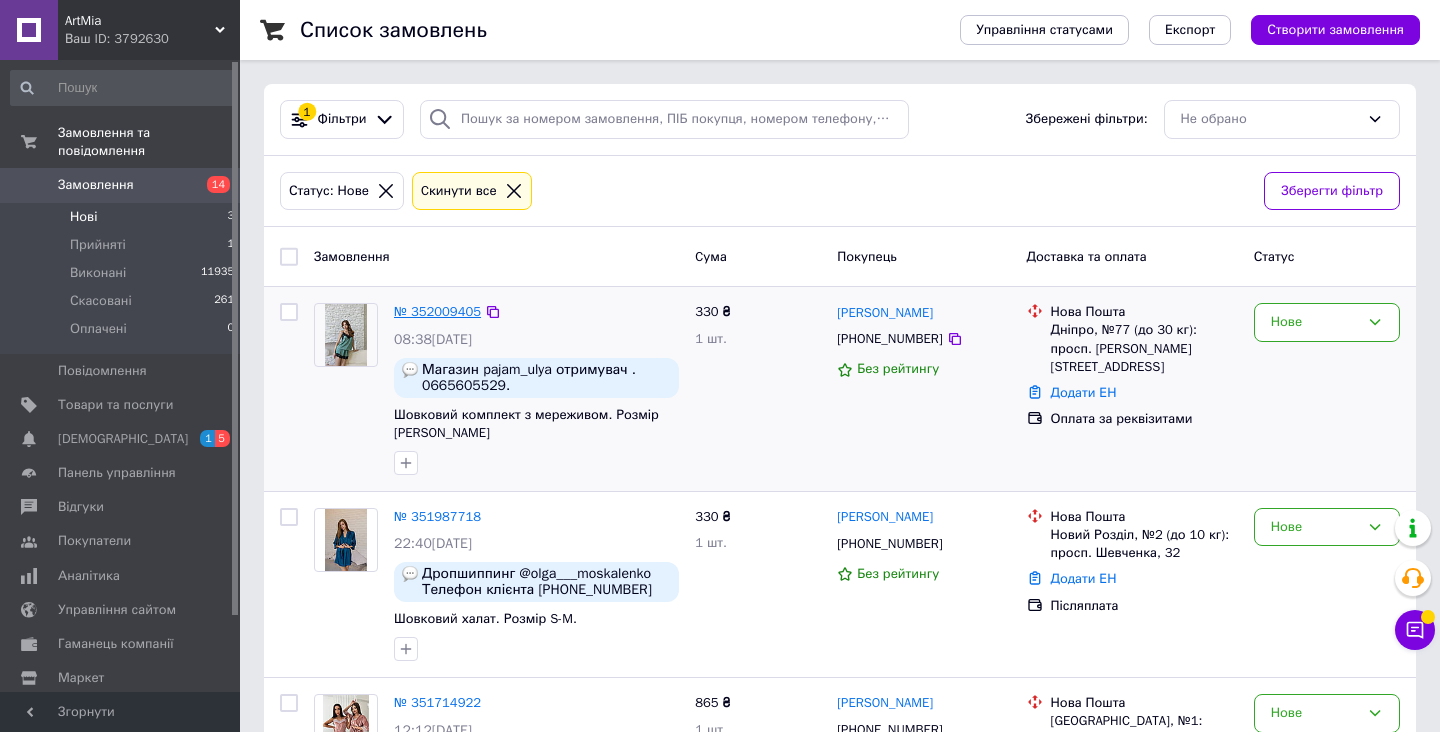 click on "№ 352009405" at bounding box center (437, 311) 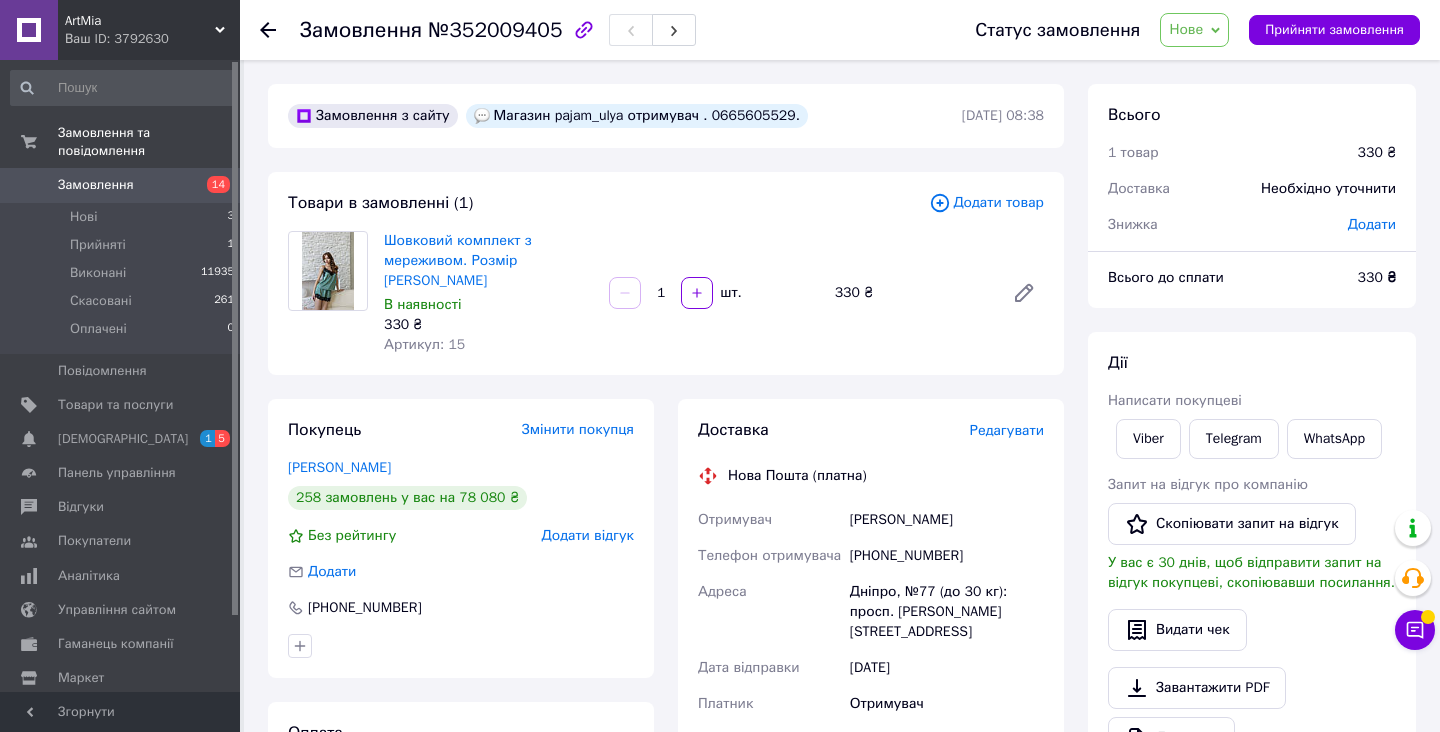 click 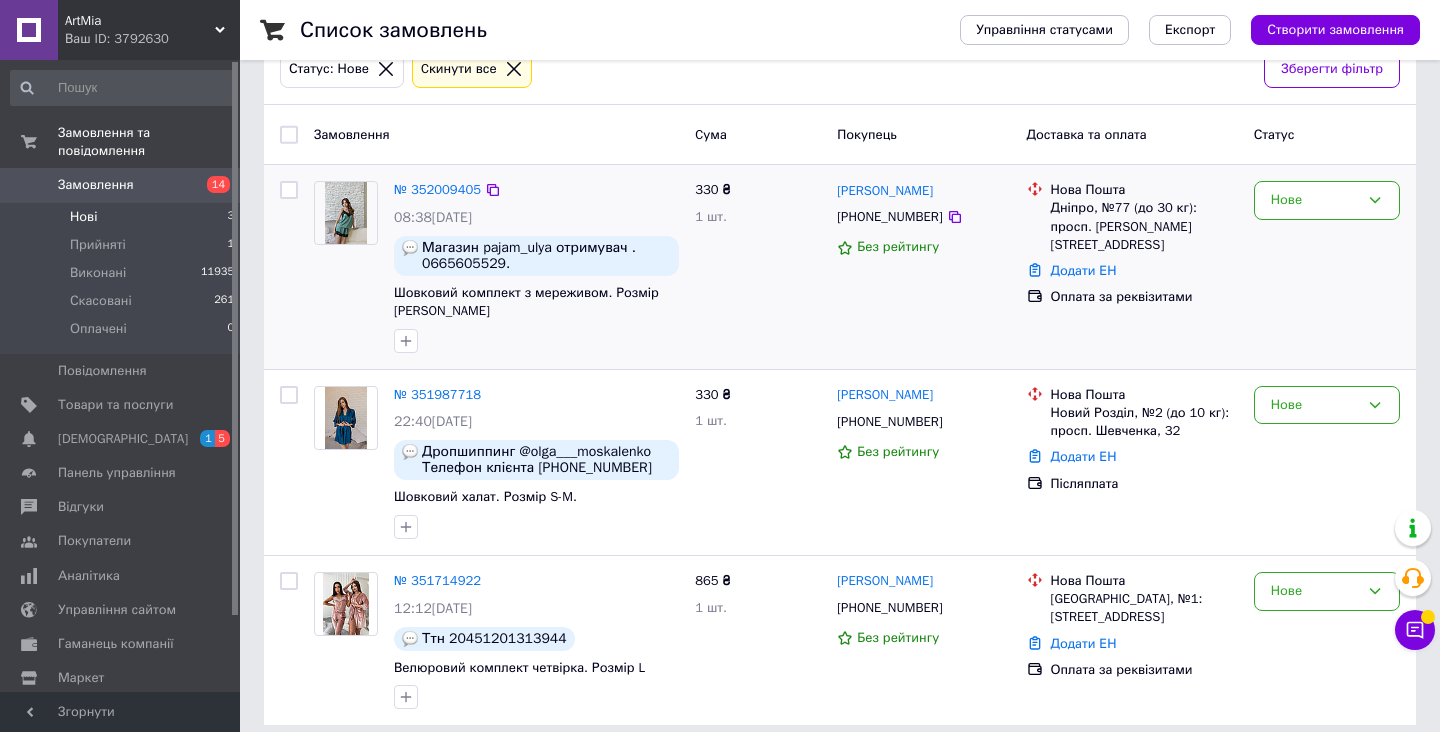 scroll, scrollTop: 121, scrollLeft: 0, axis: vertical 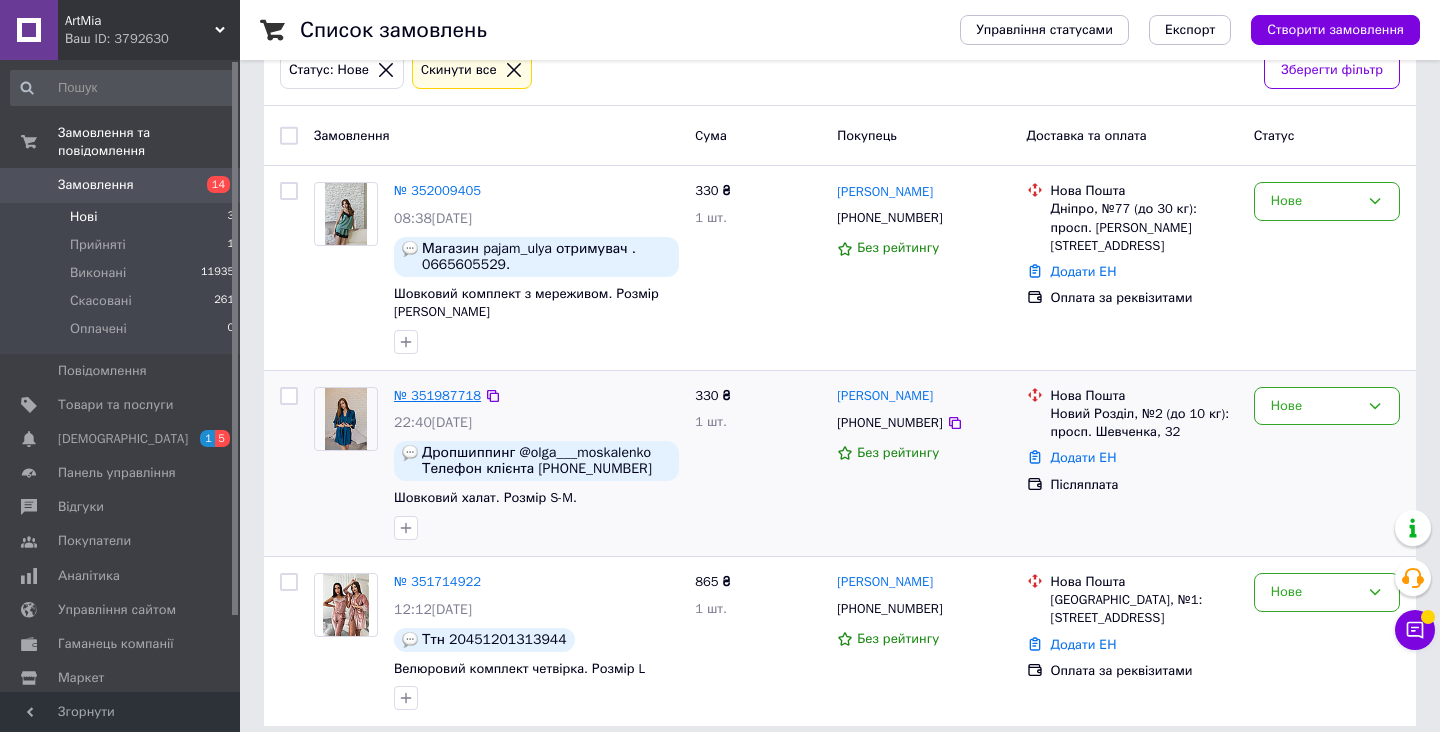 click on "№ 351987718" at bounding box center [437, 395] 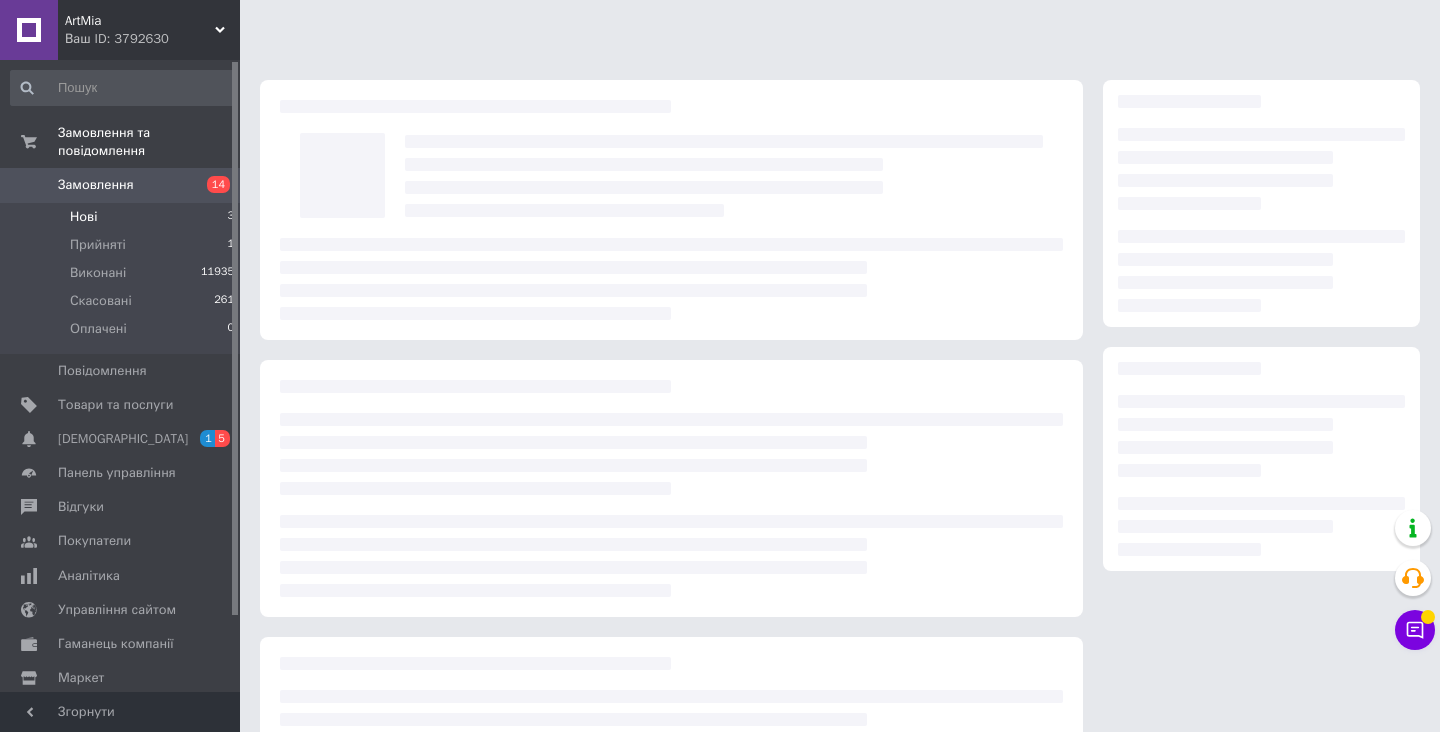 scroll, scrollTop: 0, scrollLeft: 0, axis: both 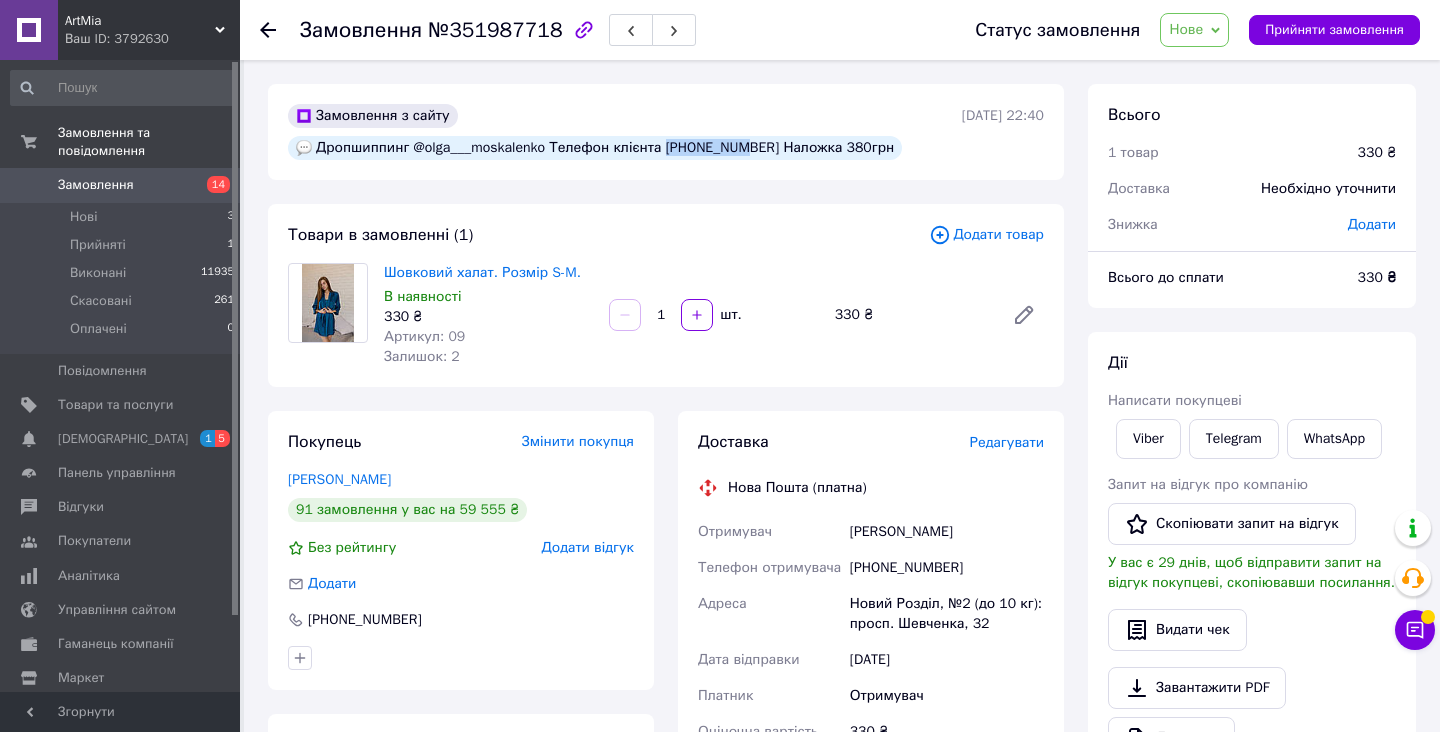 drag, startPoint x: 674, startPoint y: 154, endPoint x: 757, endPoint y: 153, distance: 83.00603 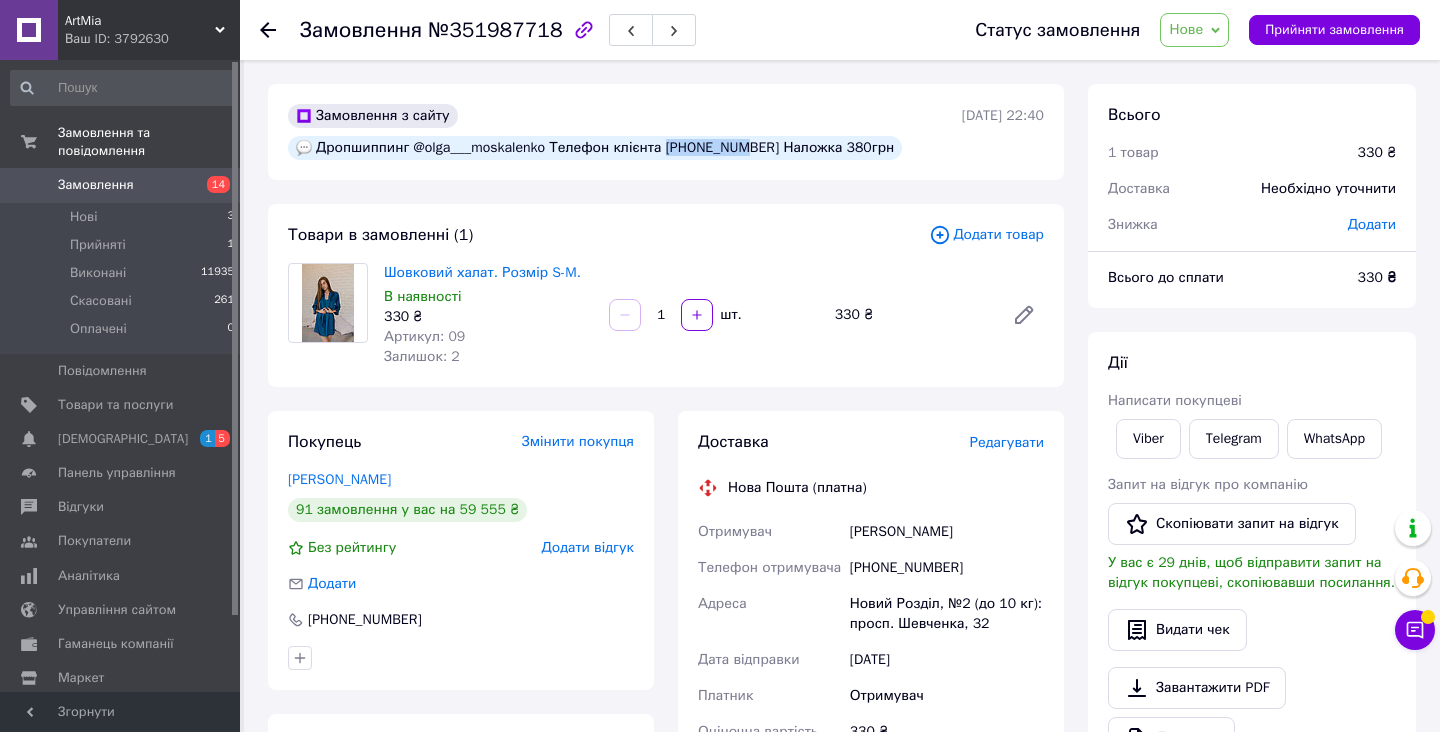 click on "Дропшиппинг
@olga___moskalenko
Телефон клієнта [PHONE_NUMBER]
Наложка 380грн" at bounding box center (595, 148) 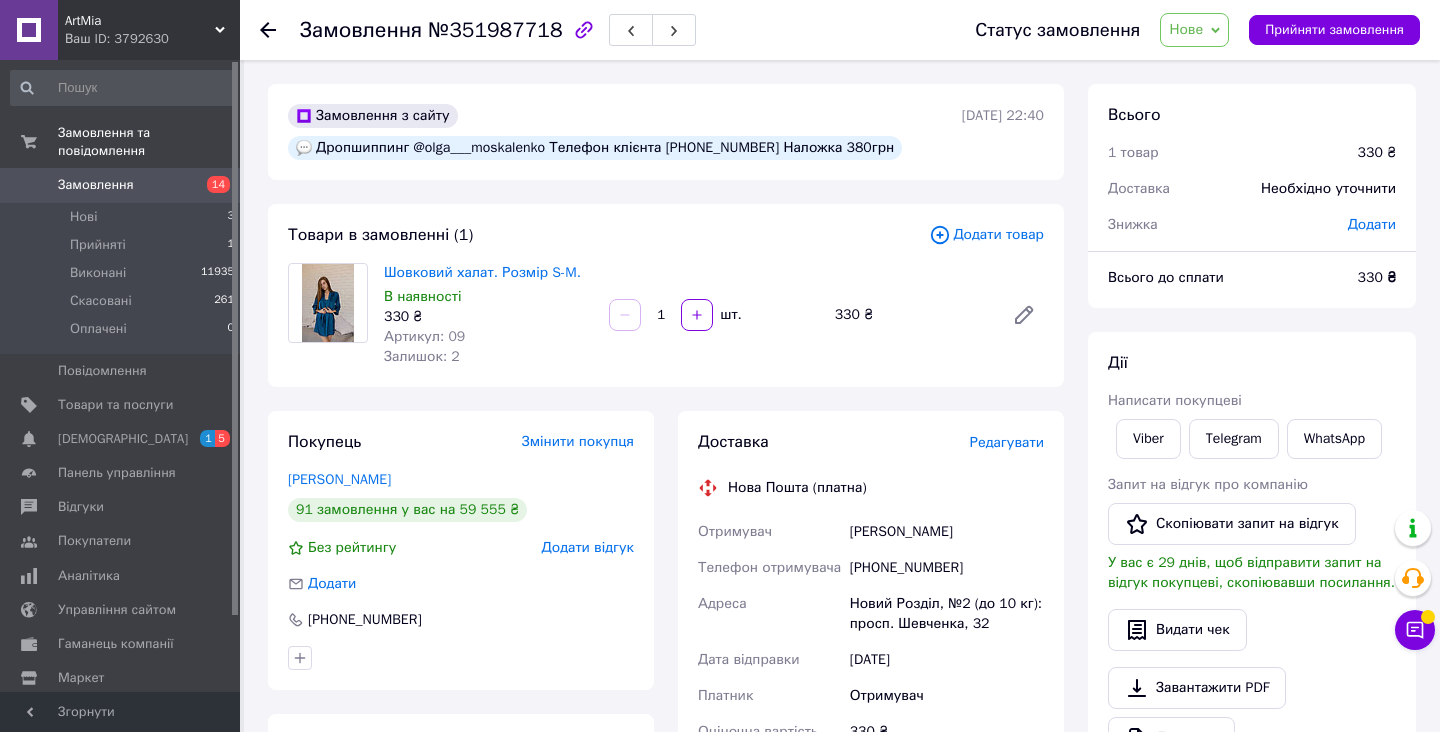 click on "Редагувати" at bounding box center (1007, 442) 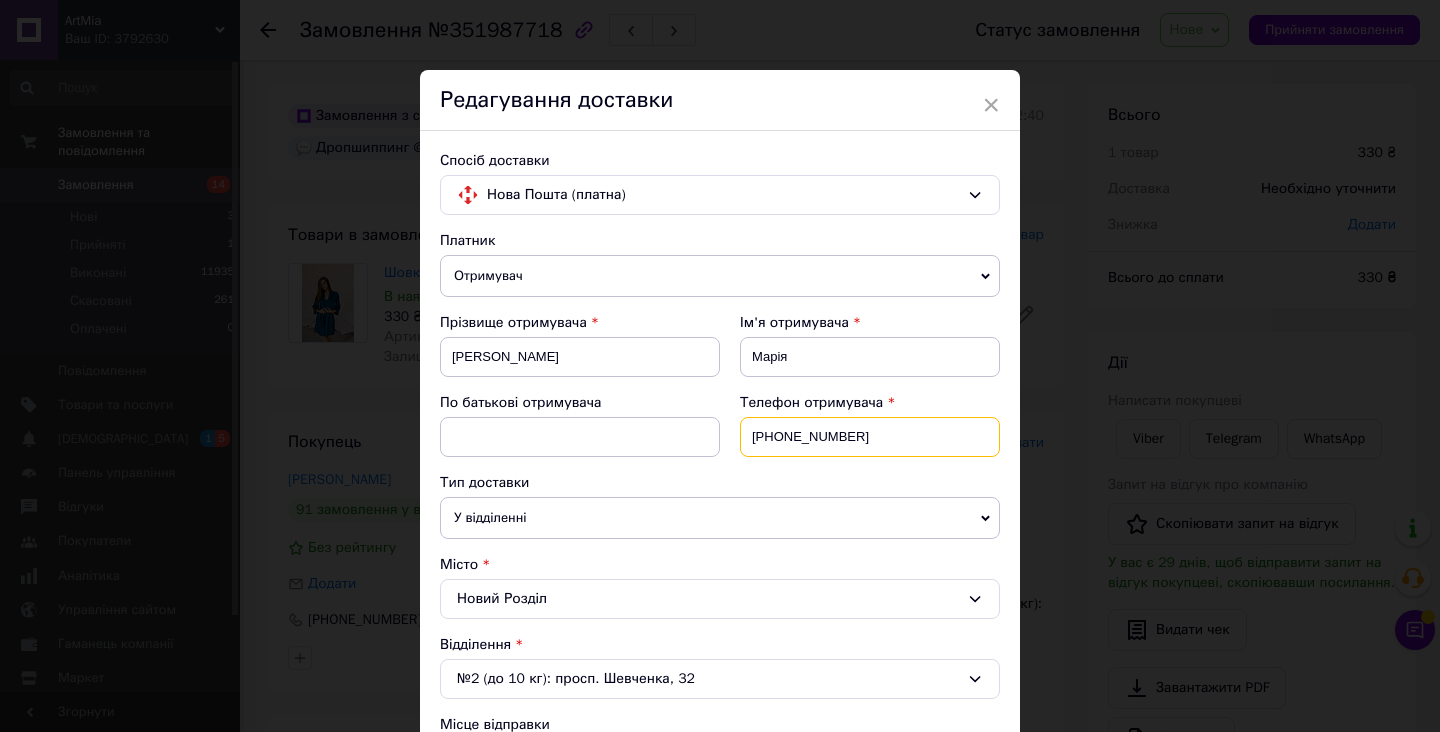 drag, startPoint x: 771, startPoint y: 437, endPoint x: 914, endPoint y: 437, distance: 143 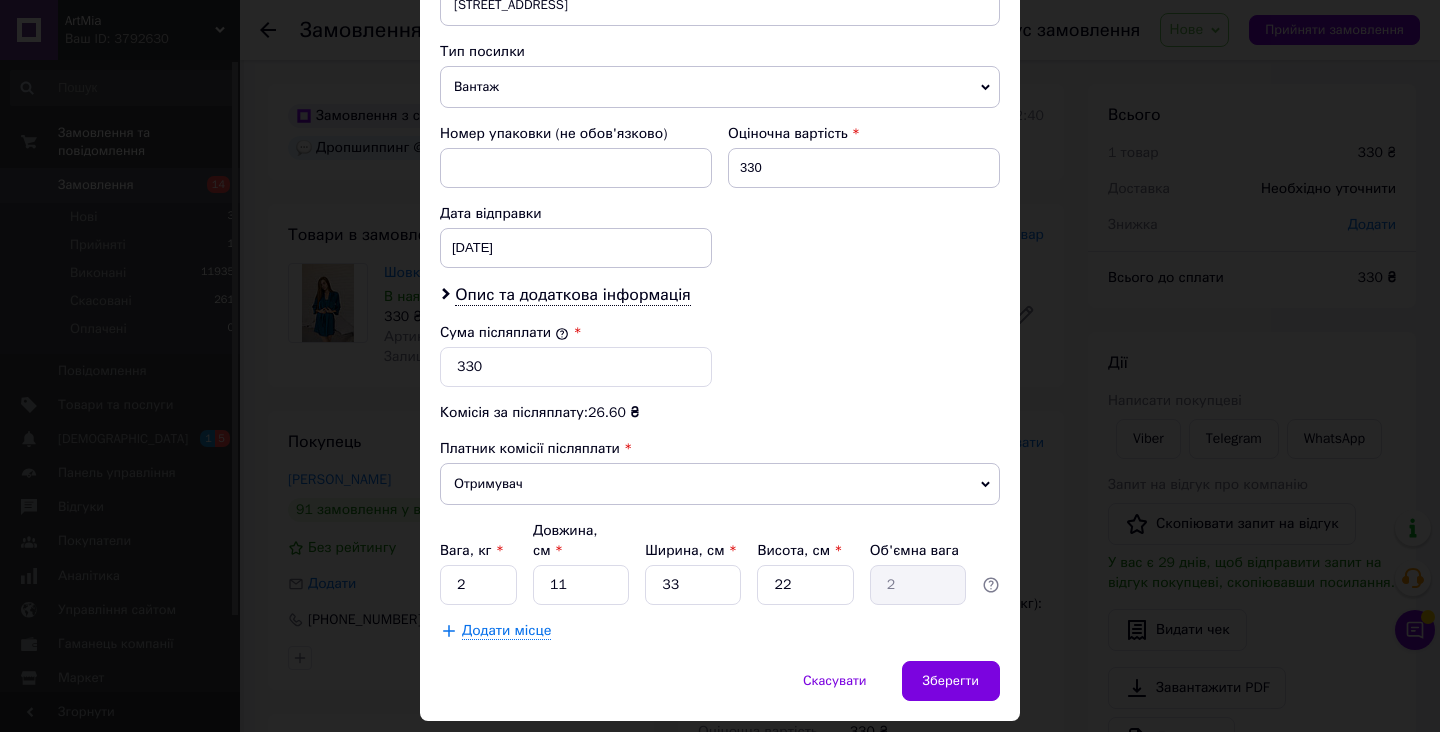 type on "[PHONE_NUMBER]" 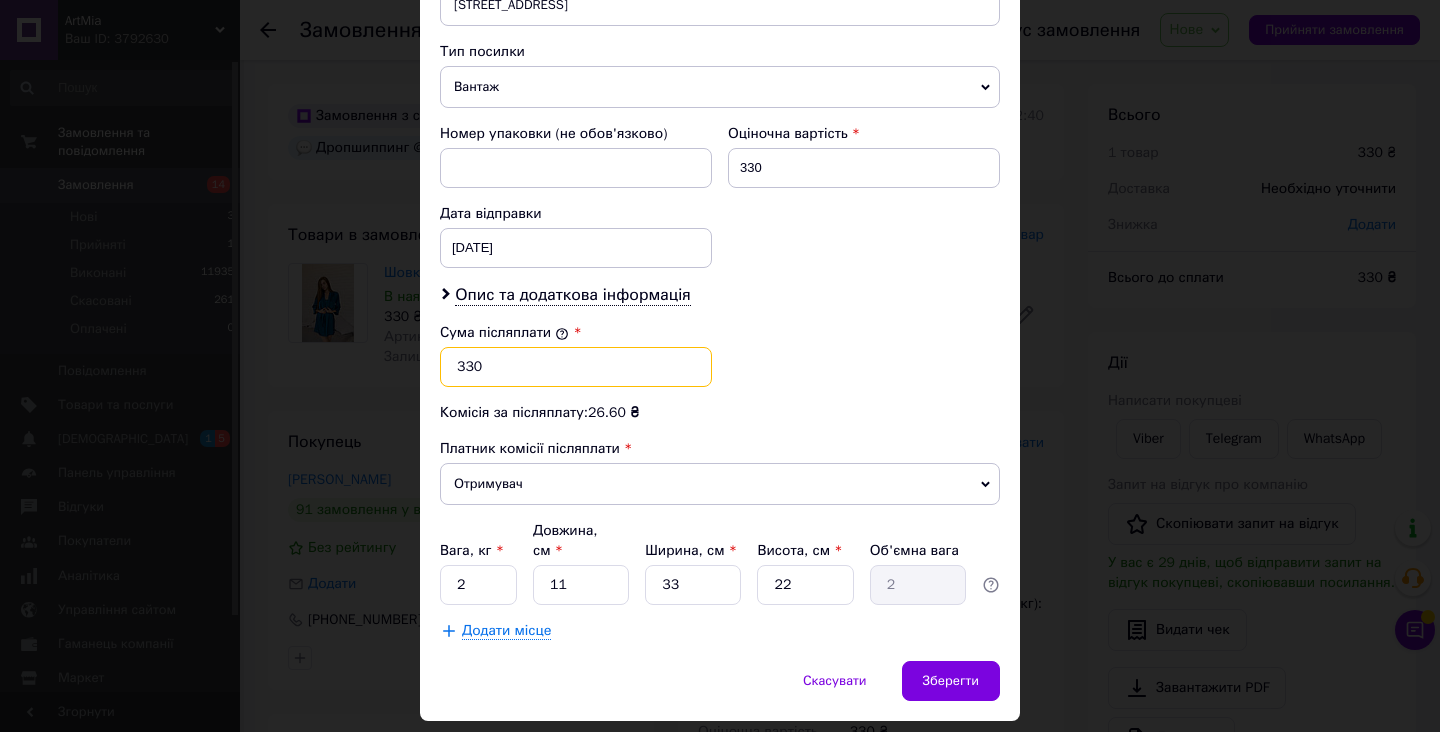 click on "330" at bounding box center [576, 367] 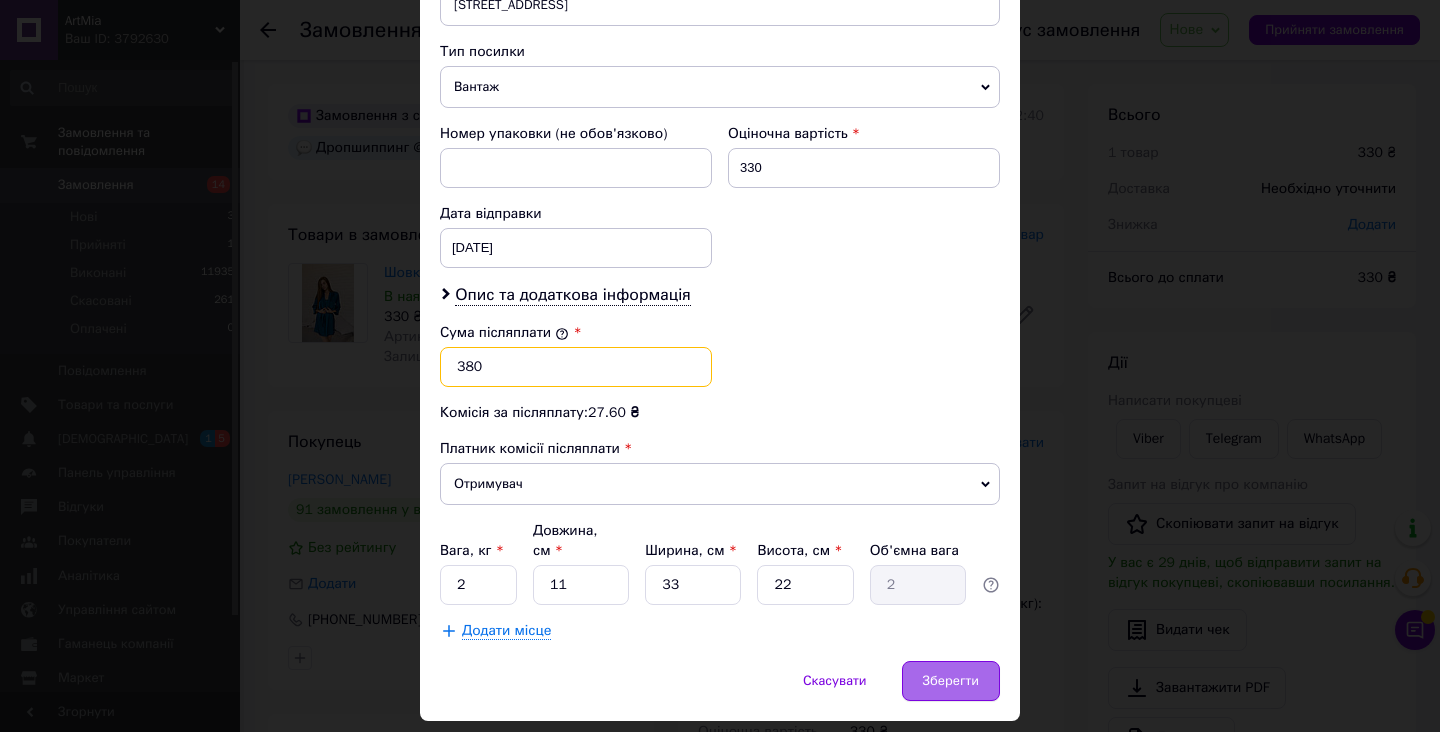 type on "380" 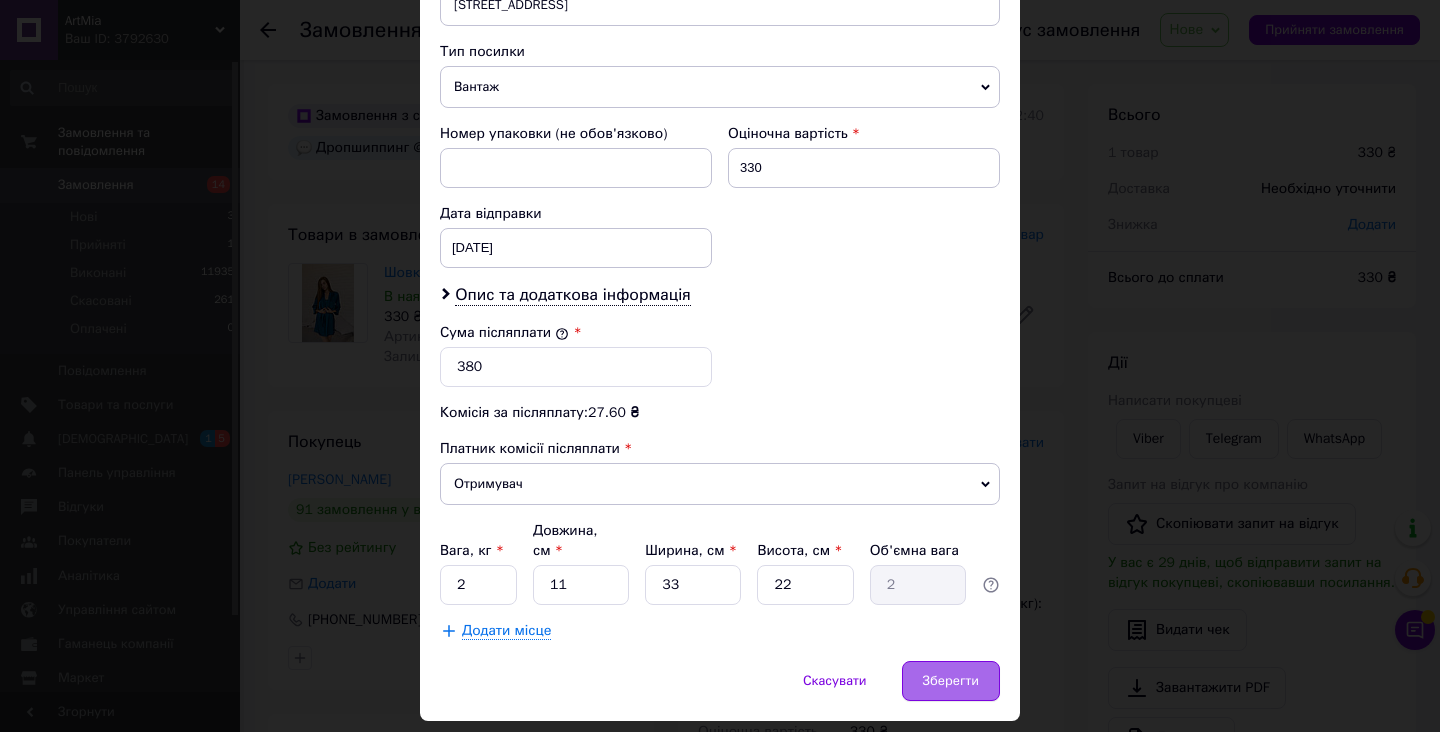 click on "Зберегти" at bounding box center [951, 681] 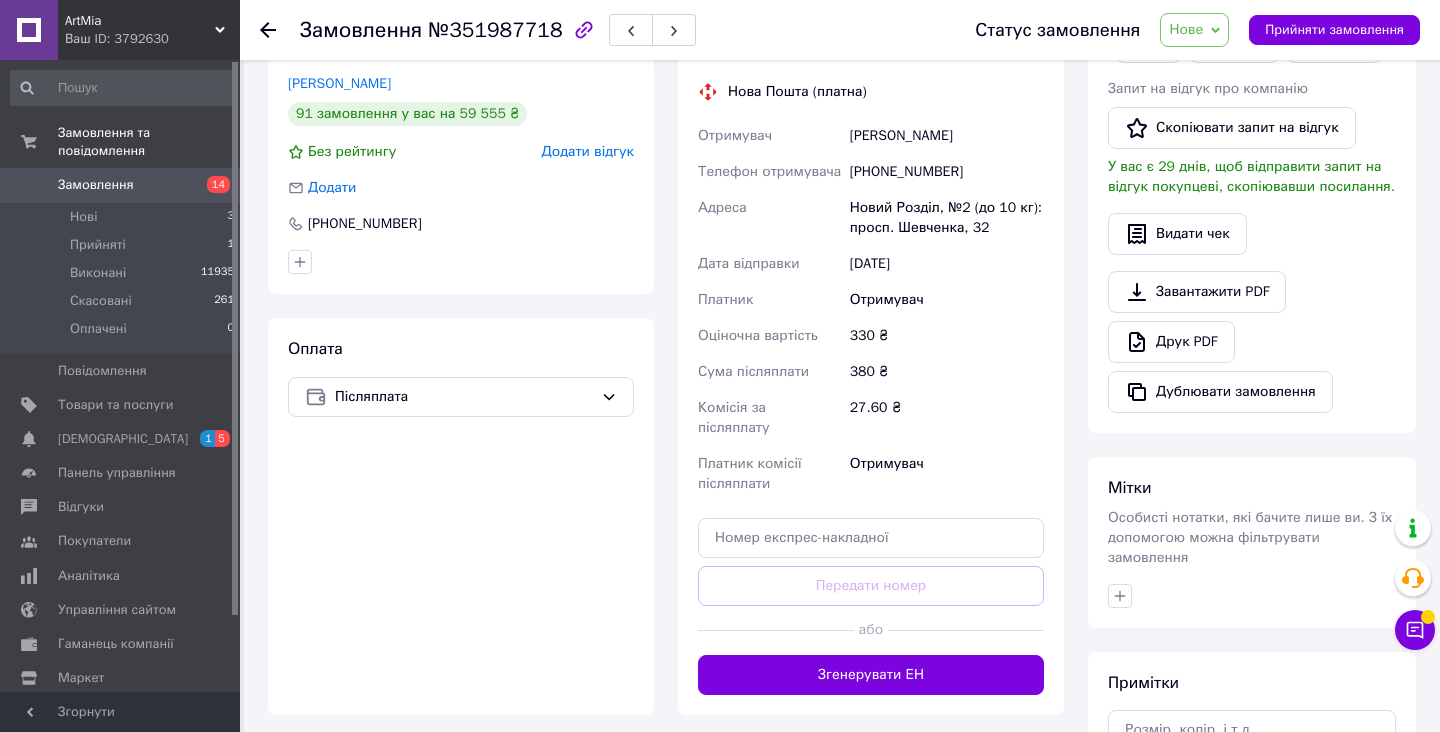 scroll, scrollTop: 399, scrollLeft: 0, axis: vertical 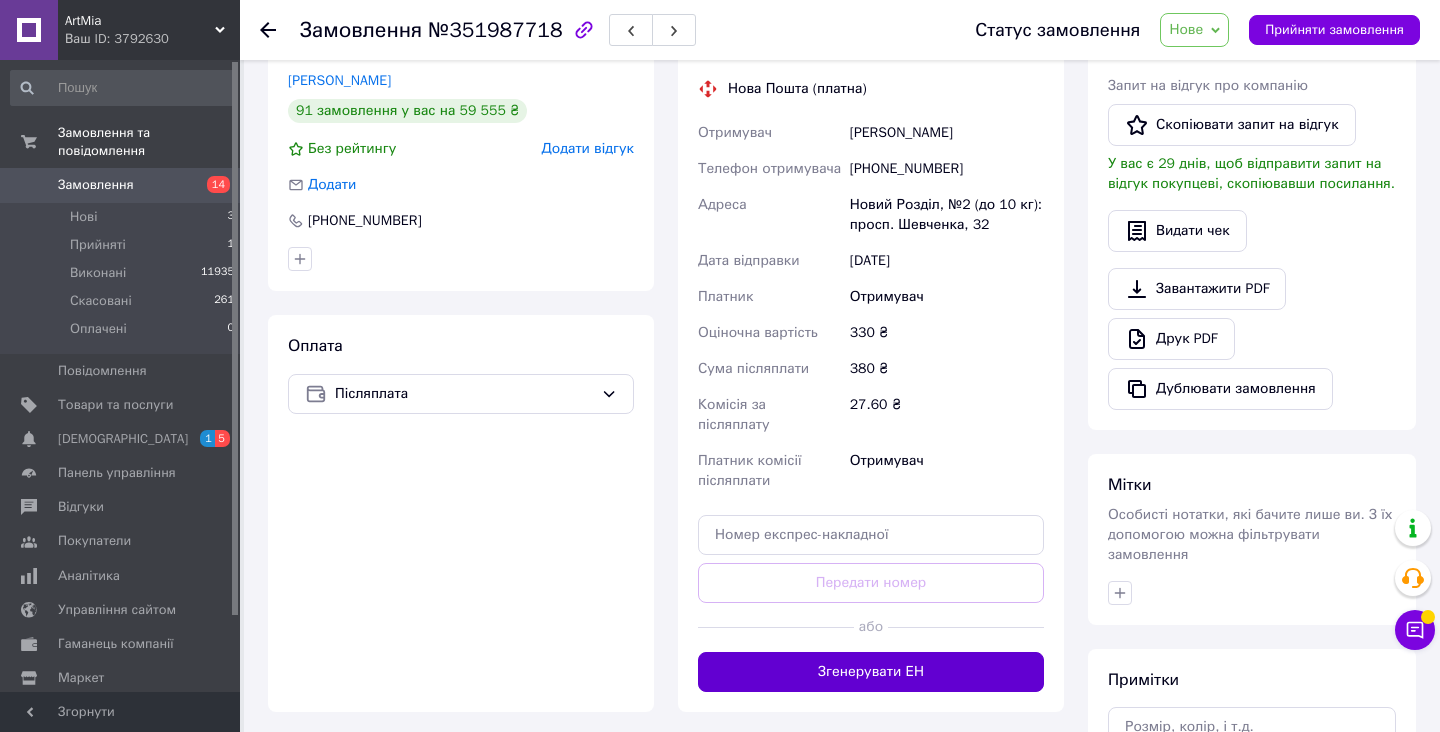 click on "Згенерувати ЕН" at bounding box center (871, 672) 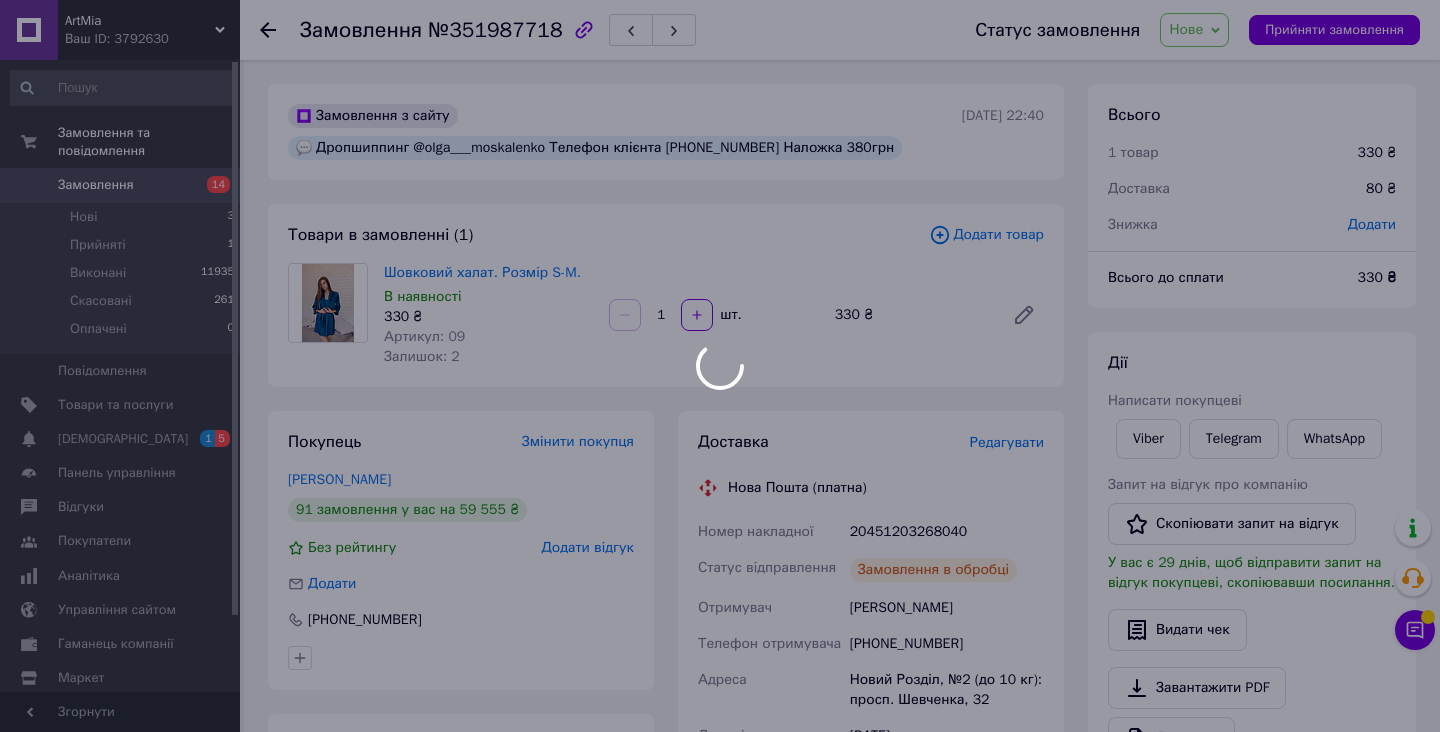 scroll, scrollTop: 0, scrollLeft: 0, axis: both 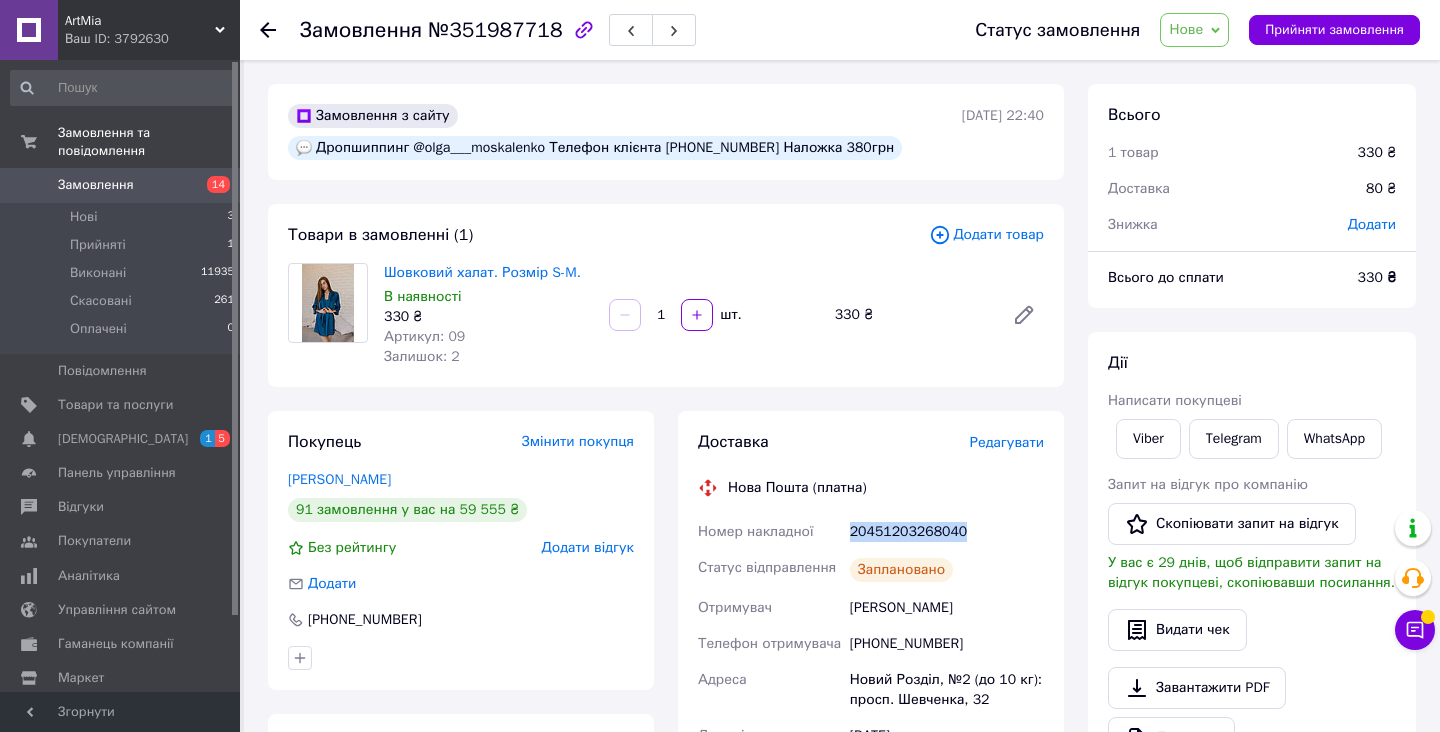 drag, startPoint x: 846, startPoint y: 539, endPoint x: 993, endPoint y: 539, distance: 147 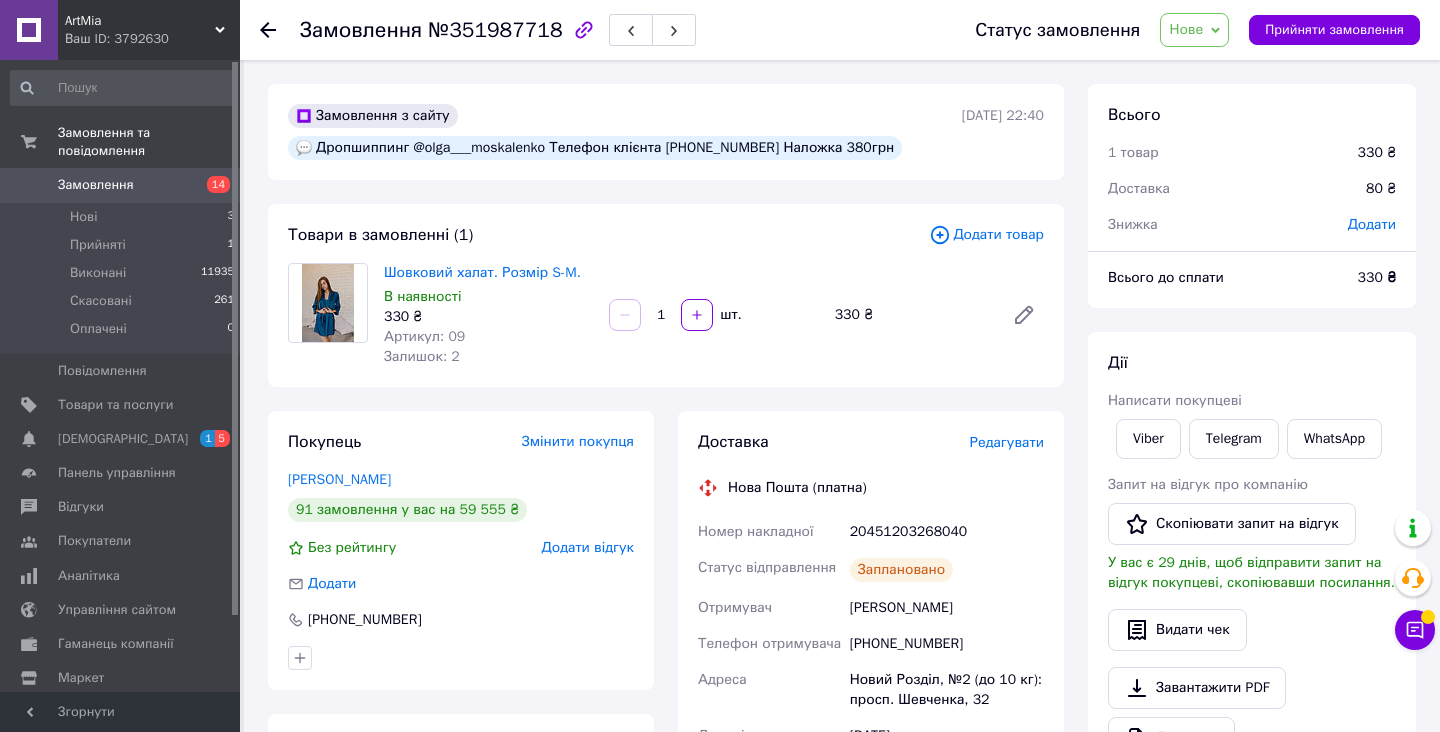 click on "Статус замовлення Нове Прийнято Виконано Скасовано Оплачено Прийняти замовлення" at bounding box center [1177, 30] 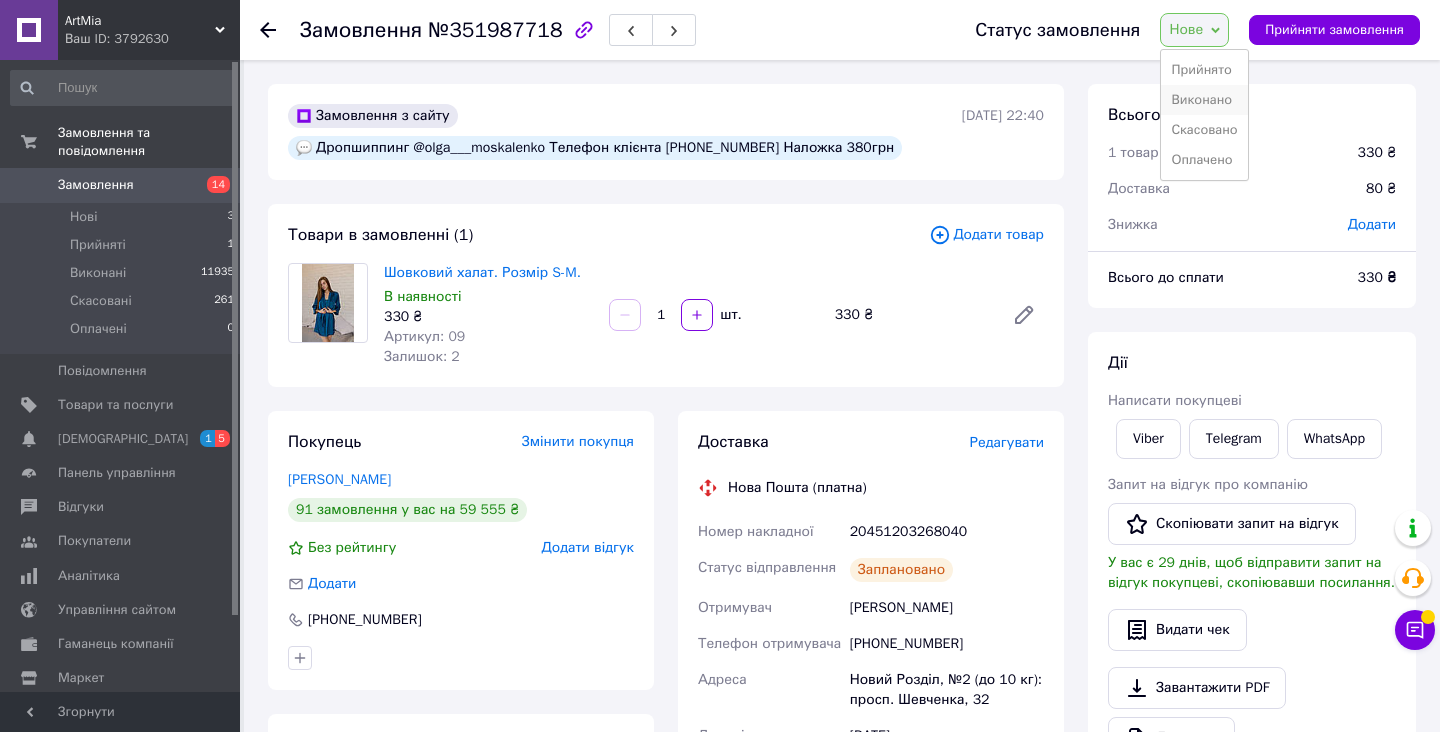 click on "Виконано" at bounding box center [1204, 100] 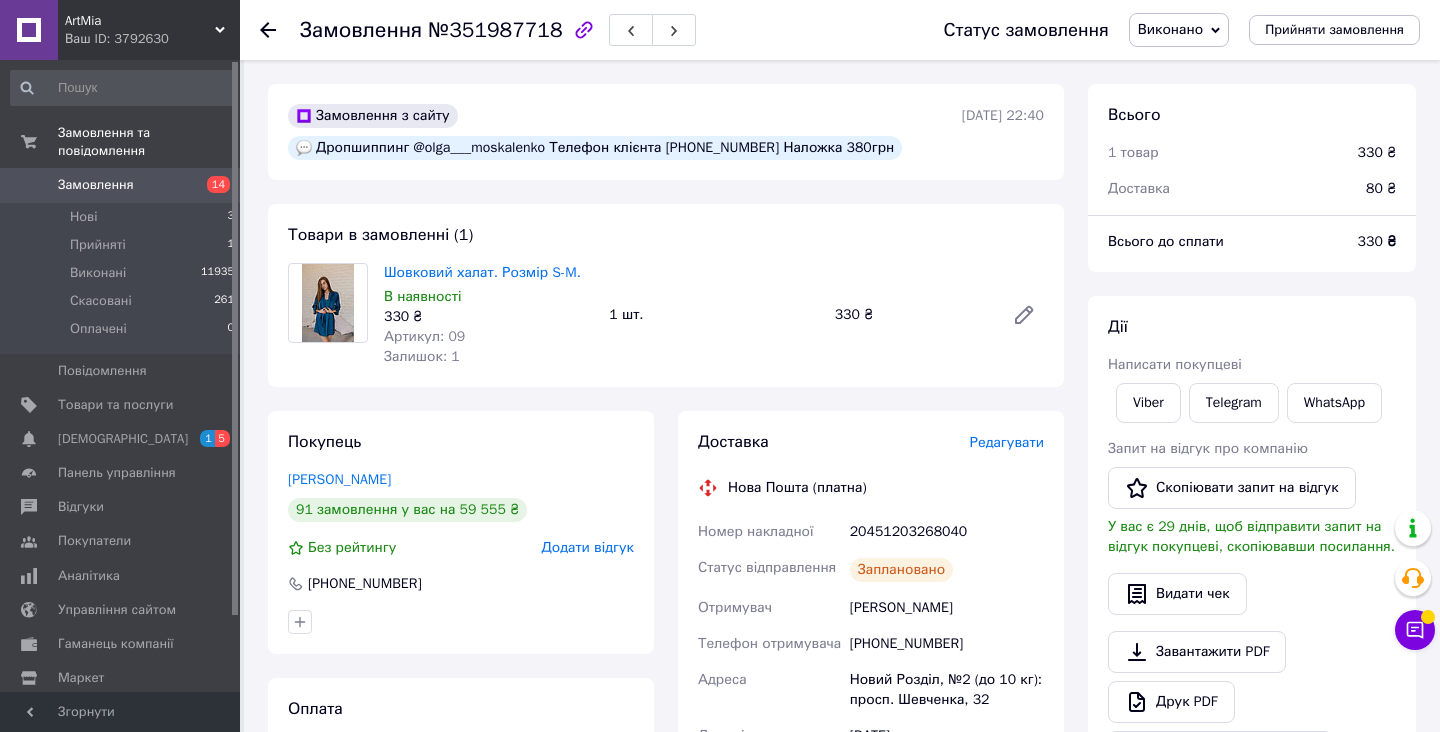 click 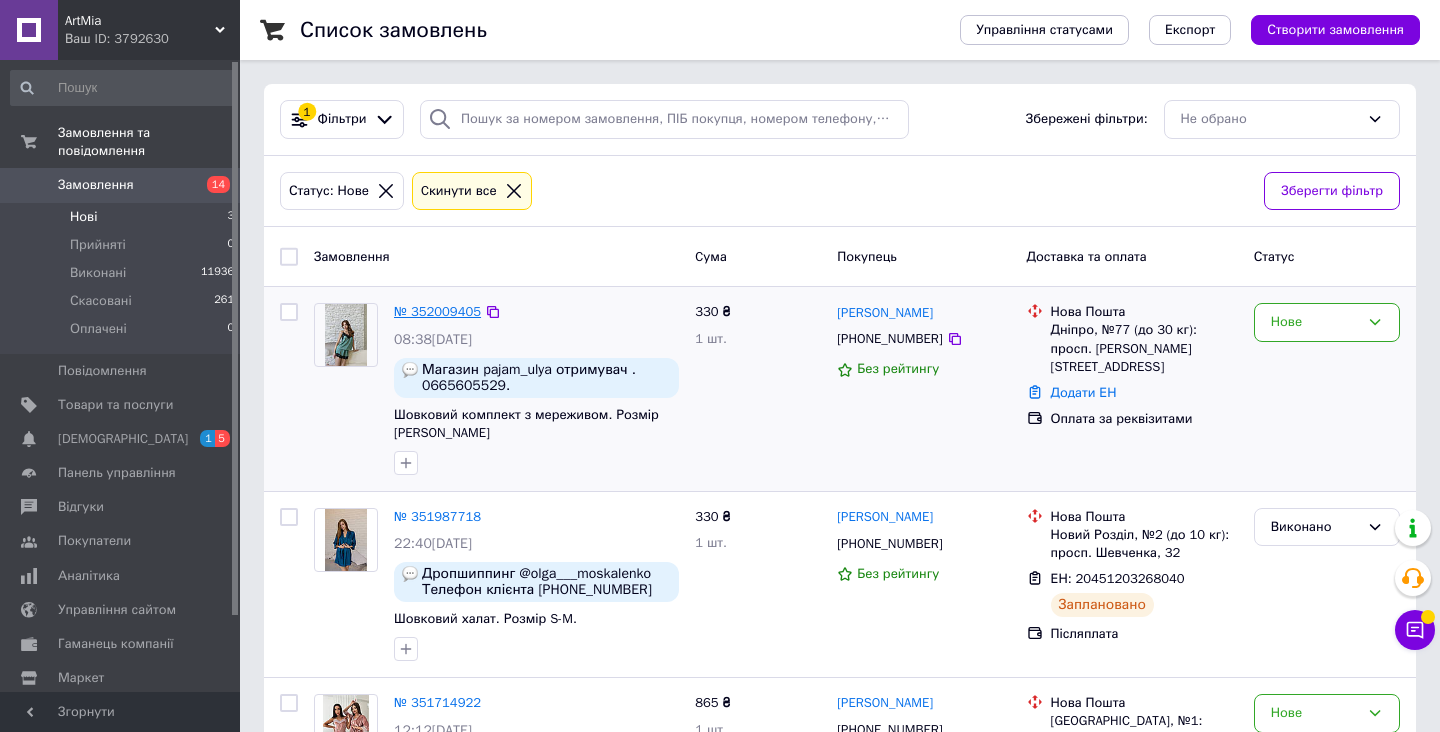 click on "№ 352009405" at bounding box center (437, 311) 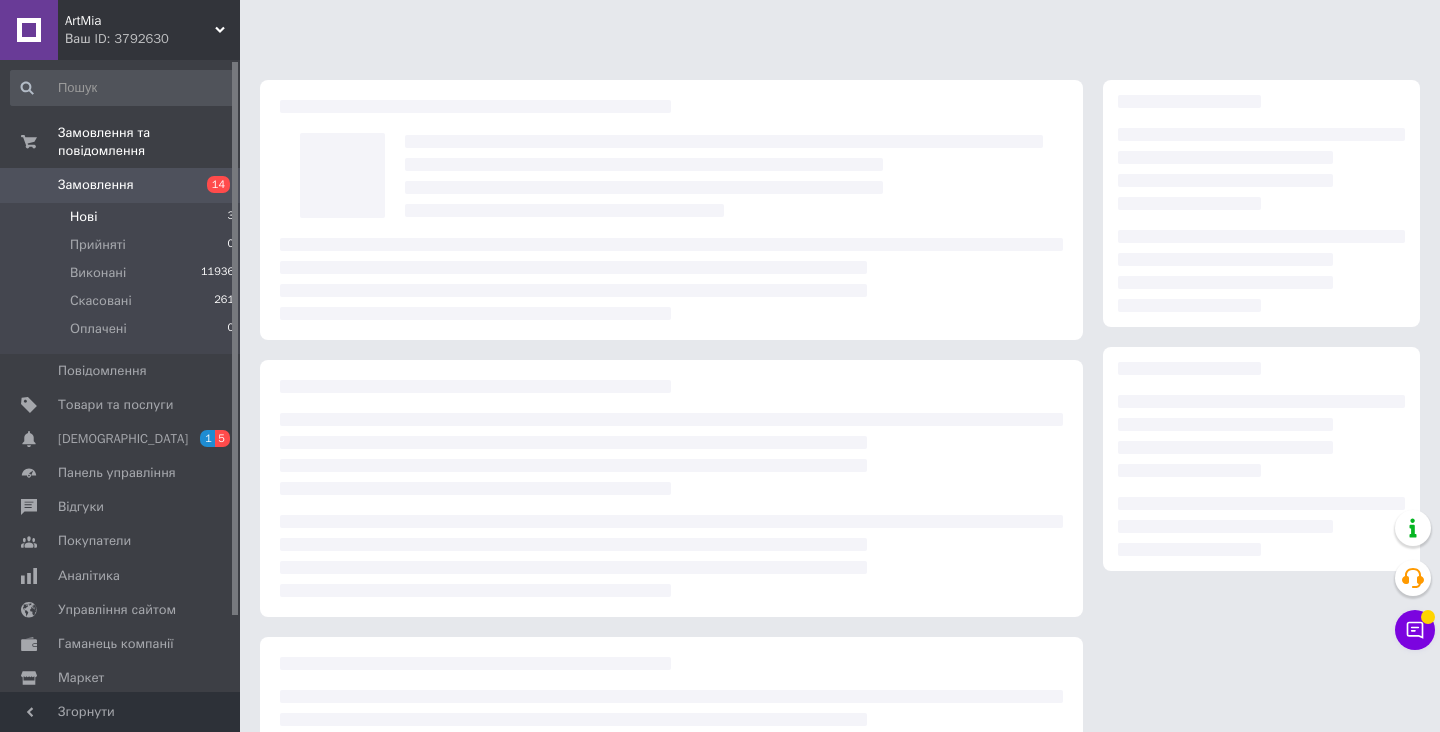 scroll, scrollTop: 0, scrollLeft: 0, axis: both 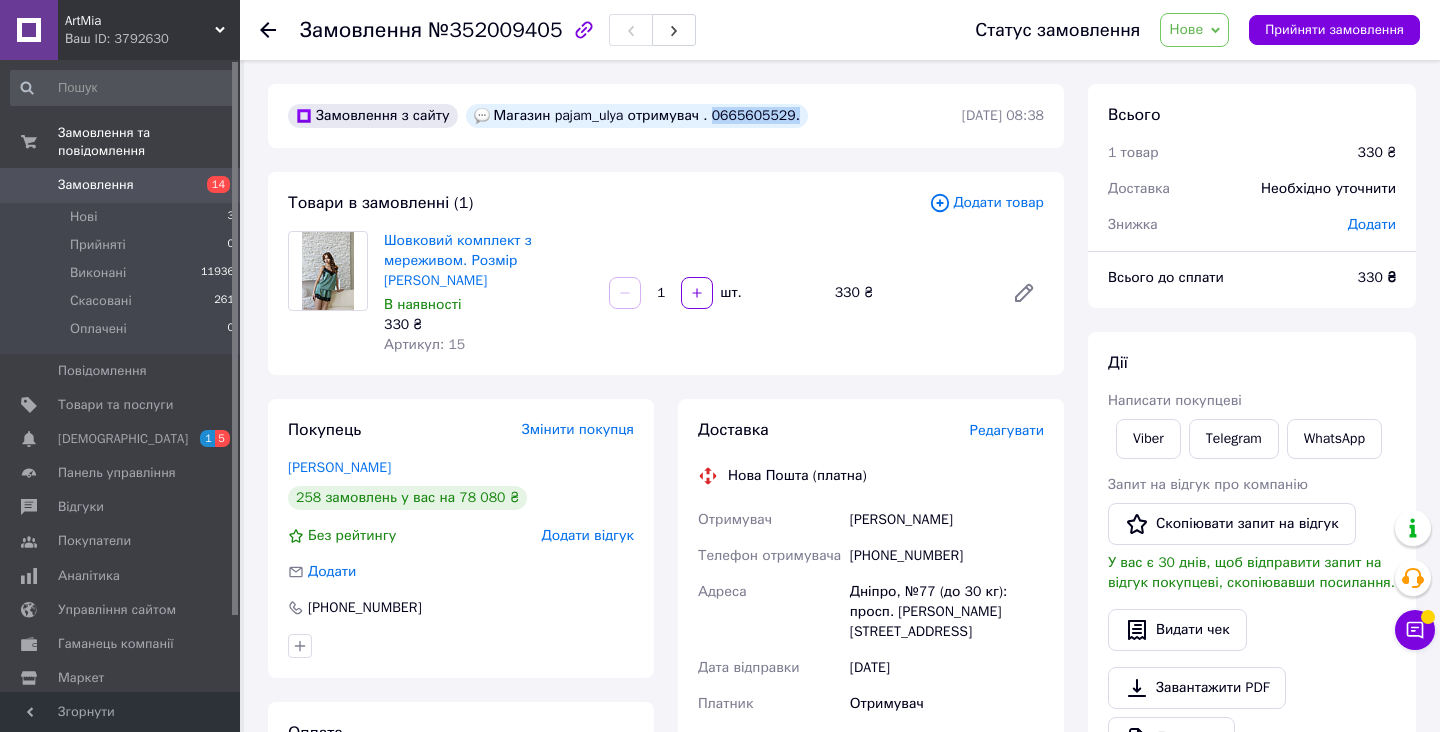 drag, startPoint x: 716, startPoint y: 117, endPoint x: 822, endPoint y: 117, distance: 106 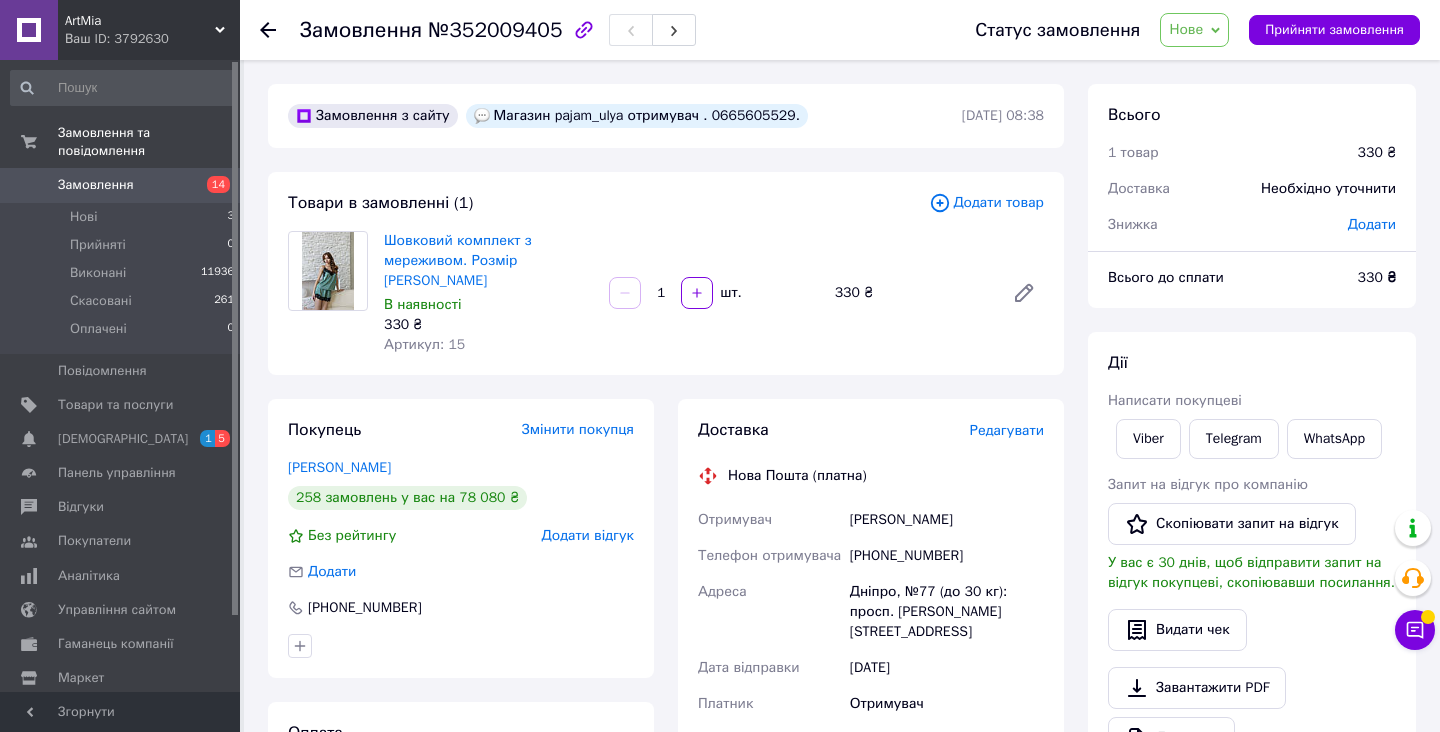 click on "Магазин pajam_ulya отримувач . 0665605529." at bounding box center [637, 116] 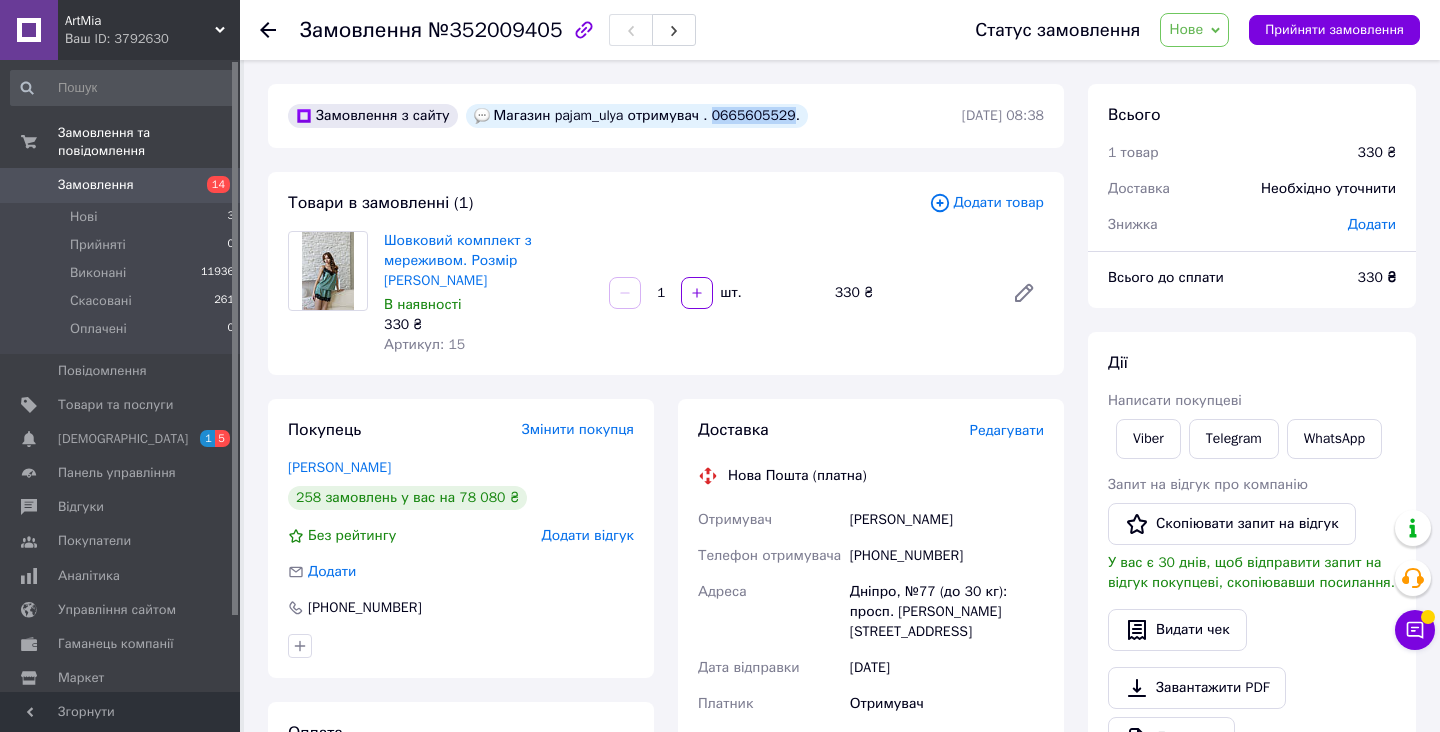 drag, startPoint x: 717, startPoint y: 115, endPoint x: 803, endPoint y: 119, distance: 86.09297 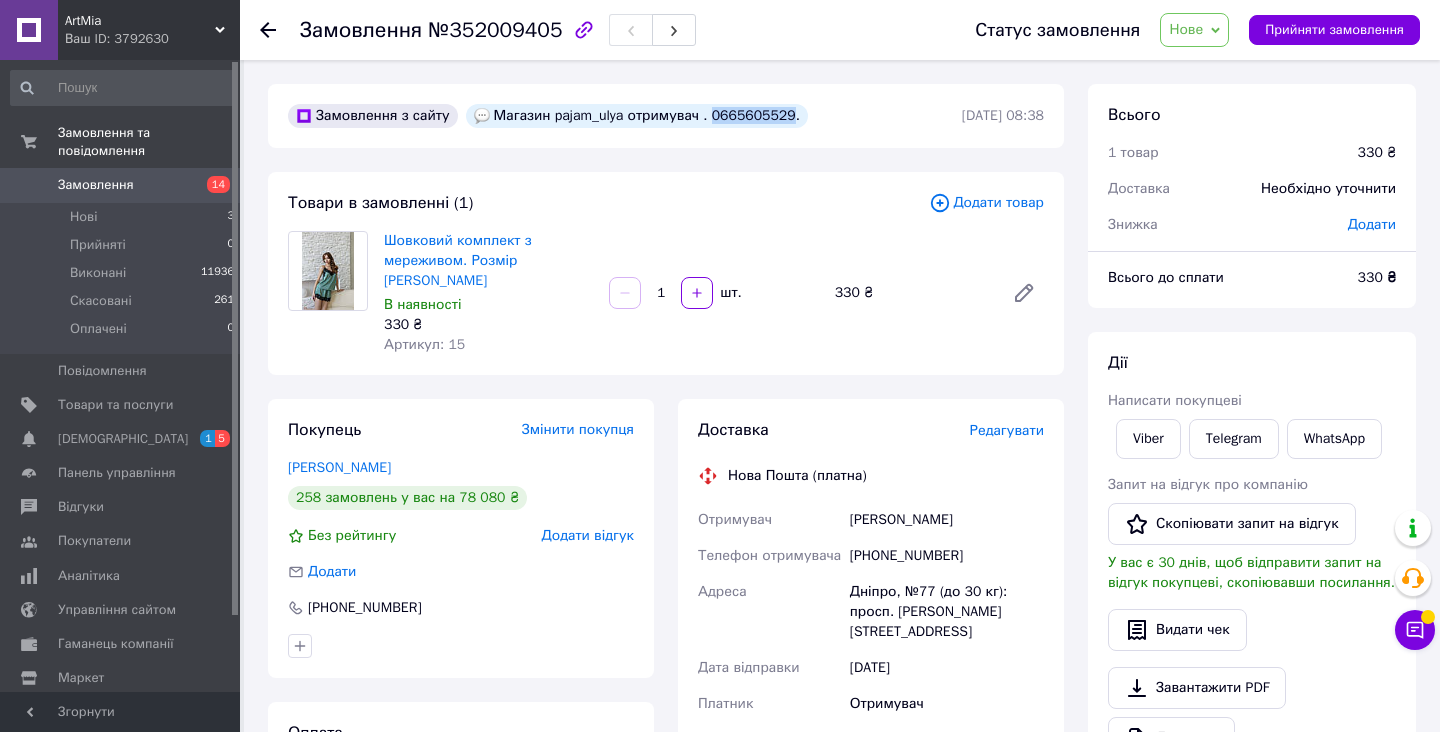 click on "Магазин pajam_ulya отримувач . 0665605529." at bounding box center (637, 116) 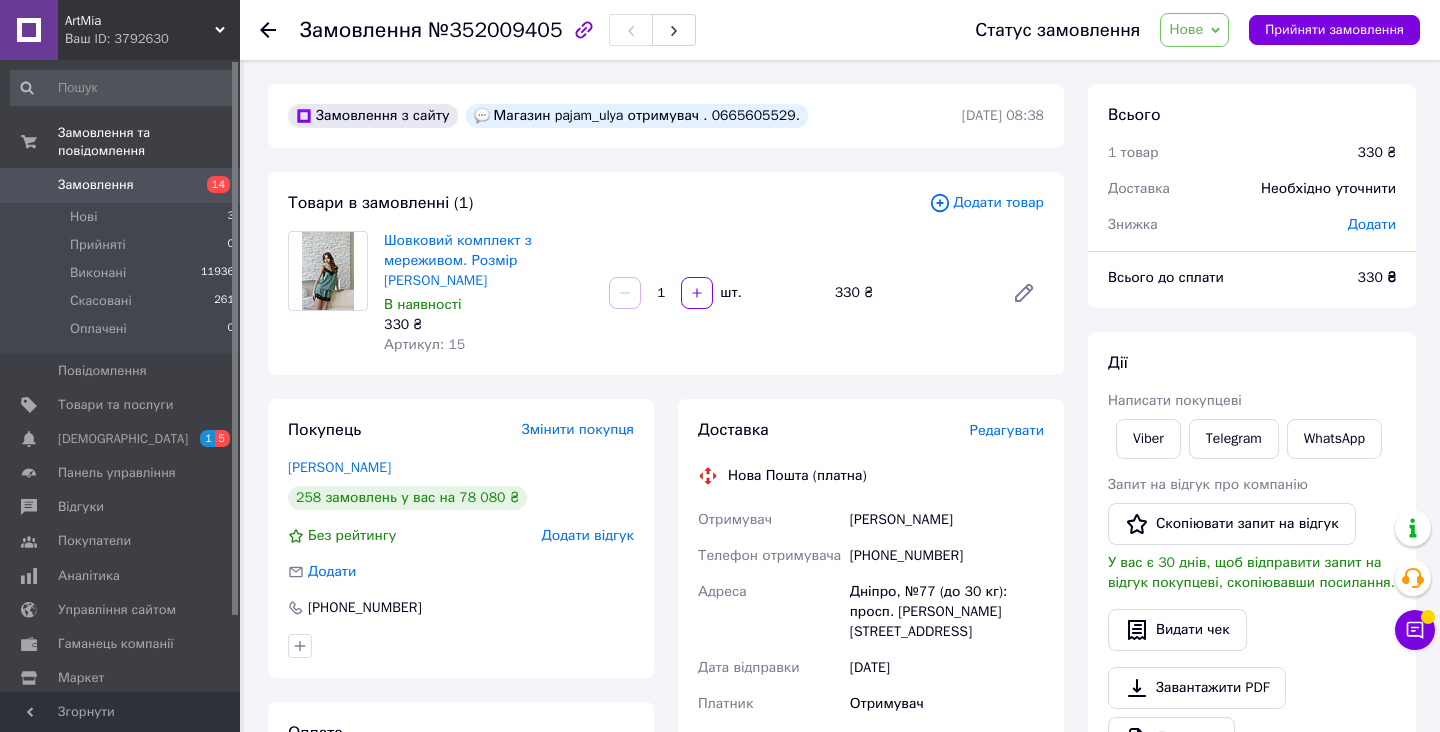 click on "Редагувати" at bounding box center [1007, 430] 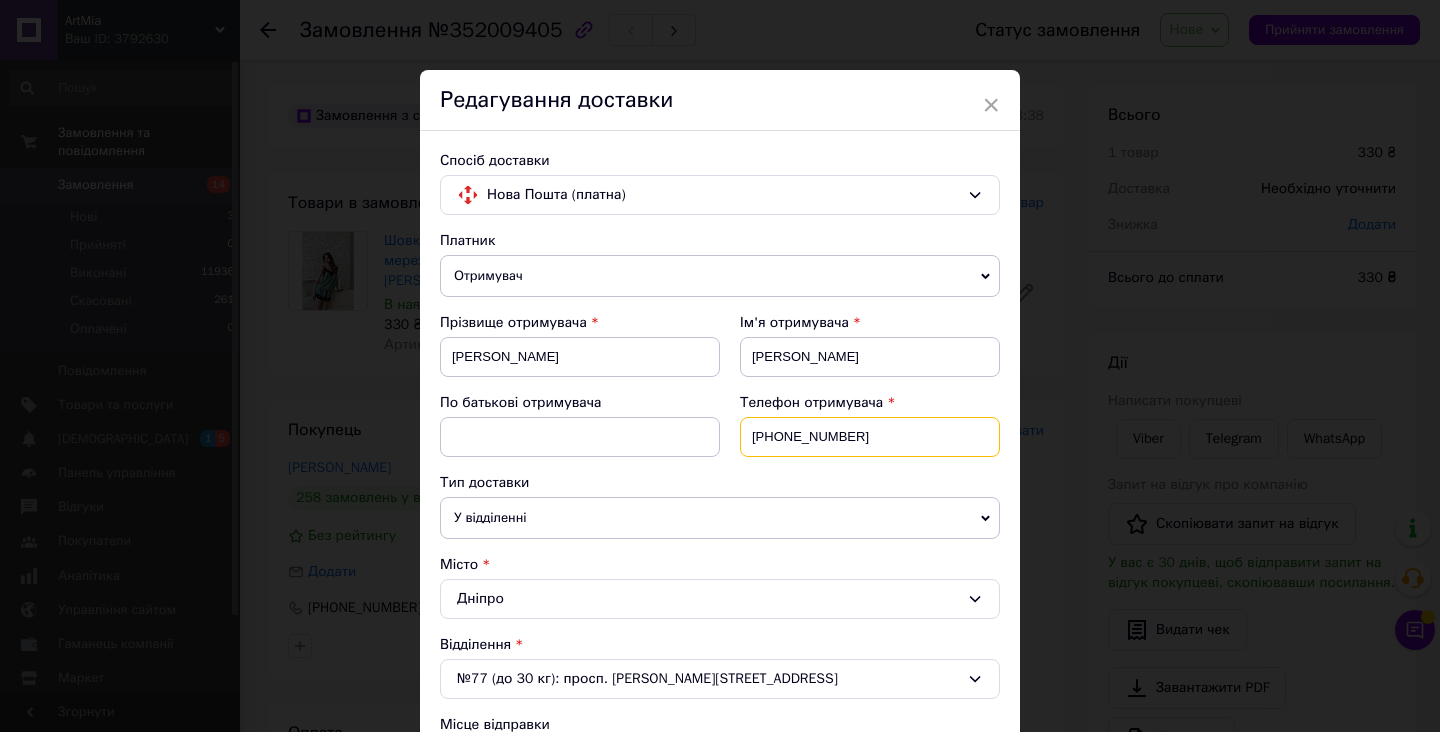 drag, startPoint x: 773, startPoint y: 436, endPoint x: 865, endPoint y: 436, distance: 92 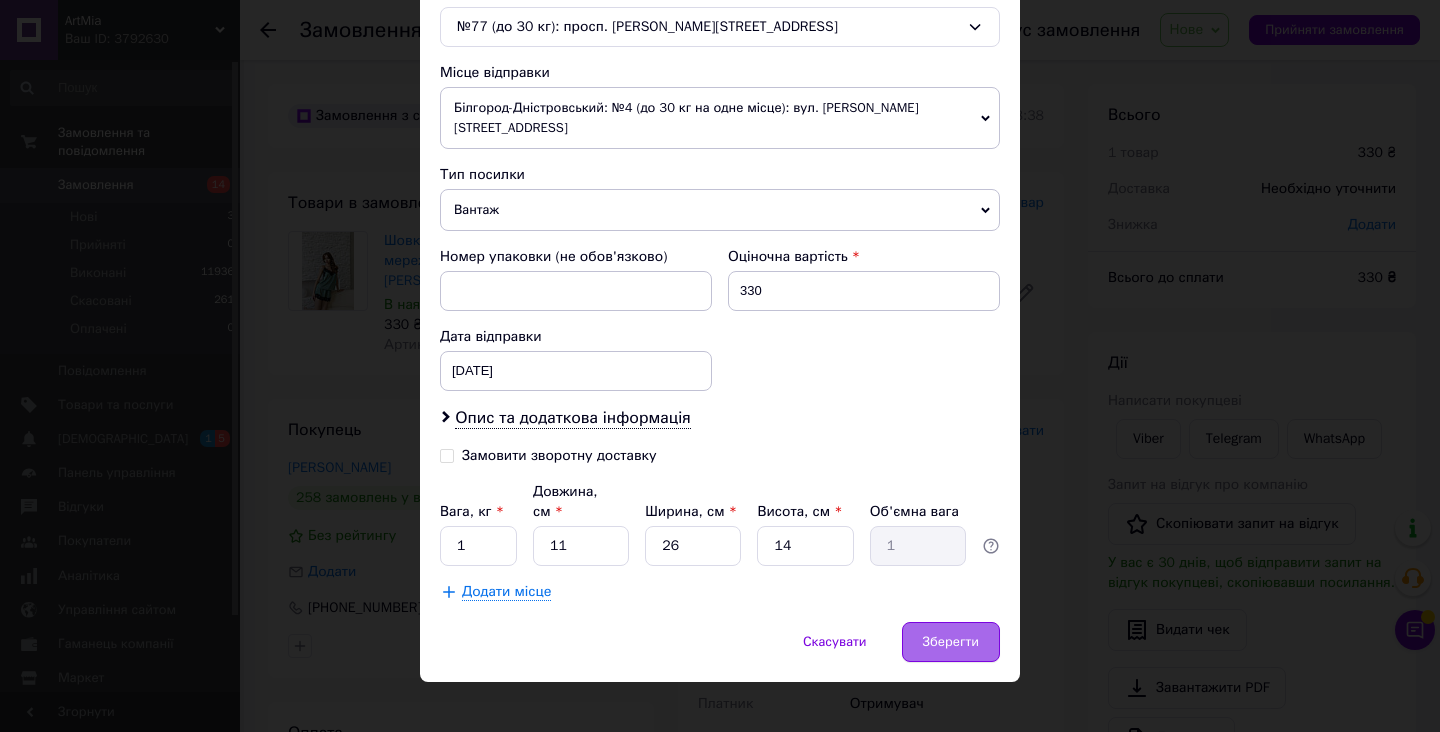type on "[PHONE_NUMBER]" 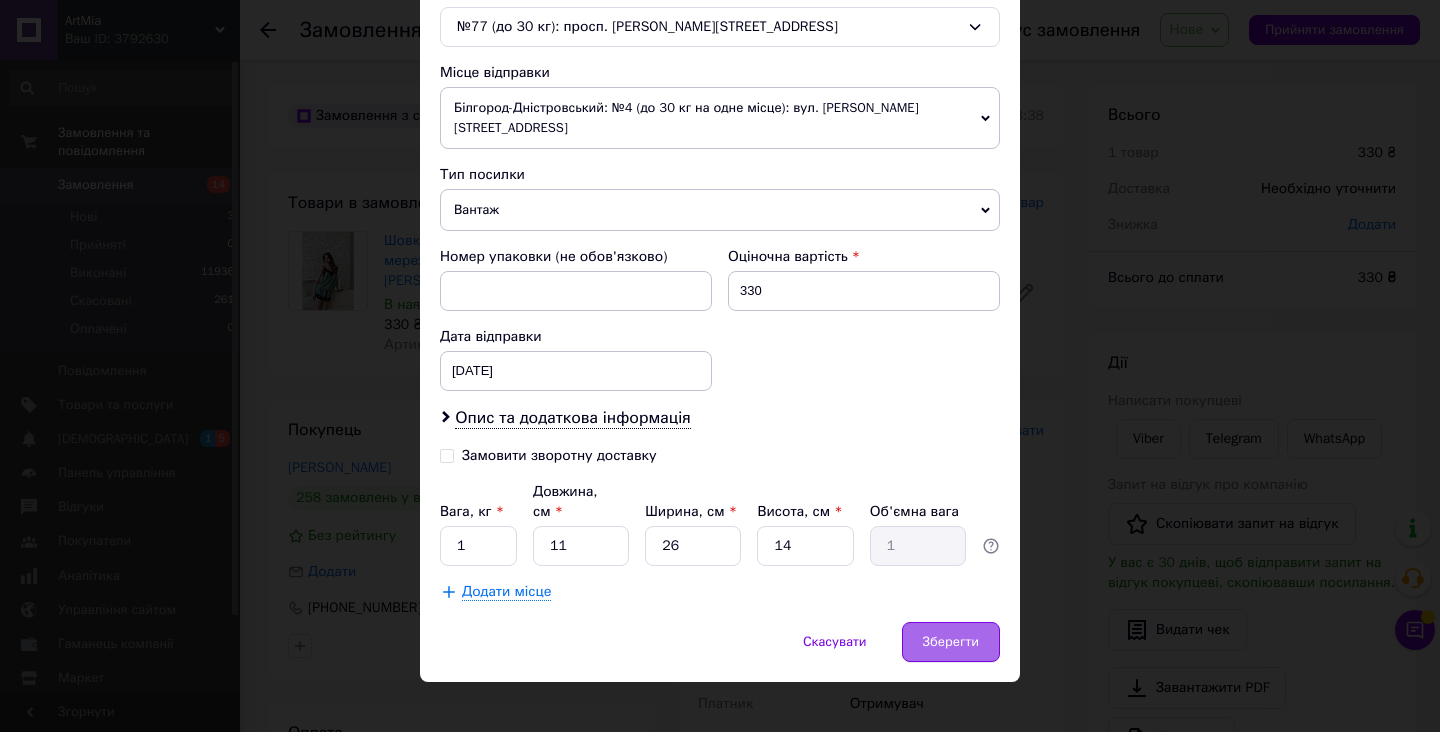 scroll, scrollTop: 651, scrollLeft: 0, axis: vertical 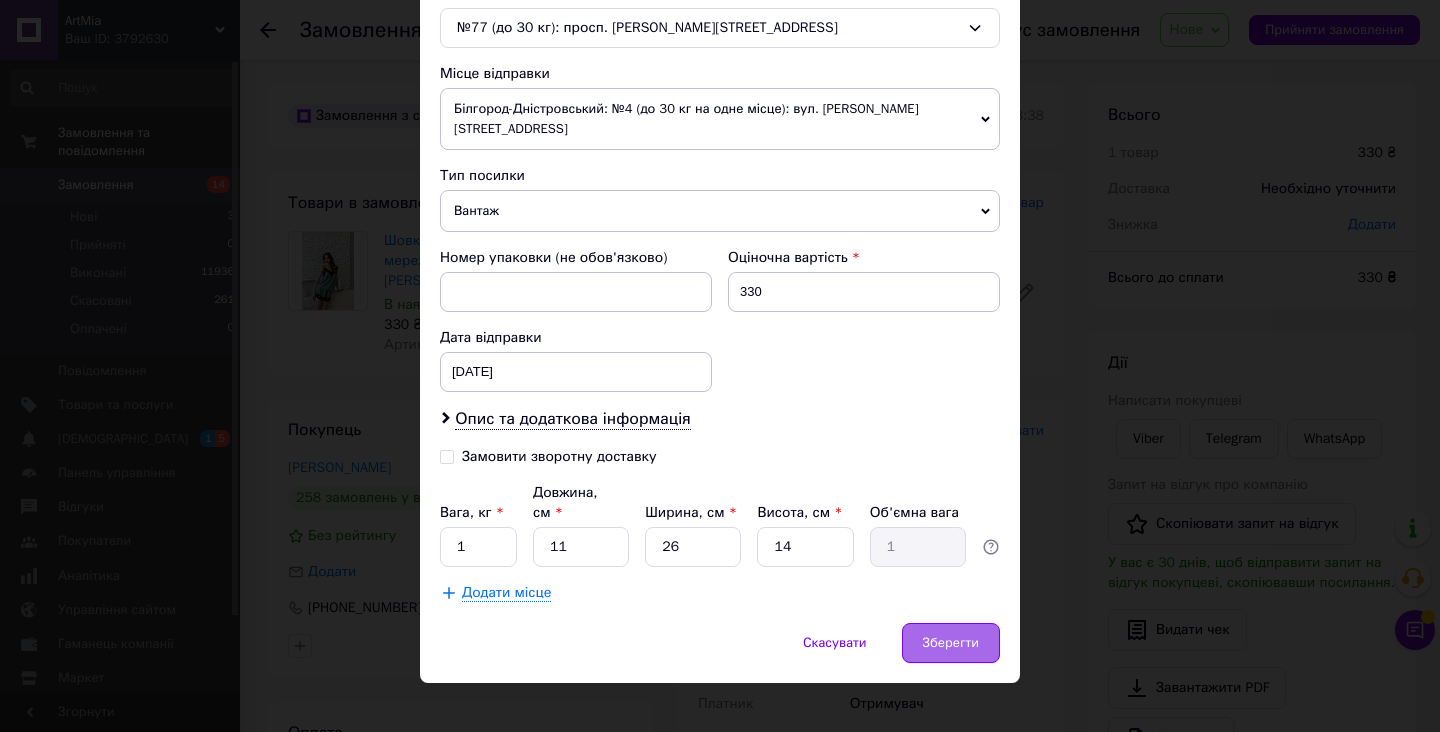 click on "Зберегти" at bounding box center [951, 643] 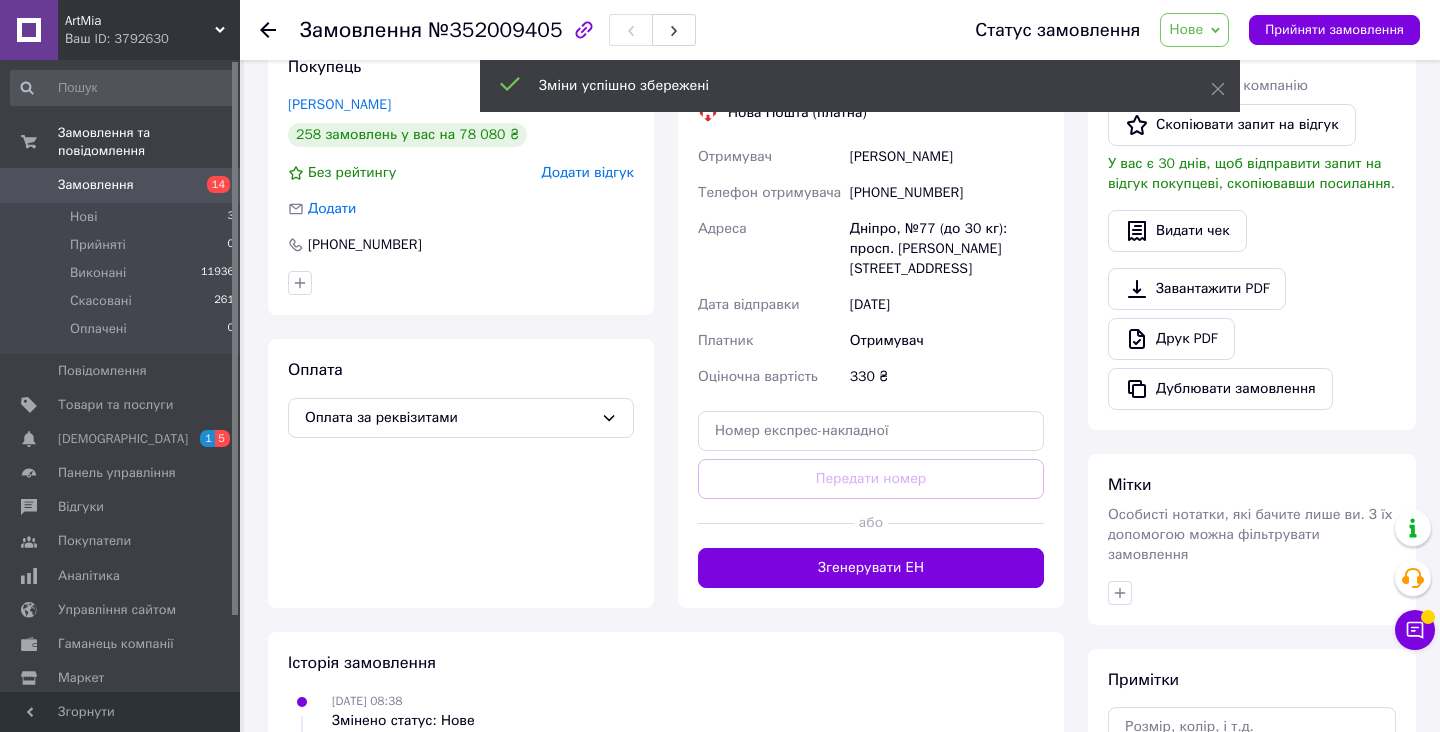 scroll, scrollTop: 366, scrollLeft: 0, axis: vertical 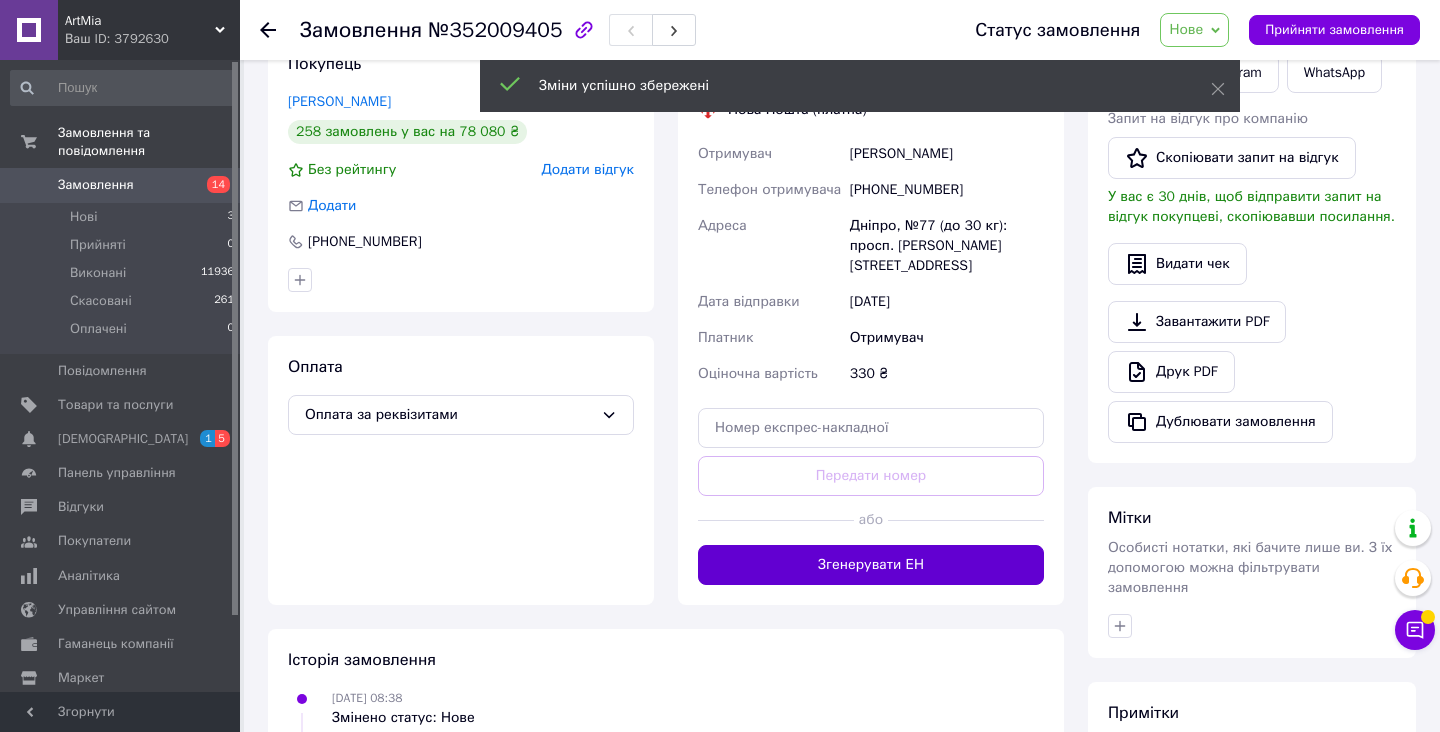 click on "Згенерувати ЕН" at bounding box center (871, 565) 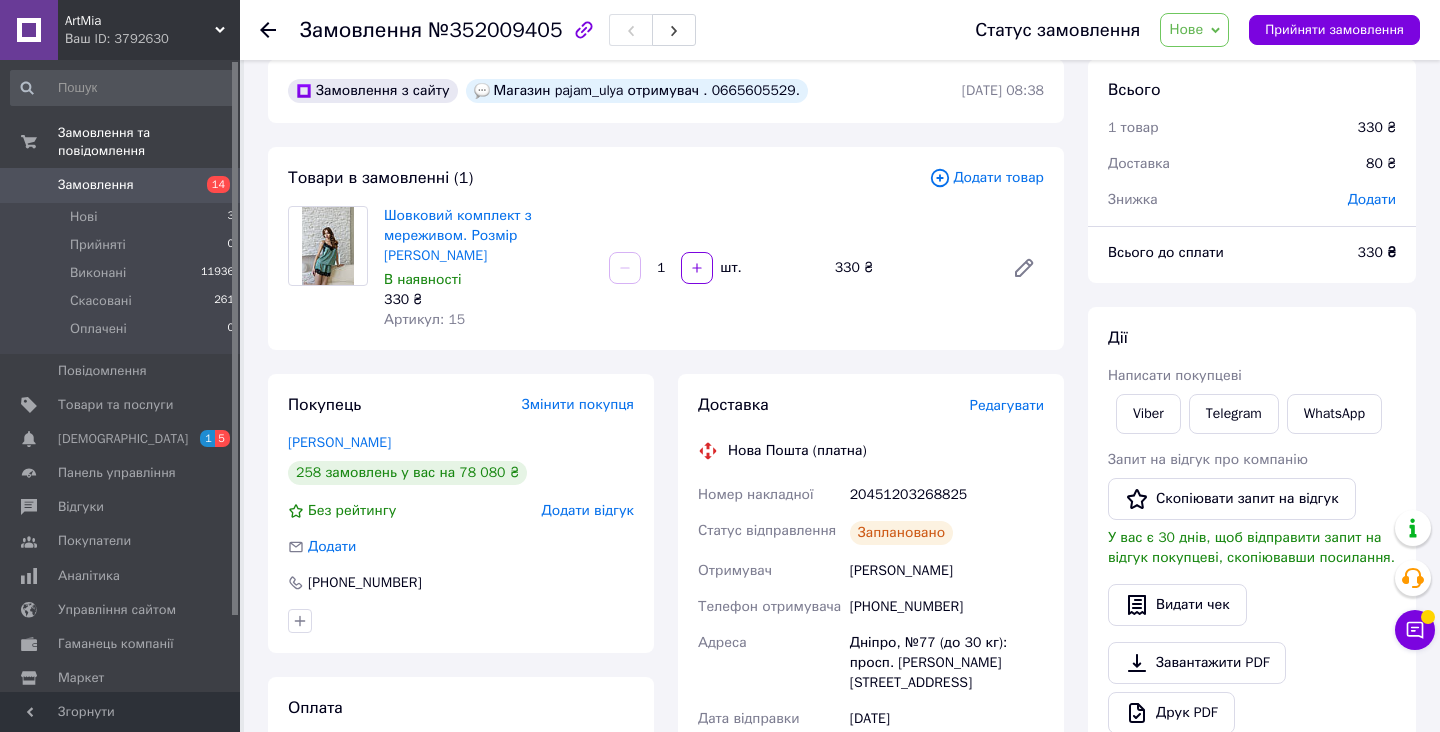 scroll, scrollTop: 6, scrollLeft: 0, axis: vertical 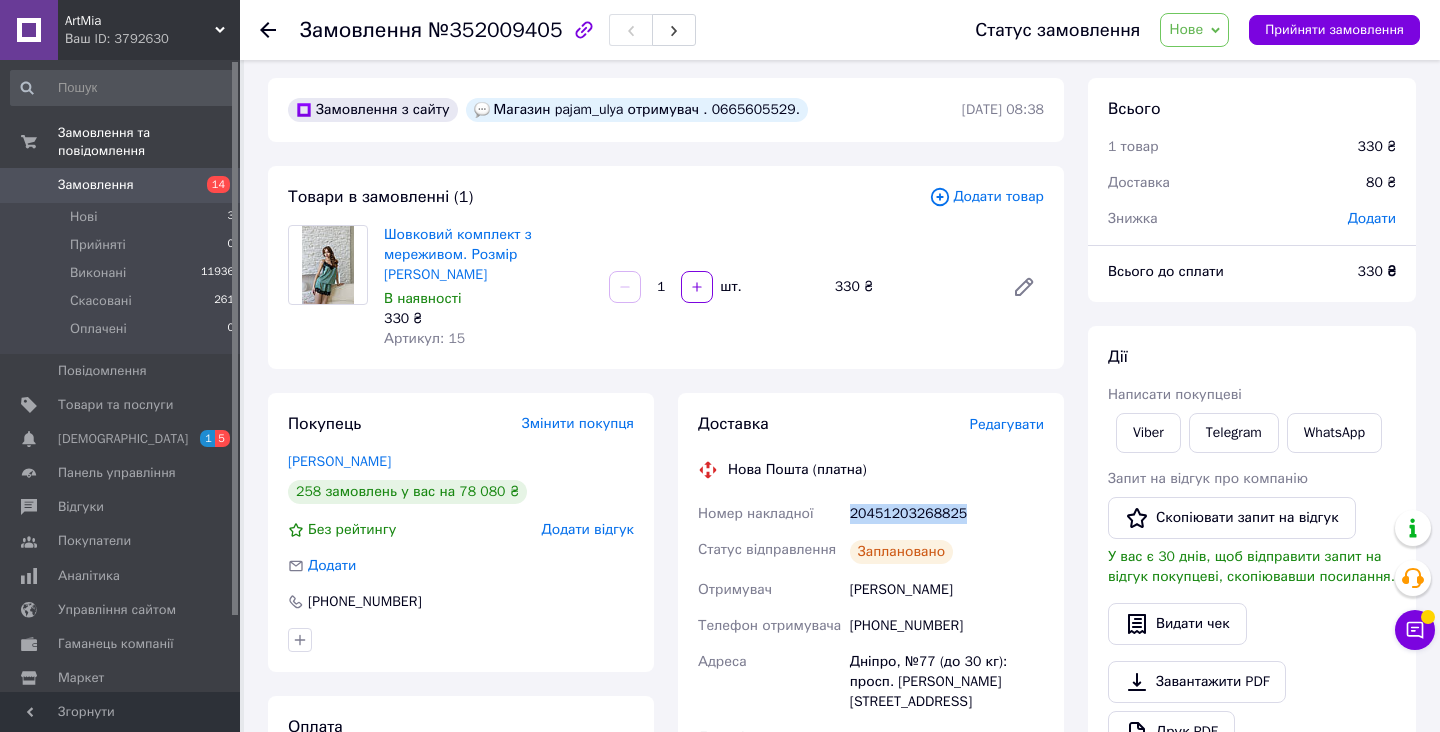 drag, startPoint x: 847, startPoint y: 495, endPoint x: 995, endPoint y: 496, distance: 148.00337 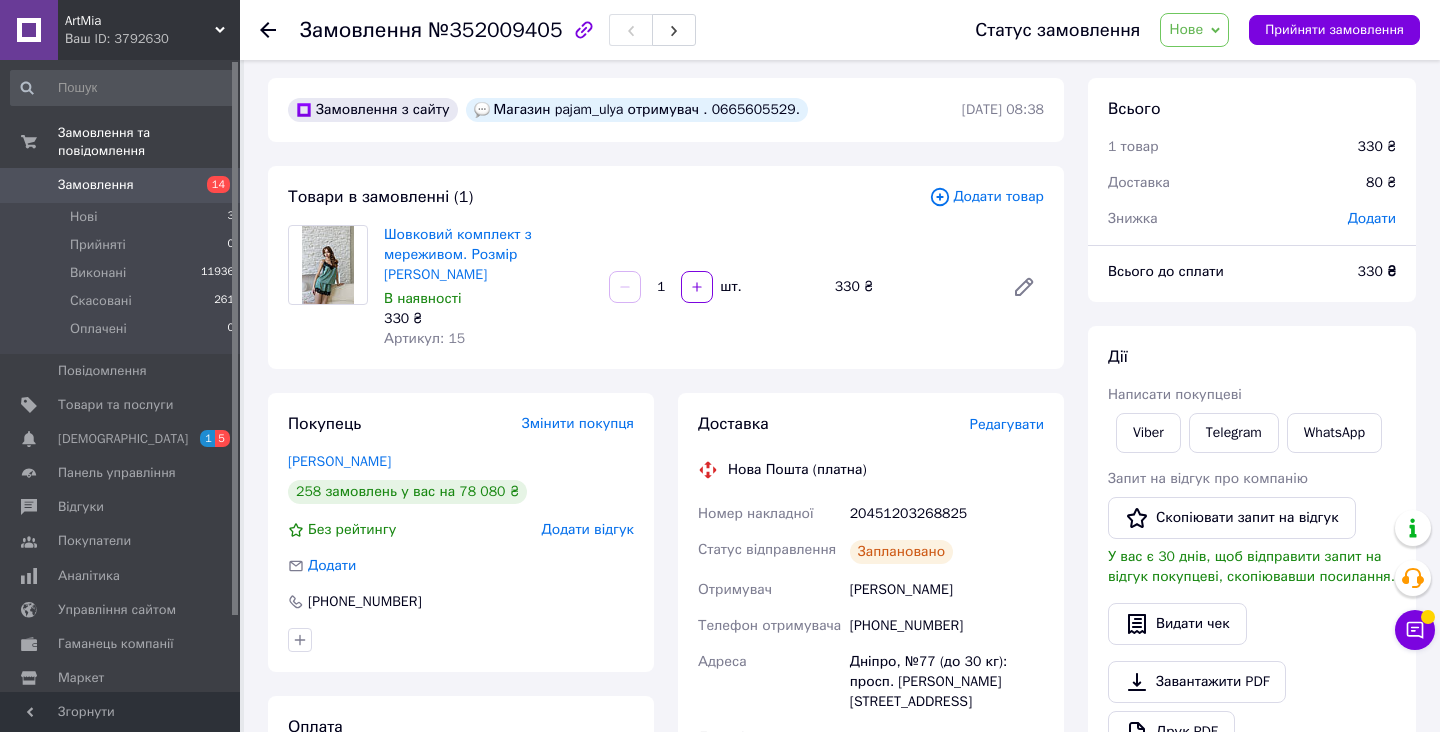 click on "Нове" at bounding box center (1186, 29) 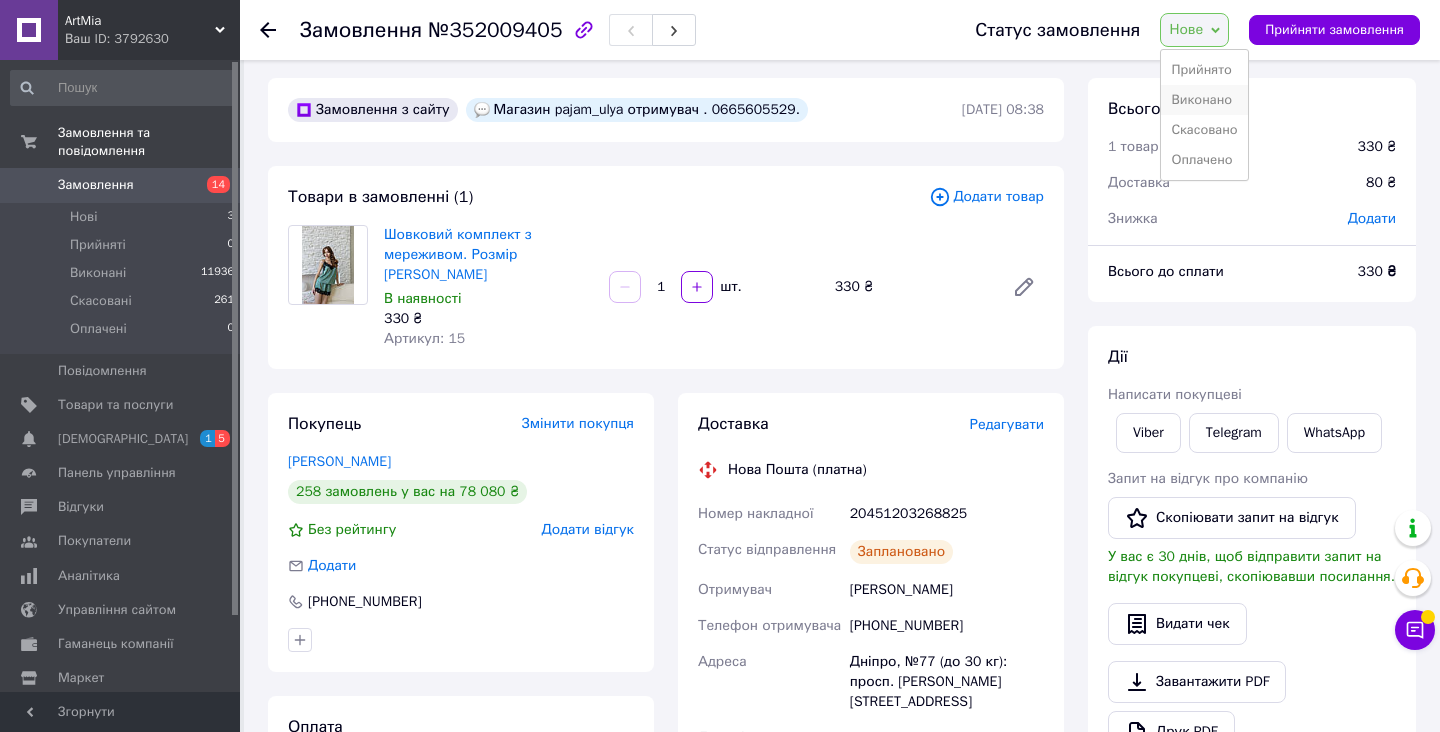 click on "Виконано" at bounding box center (1204, 100) 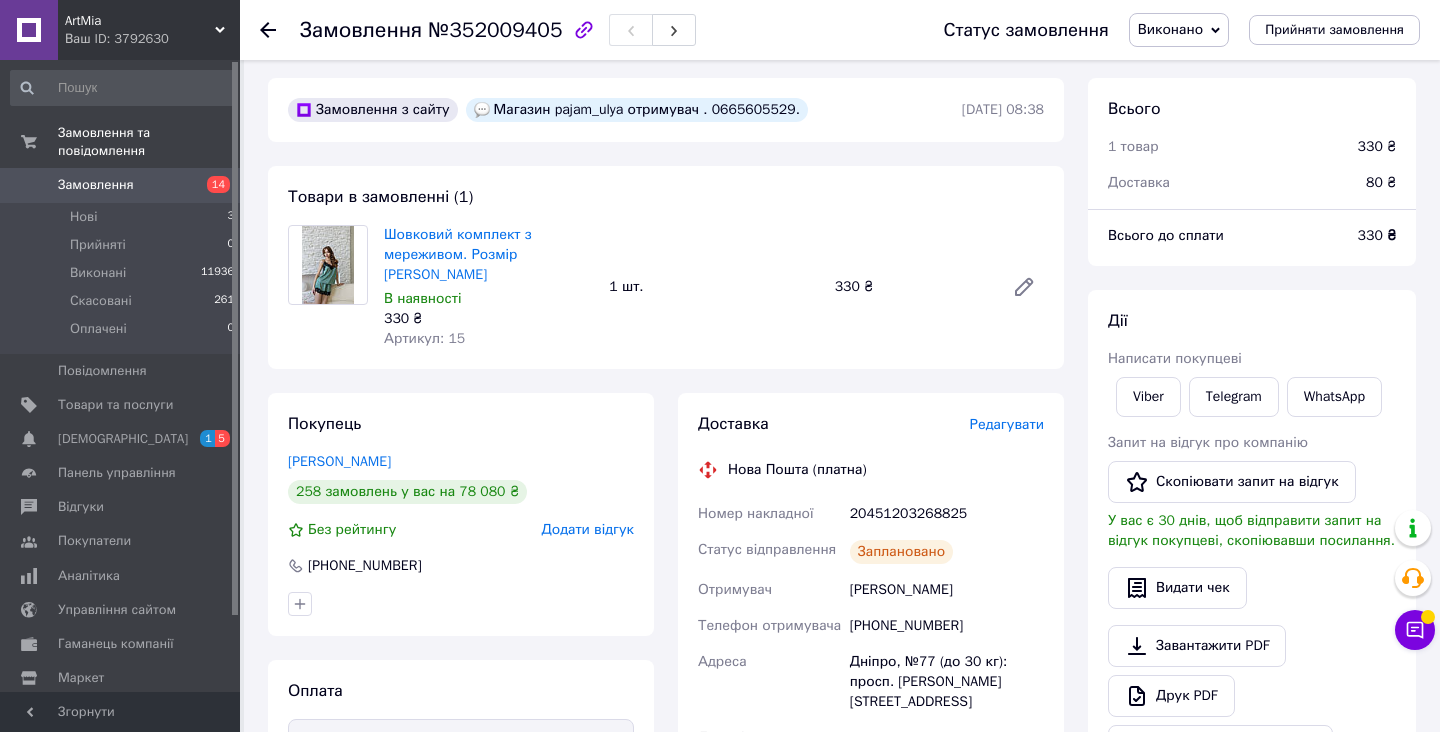 click at bounding box center (280, 30) 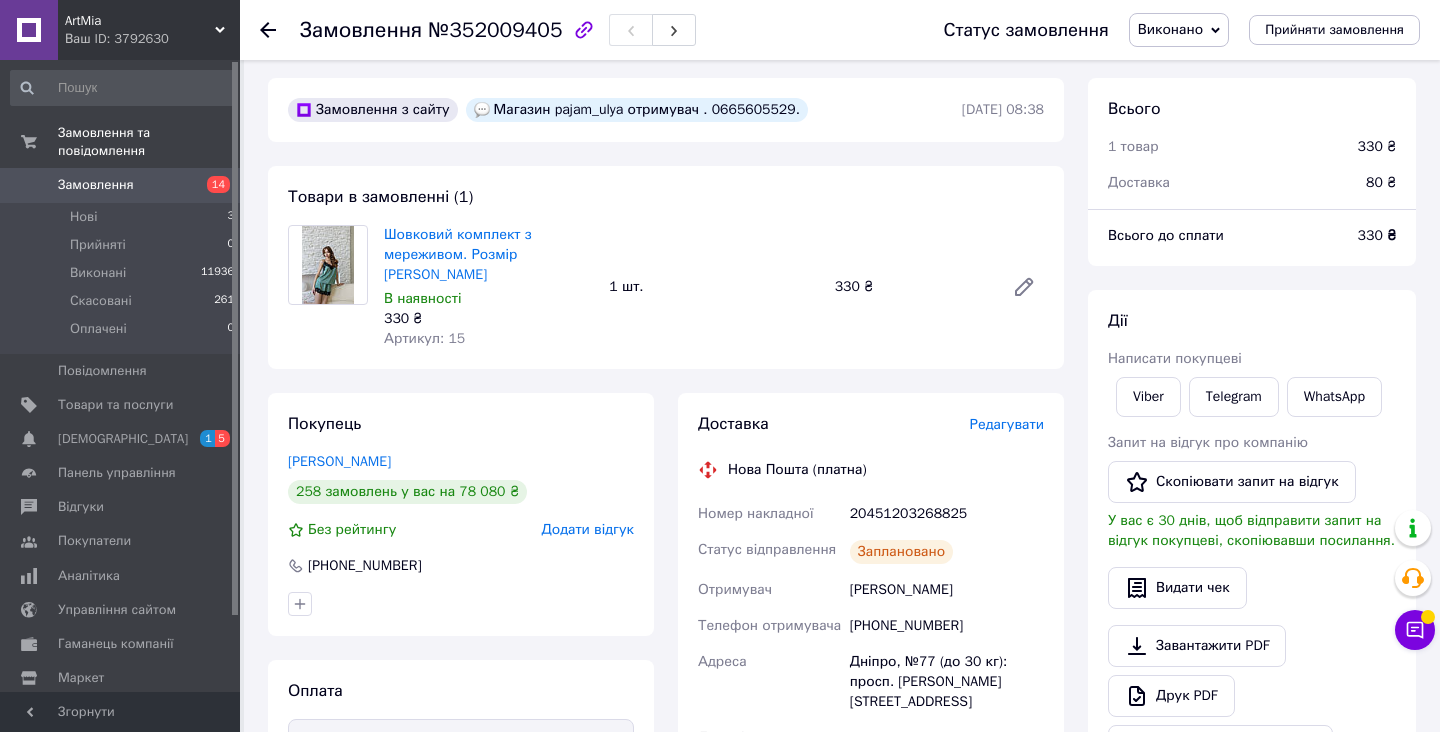 click 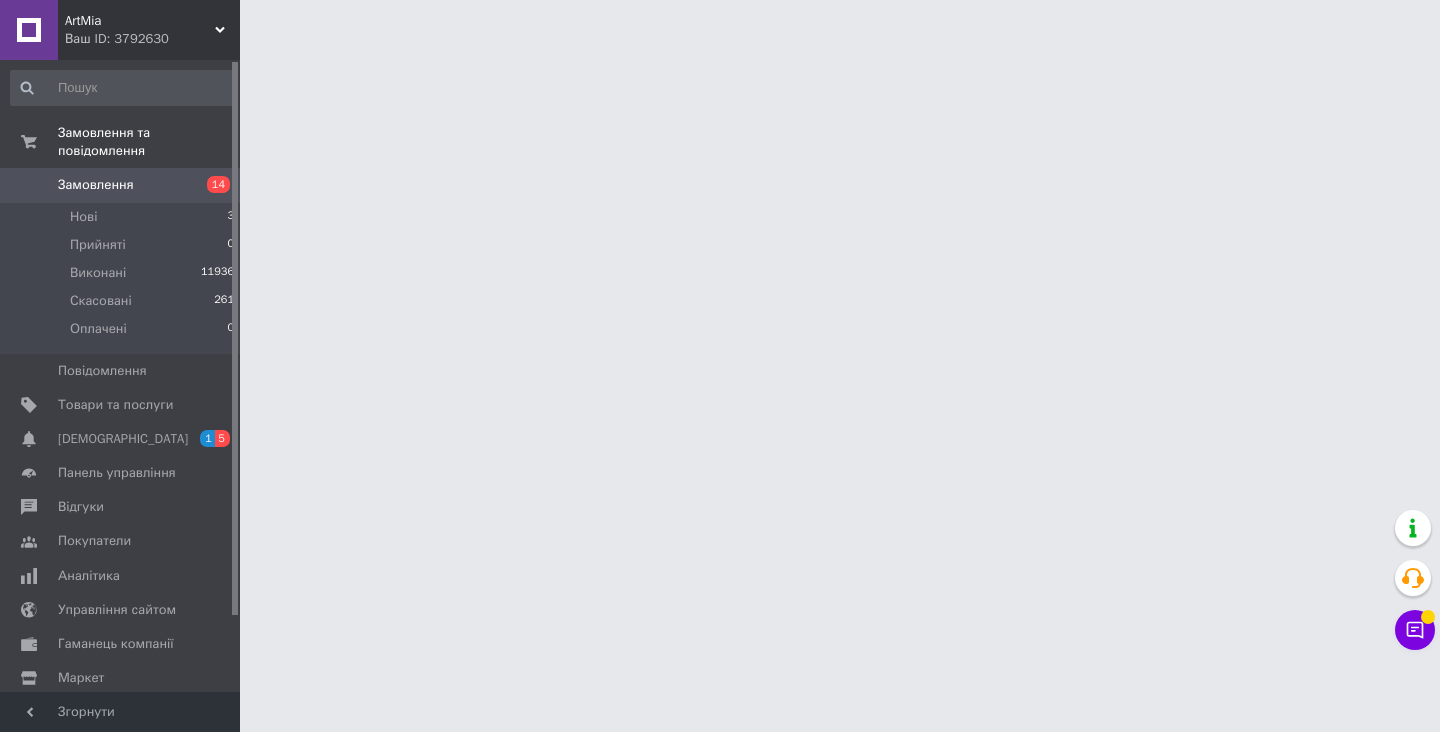 scroll, scrollTop: 0, scrollLeft: 0, axis: both 